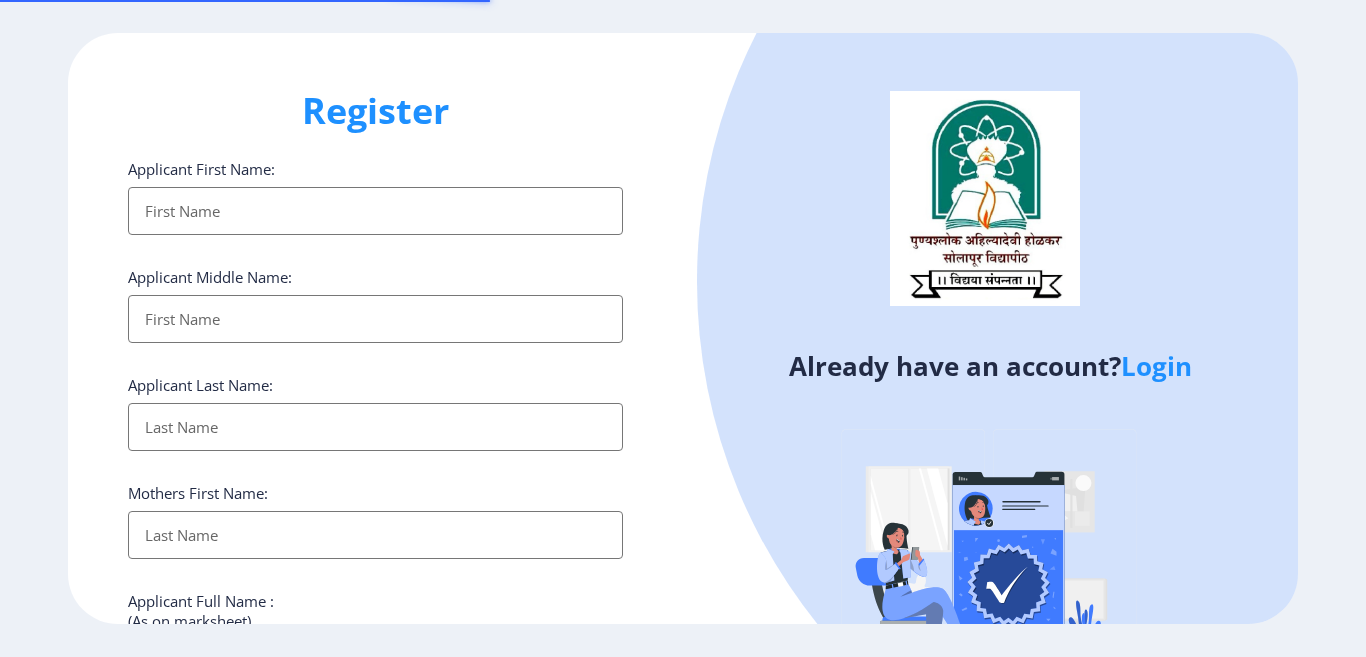 select 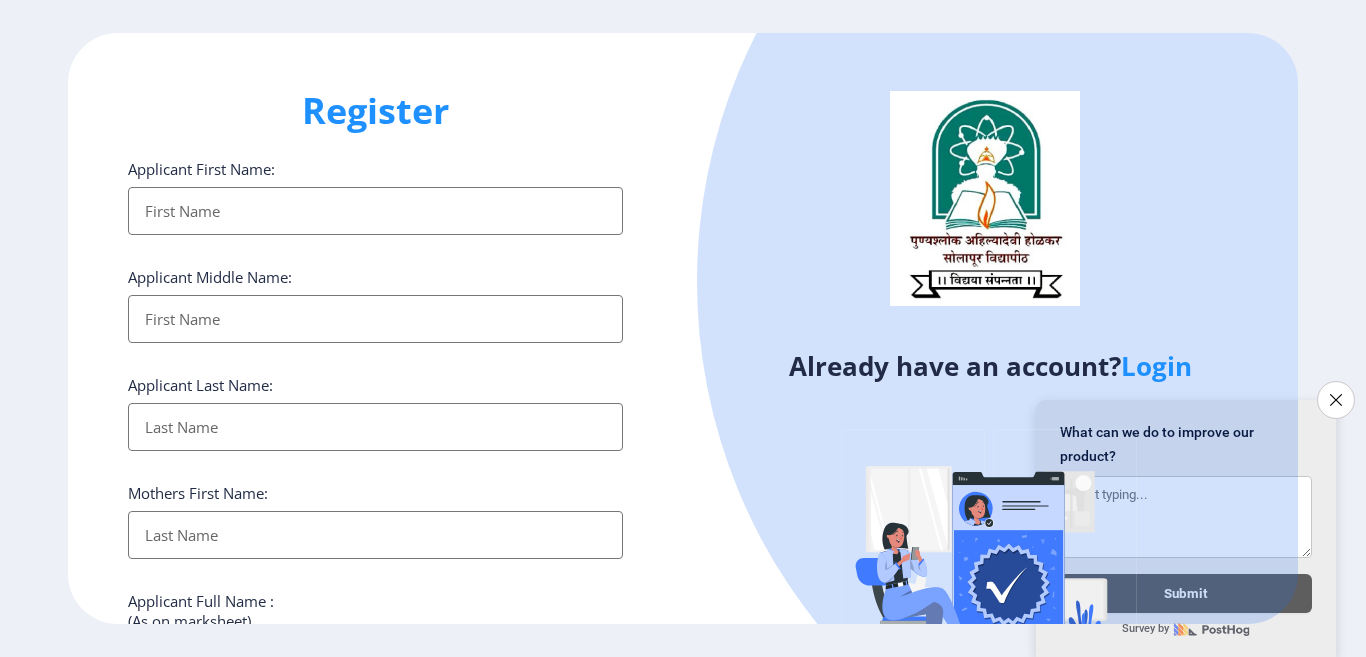 click on "Applicant First Name:" at bounding box center (375, 211) 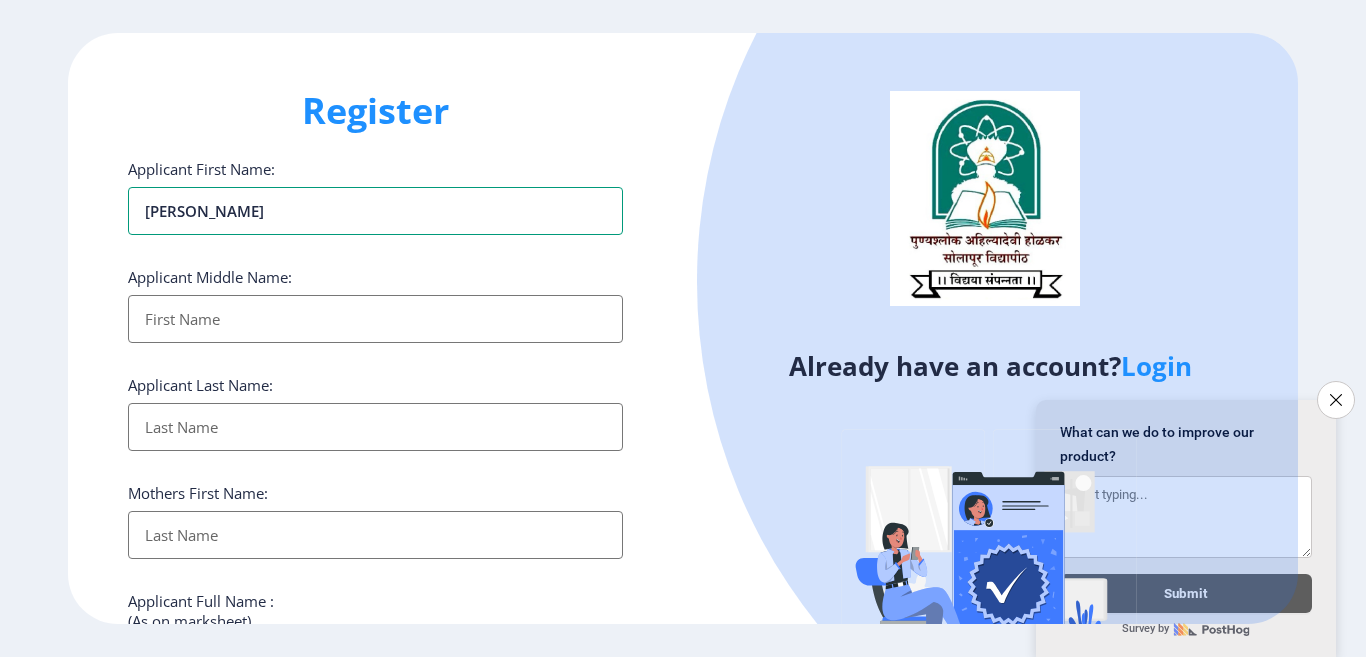 type on "[PERSON_NAME]" 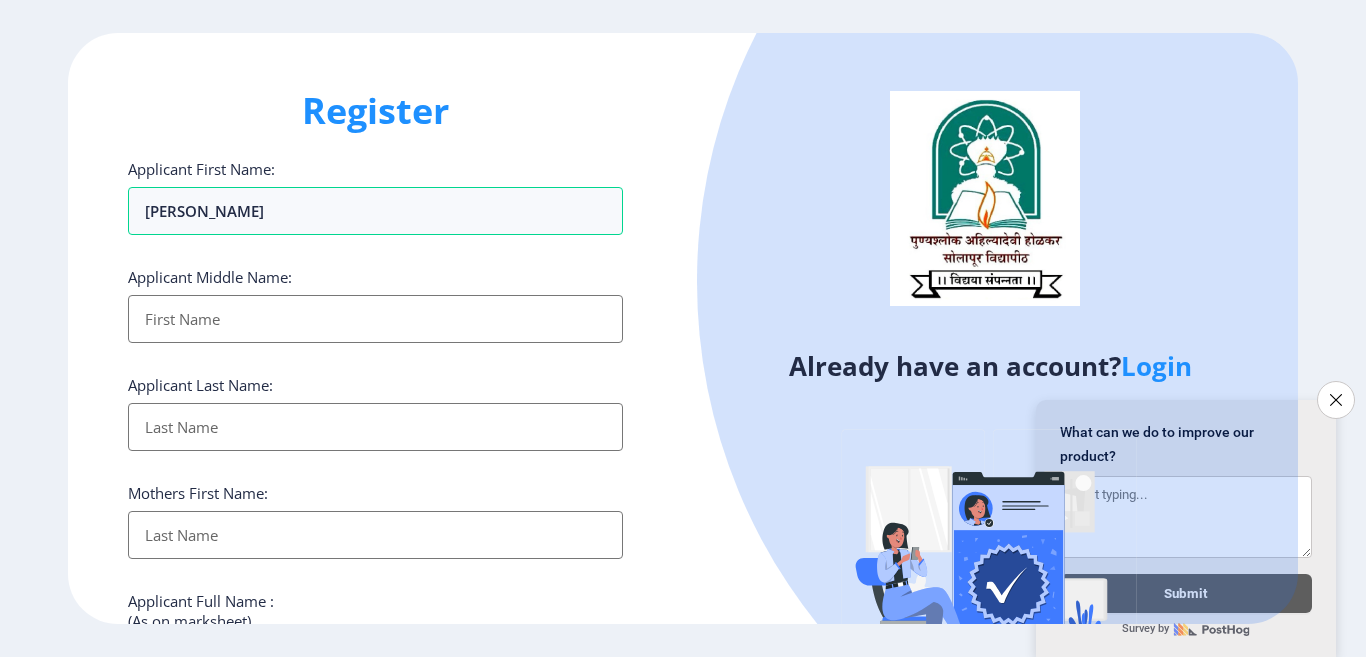 click on "Applicant First Name:" at bounding box center [375, 319] 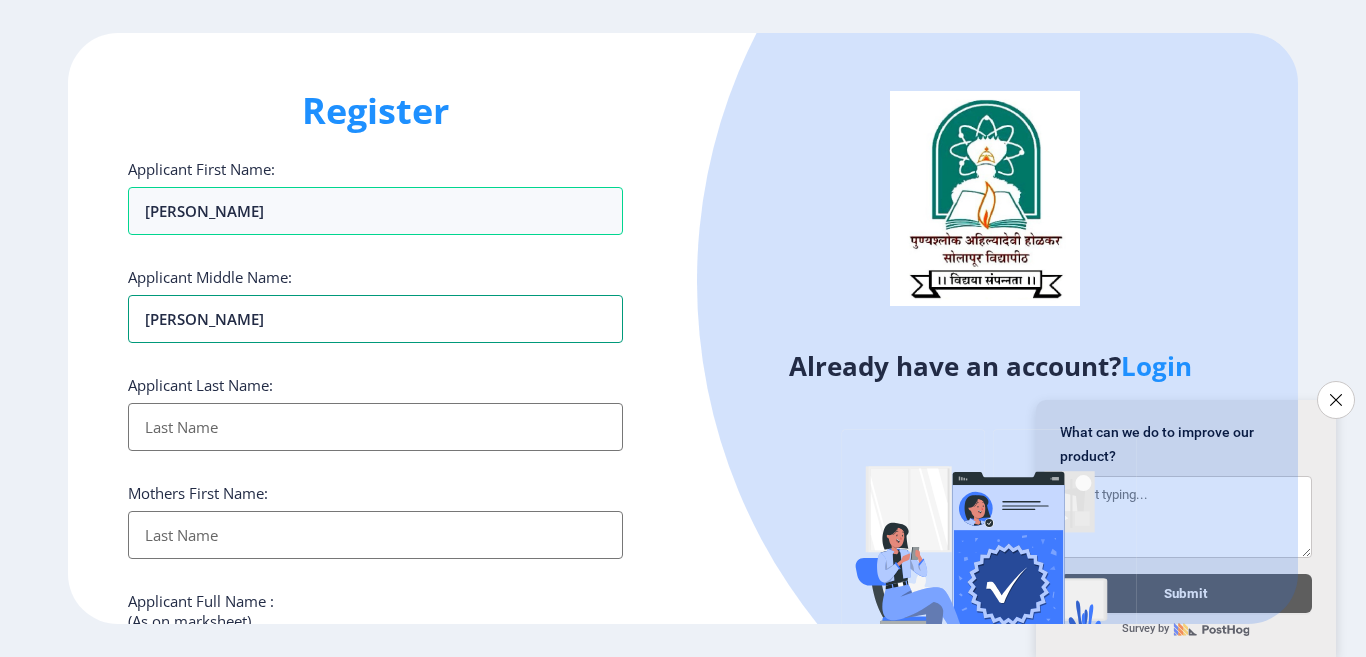 type on "[PERSON_NAME]" 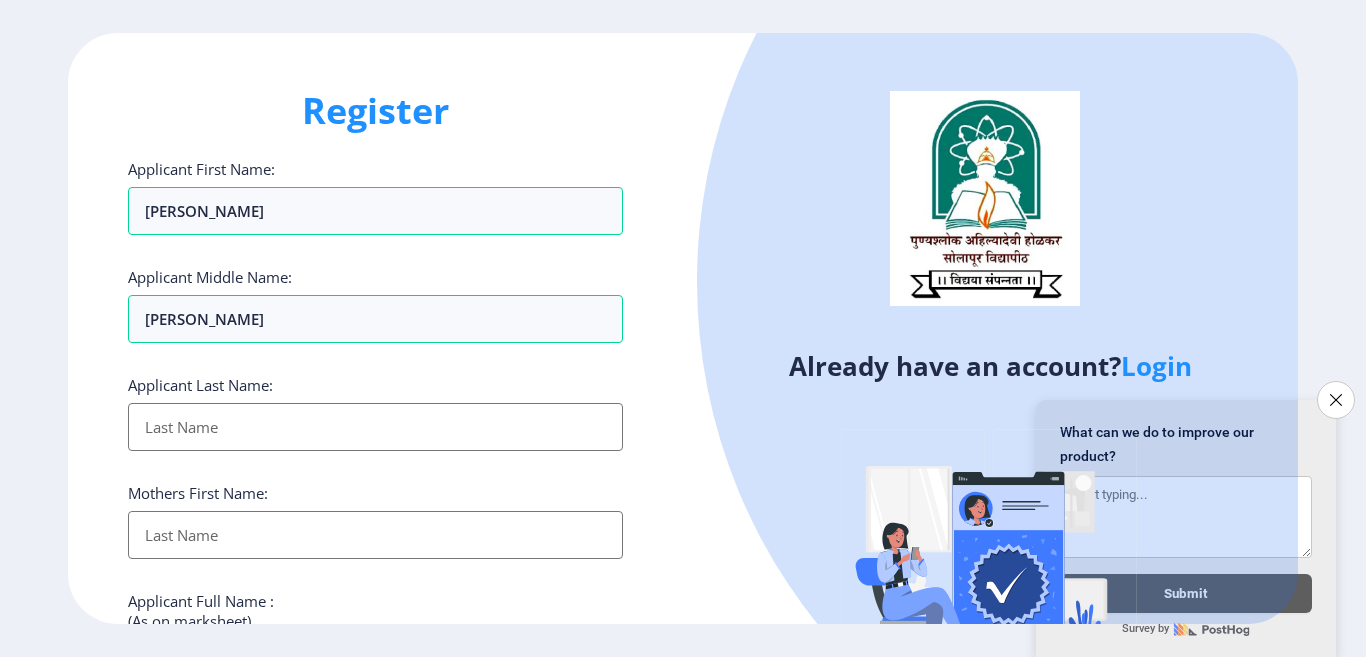 click on "Applicant First Name:" at bounding box center [375, 427] 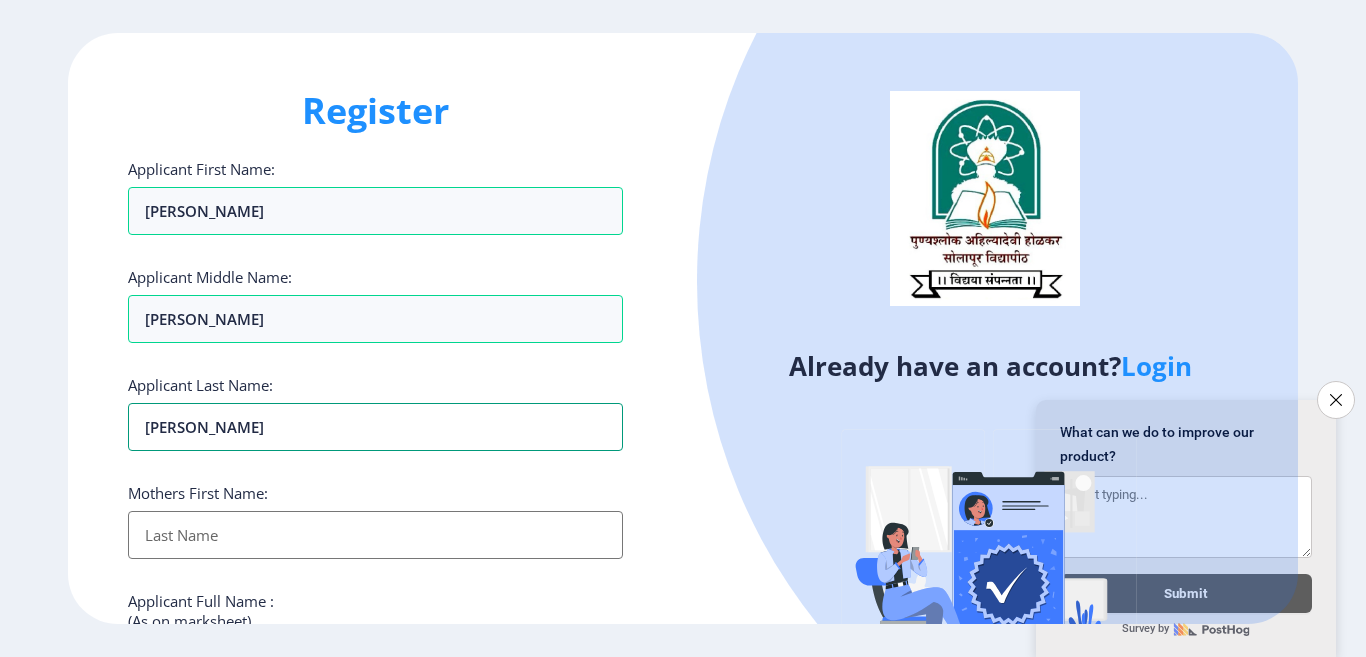 type on "[PERSON_NAME]" 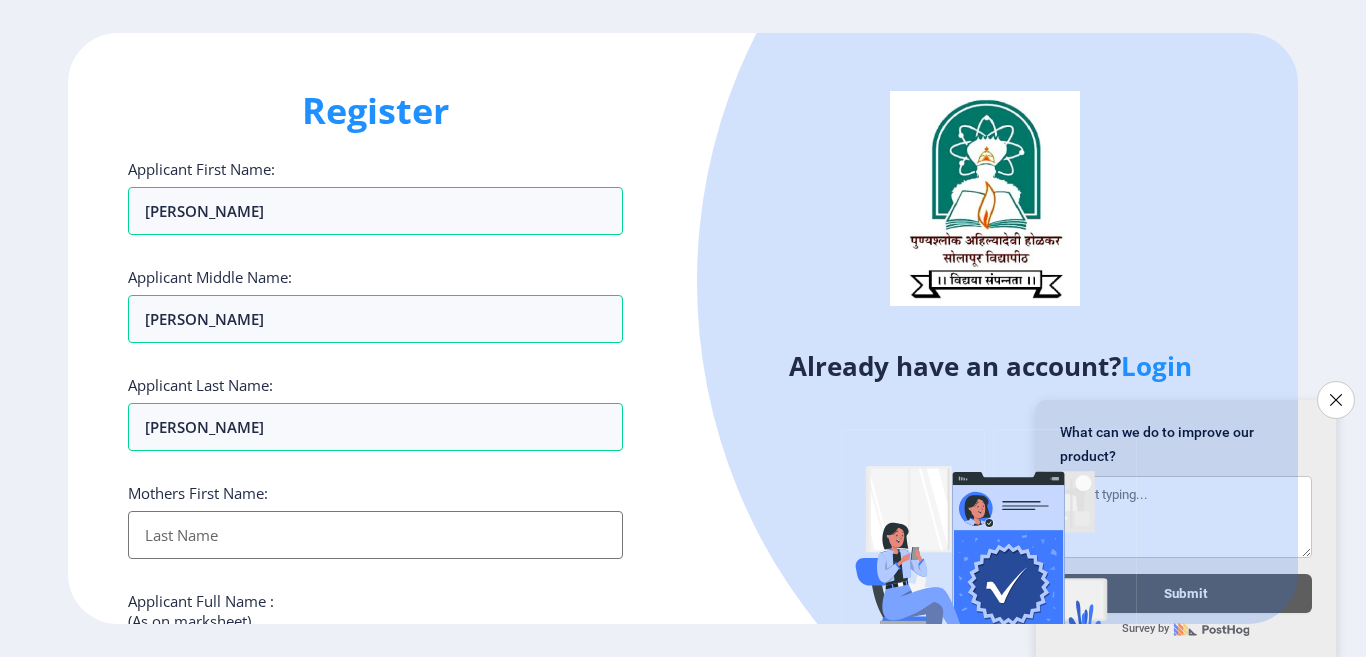 click on "Applicant First Name:" at bounding box center [375, 535] 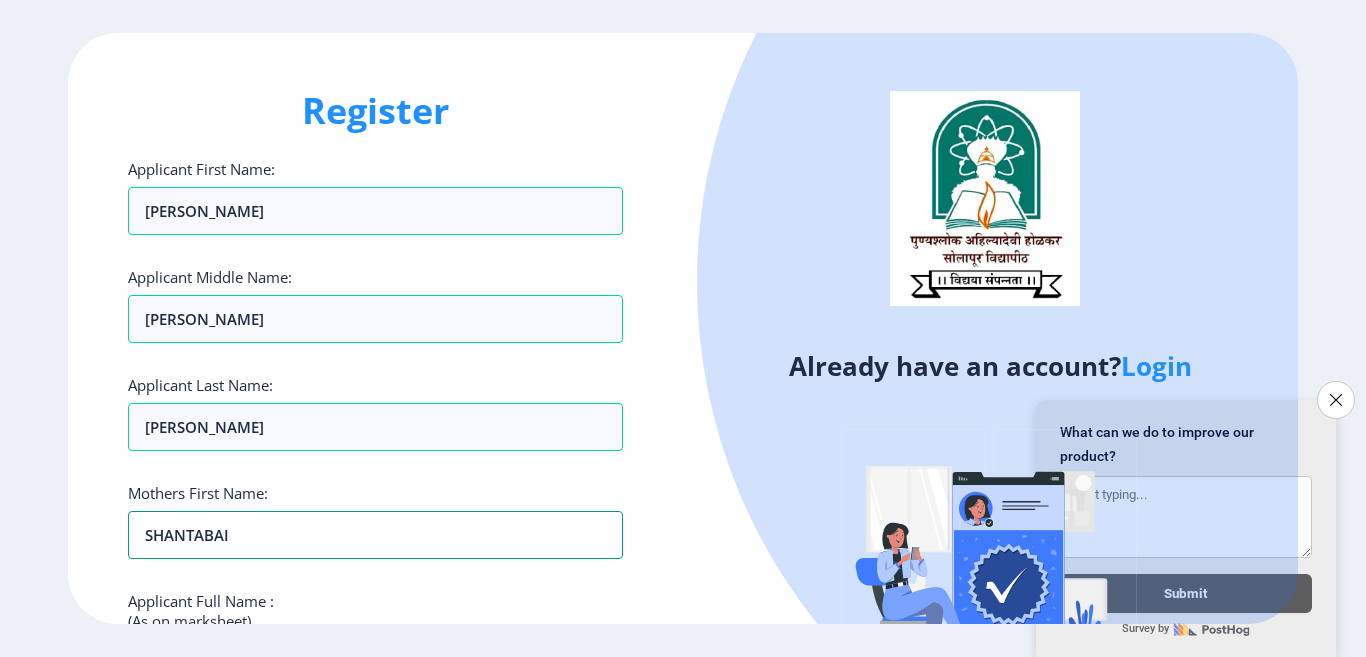 type on "SHANTABAI" 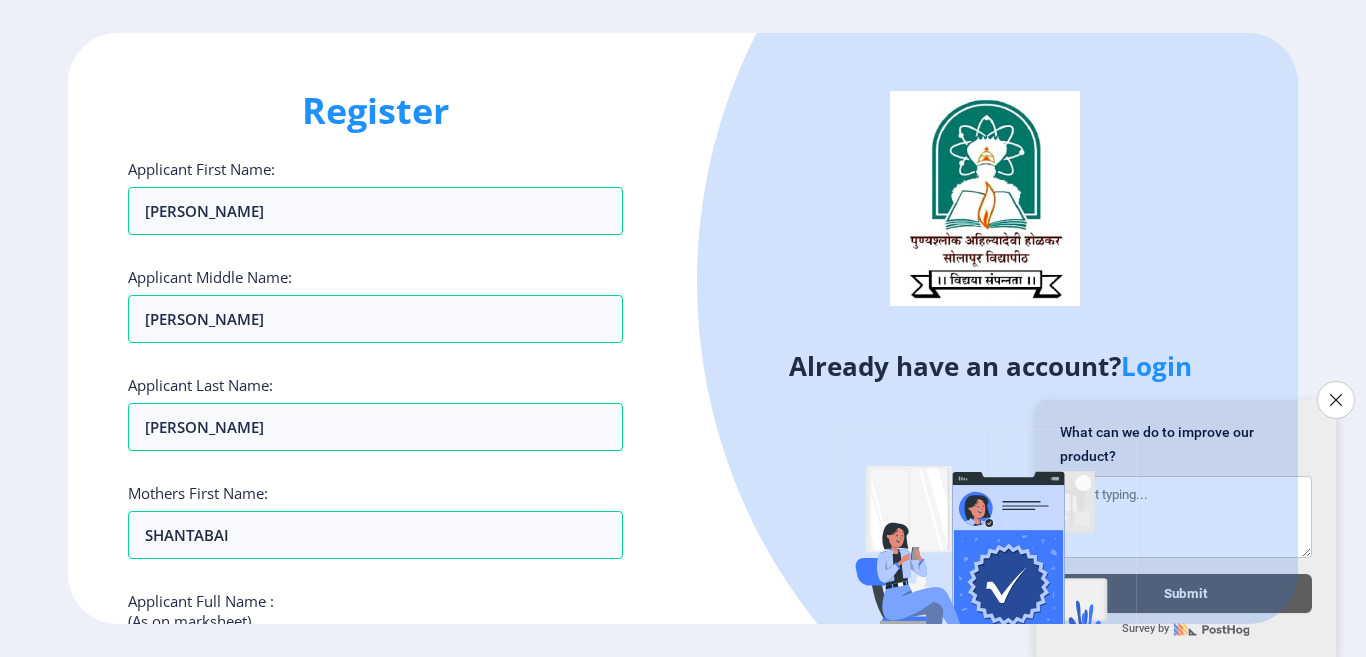 click on "Applicant First Name: [PERSON_NAME] Middle Name: [PERSON_NAME] Applicant Last Name: [PERSON_NAME] Mothers First Name: [PERSON_NAME] Applicant Full Name : (As on marksheet) Aadhar Number :  Gender: Select Gender [DEMOGRAPHIC_DATA] [DEMOGRAPHIC_DATA] Other  Country Code and Mobile number  *  +91 [GEOGRAPHIC_DATA] ([GEOGRAPHIC_DATA]) +91 [GEOGRAPHIC_DATA] (‫[GEOGRAPHIC_DATA]‬‎) +93 [GEOGRAPHIC_DATA] ([GEOGRAPHIC_DATA]) +355 [GEOGRAPHIC_DATA] (‫[GEOGRAPHIC_DATA]‬‎) +213 [US_STATE] +1 [GEOGRAPHIC_DATA] +376 [GEOGRAPHIC_DATA] +244 [GEOGRAPHIC_DATA] +1 [GEOGRAPHIC_DATA] +1 [GEOGRAPHIC_DATA] +54 [GEOGRAPHIC_DATA] ([GEOGRAPHIC_DATA]) +374 [GEOGRAPHIC_DATA] +297 [GEOGRAPHIC_DATA] +61 [GEOGRAPHIC_DATA] ([GEOGRAPHIC_DATA]) +43 [GEOGRAPHIC_DATA] ([GEOGRAPHIC_DATA]) +994 [GEOGRAPHIC_DATA] +1 [GEOGRAPHIC_DATA] ([GEOGRAPHIC_DATA][GEOGRAPHIC_DATA]‬‎) +973 [GEOGRAPHIC_DATA] ([GEOGRAPHIC_DATA]) +880 [GEOGRAPHIC_DATA] +1 [GEOGRAPHIC_DATA] ([GEOGRAPHIC_DATA]) +375 [GEOGRAPHIC_DATA] ([GEOGRAPHIC_DATA]) +32 [GEOGRAPHIC_DATA] +501 [GEOGRAPHIC_DATA] ([GEOGRAPHIC_DATA]) +229 [GEOGRAPHIC_DATA] +1 [GEOGRAPHIC_DATA] (འབྲུག) +975 [GEOGRAPHIC_DATA] +591 [GEOGRAPHIC_DATA] ([GEOGRAPHIC_DATA]) +387 [GEOGRAPHIC_DATA] +267 [GEOGRAPHIC_DATA] ([GEOGRAPHIC_DATA]) +55 [GEOGRAPHIC_DATA] +246 [GEOGRAPHIC_DATA] +1 [GEOGRAPHIC_DATA] +673 +359 +1" 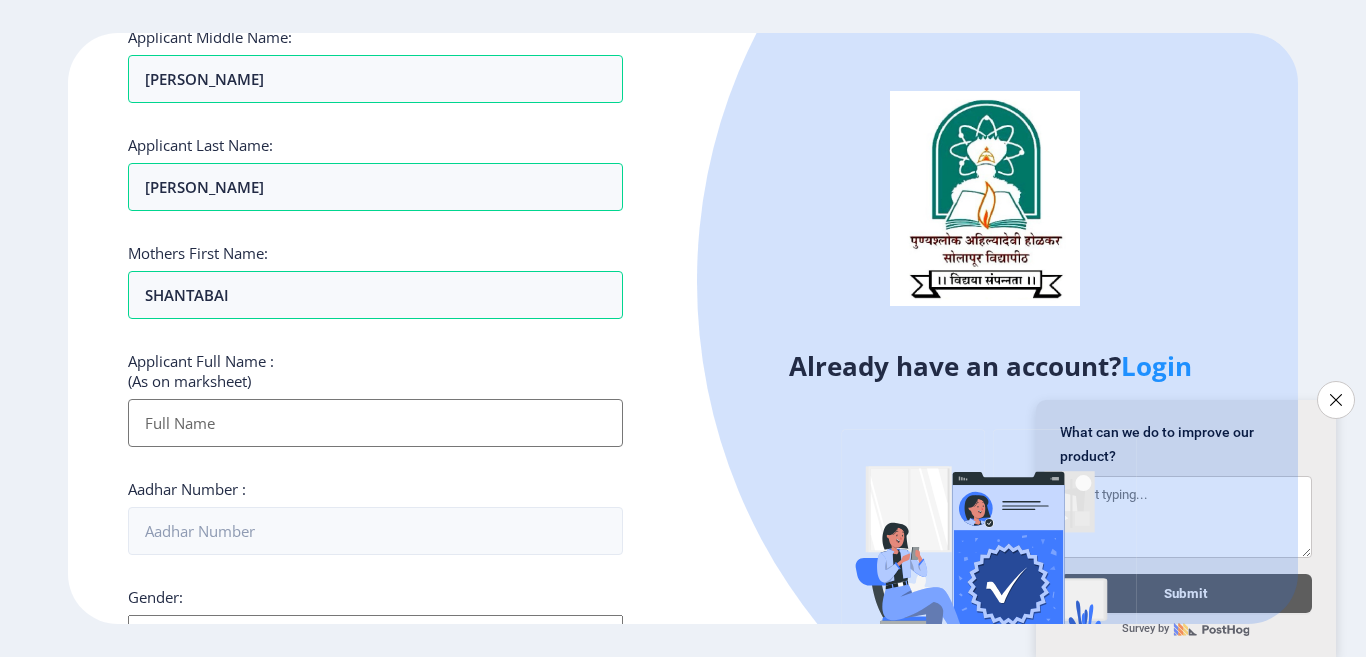 scroll, scrollTop: 280, scrollLeft: 0, axis: vertical 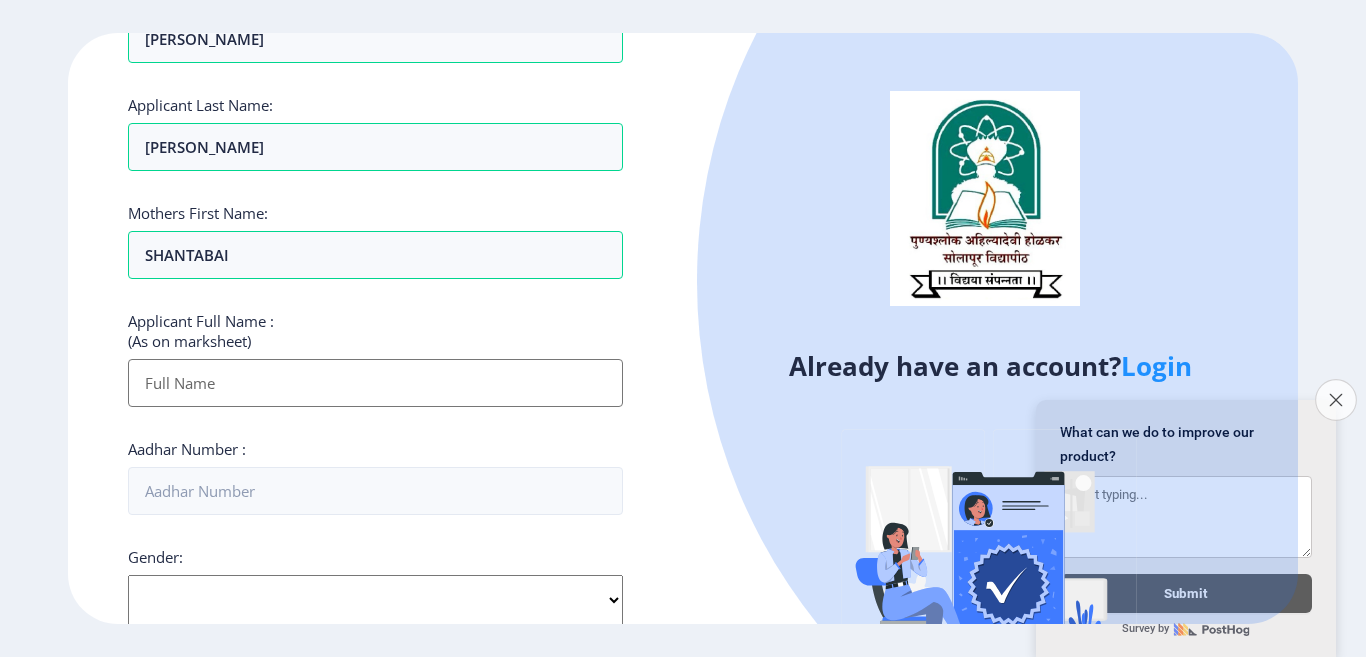 click on "Close survey" at bounding box center (1336, 400) 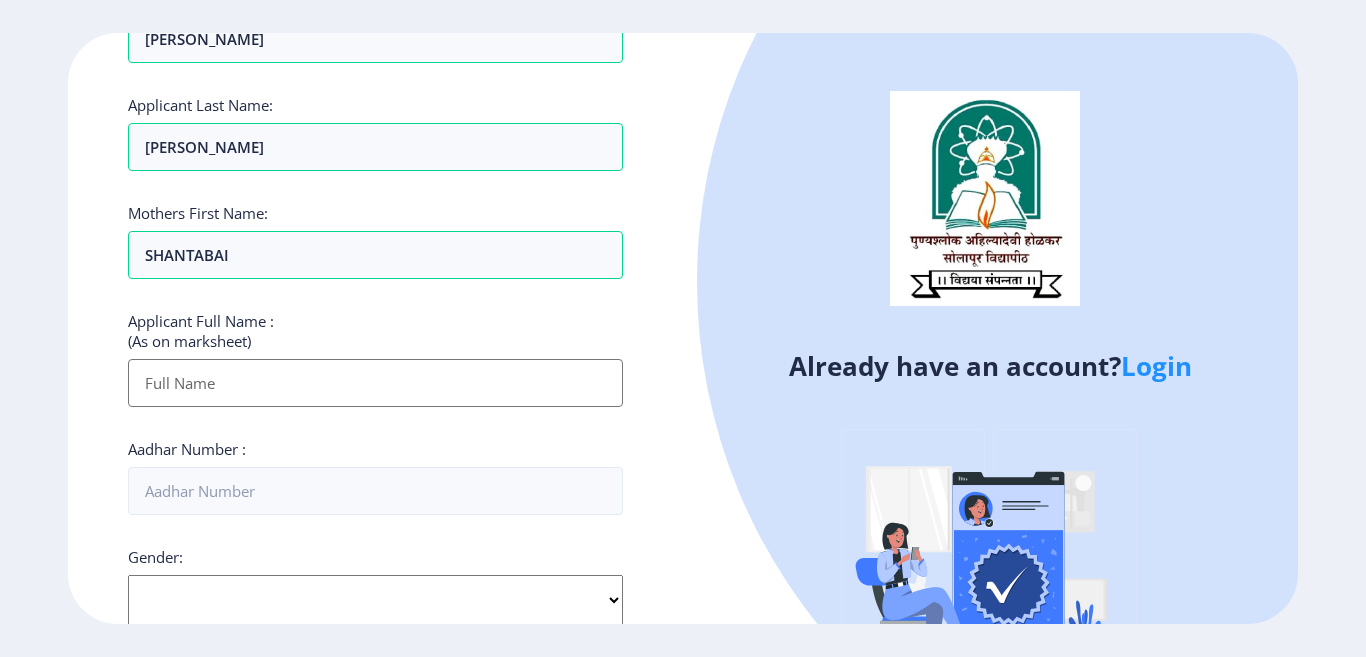 click on "Register Applicant First Name: [PERSON_NAME] Middle Name: [PERSON_NAME] Applicant Last Name: [PERSON_NAME] Mothers First Name: [PERSON_NAME] Applicant Full Name : (As on marksheet) Aadhar Number :  Gender: Select Gender [DEMOGRAPHIC_DATA] [DEMOGRAPHIC_DATA] Other  Country Code and Mobile number  *  +91 [GEOGRAPHIC_DATA] ([GEOGRAPHIC_DATA]) +91 [GEOGRAPHIC_DATA] (‫[GEOGRAPHIC_DATA]‬‎) +93 [GEOGRAPHIC_DATA] ([GEOGRAPHIC_DATA]) +355 [GEOGRAPHIC_DATA] (‫[GEOGRAPHIC_DATA]‬‎) +213 [US_STATE] +1 [GEOGRAPHIC_DATA] +376 [GEOGRAPHIC_DATA] +244 [GEOGRAPHIC_DATA] +1 [GEOGRAPHIC_DATA] +1 [GEOGRAPHIC_DATA] +54 [GEOGRAPHIC_DATA] ([GEOGRAPHIC_DATA]) +374 [GEOGRAPHIC_DATA] +297 [GEOGRAPHIC_DATA] +61 [GEOGRAPHIC_DATA] ([GEOGRAPHIC_DATA]) +43 [GEOGRAPHIC_DATA] ([GEOGRAPHIC_DATA]) +994 [GEOGRAPHIC_DATA] +1 [GEOGRAPHIC_DATA] ([GEOGRAPHIC_DATA][GEOGRAPHIC_DATA]‬‎) +973 [GEOGRAPHIC_DATA] ([GEOGRAPHIC_DATA]) +880 [GEOGRAPHIC_DATA] +1 [GEOGRAPHIC_DATA] ([GEOGRAPHIC_DATA]) +375 [GEOGRAPHIC_DATA] ([GEOGRAPHIC_DATA]) +32 [GEOGRAPHIC_DATA] +501 [GEOGRAPHIC_DATA] ([GEOGRAPHIC_DATA]) +229 [GEOGRAPHIC_DATA] +1 [GEOGRAPHIC_DATA] (འབྲུག) +975 [GEOGRAPHIC_DATA] +591 [GEOGRAPHIC_DATA] ([GEOGRAPHIC_DATA]) +387 [GEOGRAPHIC_DATA] +267 [GEOGRAPHIC_DATA] ([GEOGRAPHIC_DATA]) +55 [GEOGRAPHIC_DATA] +246 [GEOGRAPHIC_DATA] +1 [GEOGRAPHIC_DATA] +1" 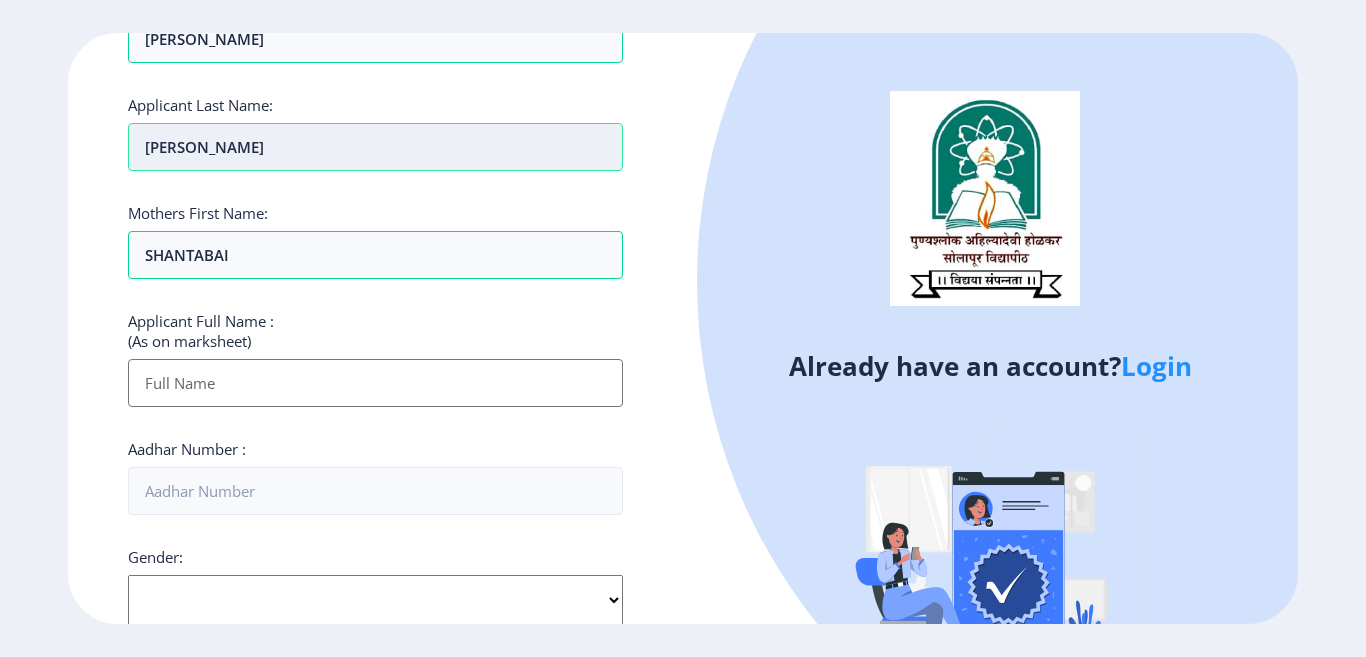 click on "[PERSON_NAME]" at bounding box center (375, 147) 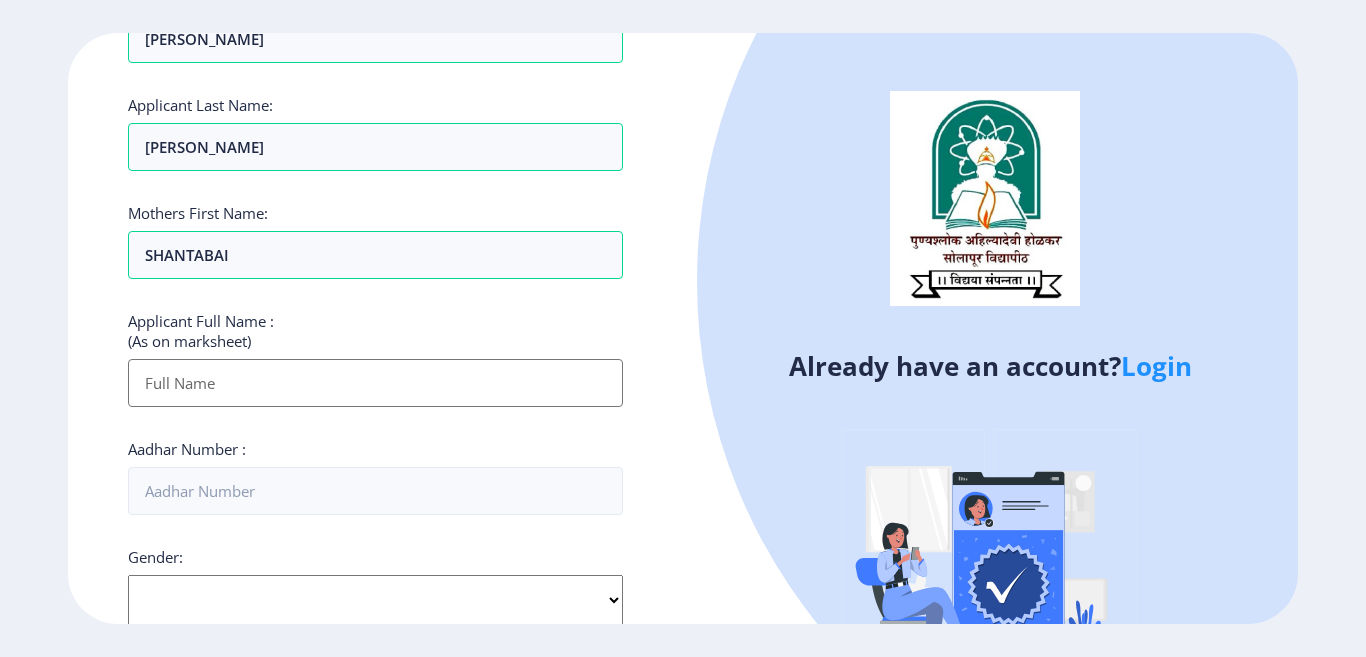 click on "Applicant First Name:" at bounding box center [375, 383] 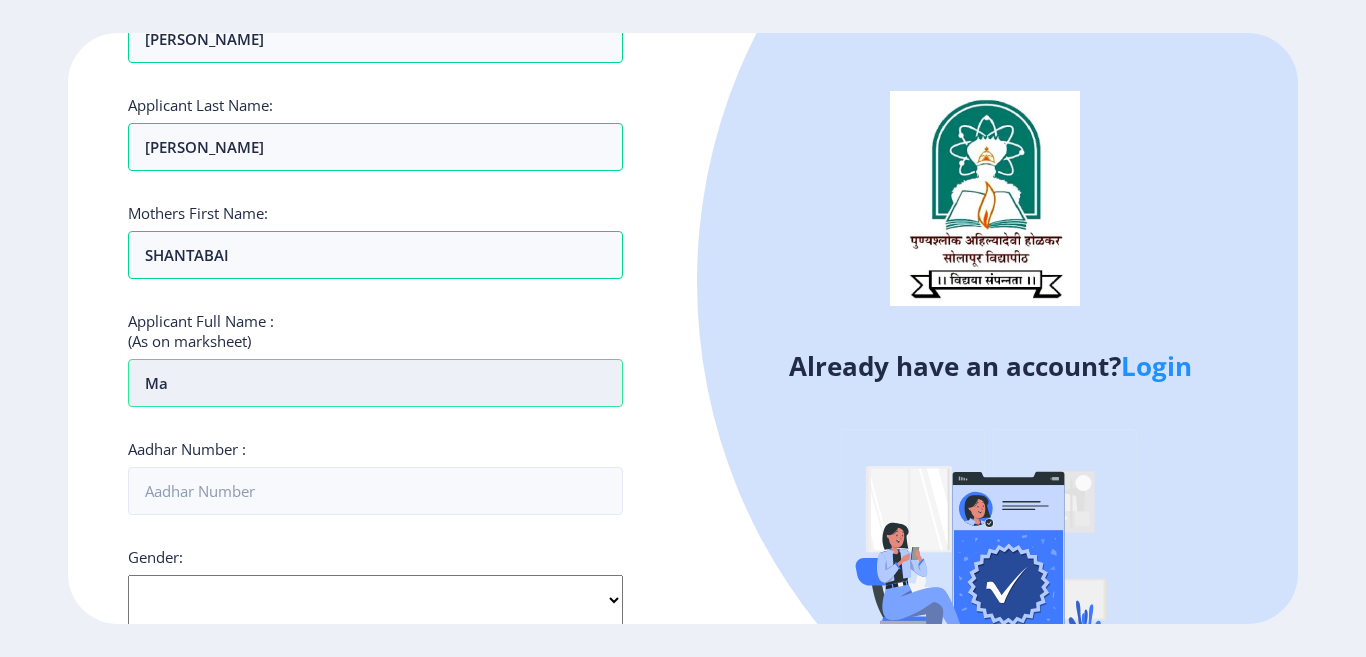 type on "m" 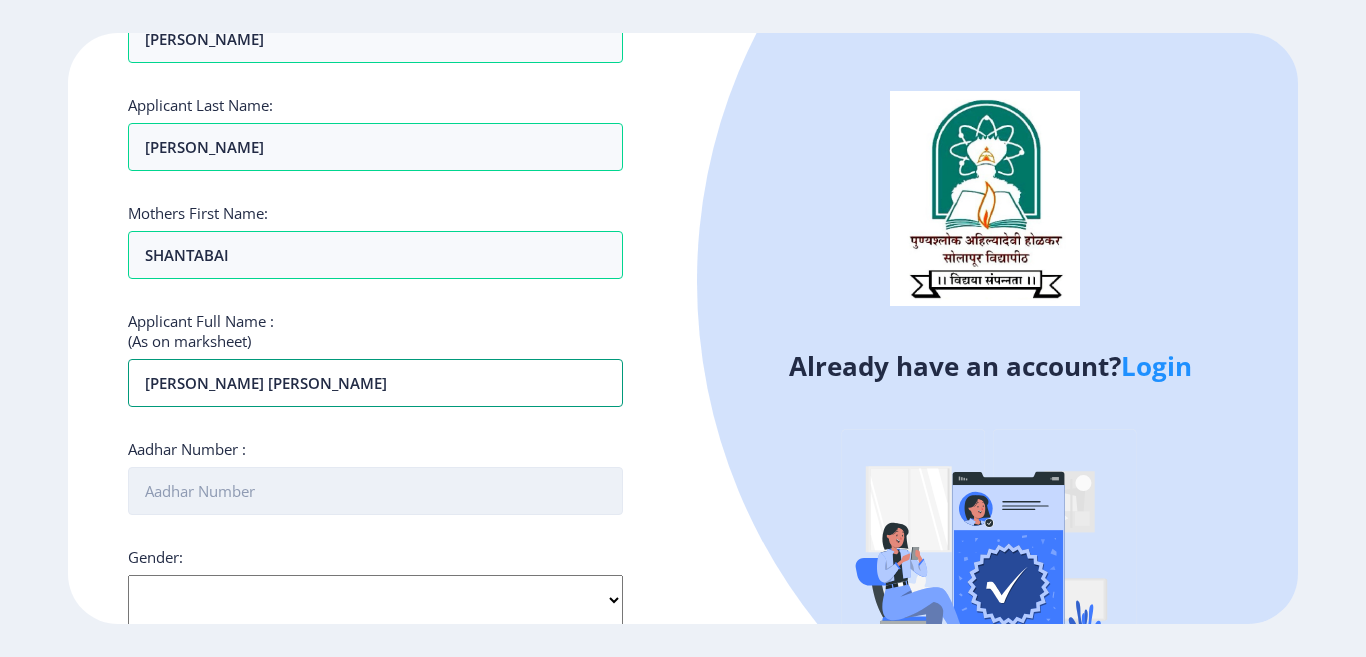 type on "[PERSON_NAME] [PERSON_NAME]" 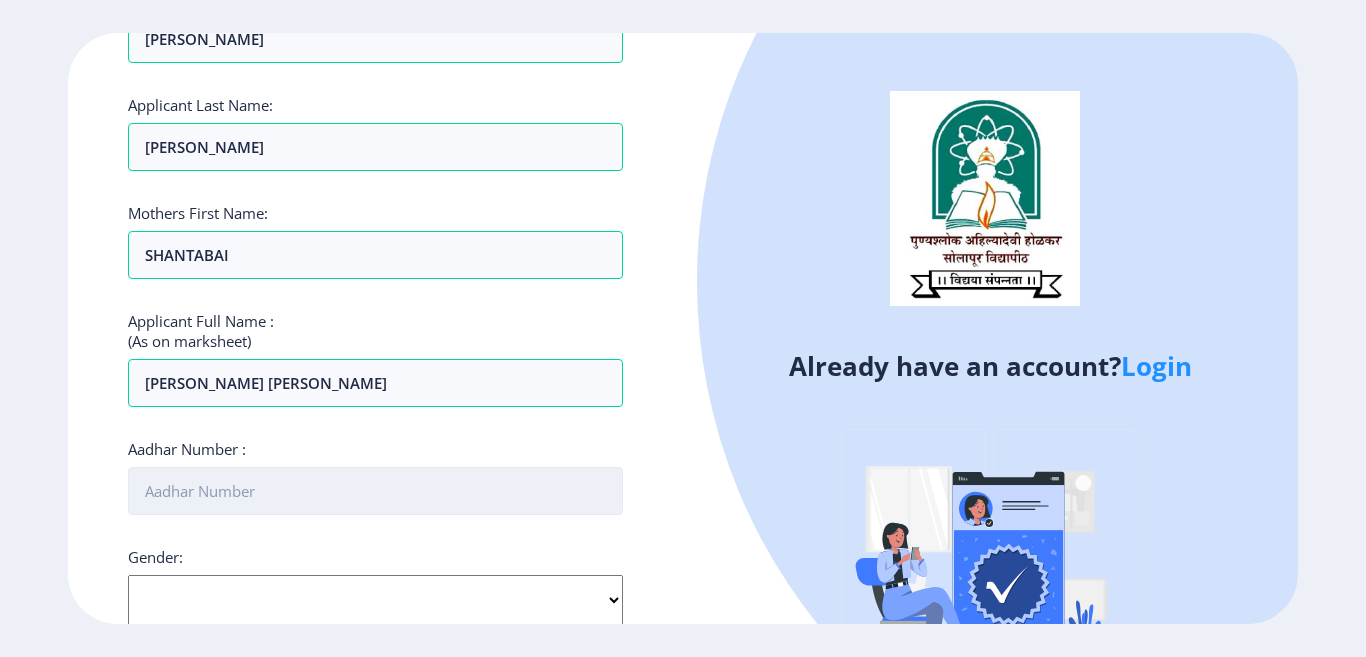 click on "Aadhar Number :" at bounding box center [375, 491] 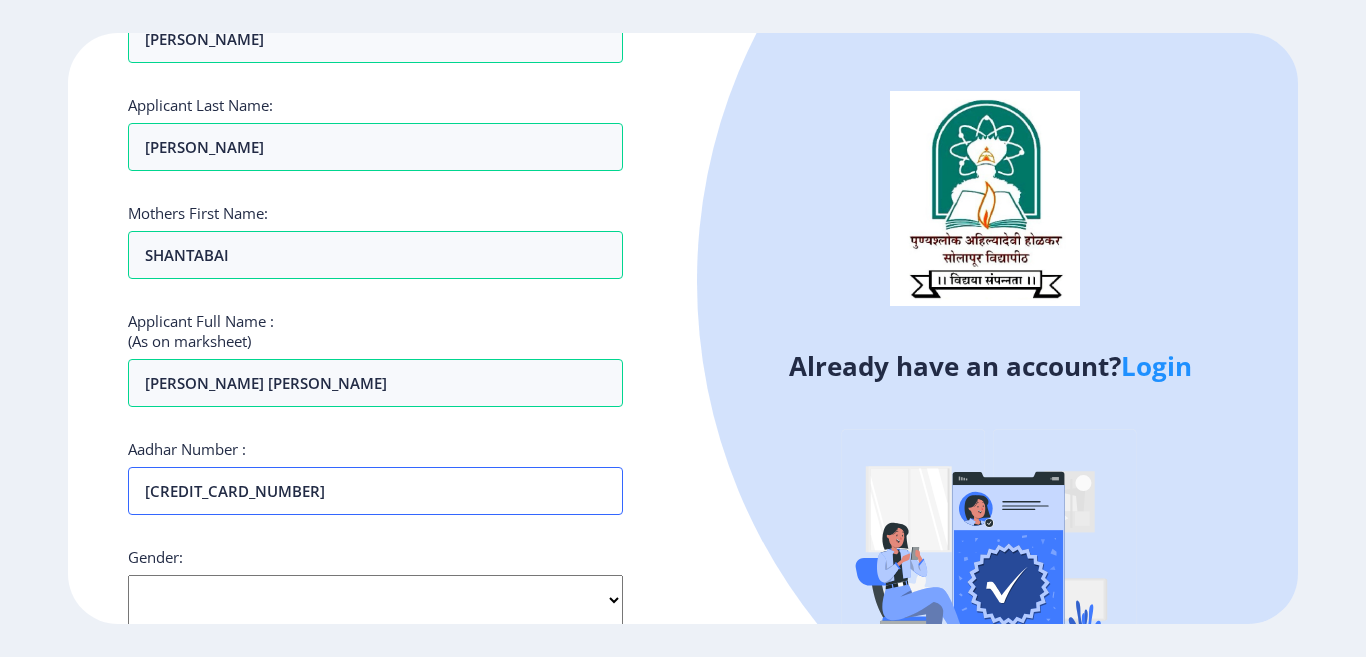 type on "[CREDIT_CARD_NUMBER]" 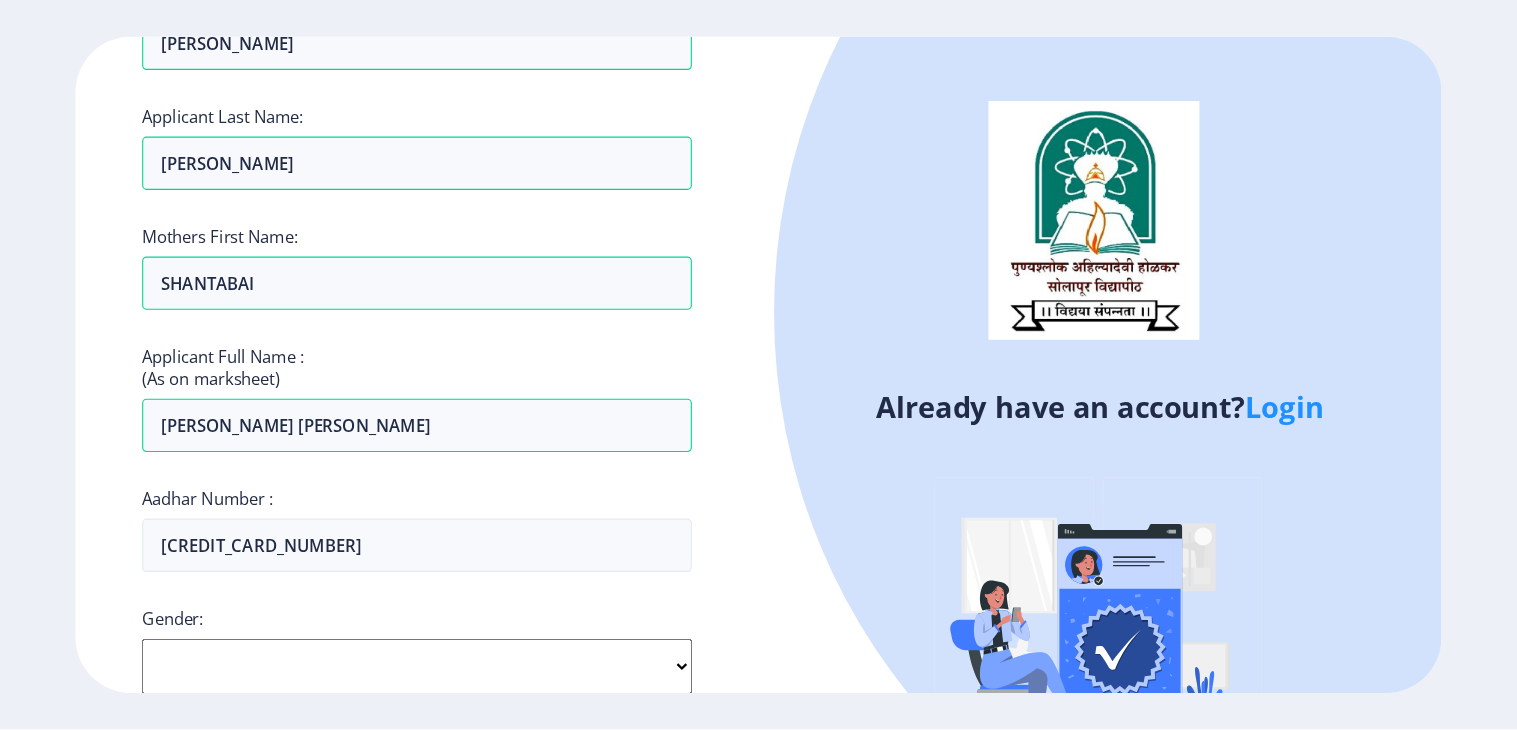 scroll, scrollTop: 281, scrollLeft: 0, axis: vertical 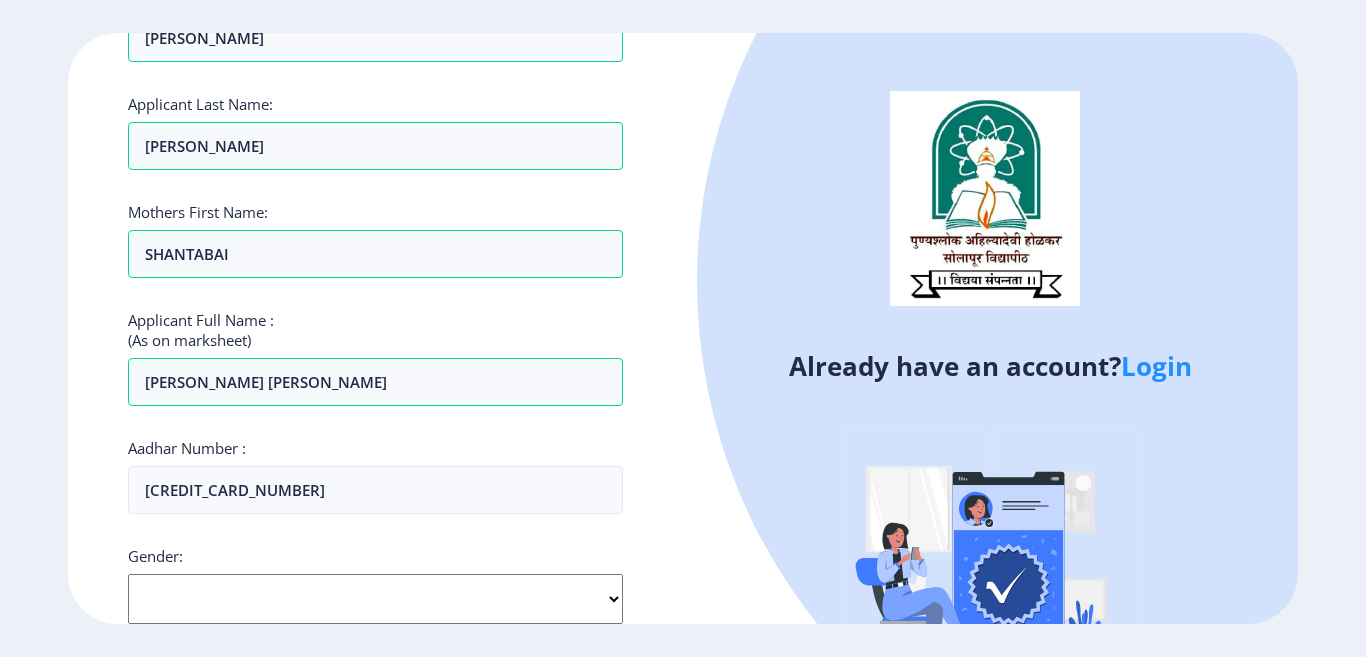 click on "Select Gender [DEMOGRAPHIC_DATA] [DEMOGRAPHIC_DATA] Other" 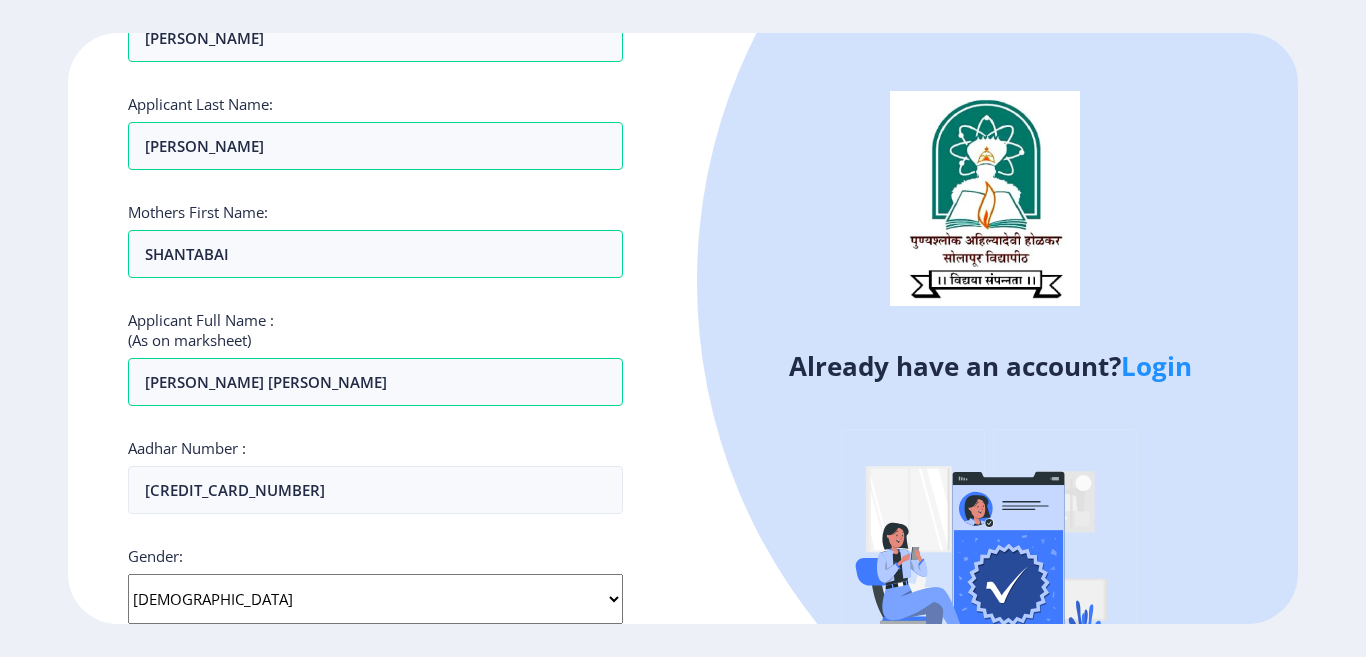 click on "Select Gender [DEMOGRAPHIC_DATA] [DEMOGRAPHIC_DATA] Other" 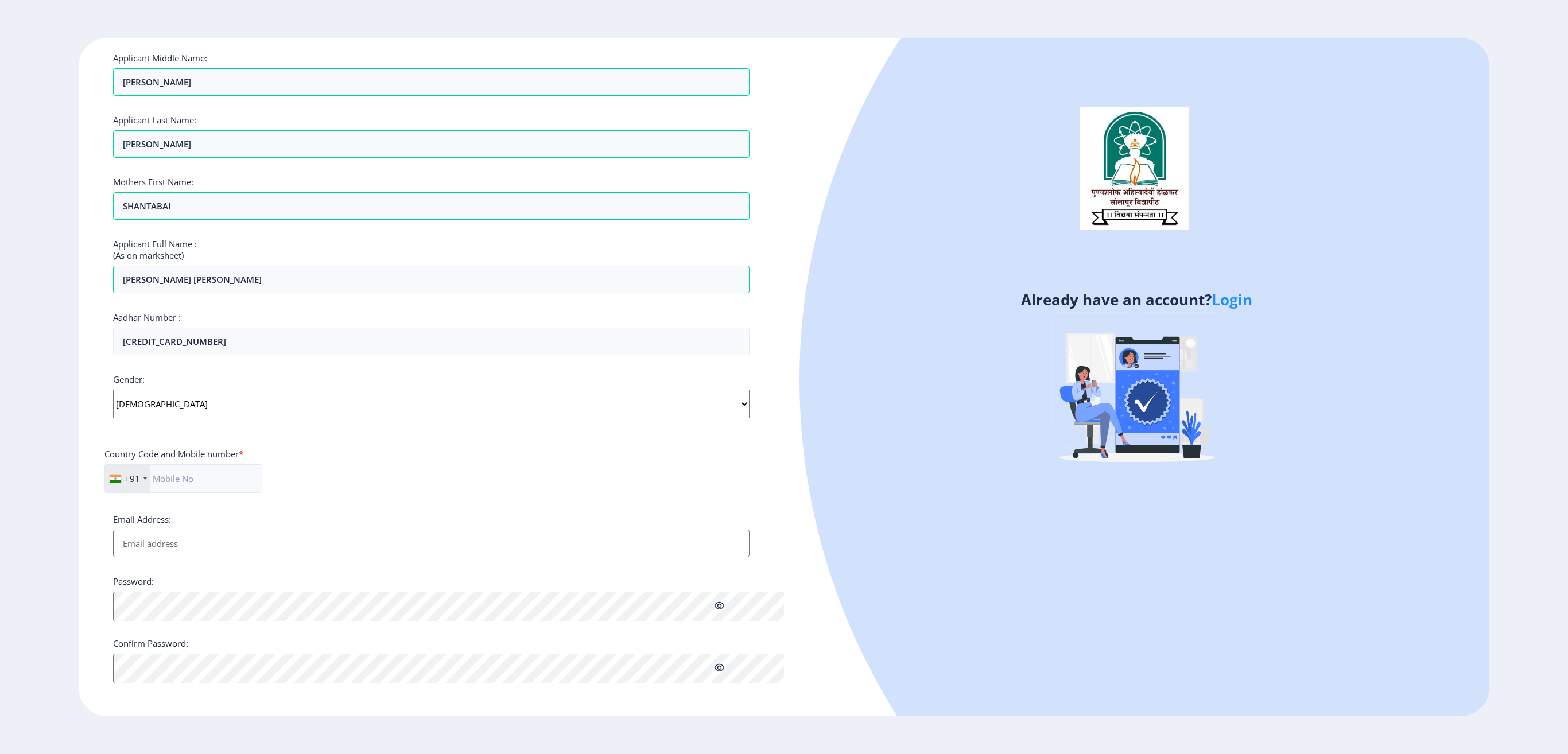 scroll, scrollTop: 0, scrollLeft: 0, axis: both 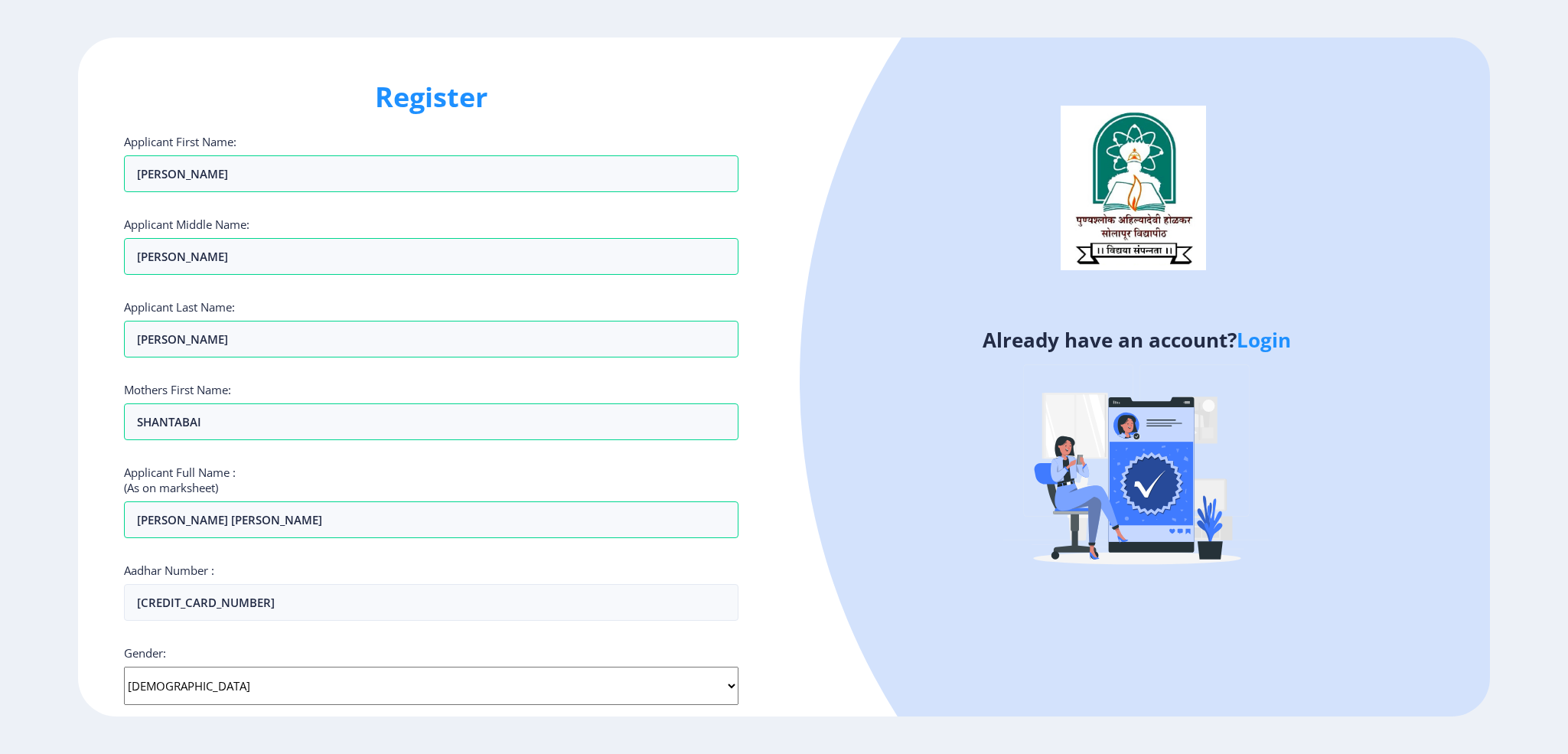 drag, startPoint x: 1025, startPoint y: 3, endPoint x: 865, endPoint y: 595, distance: 613.2406 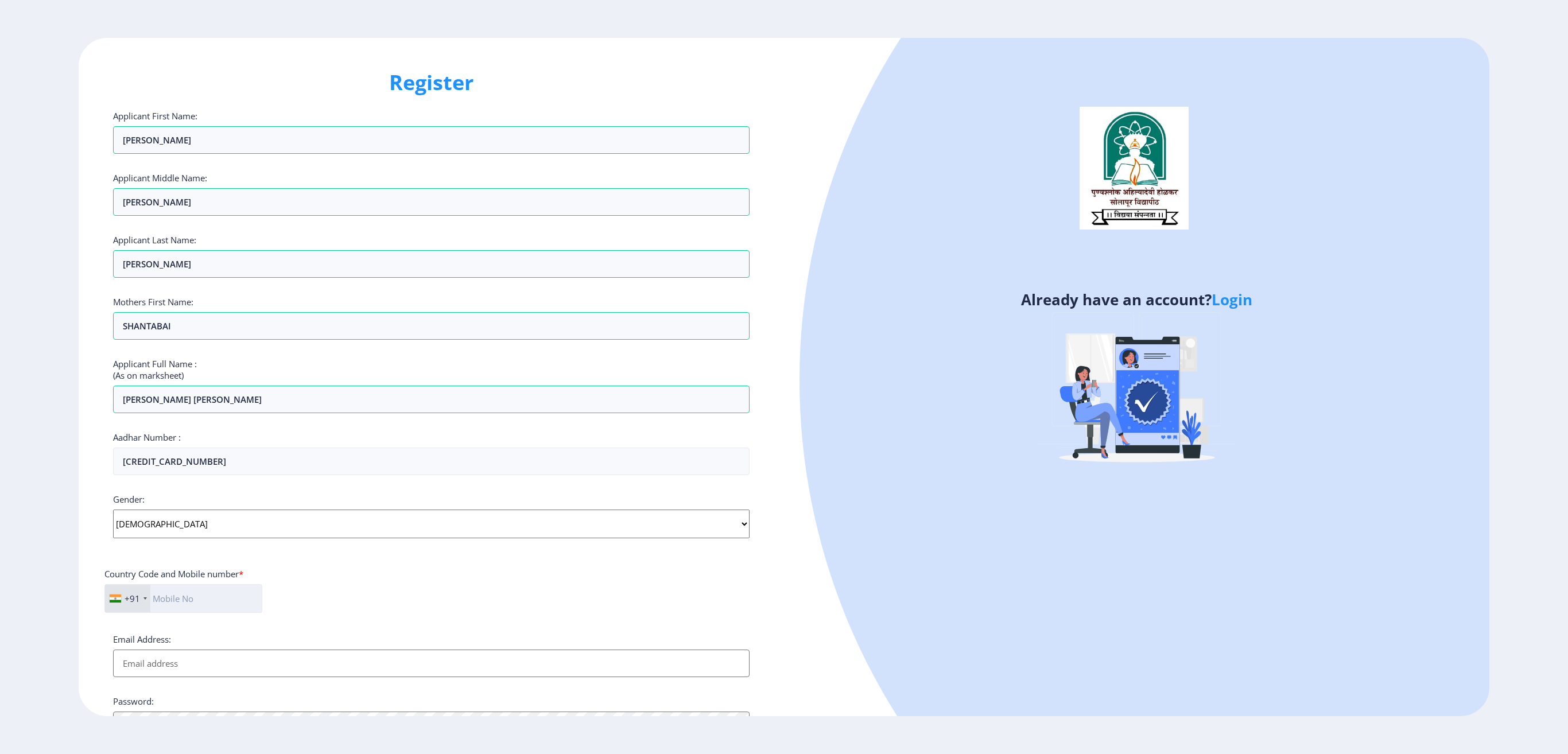 click 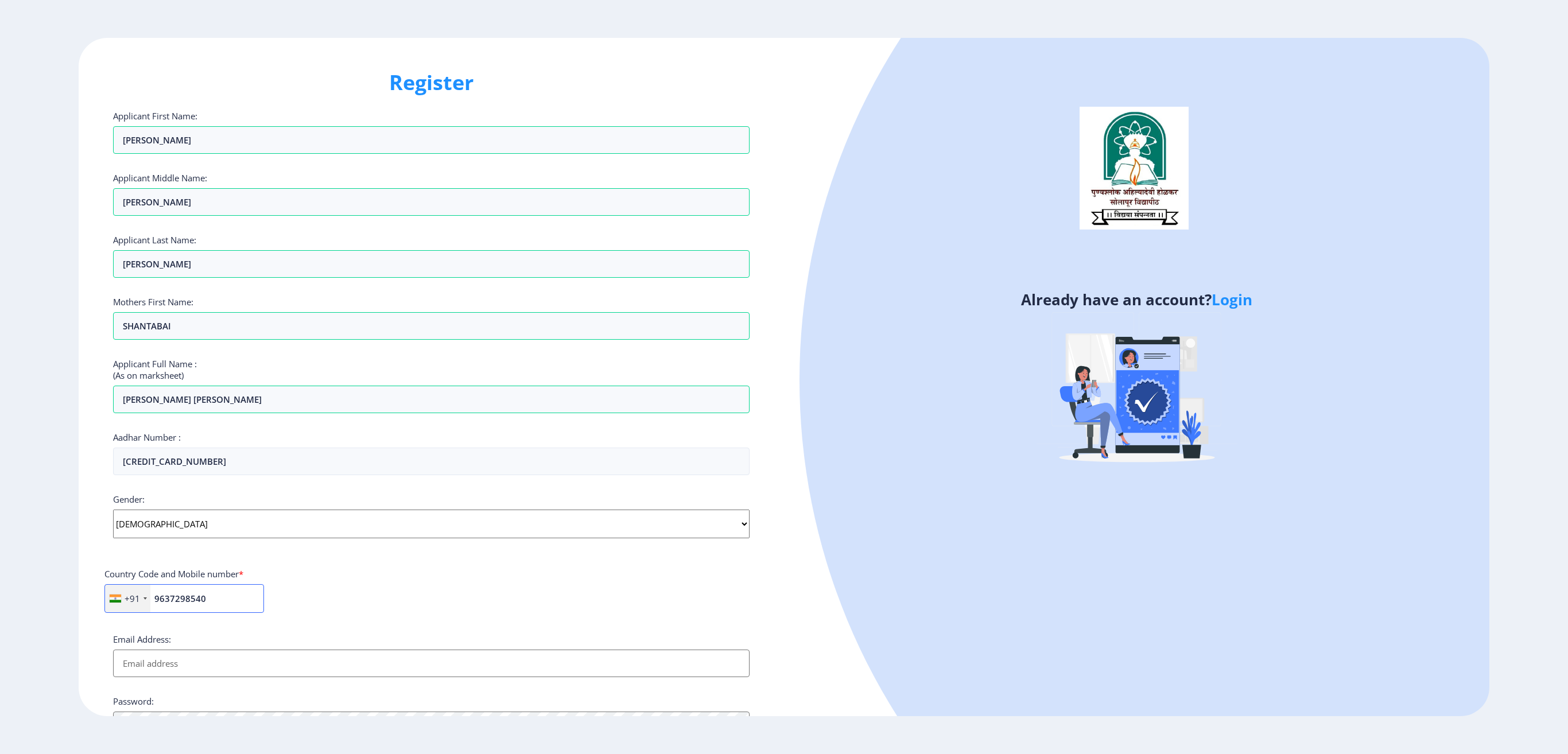 type on "9637298540" 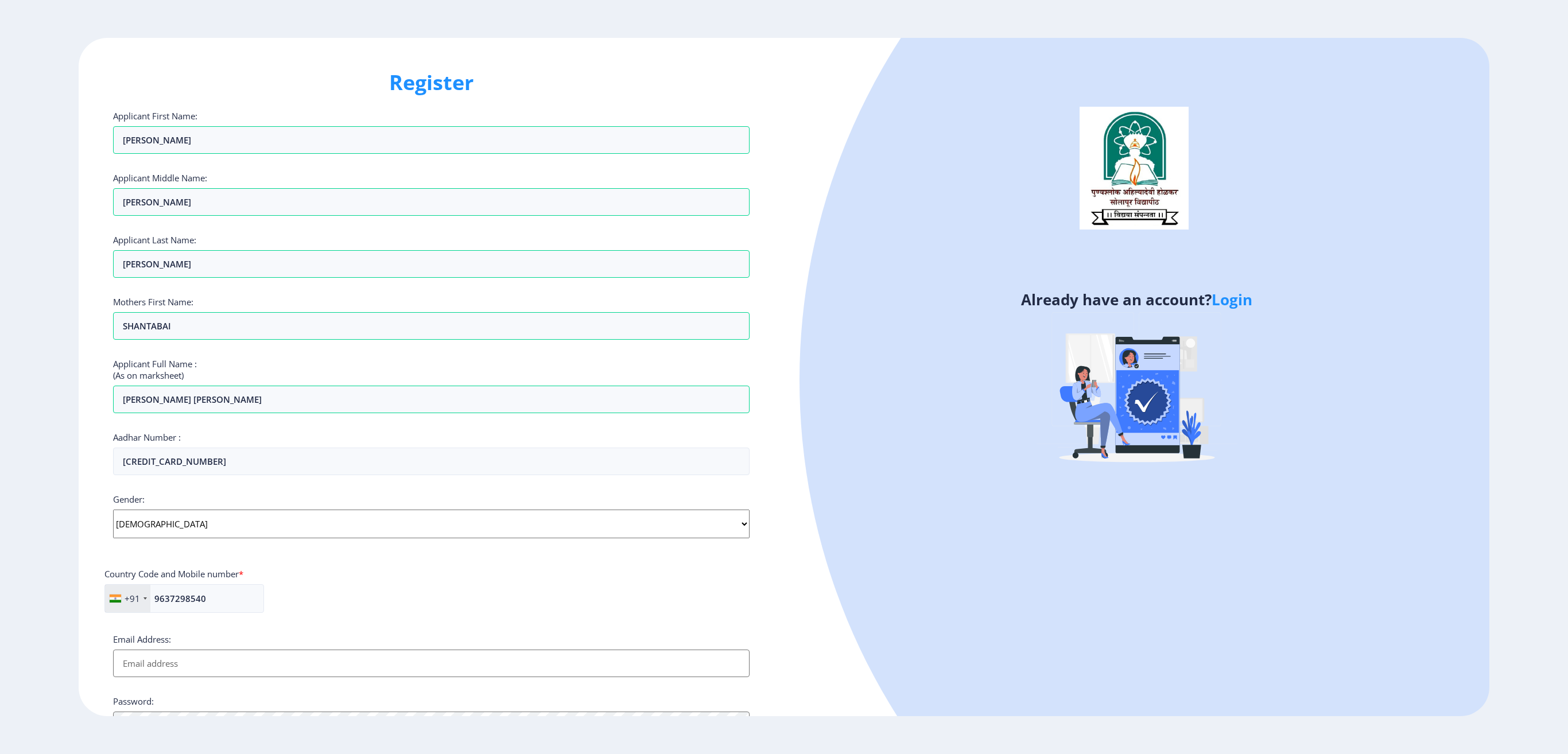 click on "Email Address:" at bounding box center (431, 663) 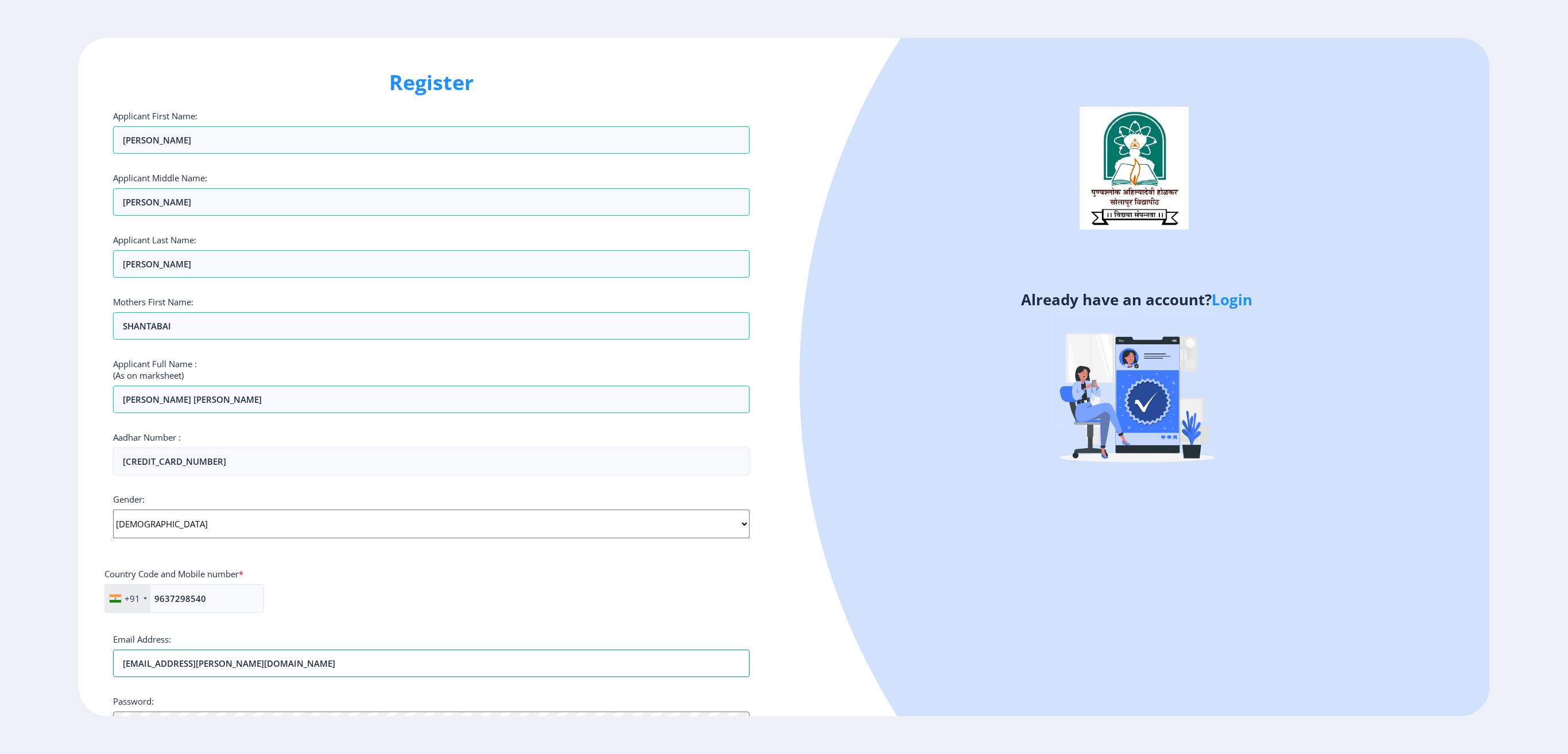 type on "[EMAIL_ADDRESS][PERSON_NAME][DOMAIN_NAME]" 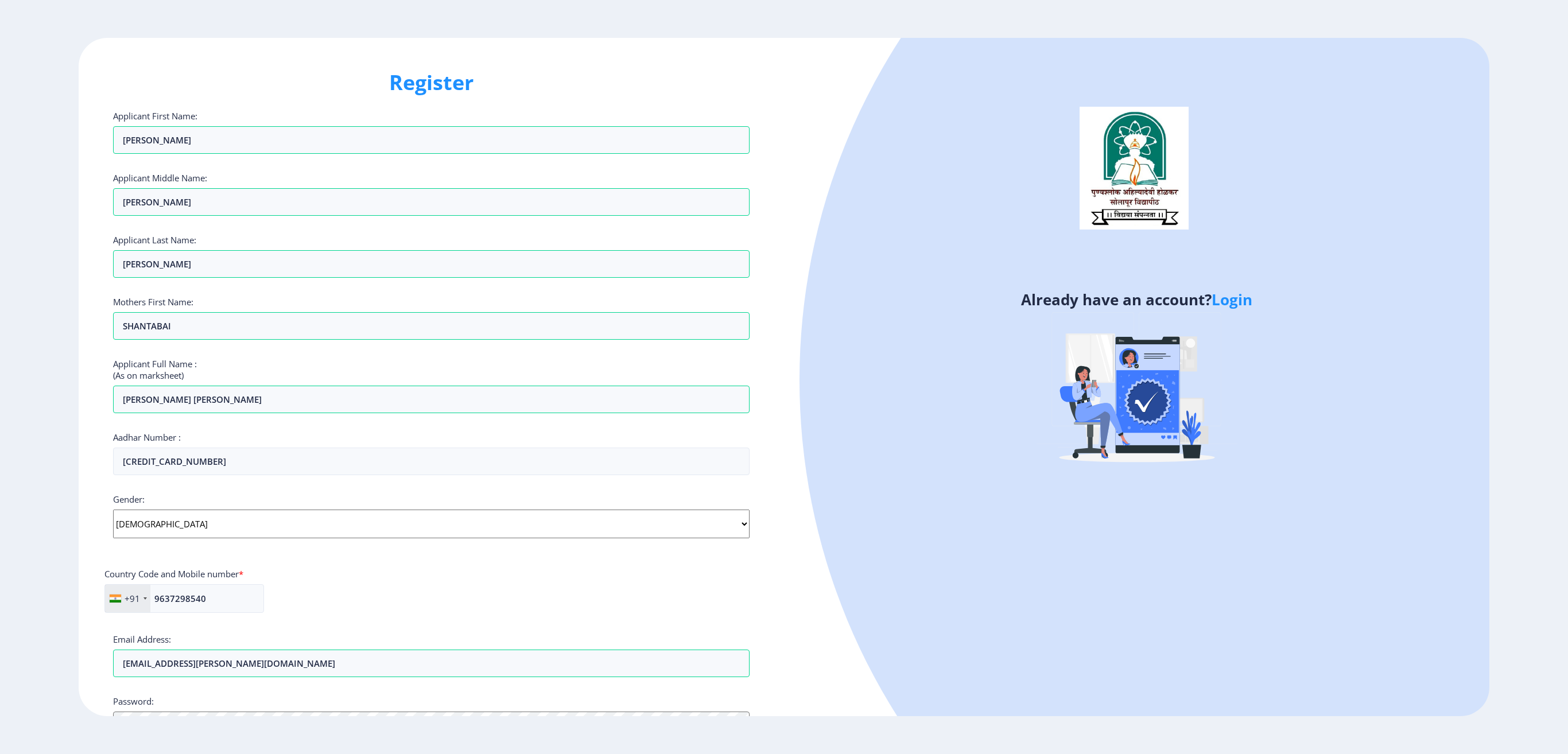 drag, startPoint x: 986, startPoint y: 428, endPoint x: 1002, endPoint y: 491, distance: 65 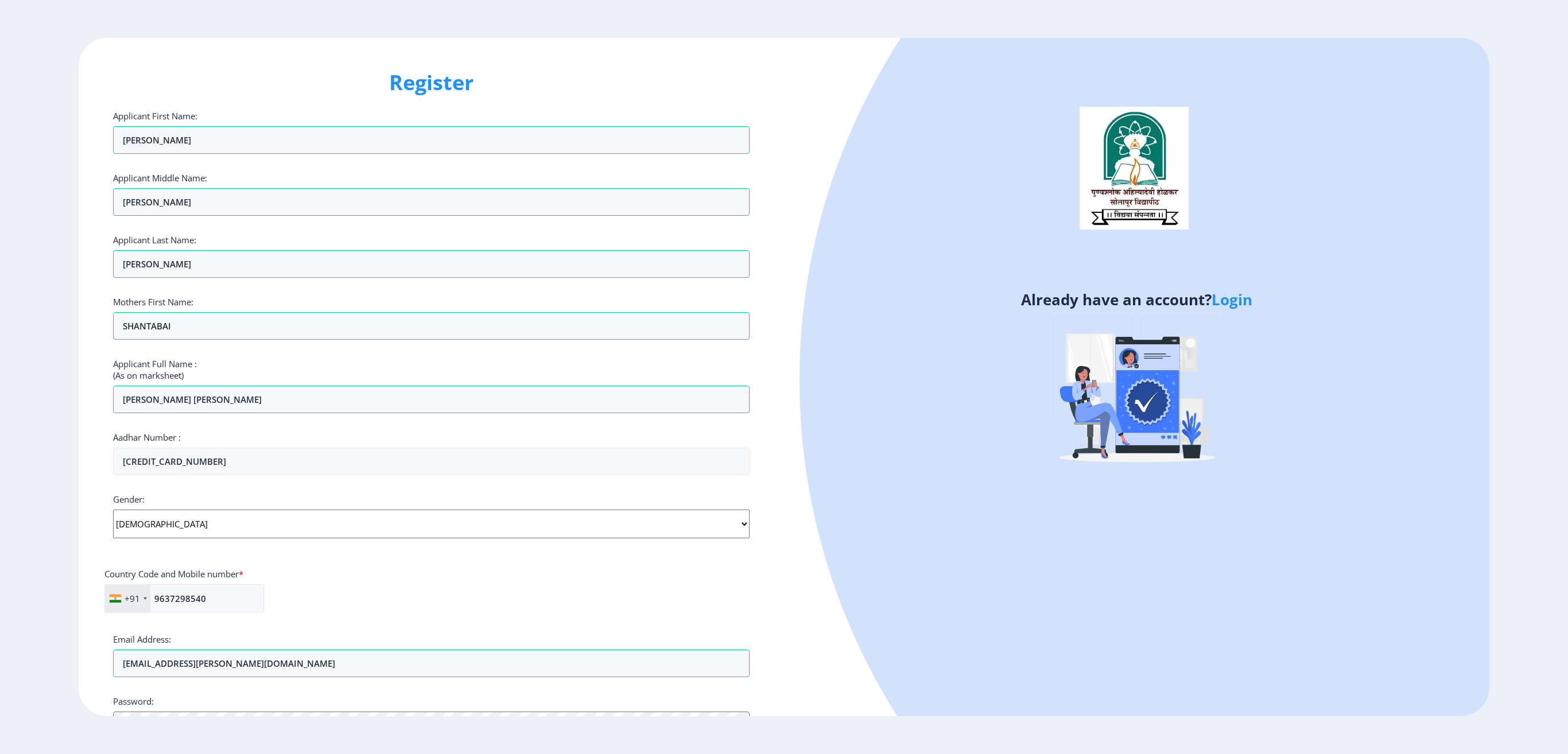 drag, startPoint x: 1561, startPoint y: 430, endPoint x: 1554, endPoint y: 656, distance: 226.1084 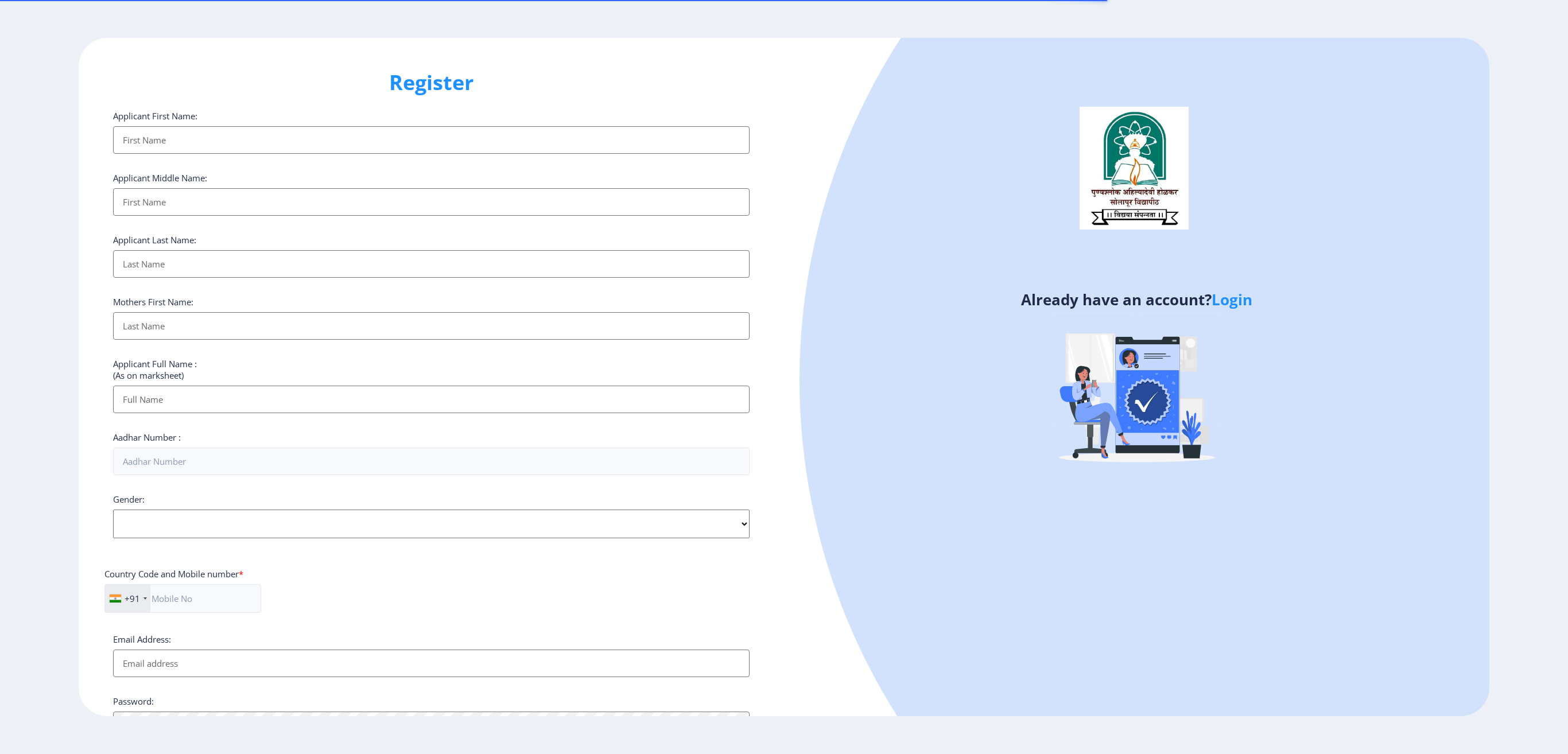 select 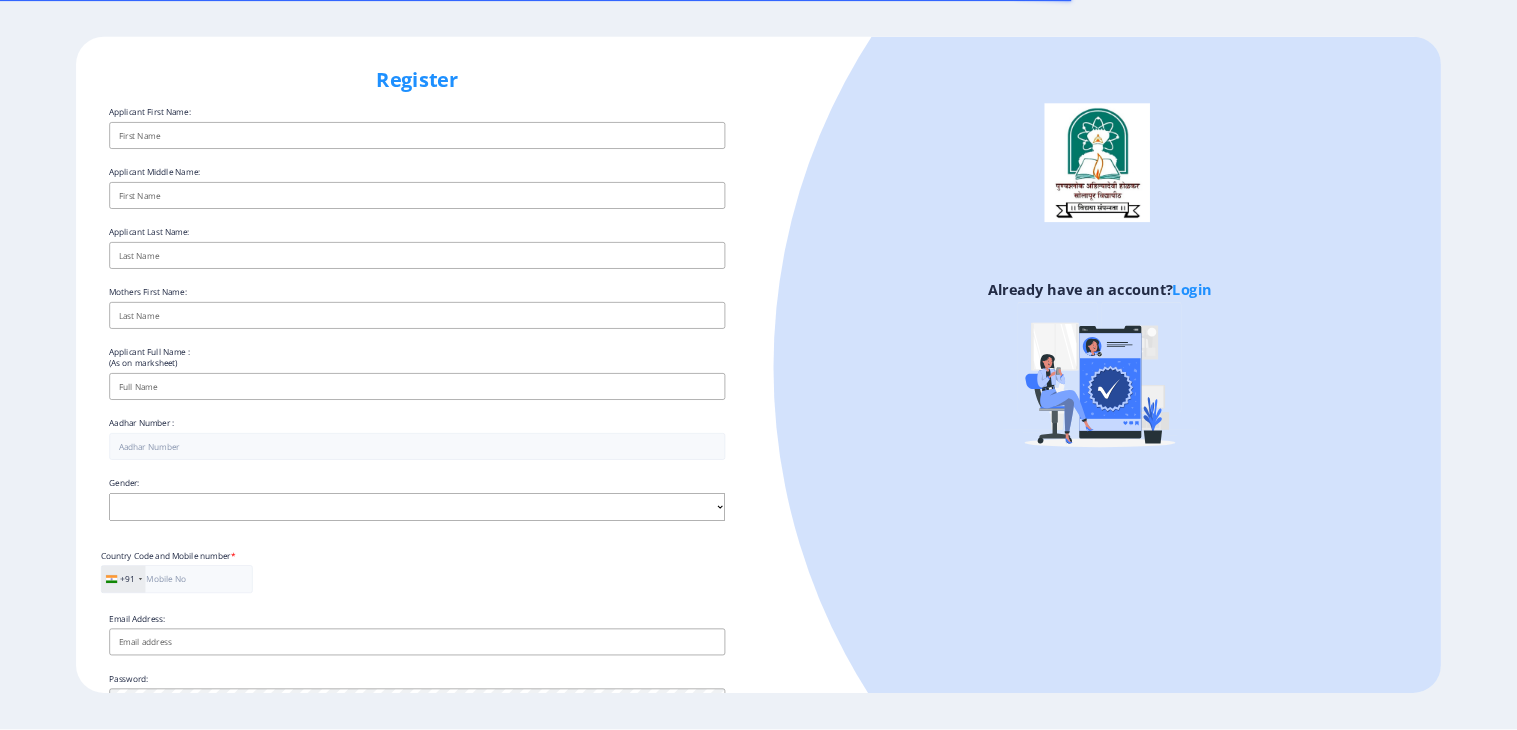 scroll, scrollTop: 0, scrollLeft: 0, axis: both 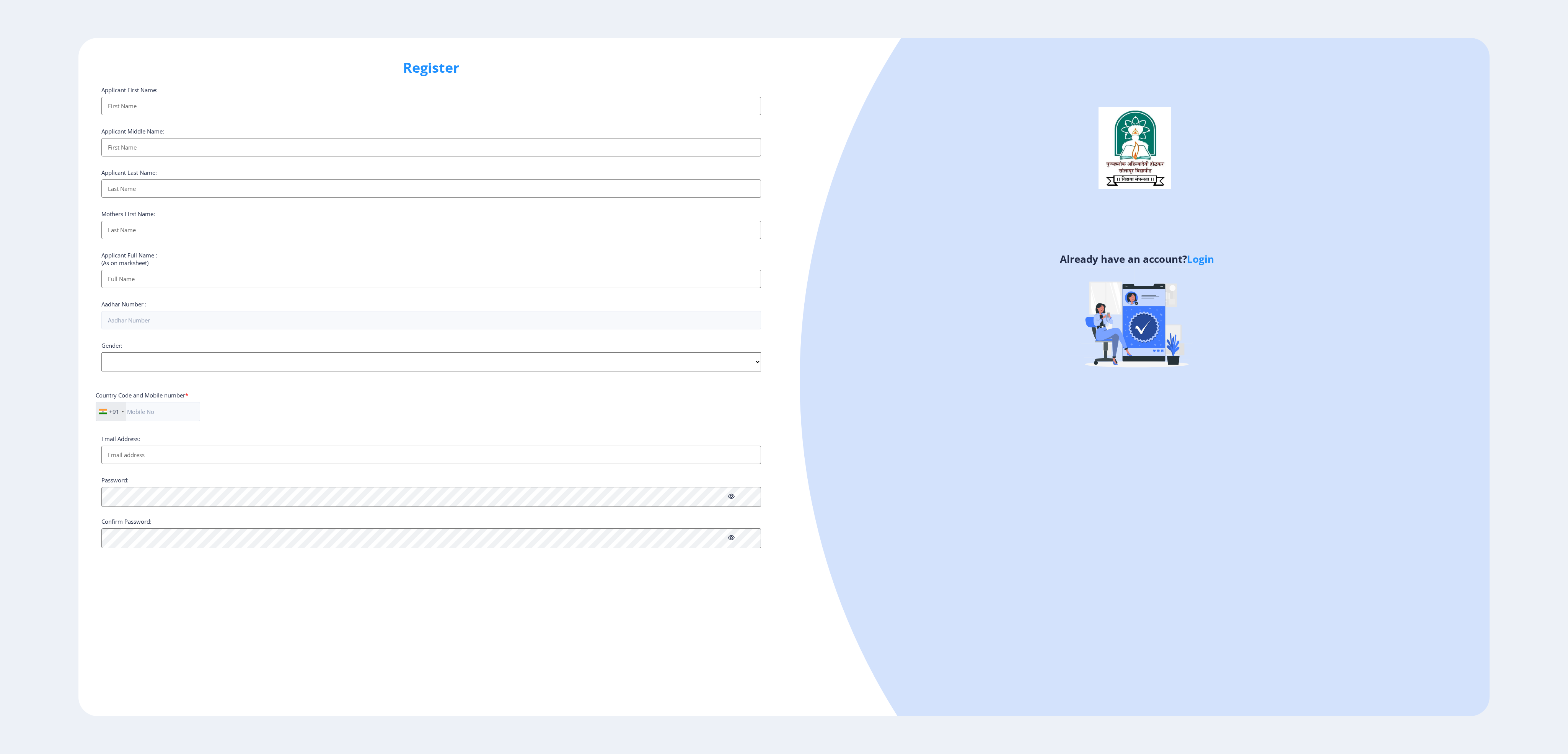 click on "Register" 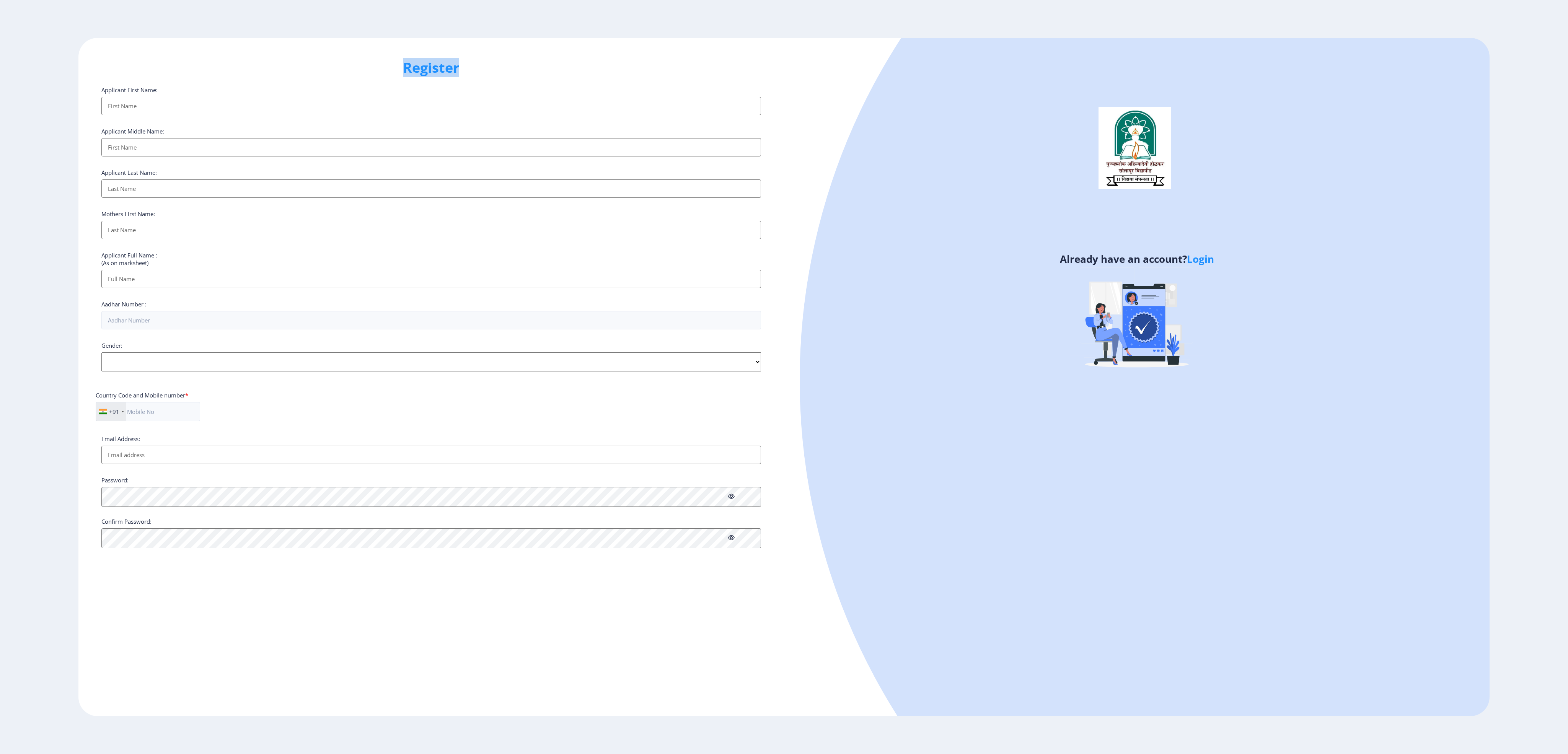 click on "Register" 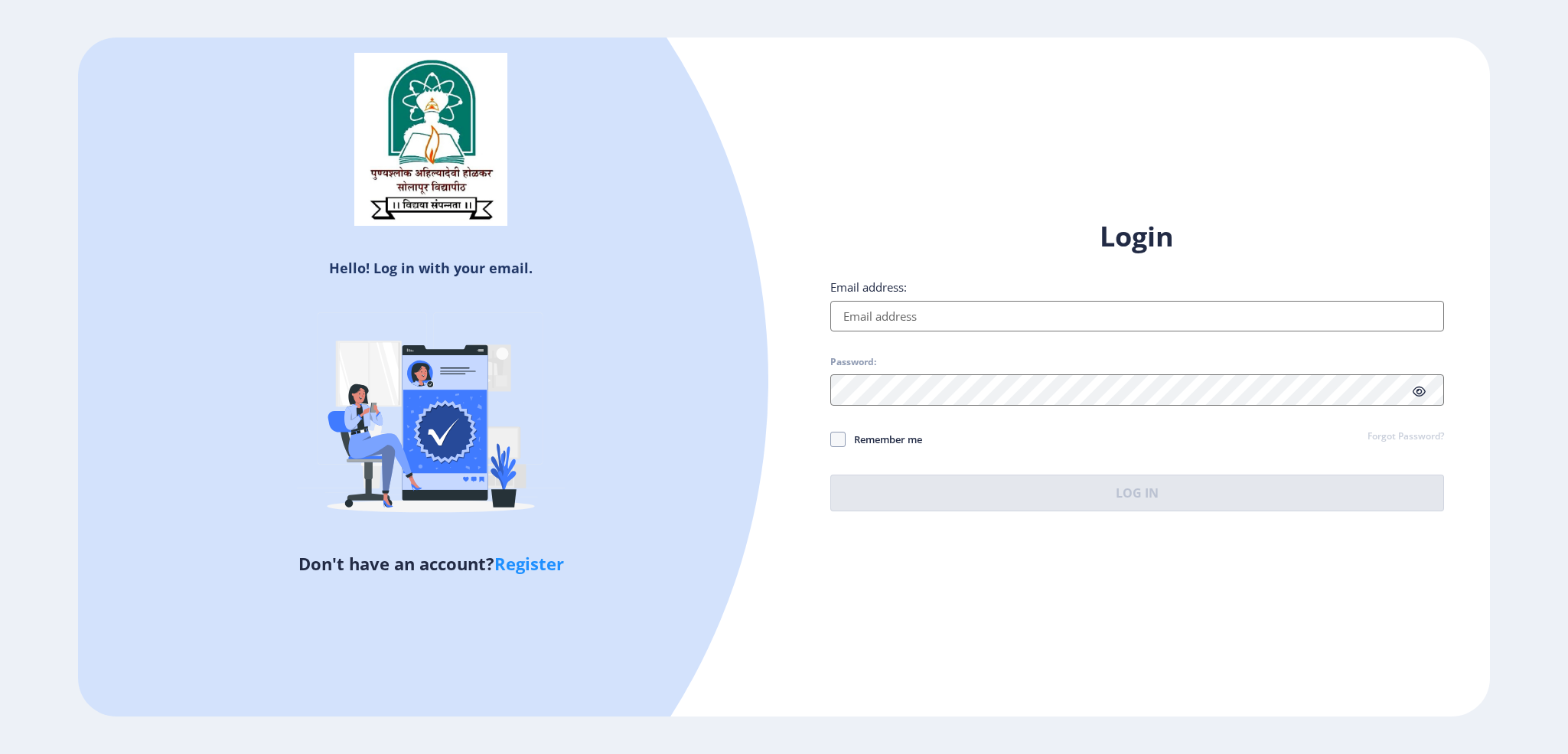 click on "Register" 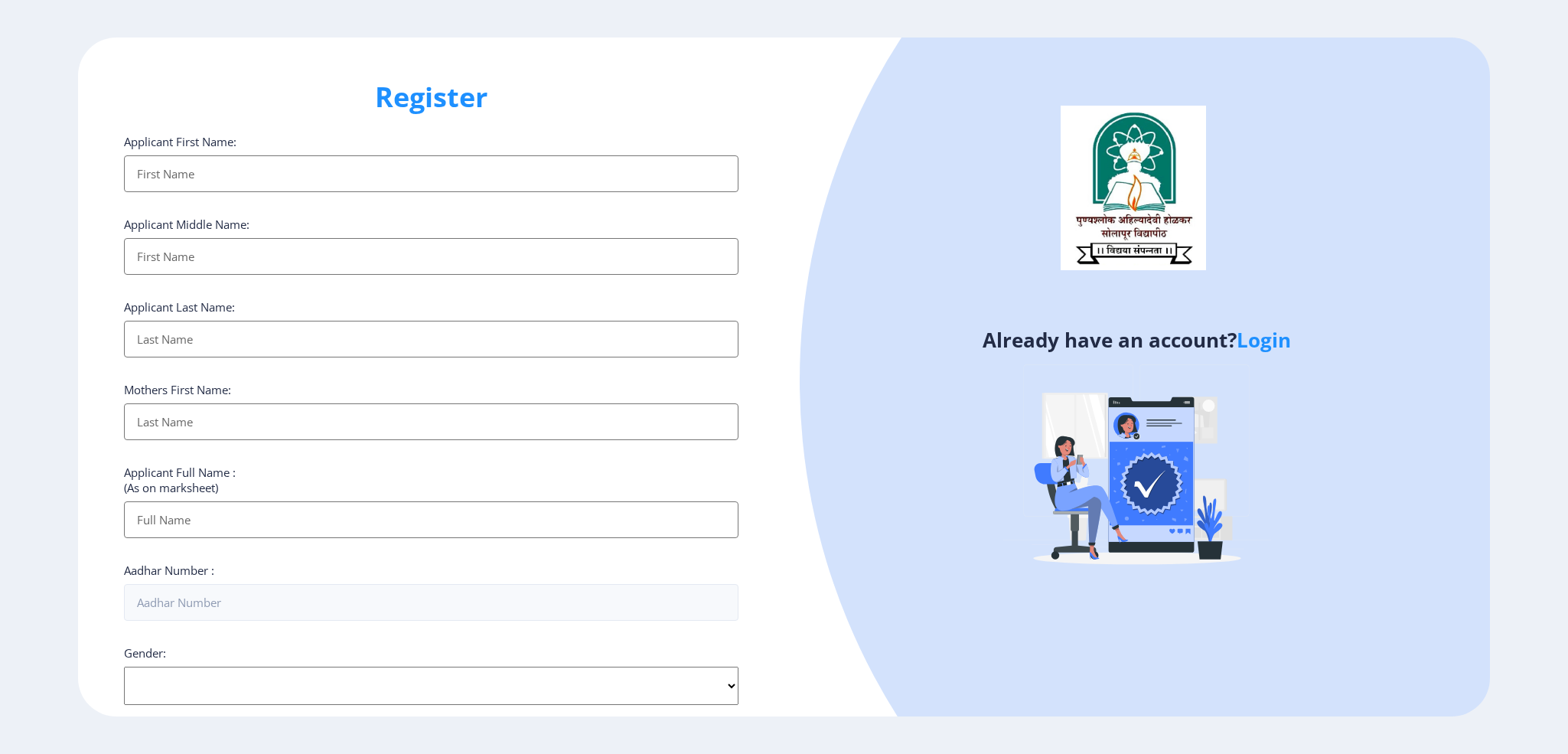 click on "Login" 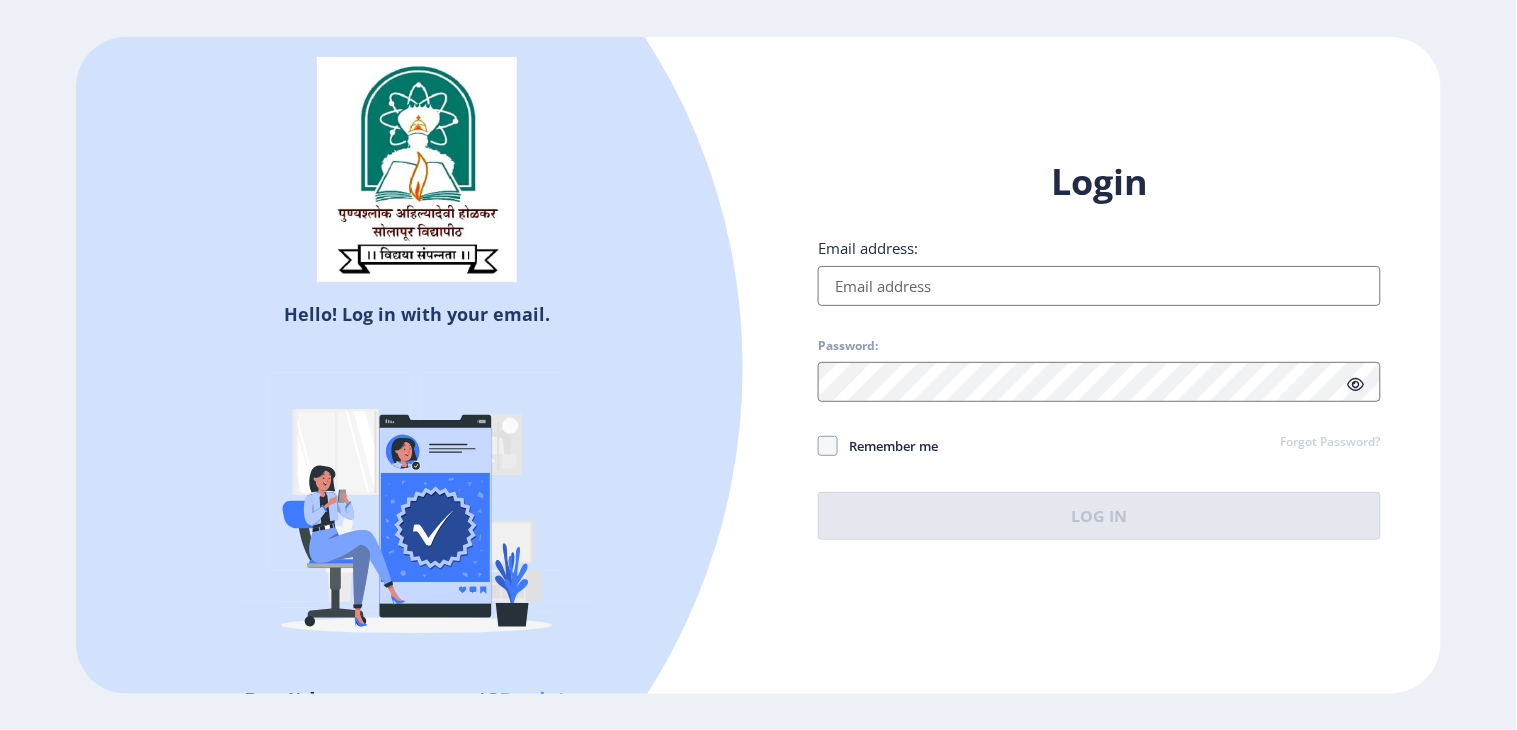click on "Email address:" at bounding box center [1099, 286] 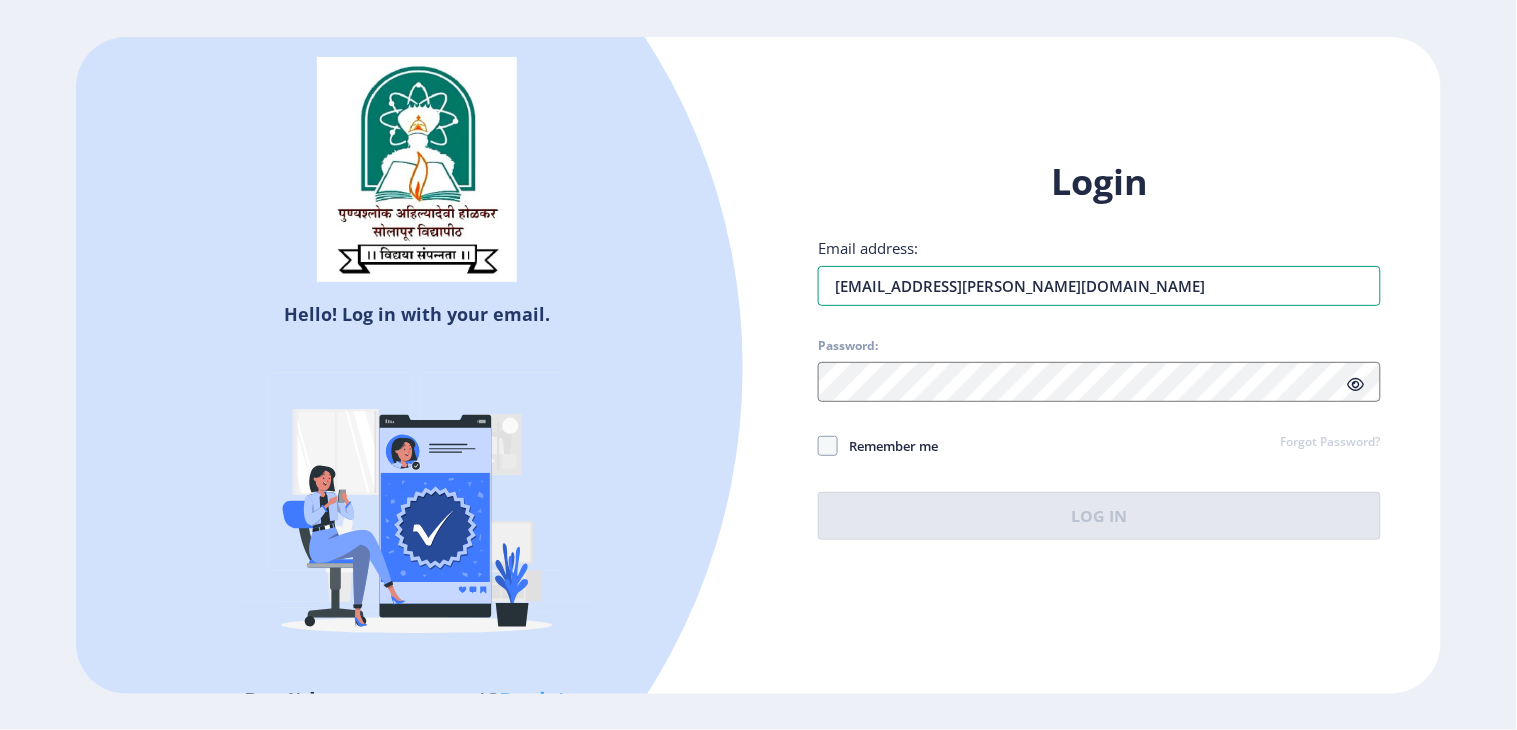 type on "[EMAIL_ADDRESS][PERSON_NAME][DOMAIN_NAME]" 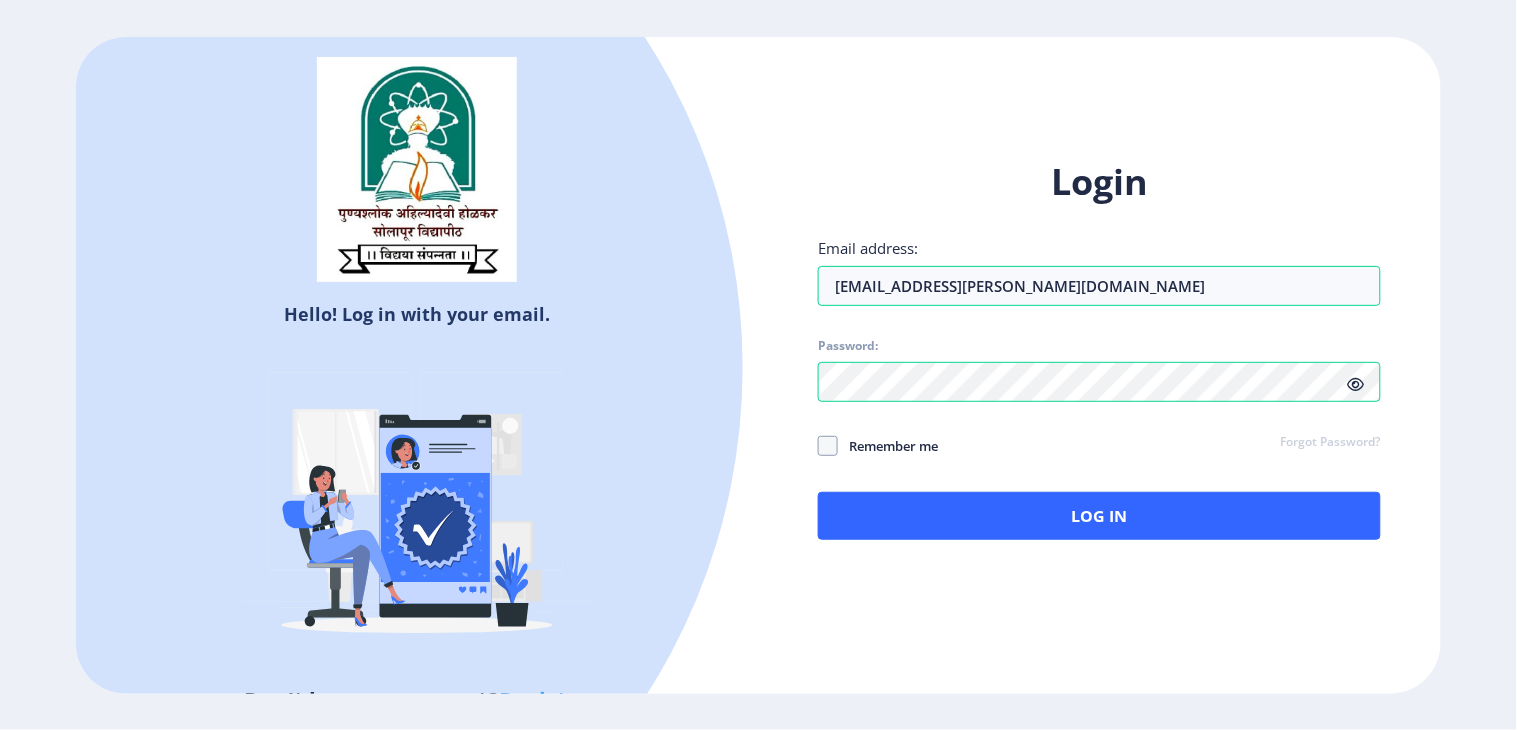 click 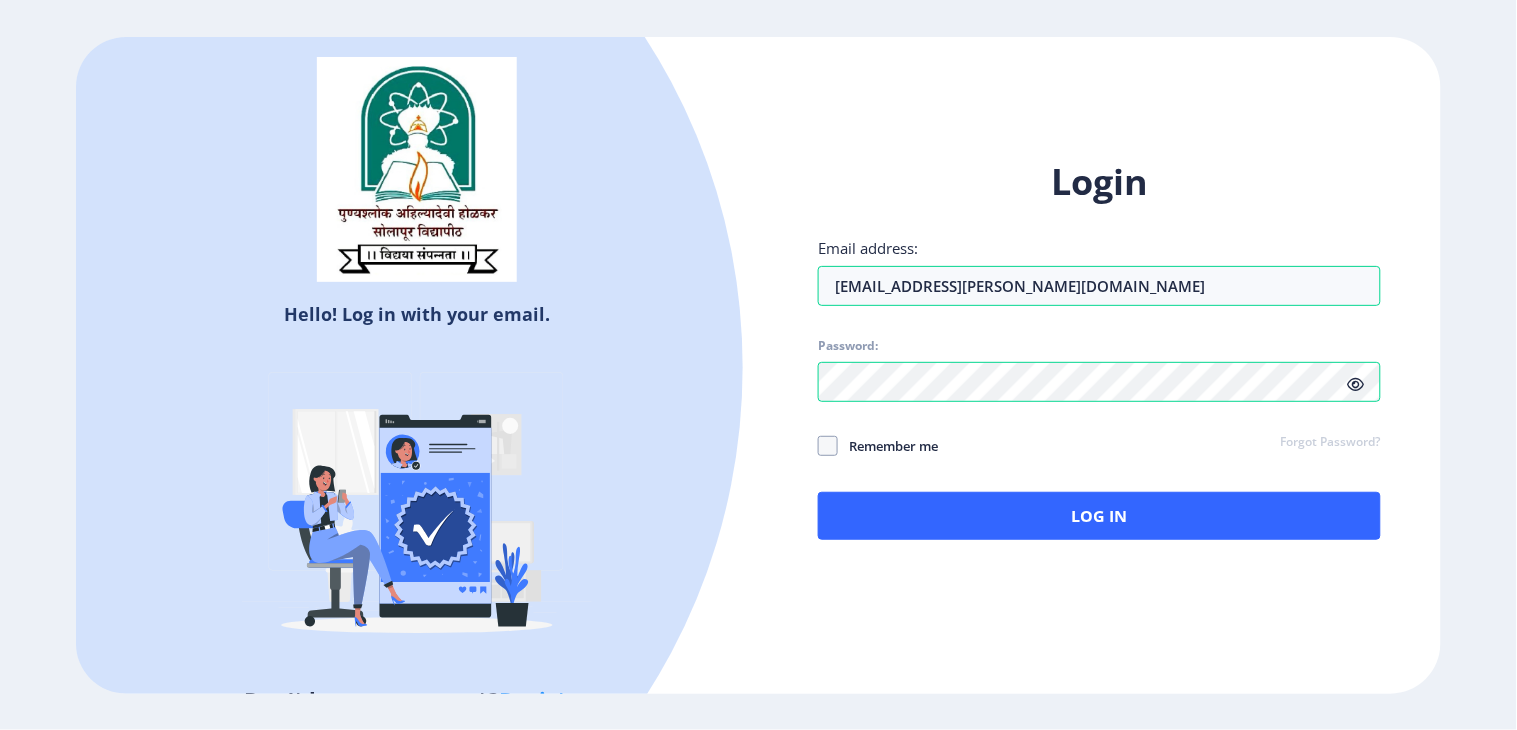 click 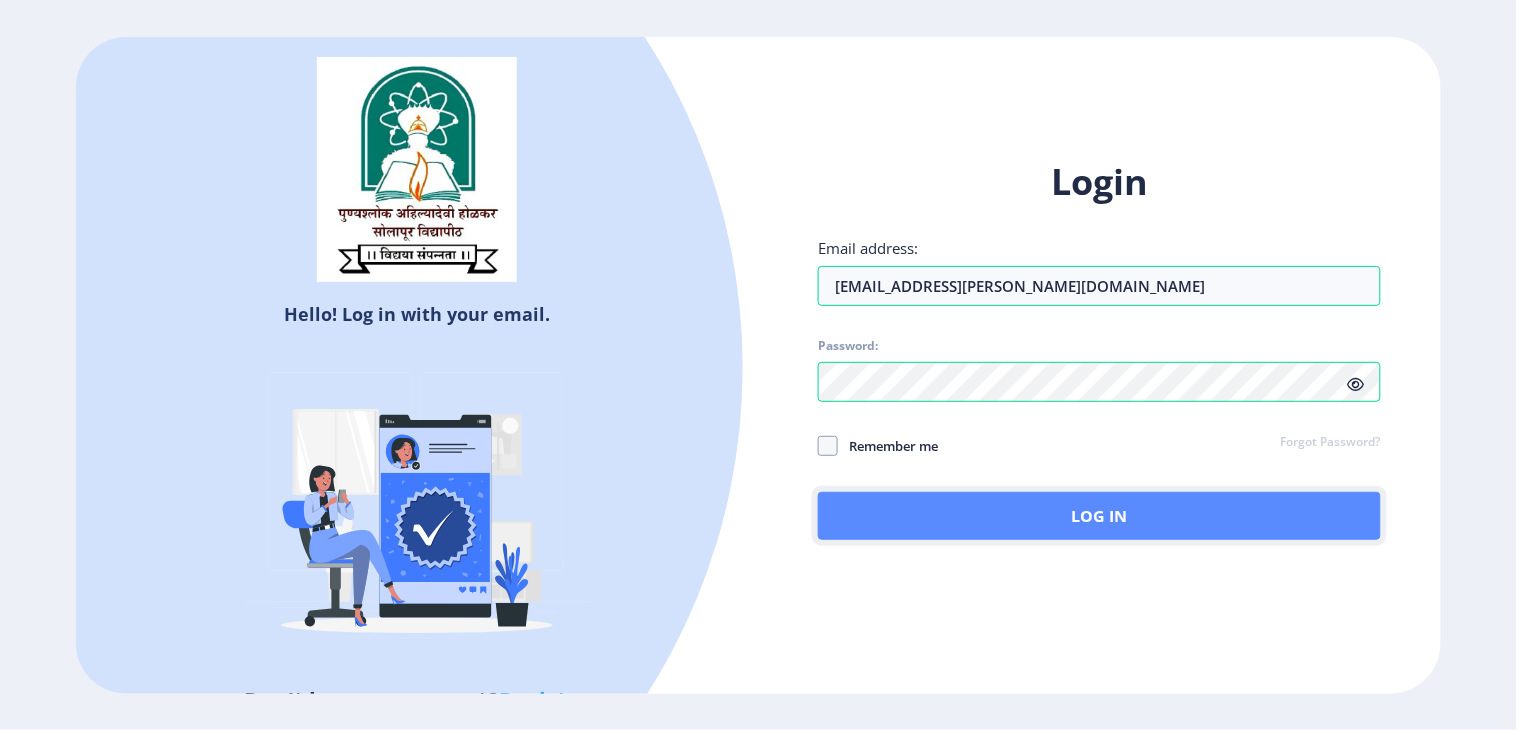 click on "Log In" 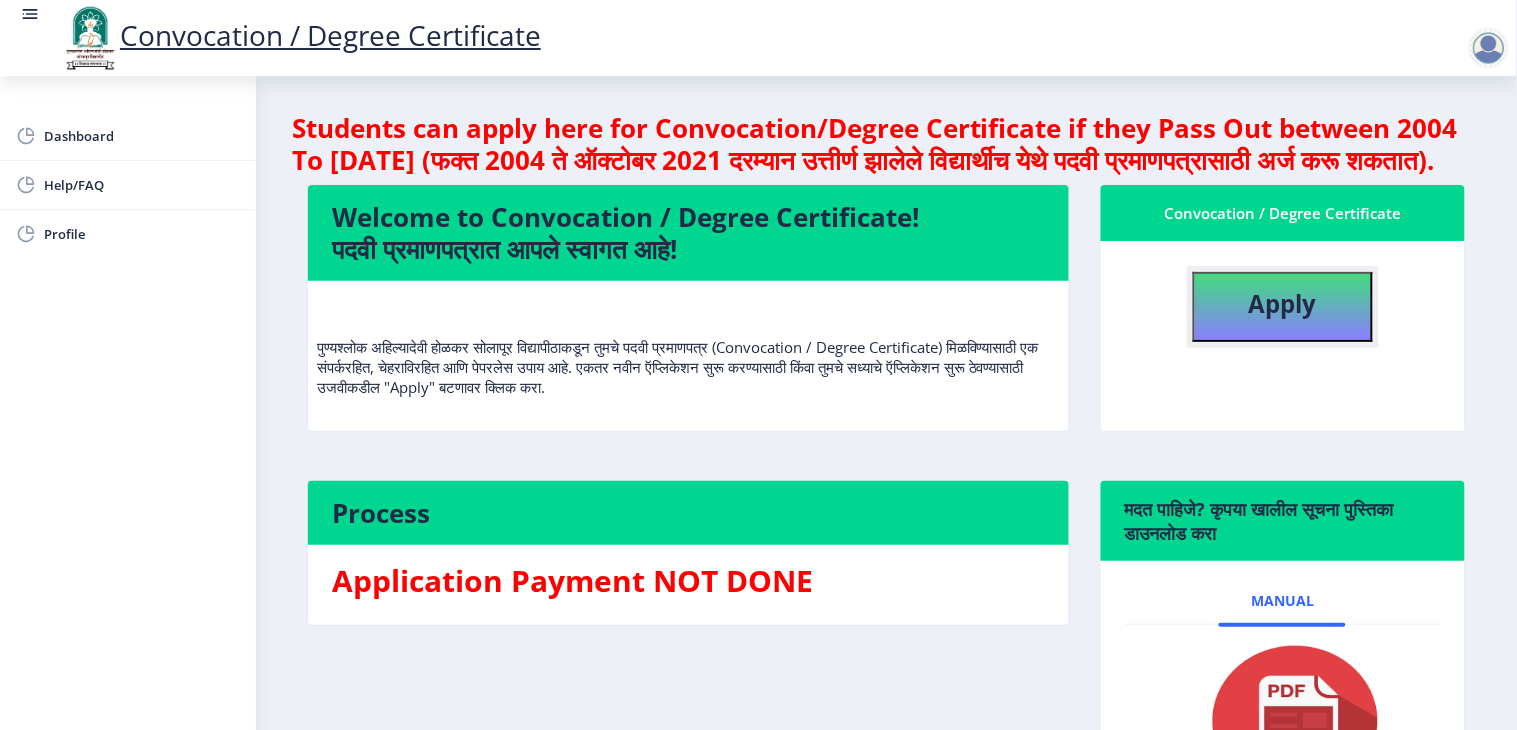 click on "Apply" 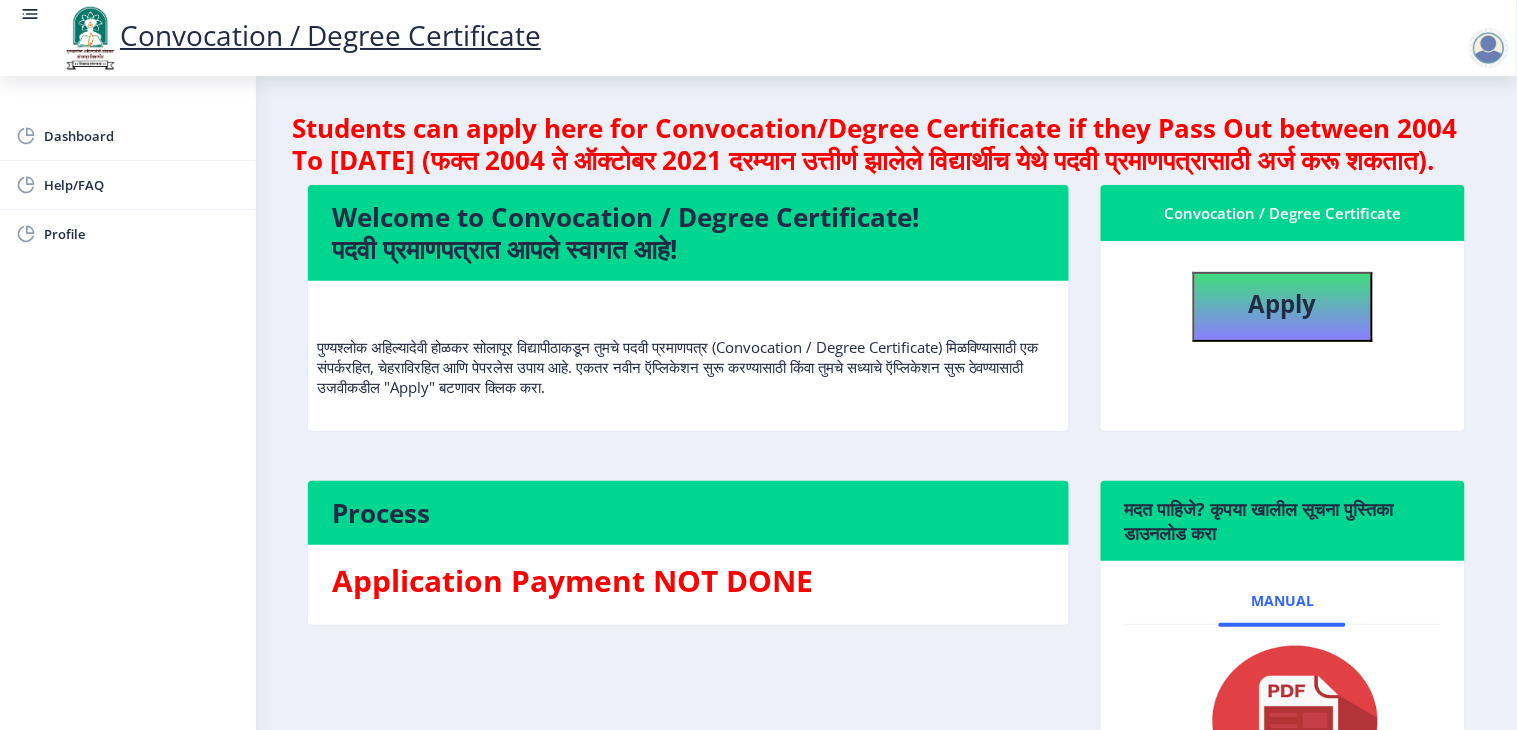 select 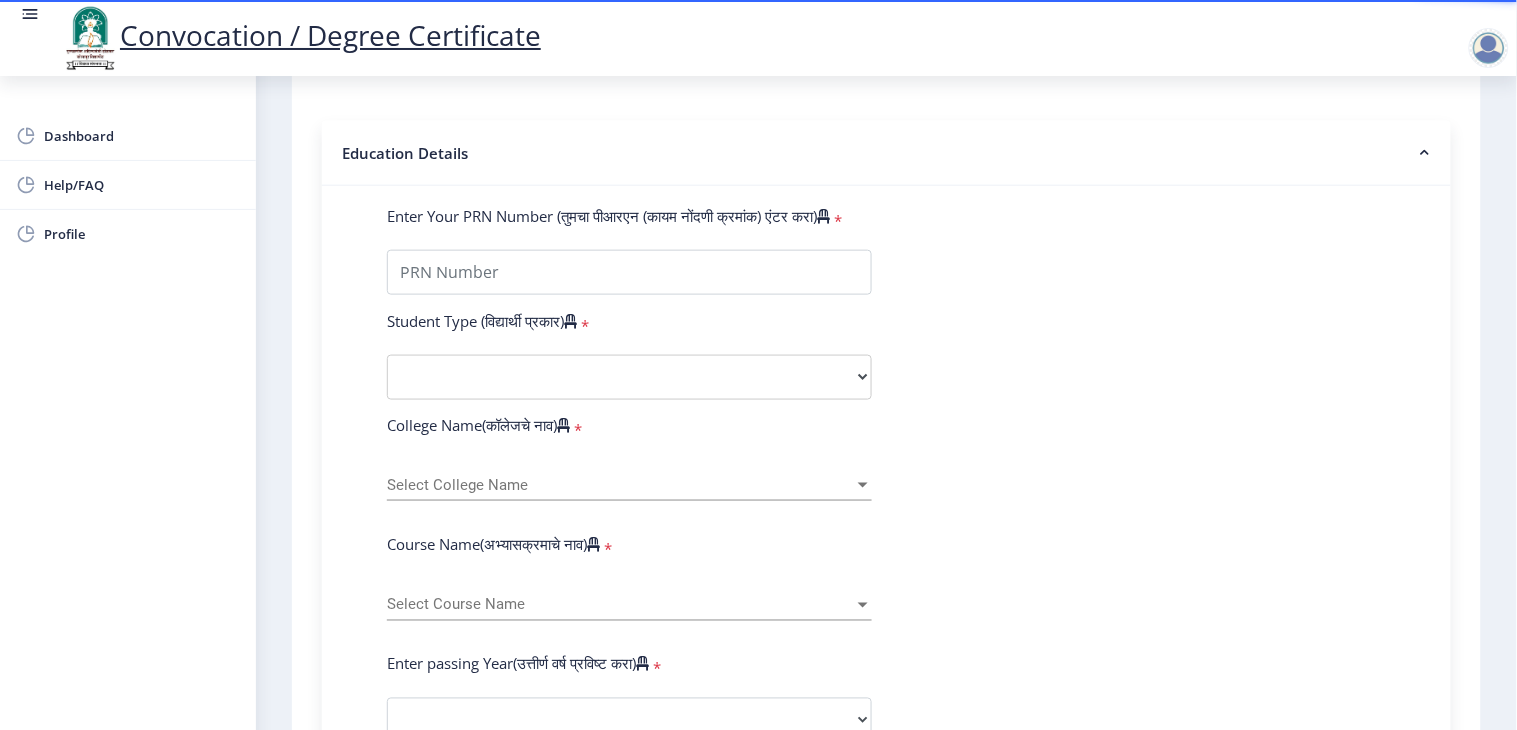 scroll, scrollTop: 400, scrollLeft: 0, axis: vertical 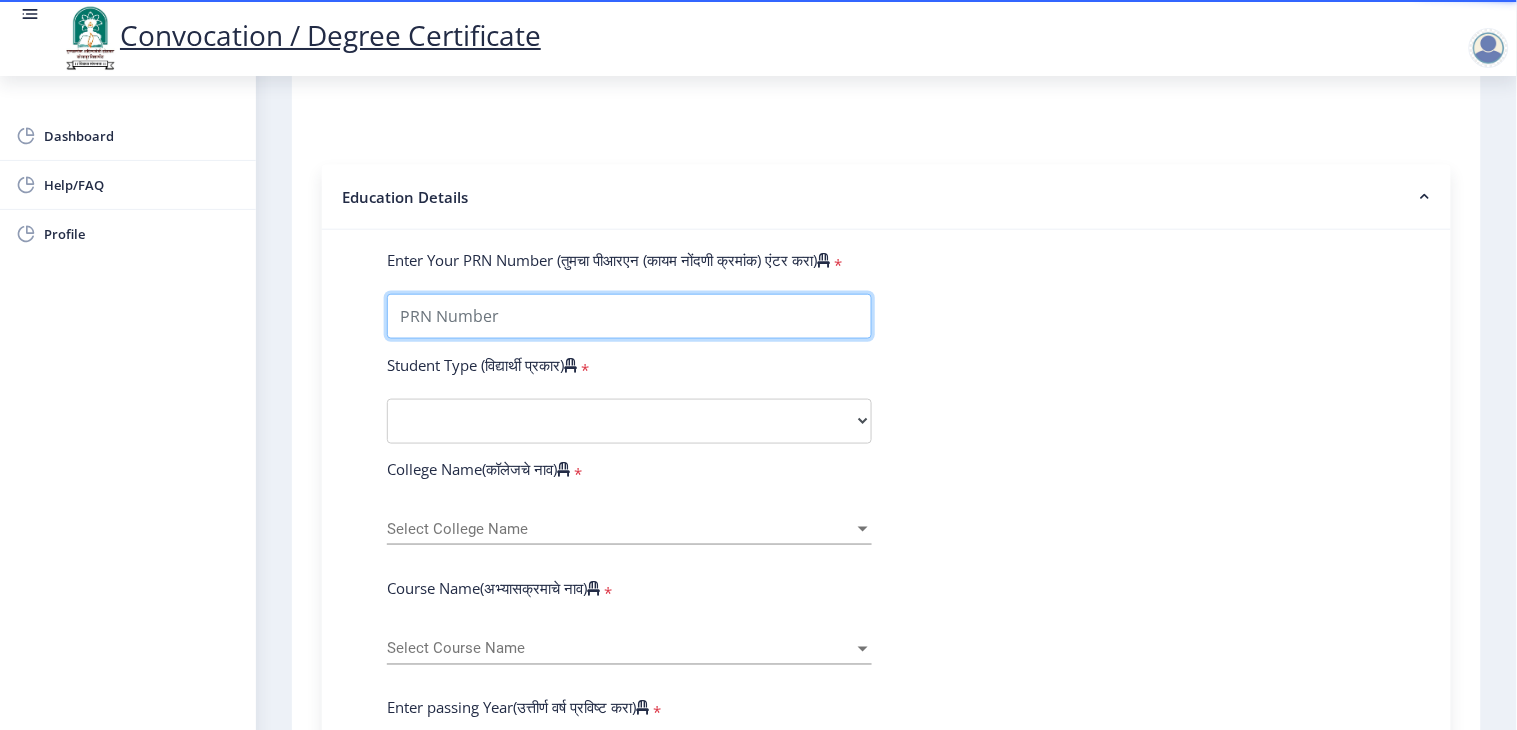 click on "Enter Your PRN Number (तुमचा पीआरएन (कायम नोंदणी क्रमांक) एंटर करा)" at bounding box center [629, 316] 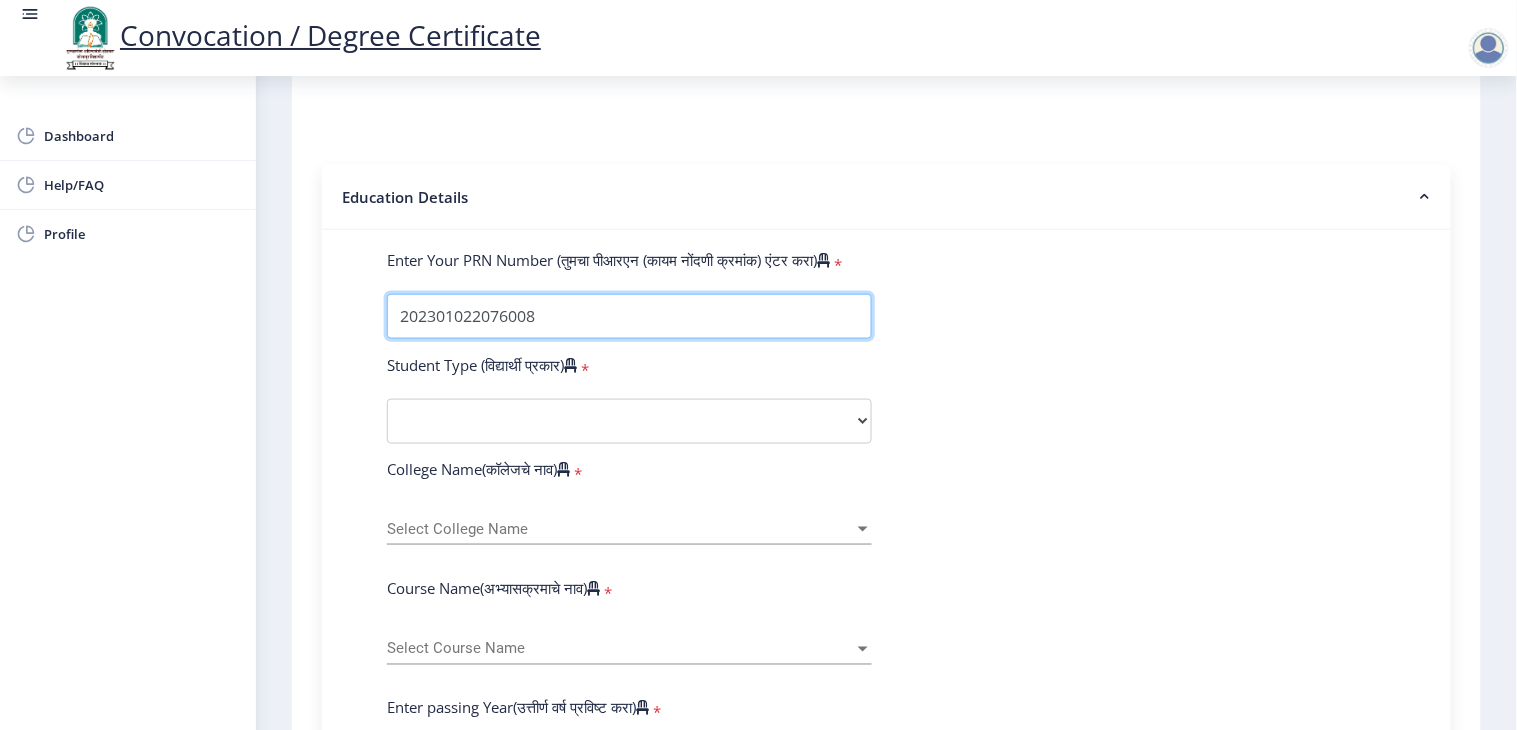 type on "202301022076008" 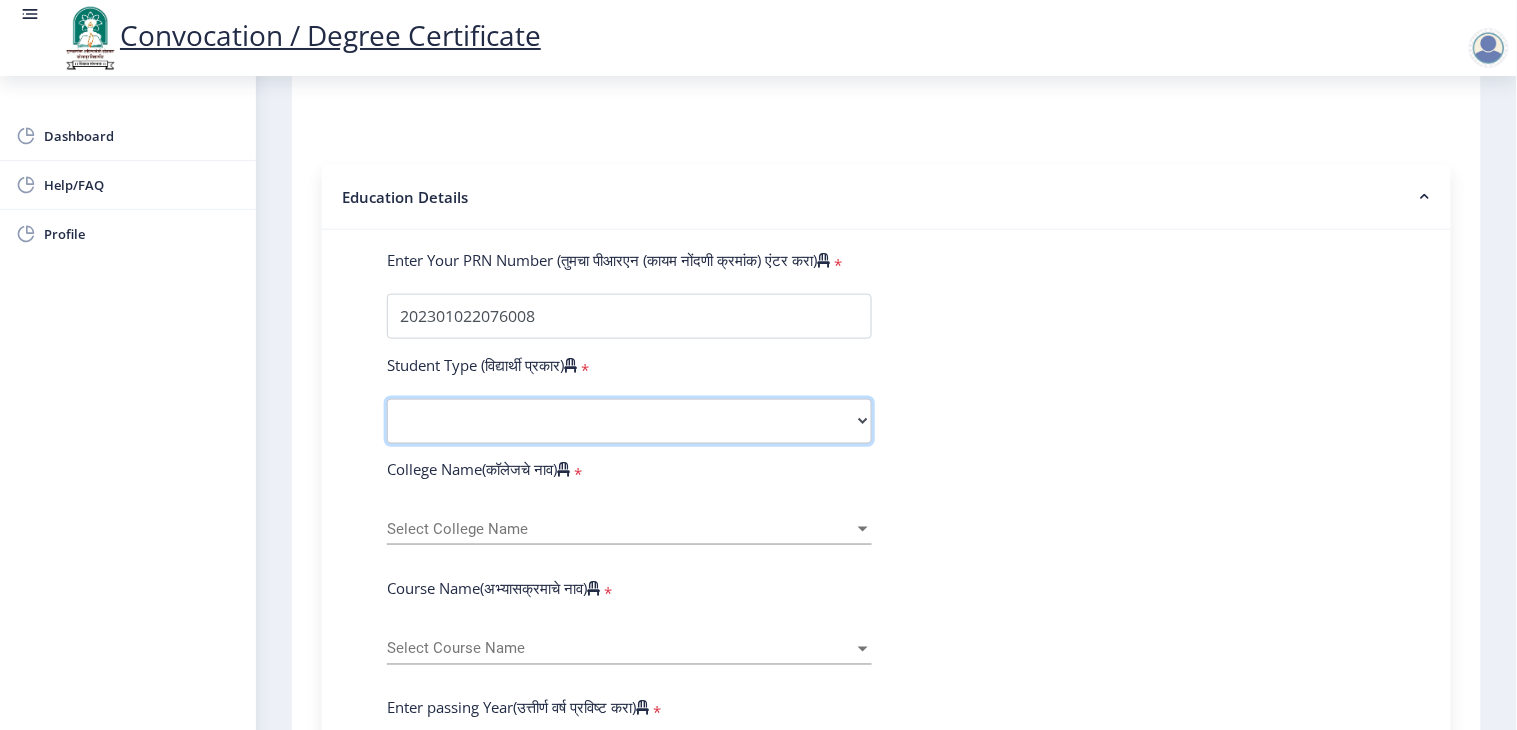 click on "Select Student Type Regular External" at bounding box center [629, 421] 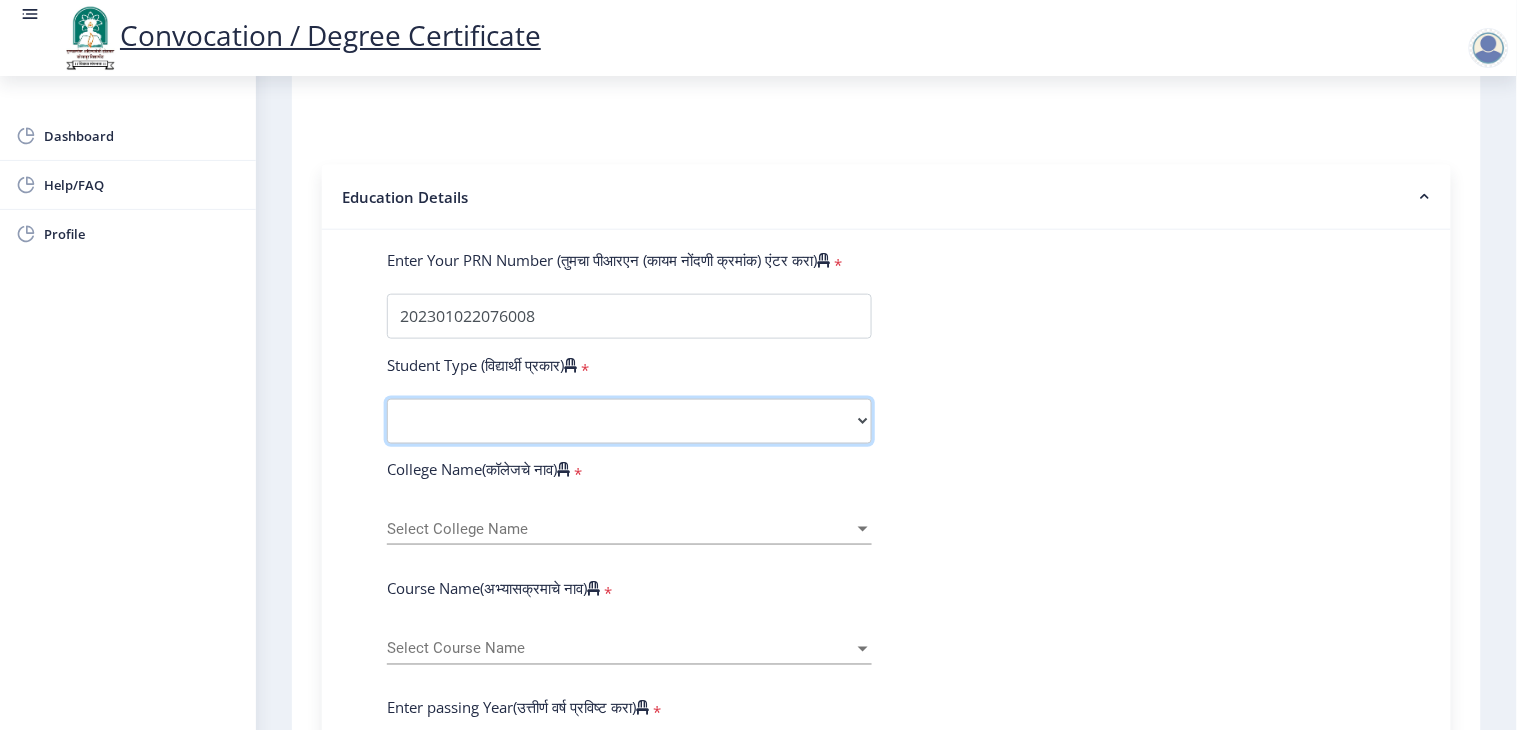 select on "Regular" 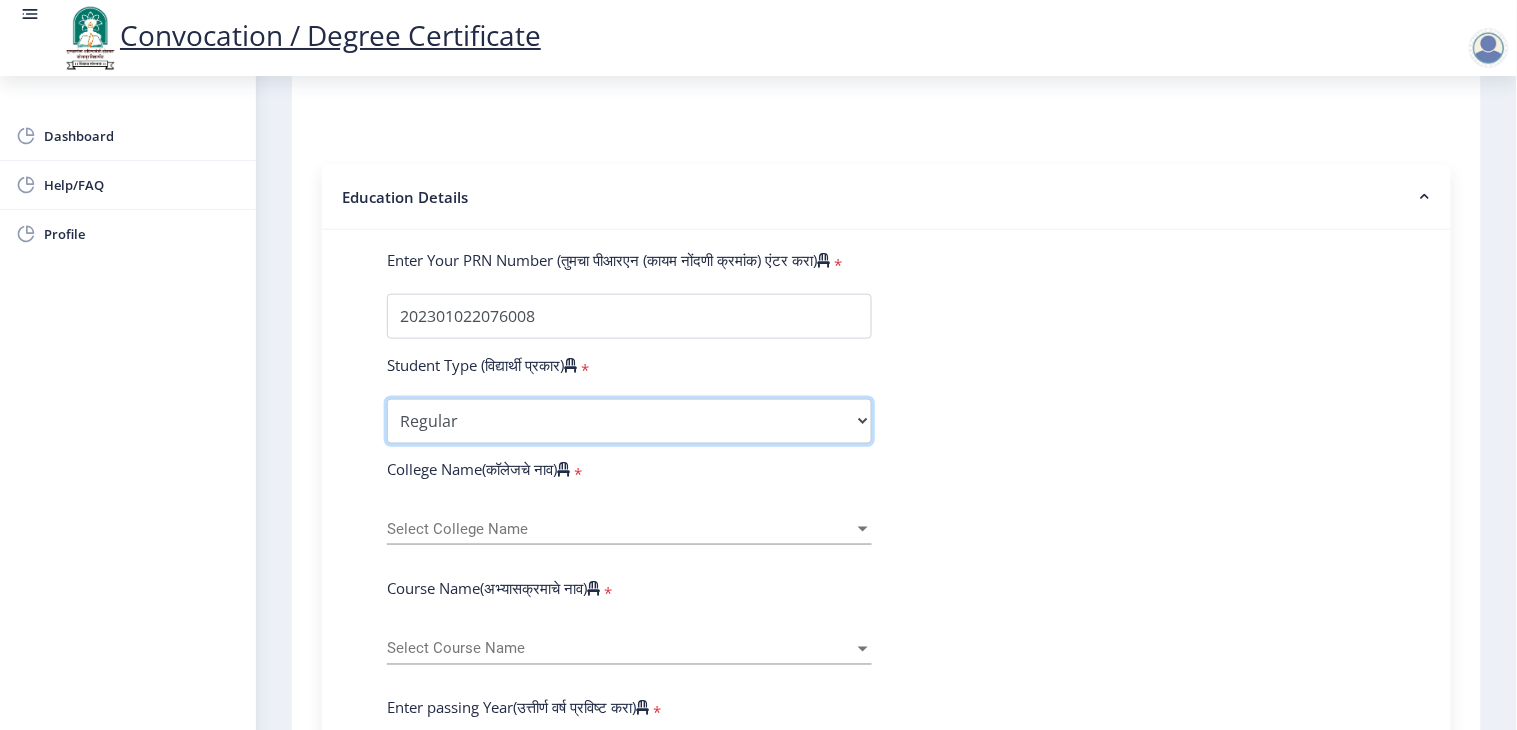 click on "Select Student Type Regular External" at bounding box center [629, 421] 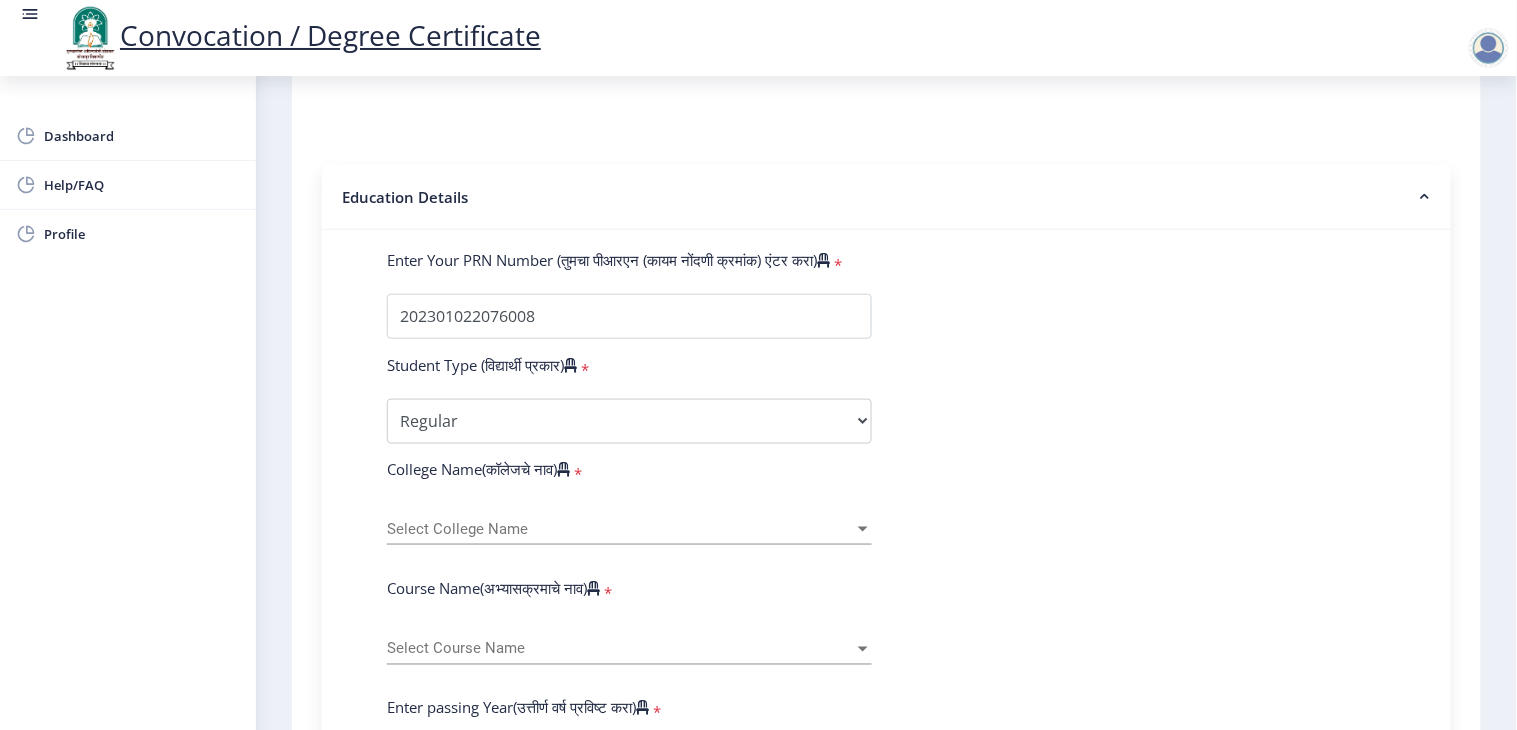 click on "Select College Name" at bounding box center [620, 529] 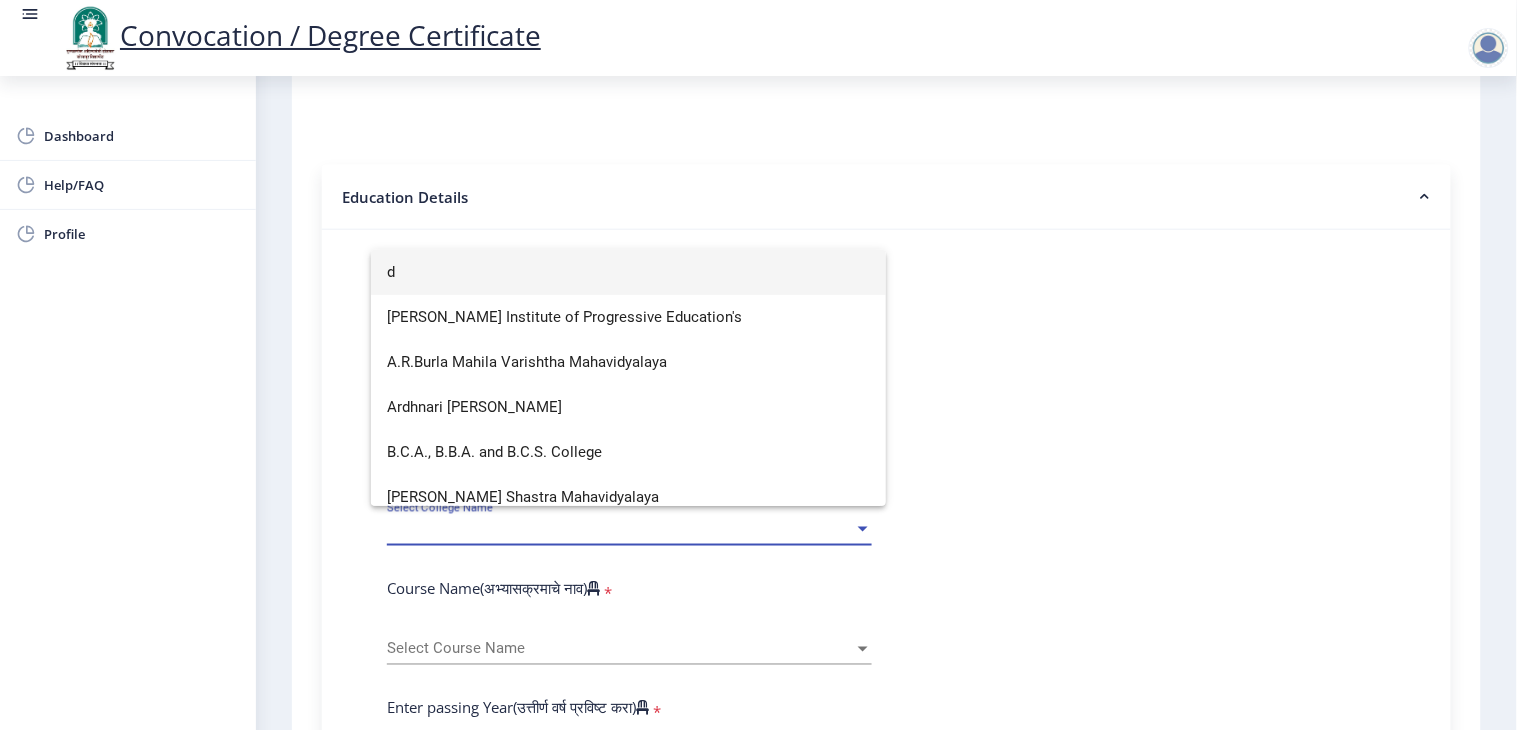 scroll, scrollTop: 463, scrollLeft: 0, axis: vertical 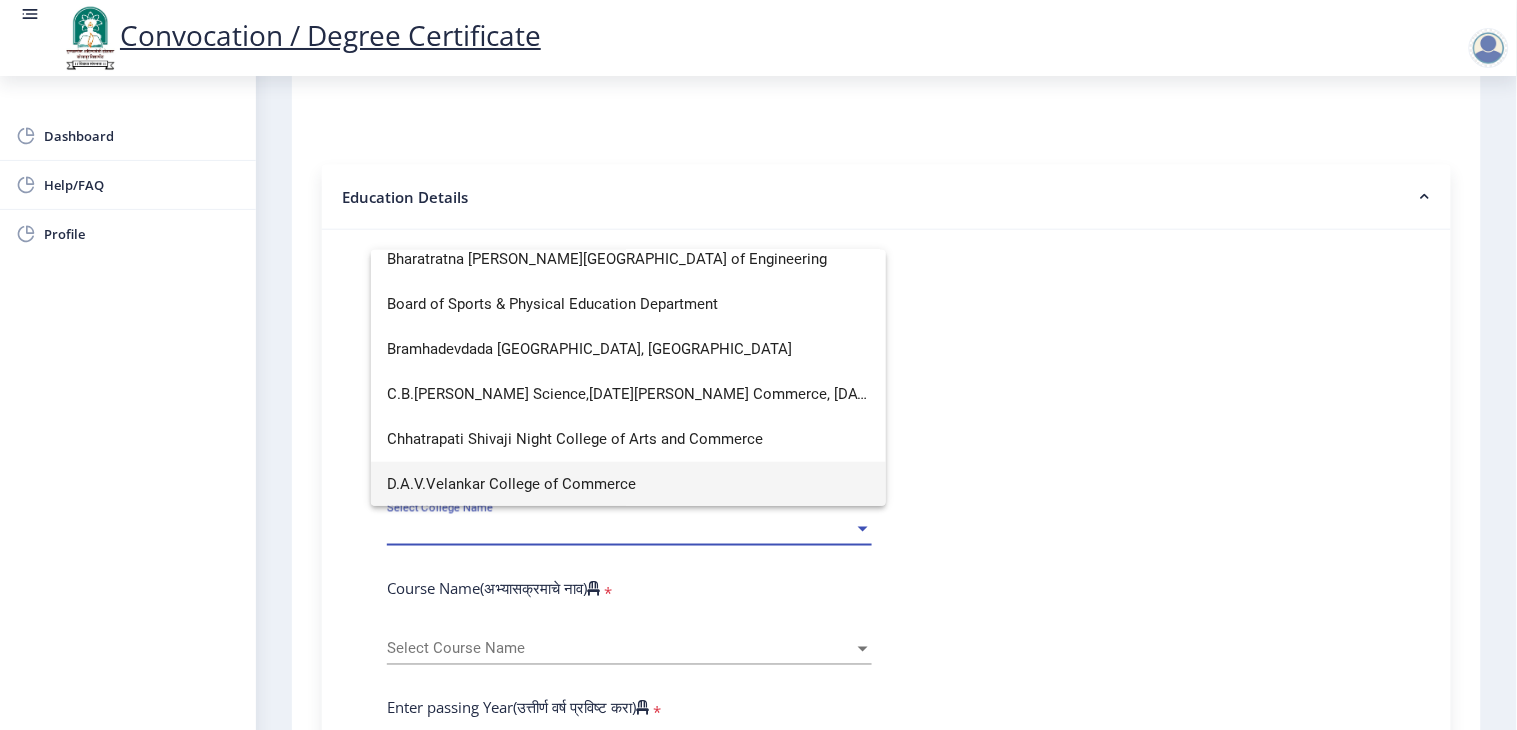 type on "d" 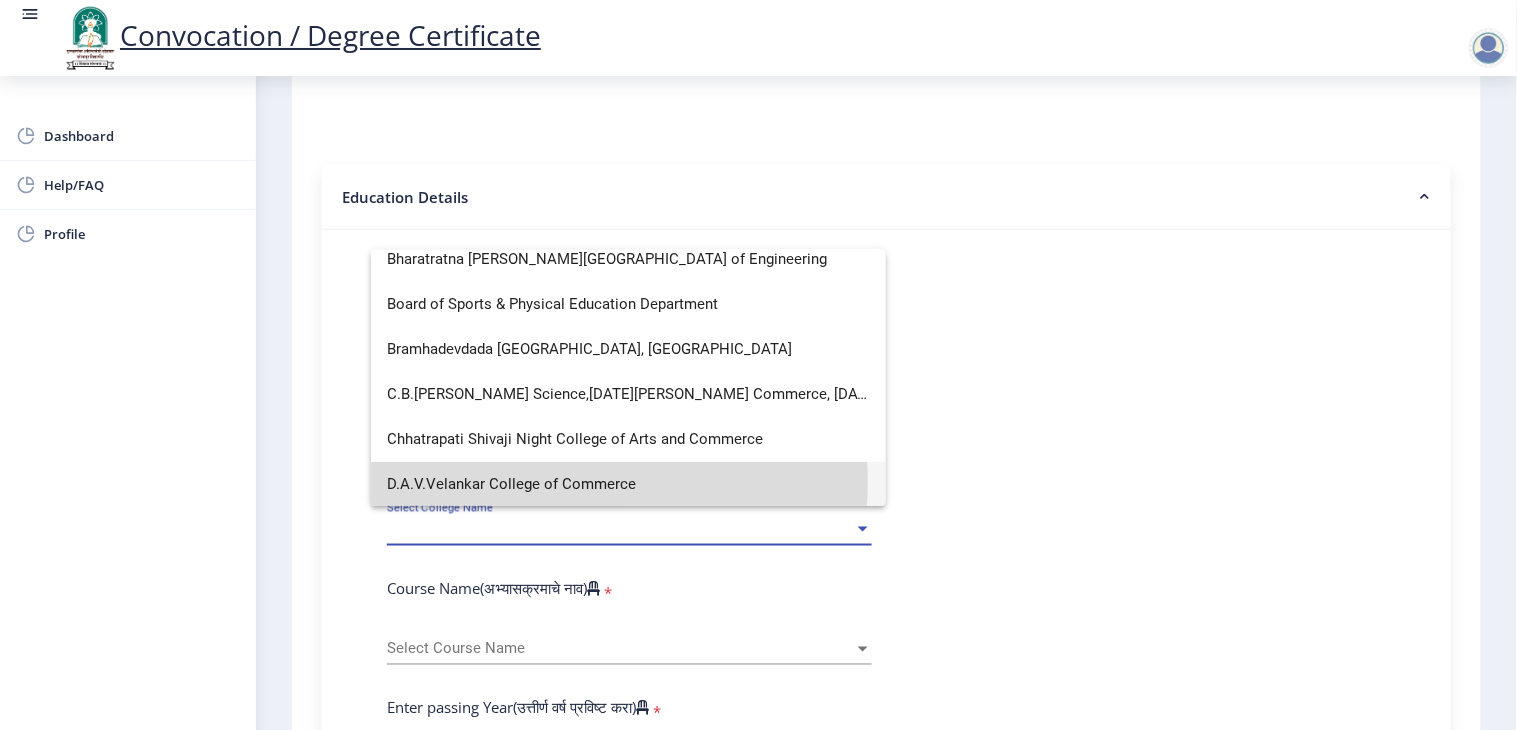 click on "D.A.V.Velankar College of Commerce" at bounding box center (628, 484) 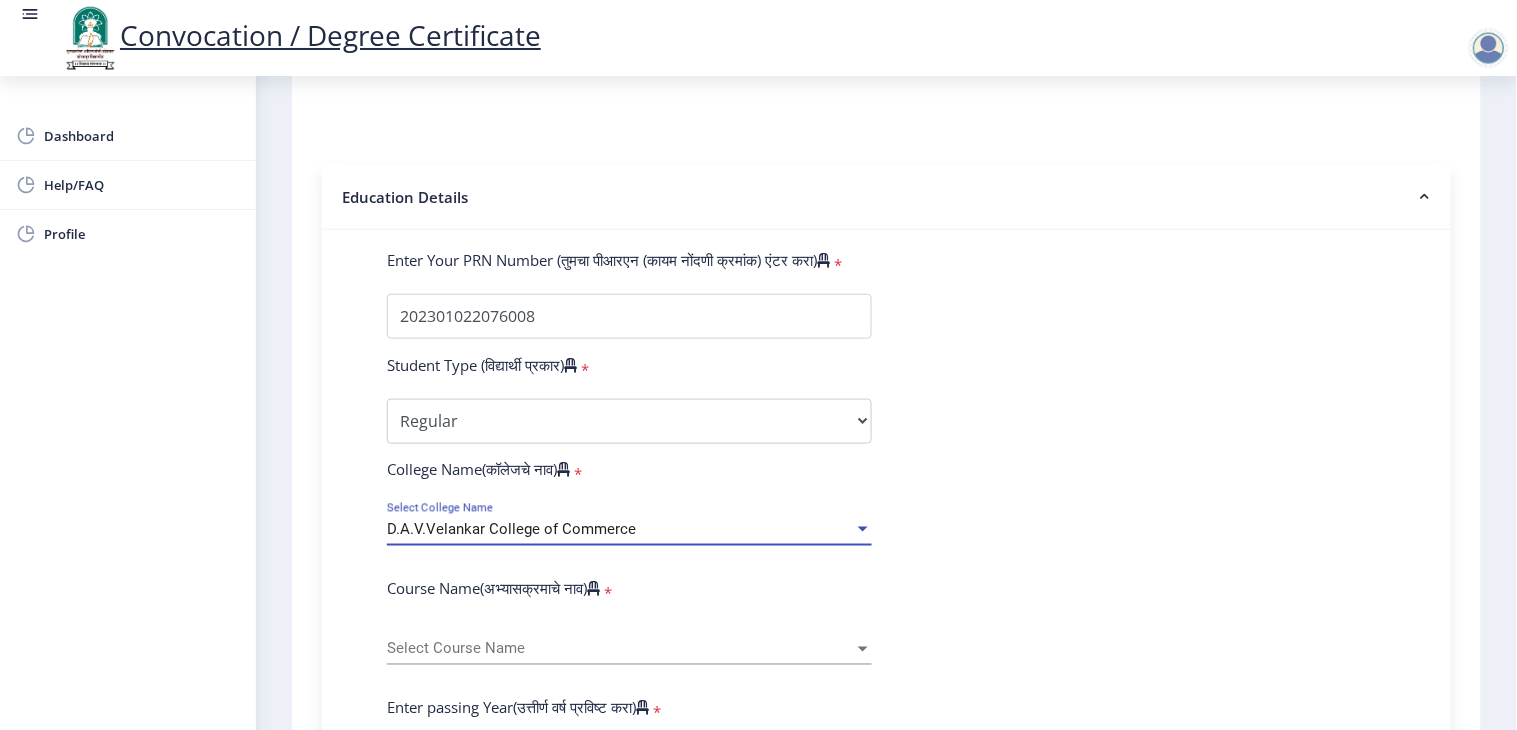 scroll, scrollTop: 288, scrollLeft: 0, axis: vertical 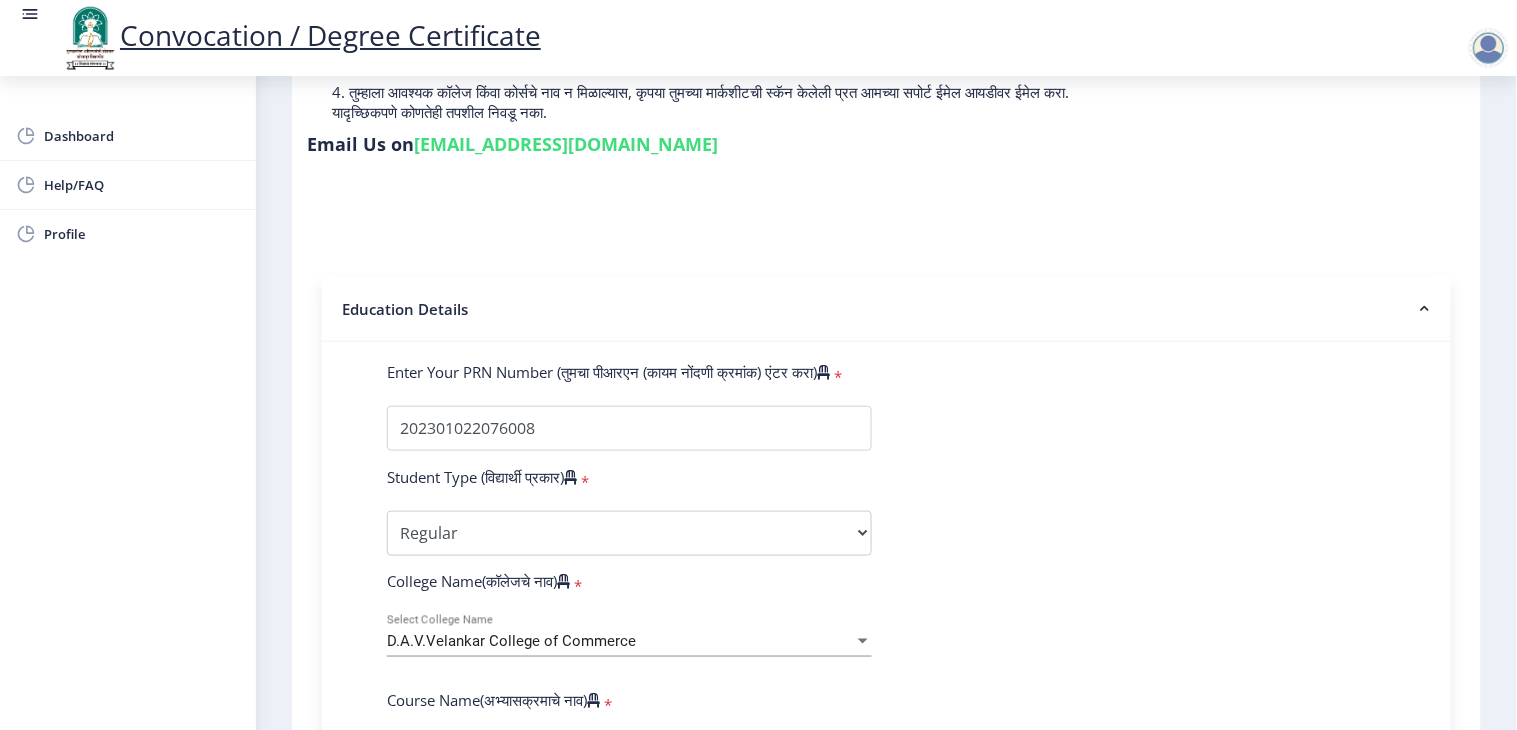 click on "Enter Your PRN Number (तुमचा पीआरएन (कायम नोंदणी क्रमांक) एंटर करा)   * Student Type (विद्यार्थी प्रकार)    * Select Student Type Regular External College Name(कॉलेजचे नाव)   * D.A.V.Velankar College of Commerce Select College Name Course Name(अभ्यासक्रमाचे नाव)   * Select Course Name Select Course Name Enter passing Year(उत्तीर्ण वर्ष प्रविष्ट करा)   *  2025   2024   2023   2022   2021   2020   2019   2018   2017   2016   2015   2014   2013   2012   2011   2010   2009   2008   2007   2006   2005   2004   2003   2002   2001   2000   1999   1998   1997   1996   1995   1994   1993   1992   1991   1990   1989   1988   1987   1986   1985   1984   1983   1982   1981   1980   1979   1978   1977   1976  Enter Passing Month(उत्तीर्ण महिना प्रविष्ट करा)   * May" 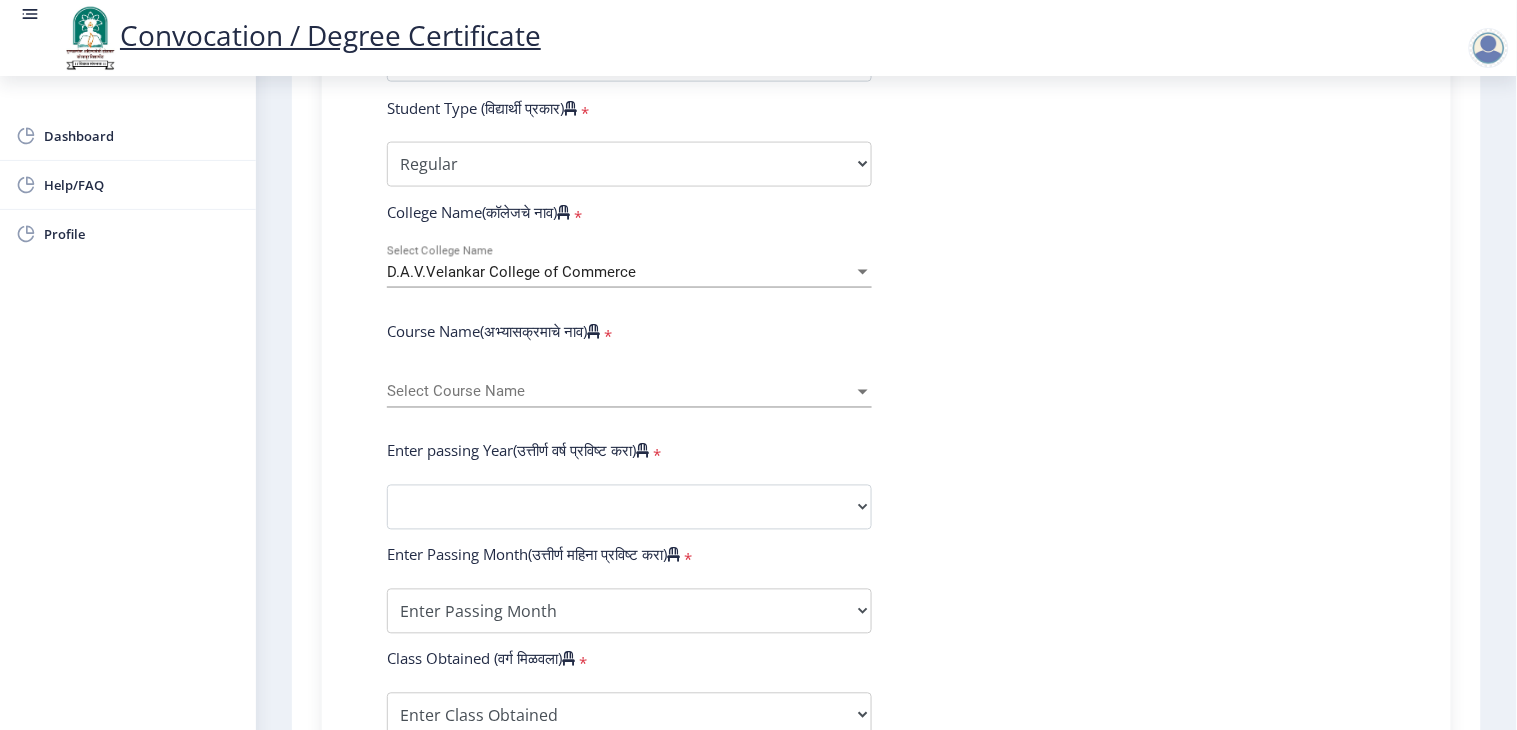 scroll, scrollTop: 688, scrollLeft: 0, axis: vertical 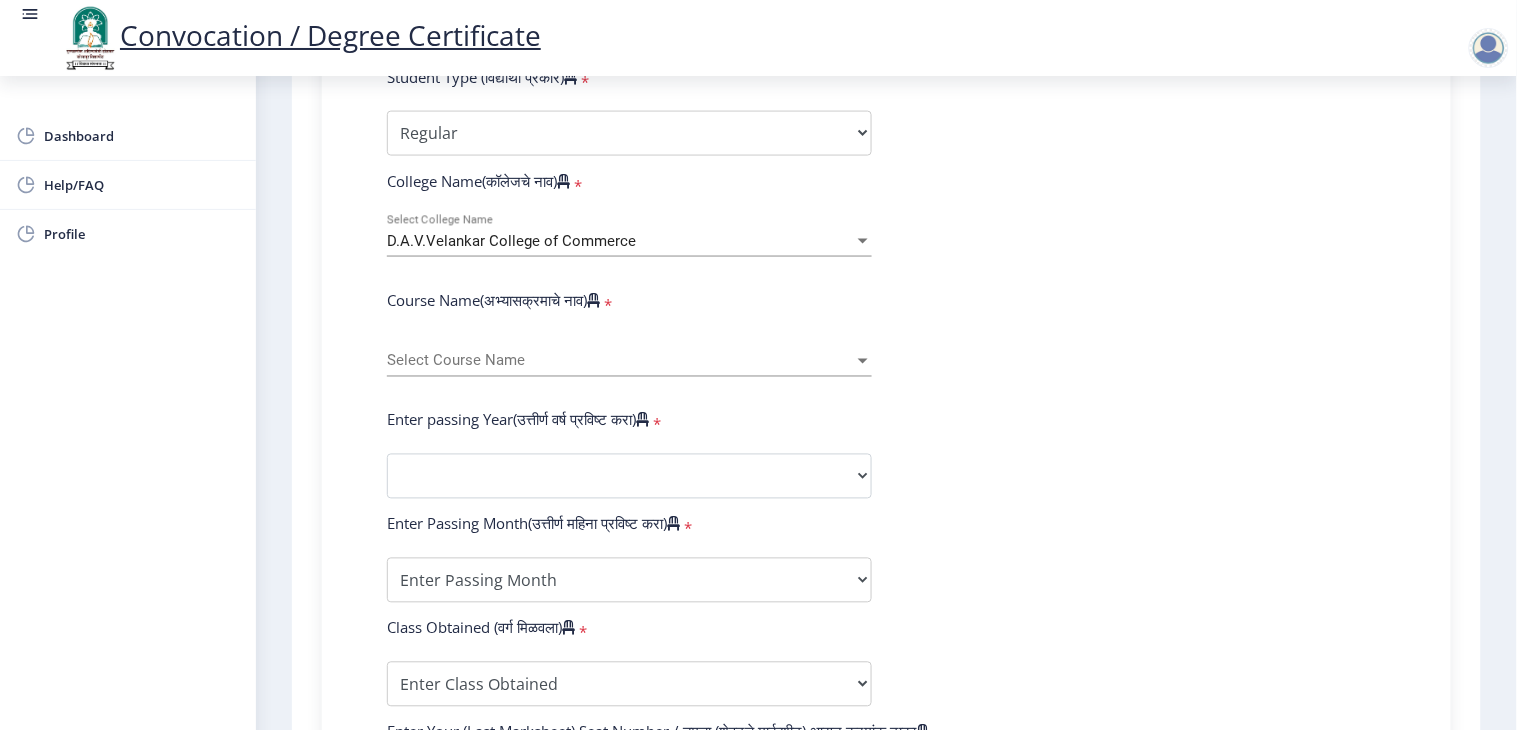 click on "Select Course Name Select Course Name" 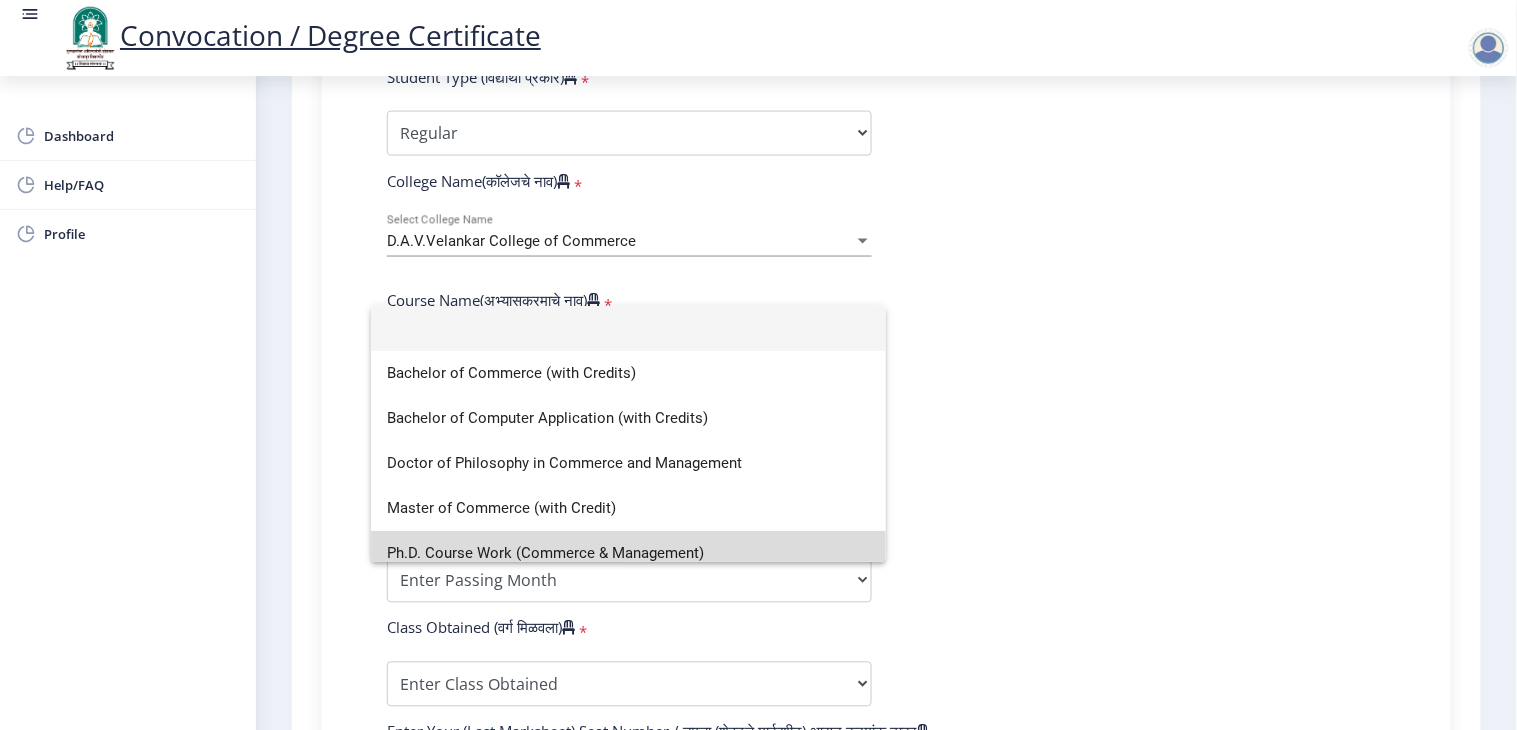 click on "Ph.D. Course Work (Commerce & Management)" at bounding box center (628, 553) 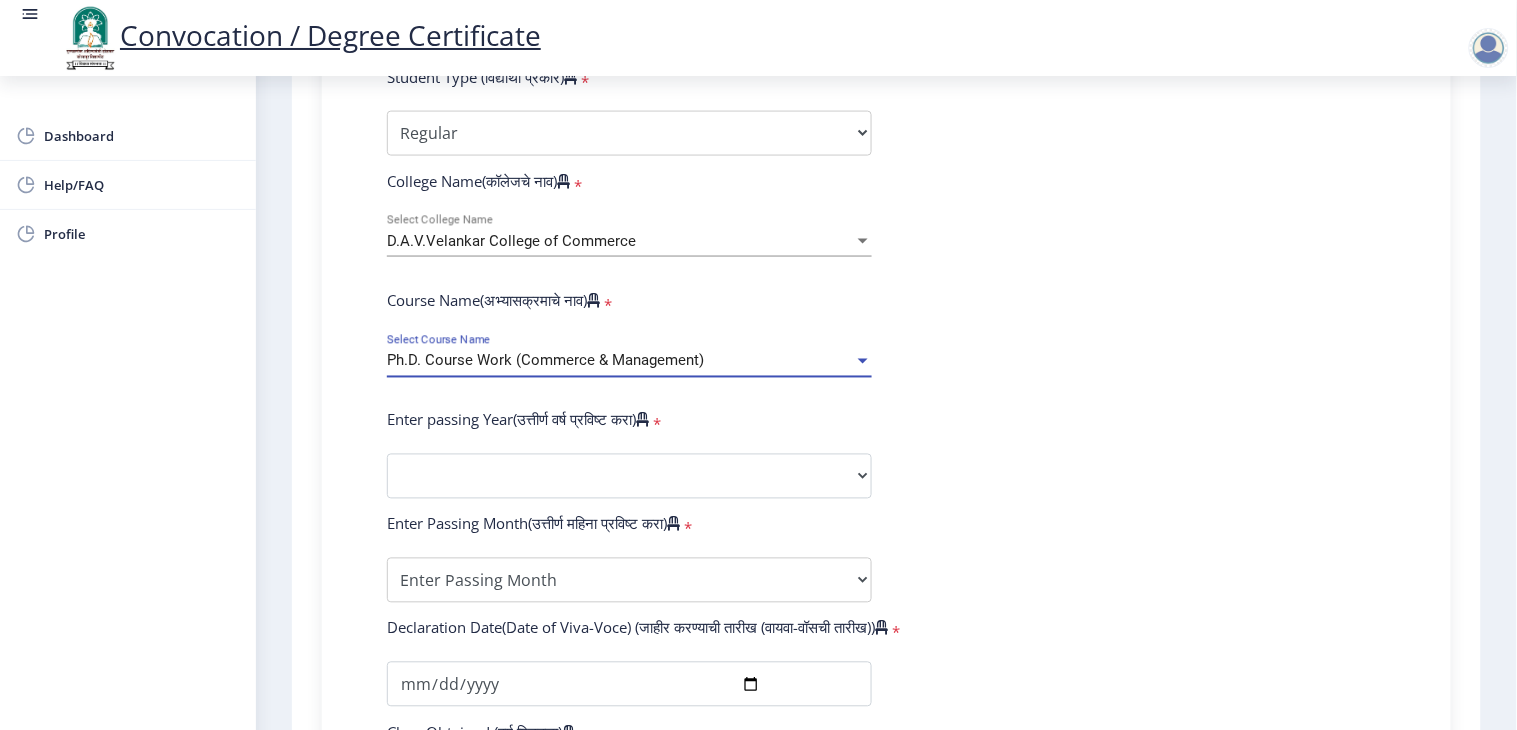 scroll, scrollTop: 13, scrollLeft: 0, axis: vertical 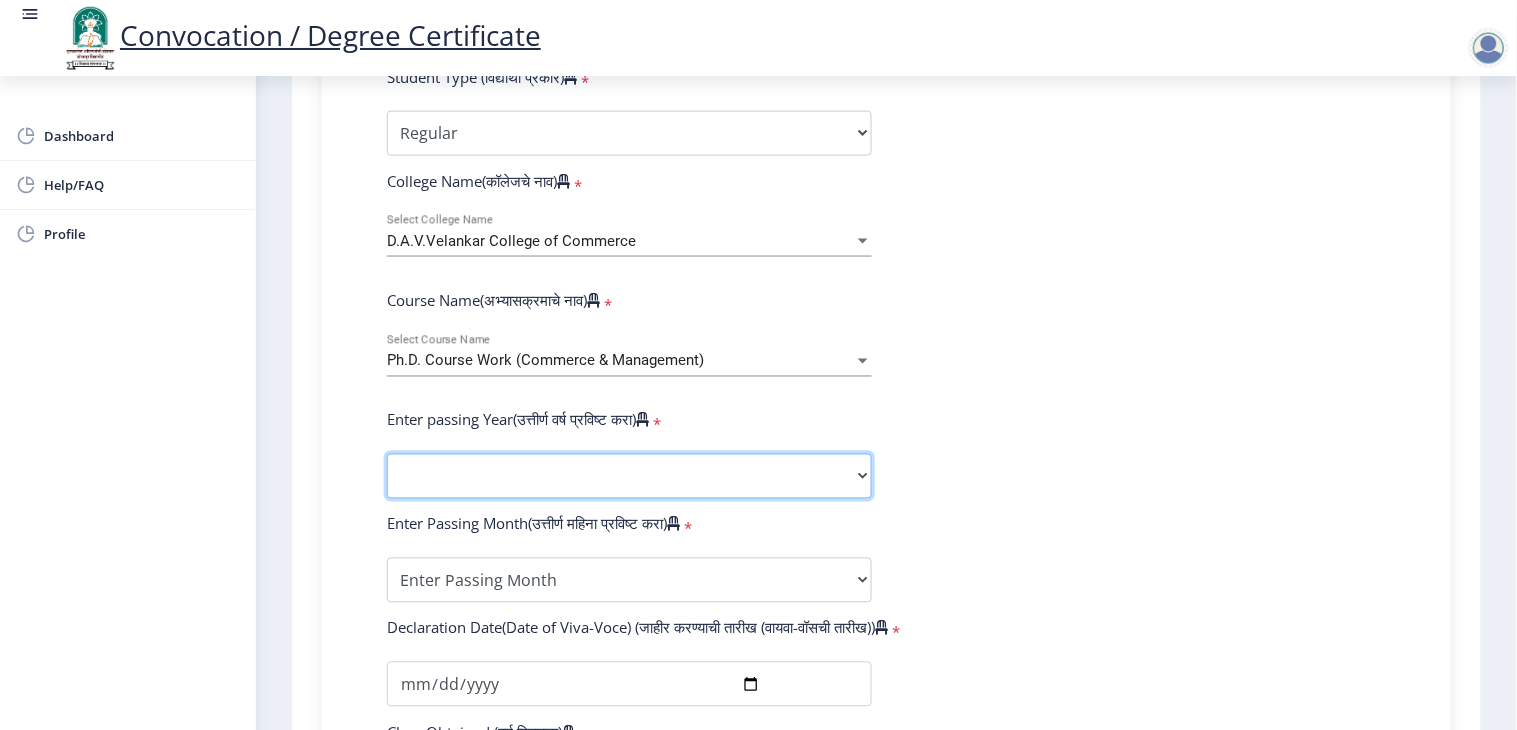 click on "2025   2024   2023   2022   2021   2020   2019   2018   2017   2016   2015   2014   2013   2012   2011   2010   2009   2008   2007   2006   2005   2004   2003   2002   2001   2000   1999   1998   1997   1996   1995   1994   1993   1992   1991   1990   1989   1988   1987   1986   1985   1984   1983   1982   1981   1980   1979   1978   1977   1976" 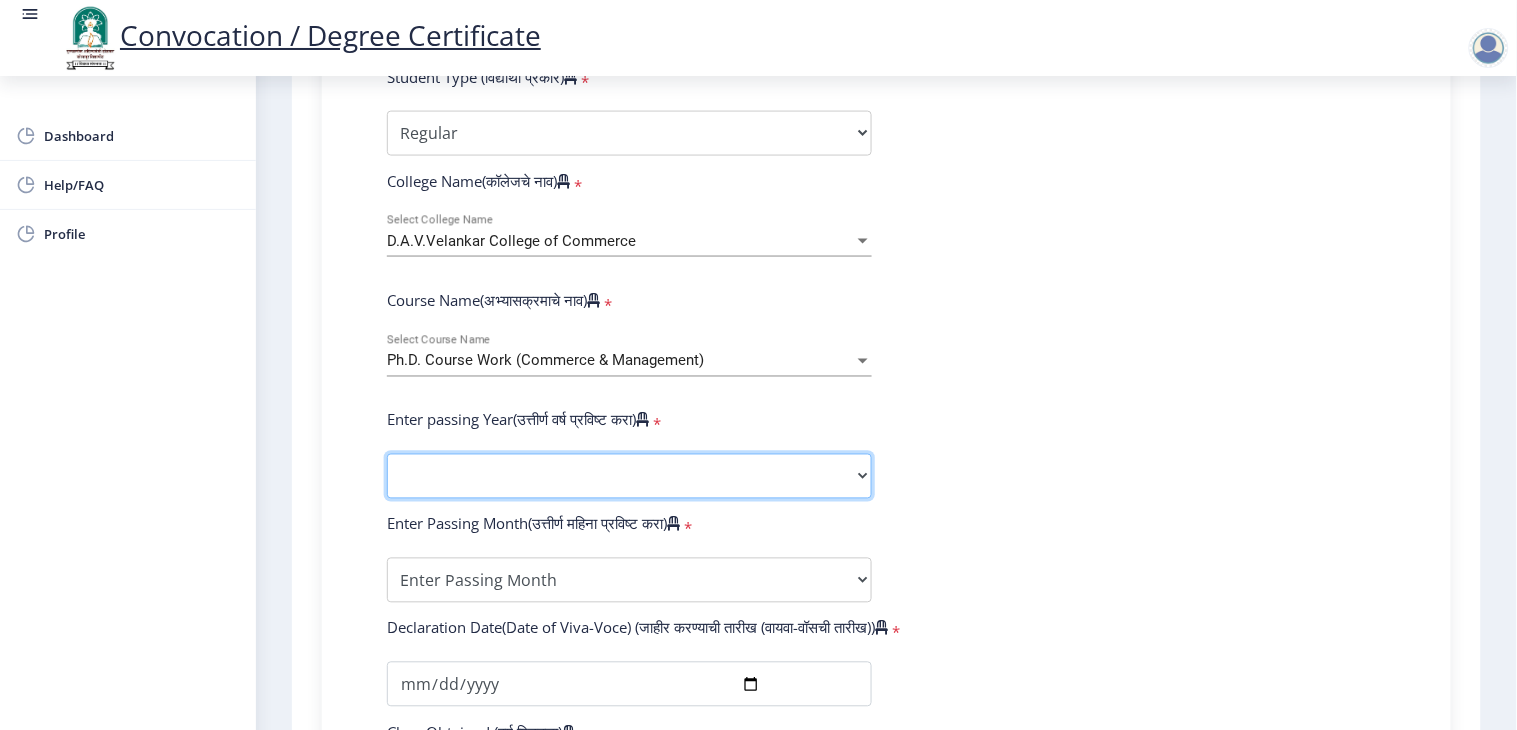 select on "2025" 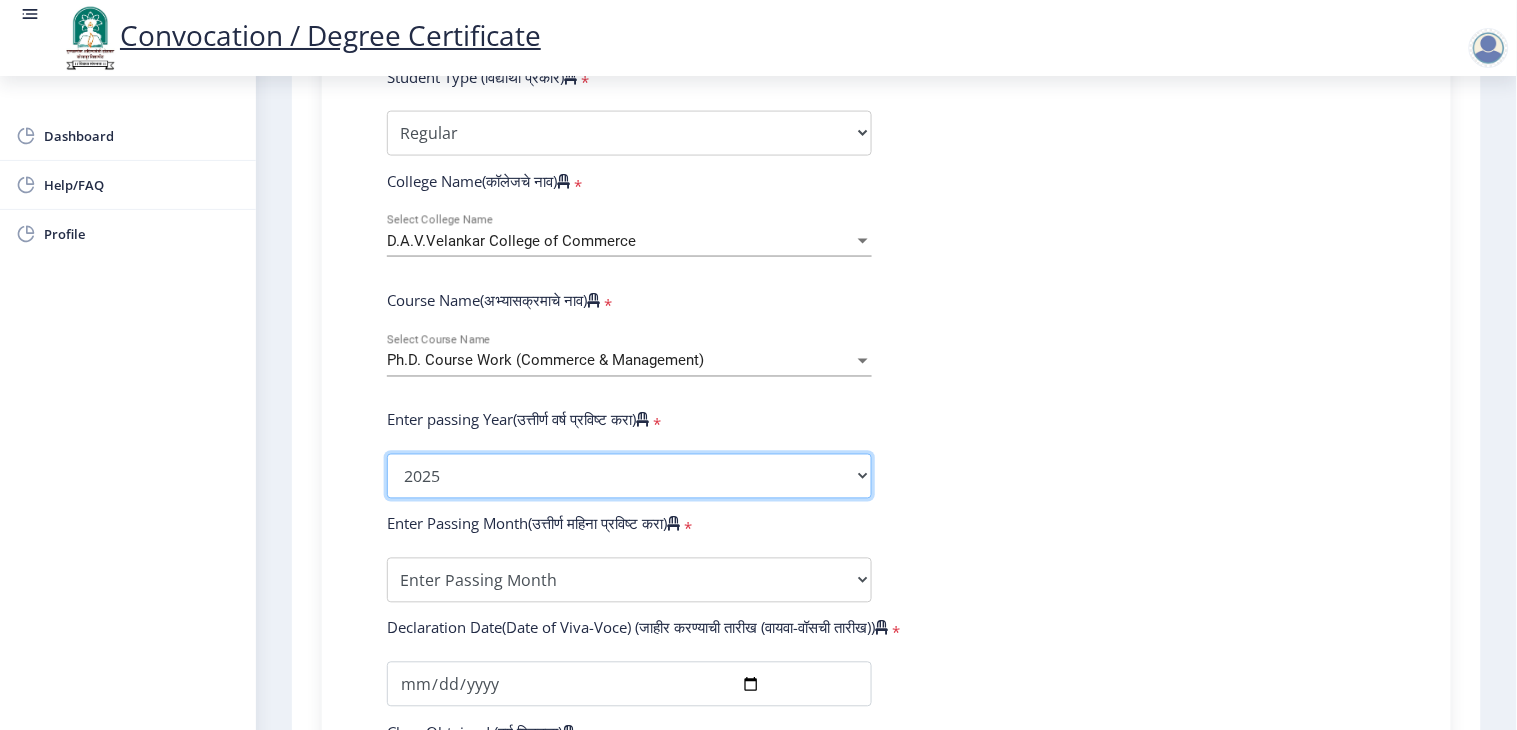 click on "2025   2024   2023   2022   2021   2020   2019   2018   2017   2016   2015   2014   2013   2012   2011   2010   2009   2008   2007   2006   2005   2004   2003   2002   2001   2000   1999   1998   1997   1996   1995   1994   1993   1992   1991   1990   1989   1988   1987   1986   1985   1984   1983   1982   1981   1980   1979   1978   1977   1976" 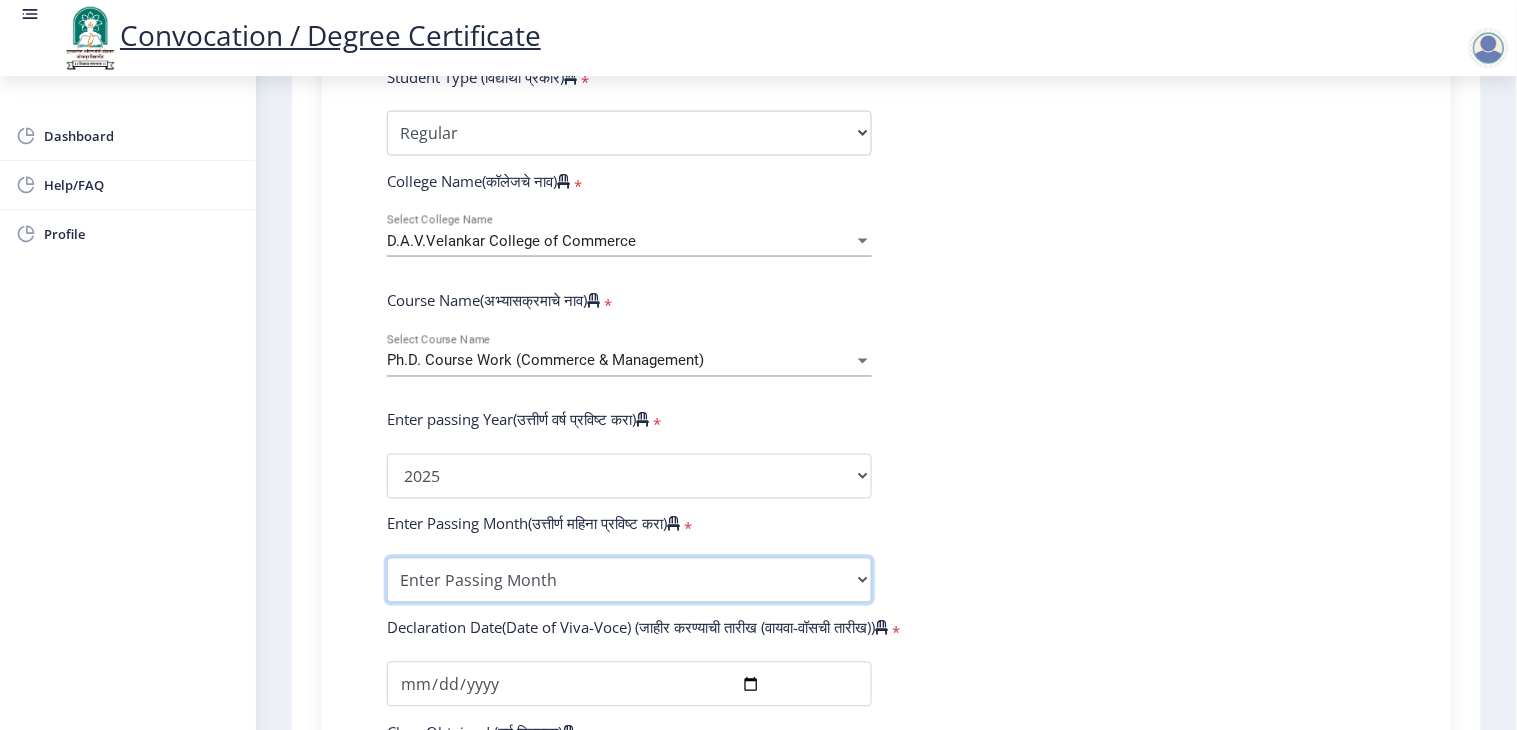 click on "Enter Passing Month March April May October November December" at bounding box center (629, 580) 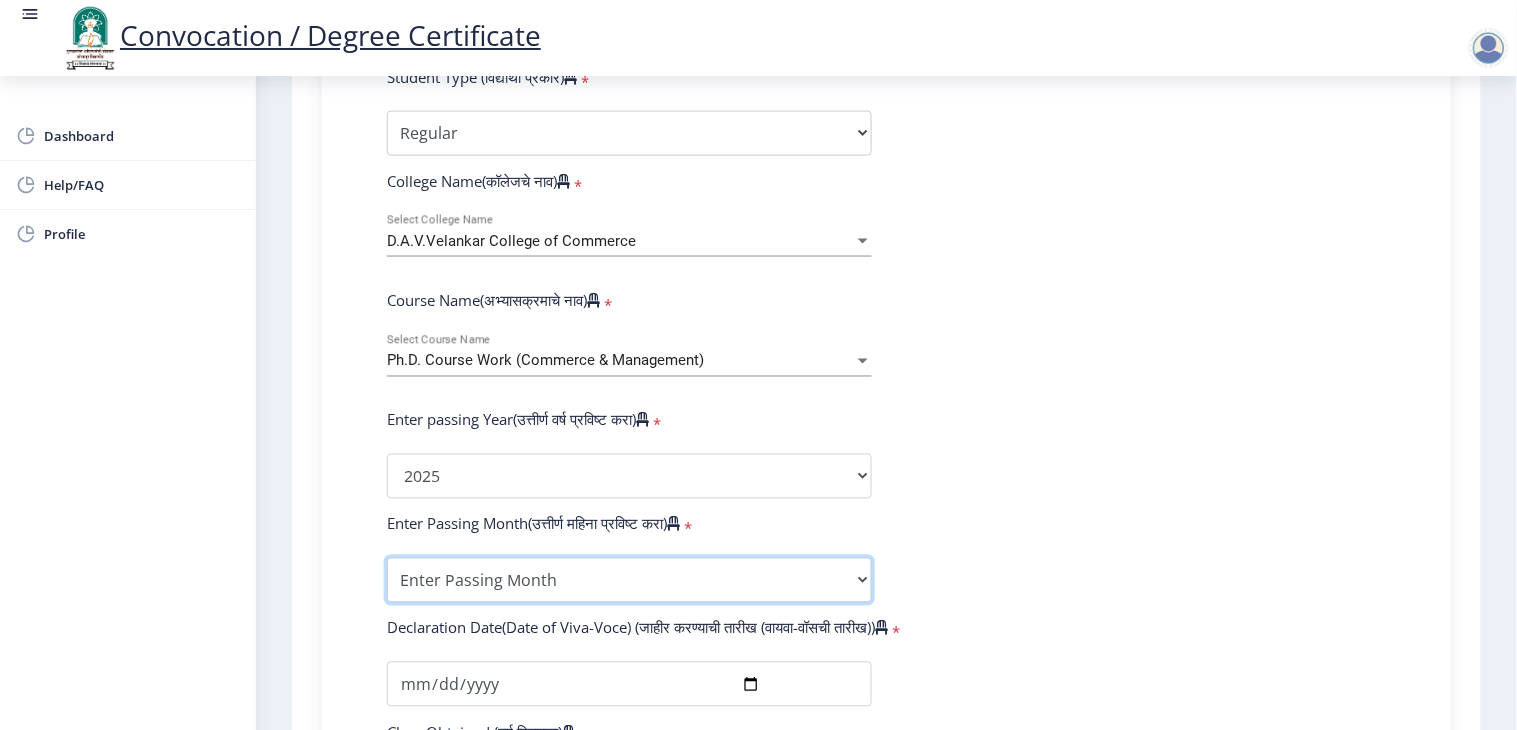 select on "May" 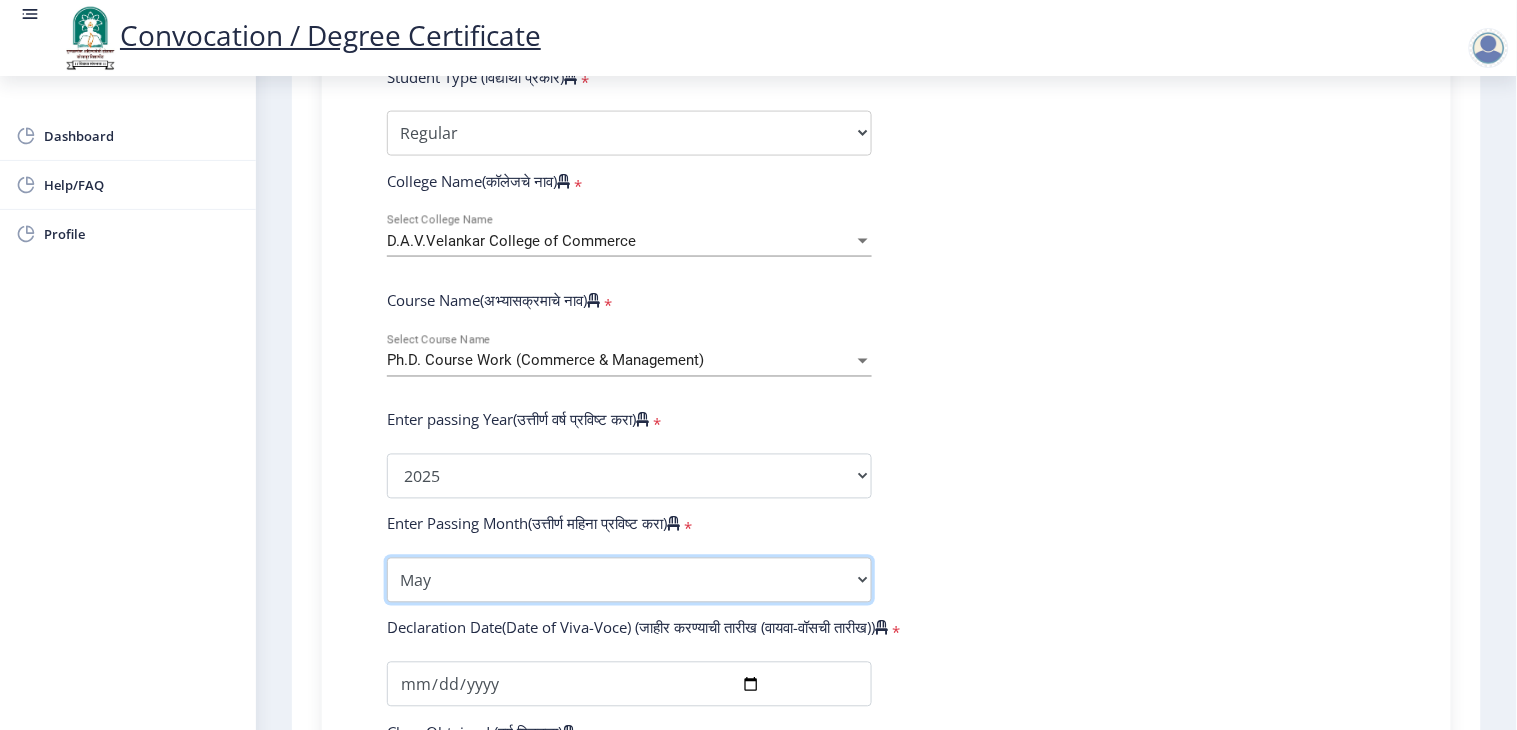 click on "Enter Passing Month March April May October November December" at bounding box center (629, 580) 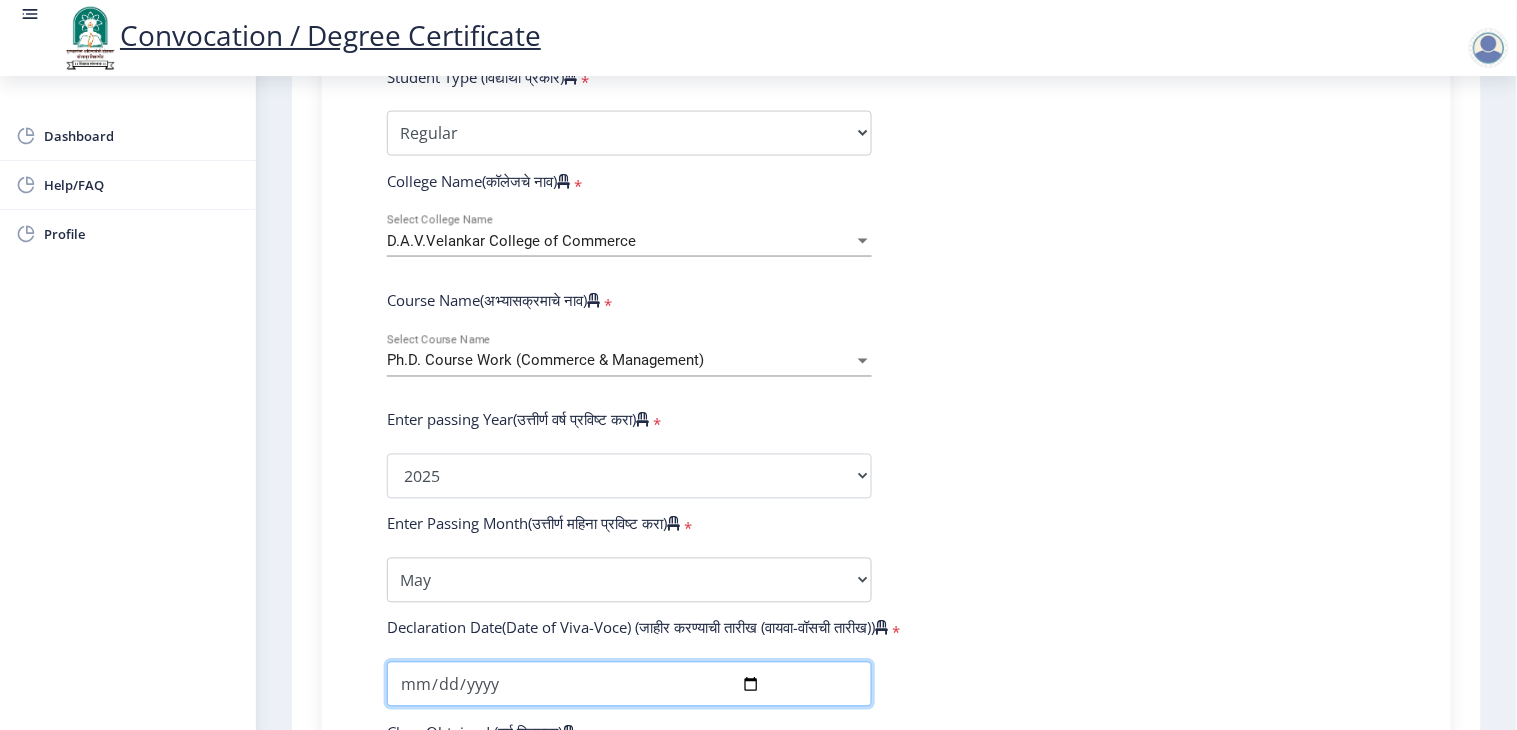 click at bounding box center [629, 684] 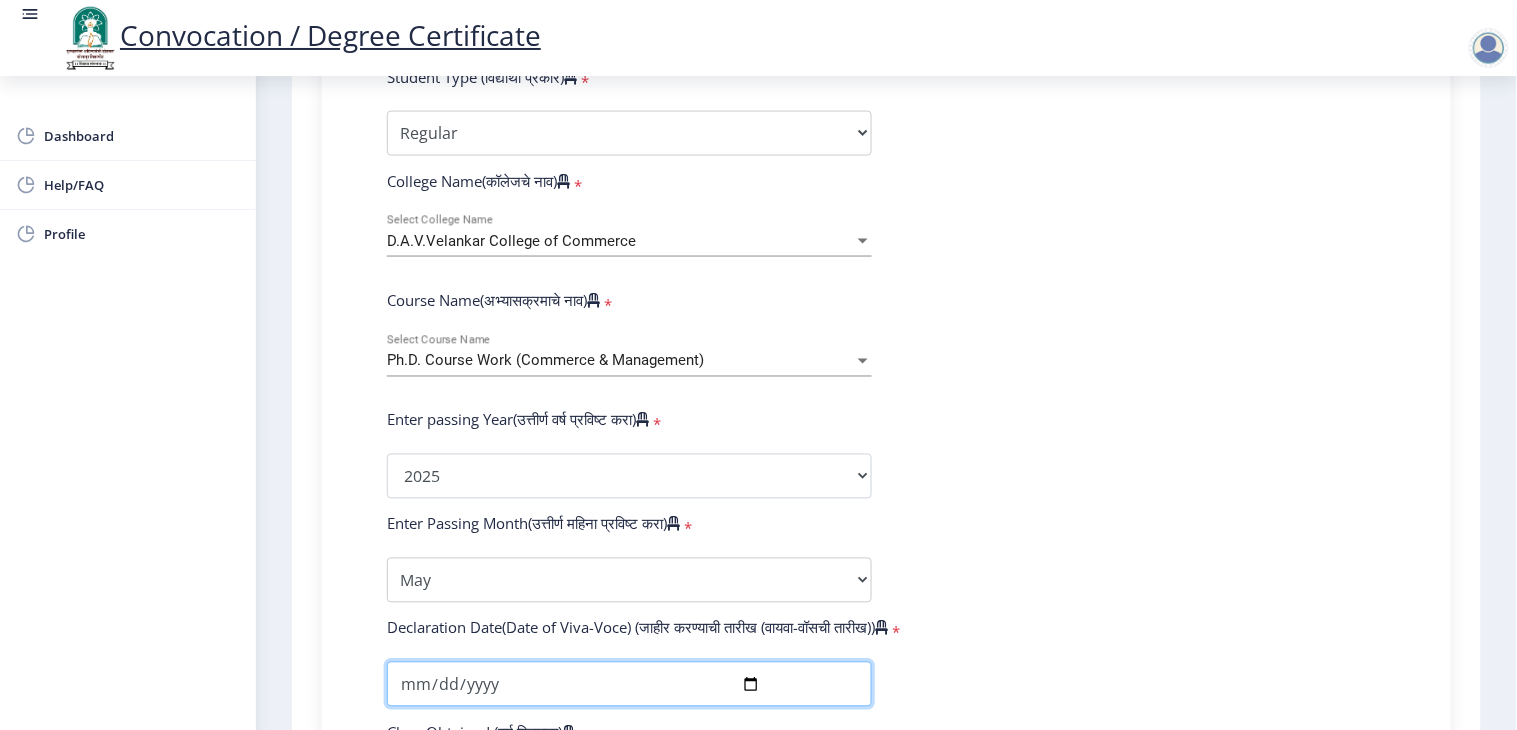 type on "2025-07-04" 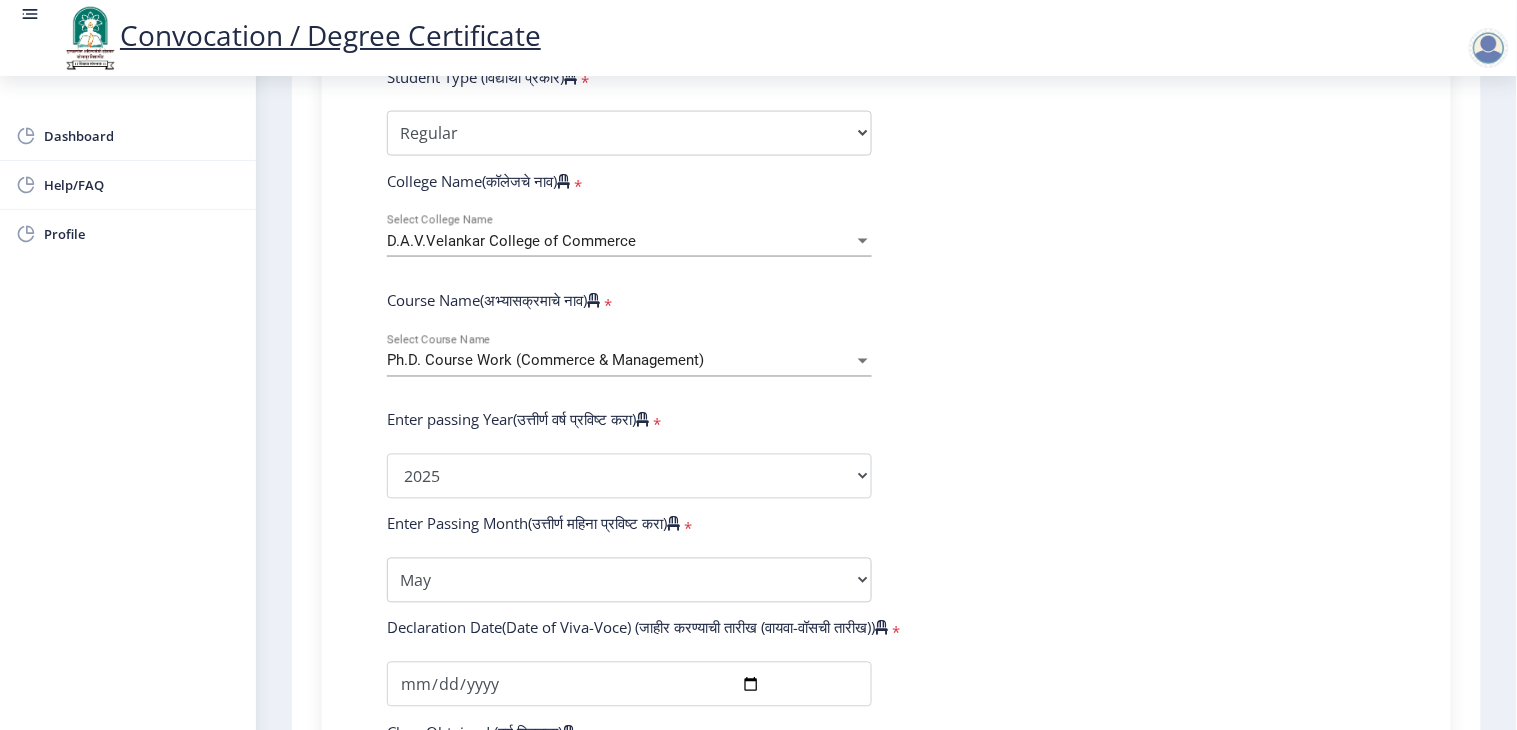 click on "Enter Your PRN Number (तुमचा पीआरएन (कायम नोंदणी क्रमांक) एंटर करा)   * Student Type (विद्यार्थी प्रकार)    * Select Student Type Regular External College Name(कॉलेजचे नाव)   * D.A.V.Velankar College of Commerce Select College Name Course Name(अभ्यासक्रमाचे नाव)   * Ph.D. Course Work (Commerce & Management) Select Course Name Enter passing Year(उत्तीर्ण वर्ष प्रविष्ट करा)   *  2025   2024   2023   2022   2021   2020   2019   2018   2017   2016   2015   2014   2013   2012   2011   2010   2009   2008   2007   2006   2005   2004   2003   2002   2001   2000   1999   1998   1997   1996   1995   1994   1993   1992   1991   1990   1989   1988   1987   1986   1985   1984   1983   1982   1981   1980   1979   1978   1977   1976  * Enter Passing Month March April May October November December * 2025-07-04 * * * *" 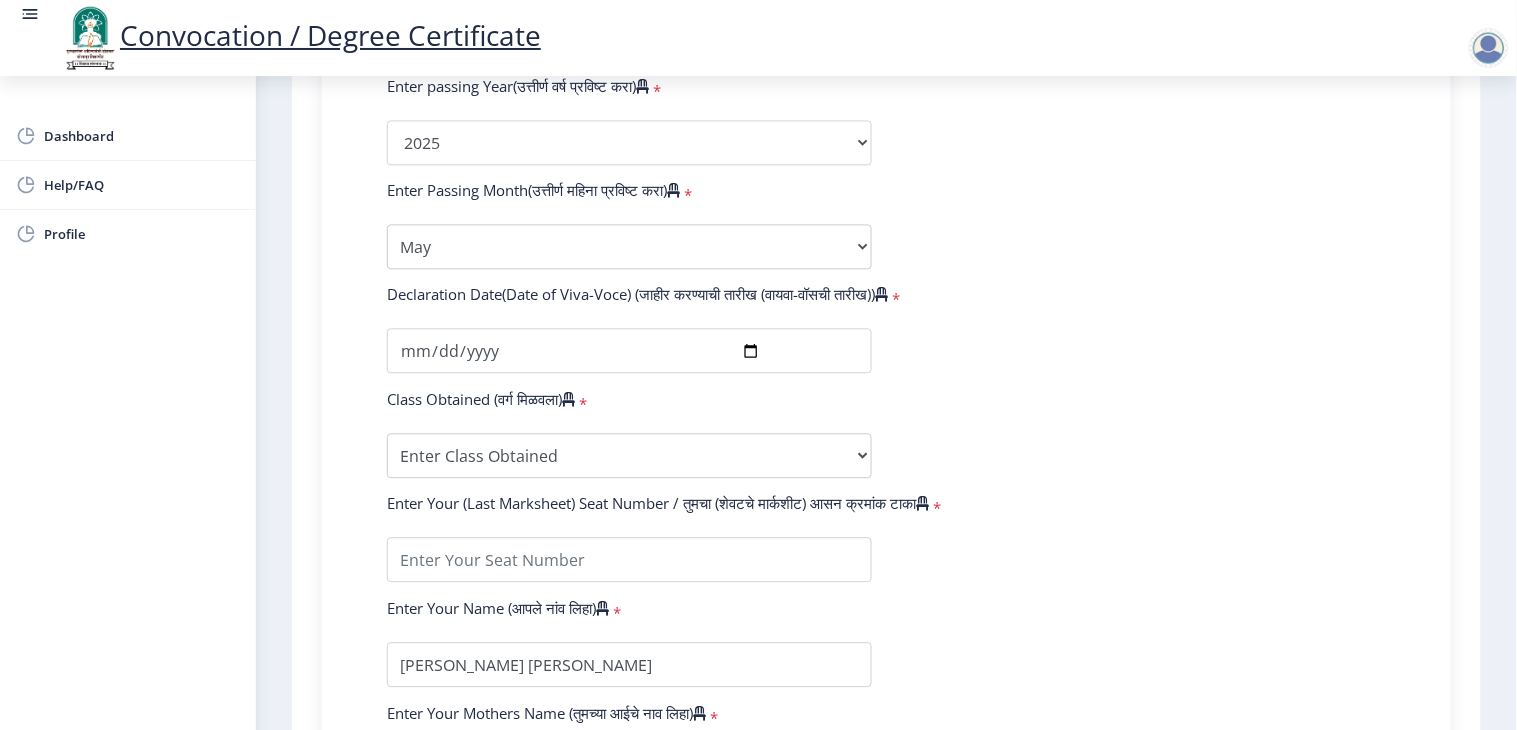 scroll, scrollTop: 1088, scrollLeft: 0, axis: vertical 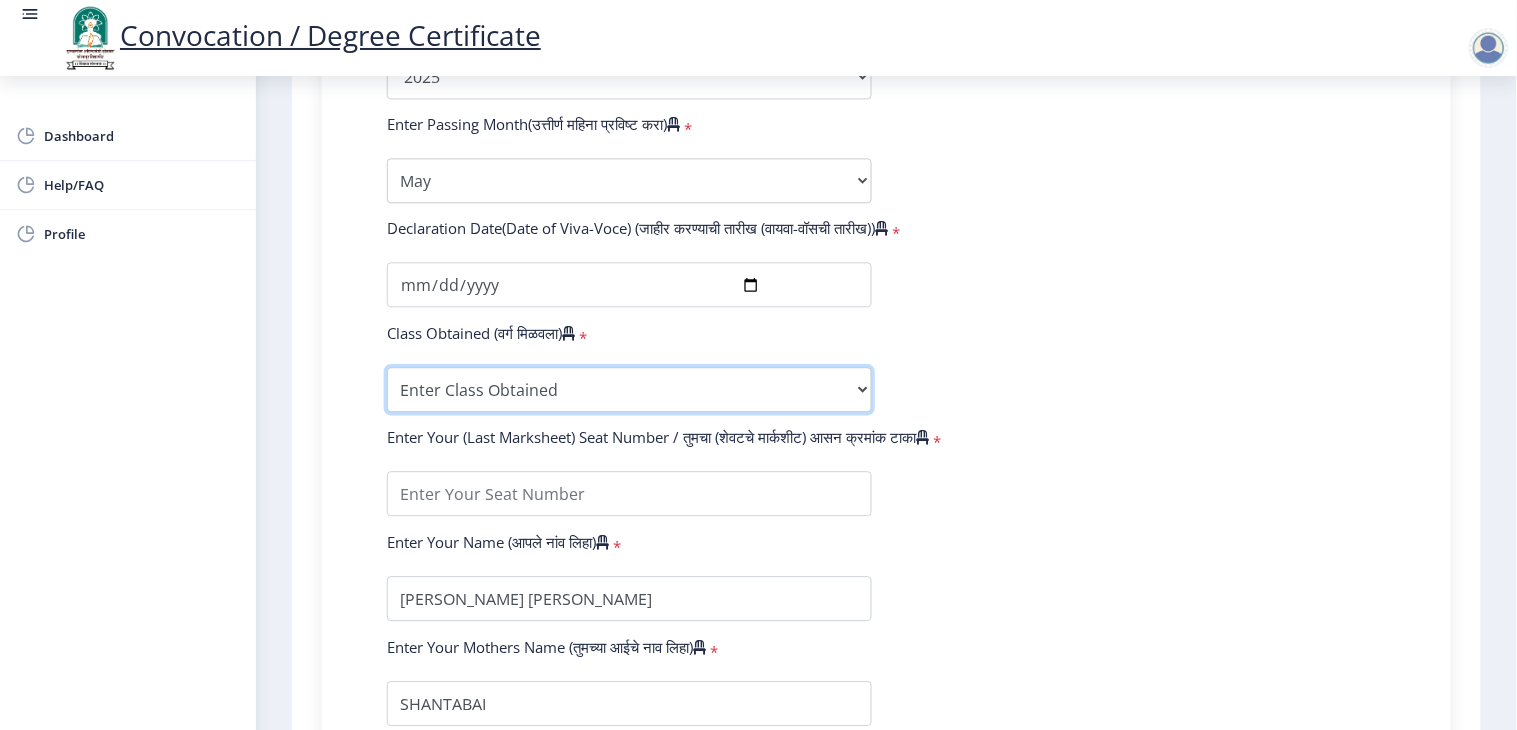 click on "Enter Class Obtained FIRST CLASS WITH DISTINCTION FIRST CLASS HIGHER SECOND CLASS SECOND CLASS PASS CLASS Grade O Grade A+ Grade A Grade B+ Grade B Grade C+ Grade C Grade D Grade E" at bounding box center (629, 389) 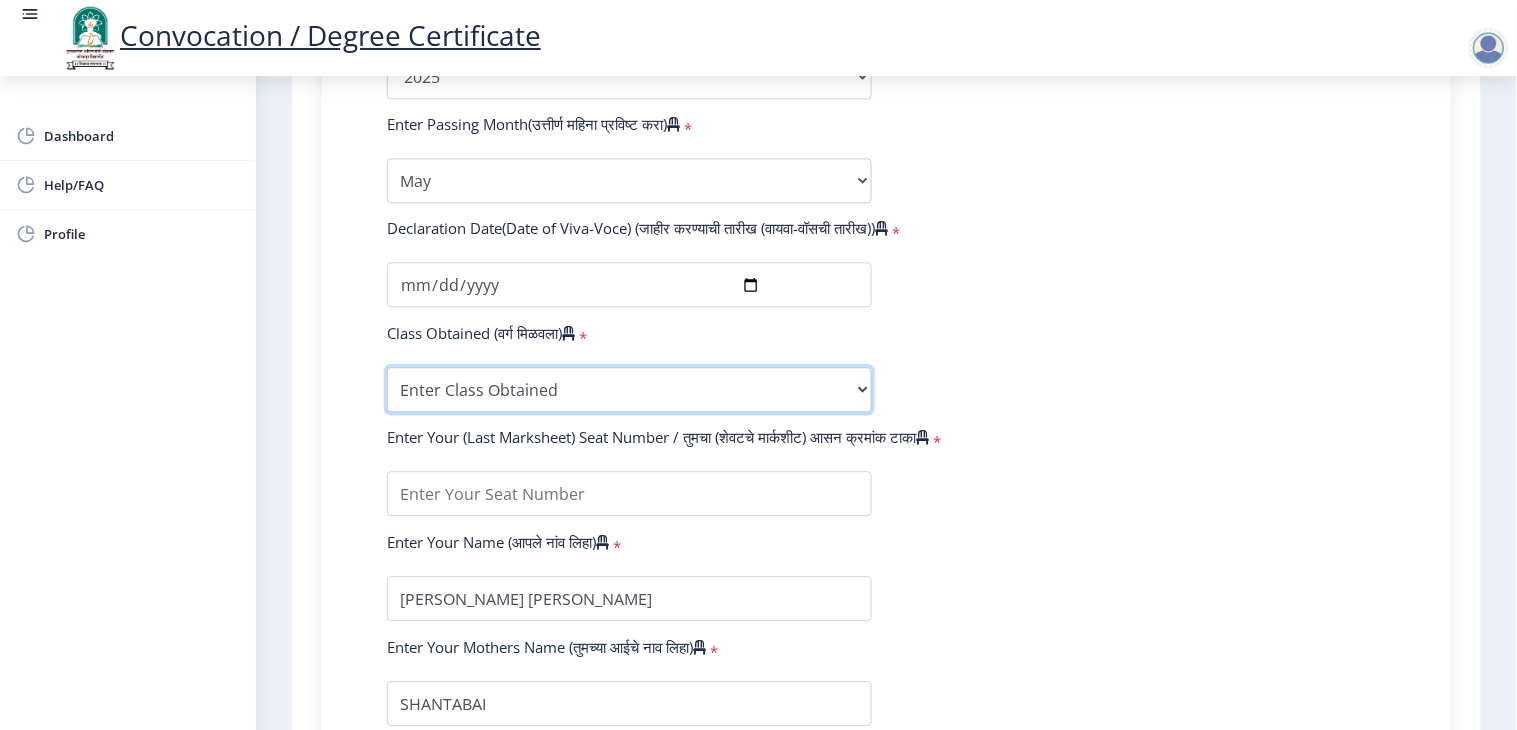 select on "Grade B+" 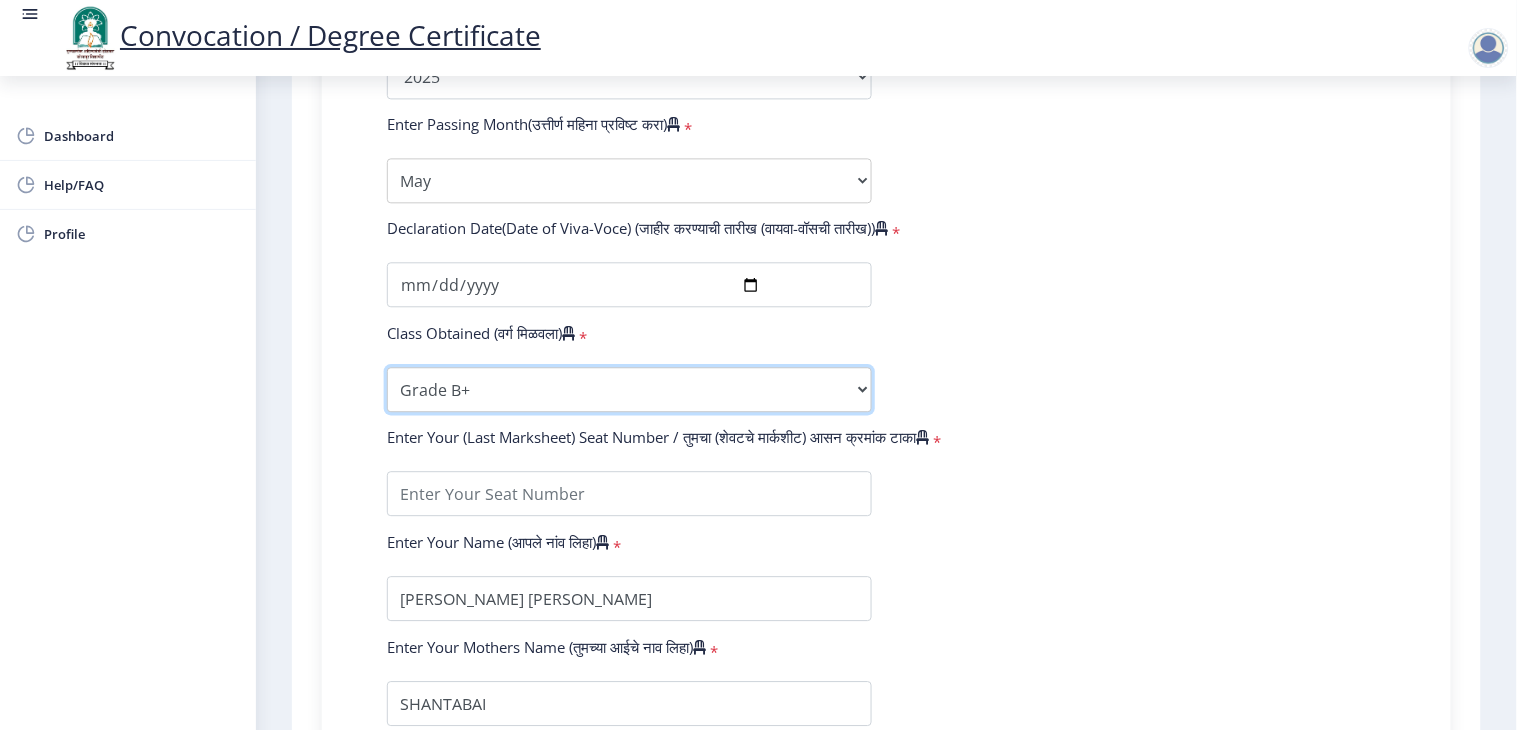 click on "Enter Class Obtained FIRST CLASS WITH DISTINCTION FIRST CLASS HIGHER SECOND CLASS SECOND CLASS PASS CLASS Grade O Grade A+ Grade A Grade B+ Grade B Grade C+ Grade C Grade D Grade E" at bounding box center (629, 389) 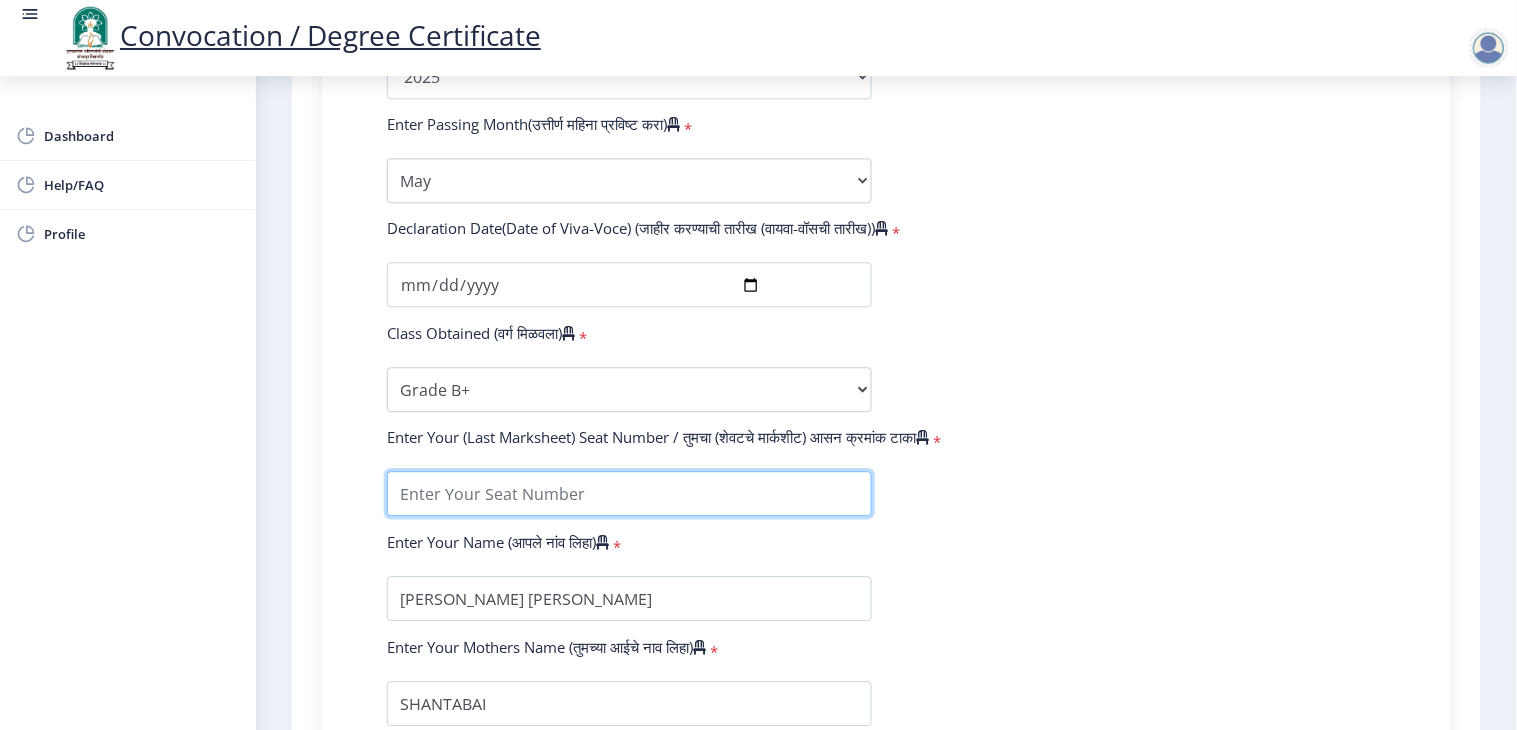 click at bounding box center (629, 493) 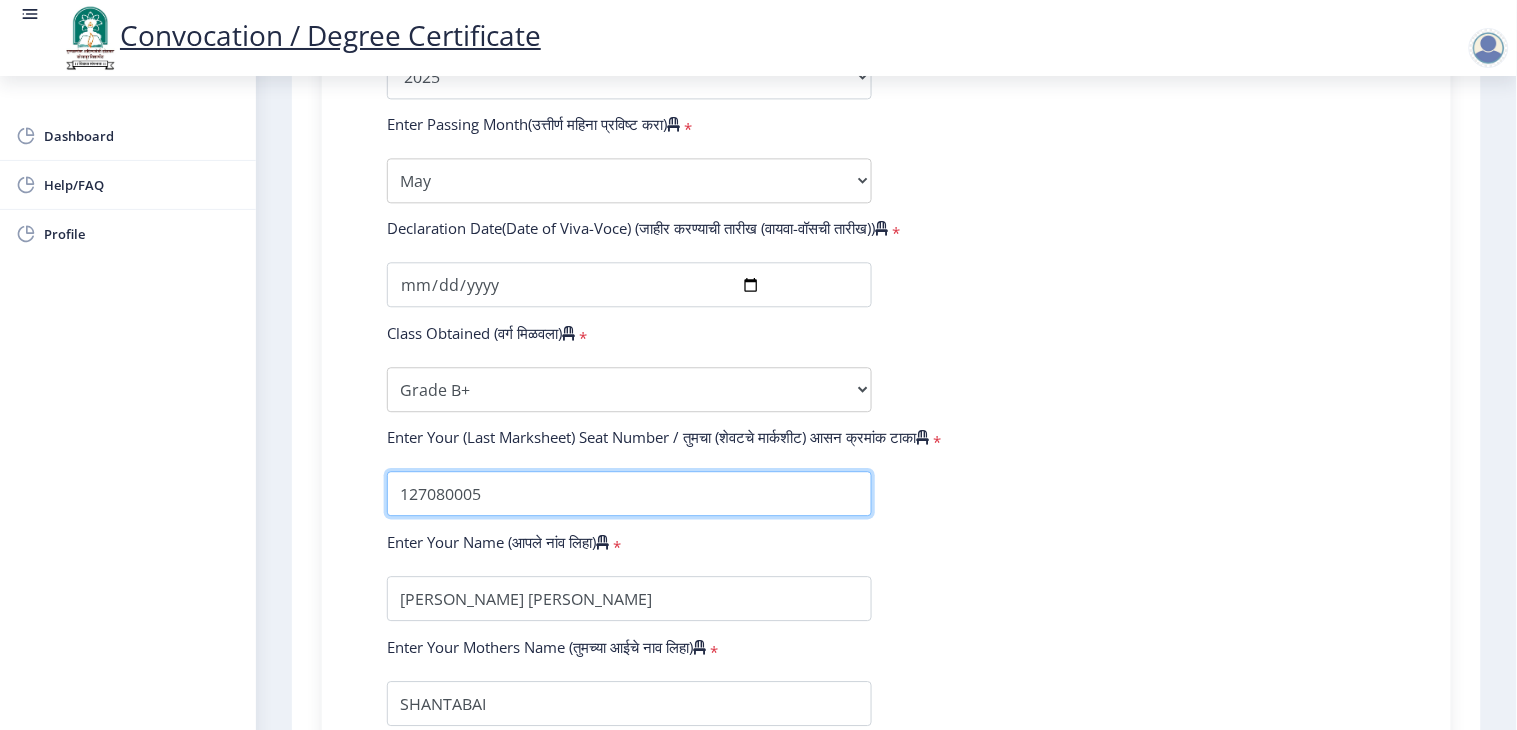 type on "127080005" 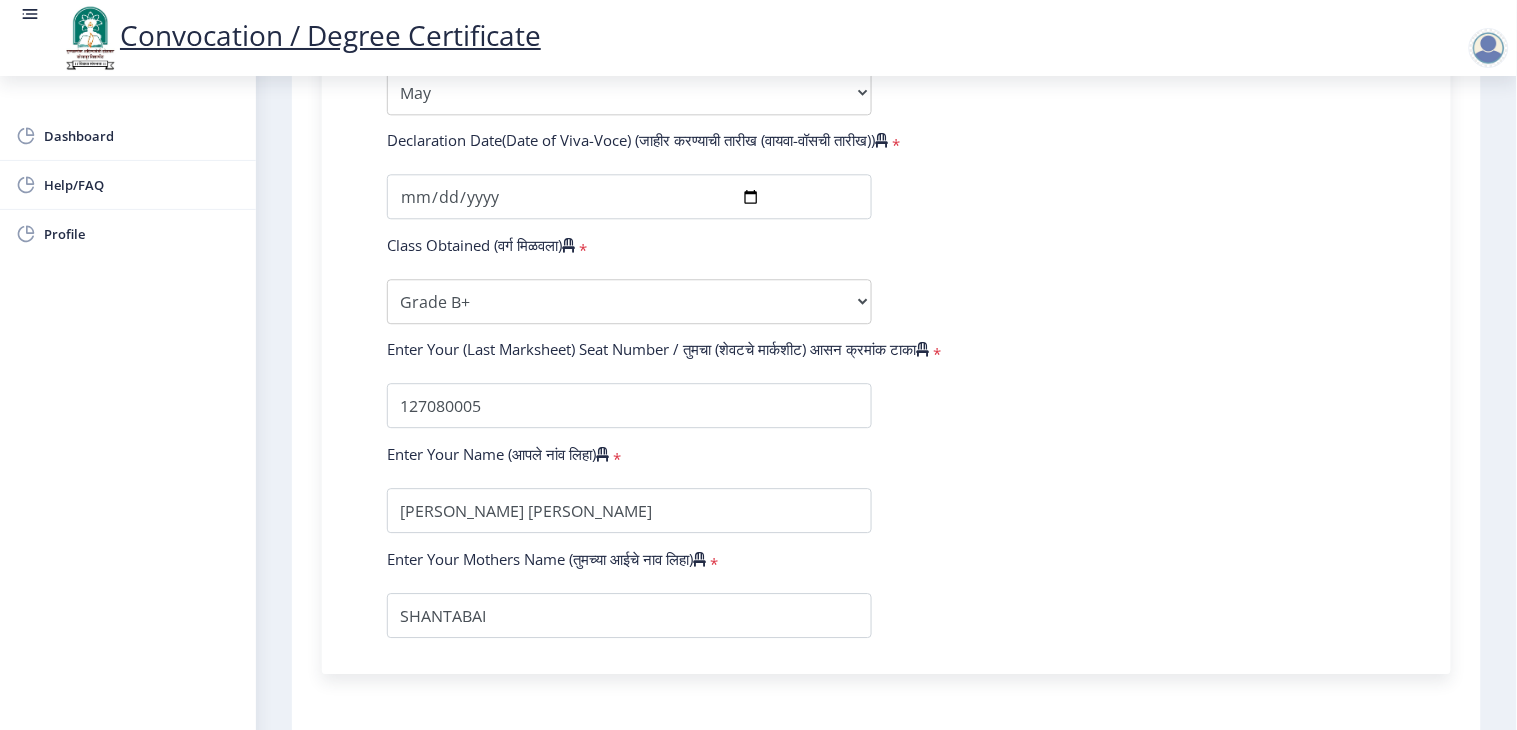 scroll, scrollTop: 1132, scrollLeft: 0, axis: vertical 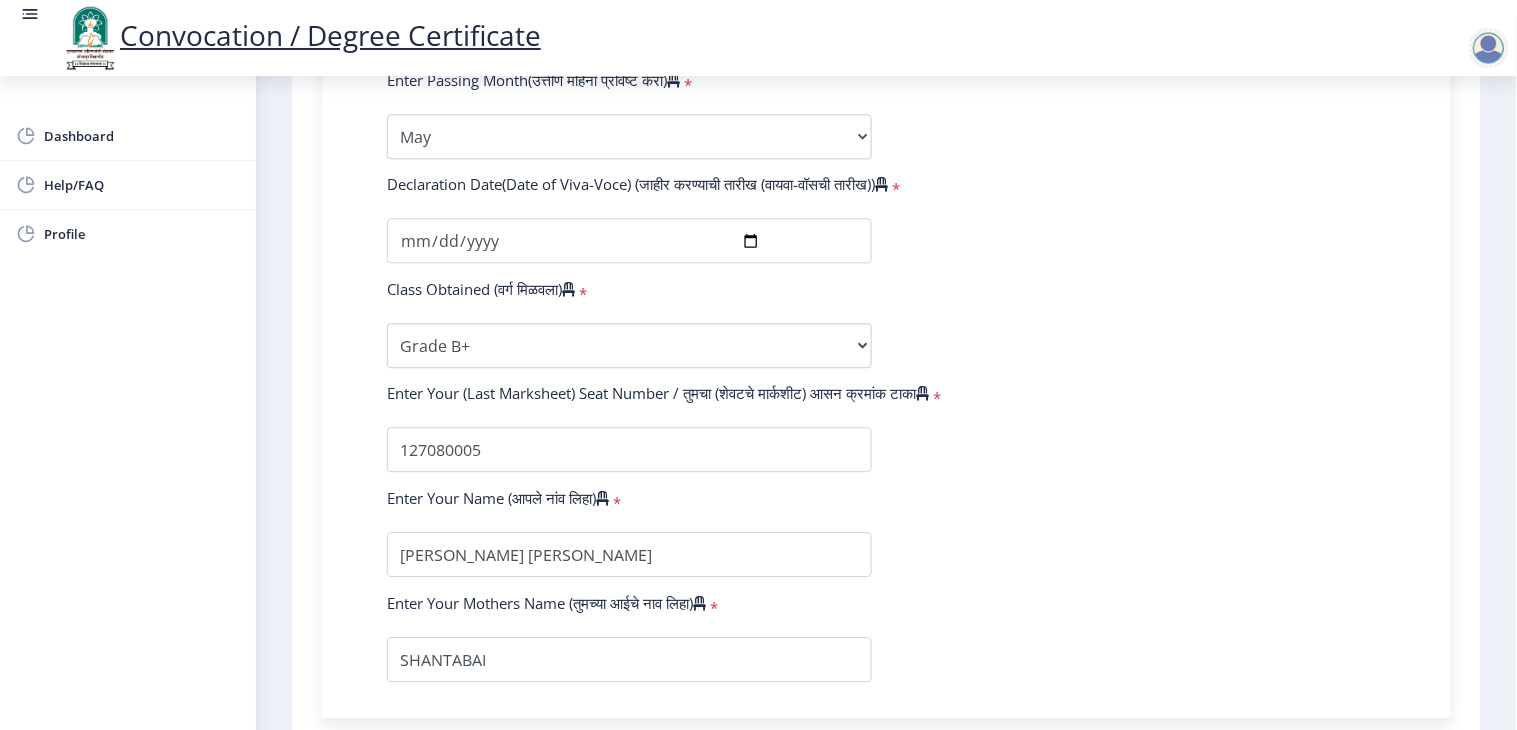 click on "Enter Your PRN Number (तुमचा पीआरएन (कायम नोंदणी क्रमांक) एंटर करा)   * Student Type (विद्यार्थी प्रकार)    * Select Student Type Regular External College Name(कॉलेजचे नाव)   * D.A.V.Velankar College of Commerce Select College Name Course Name(अभ्यासक्रमाचे नाव)   * Ph.D. Course Work (Commerce & Management) Select Course Name Enter passing Year(उत्तीर्ण वर्ष प्रविष्ट करा)   *  2025   2024   2023   2022   2021   2020   2019   2018   2017   2016   2015   2014   2013   2012   2011   2010   2009   2008   2007   2006   2005   2004   2003   2002   2001   2000   1999   1998   1997   1996   1995   1994   1993   1992   1991   1990   1989   1988   1987   1986   1985   1984   1983   1982   1981   1980   1979   1978   1977   1976  * Enter Passing Month March April May October November December * 2025-07-04 * * * *" 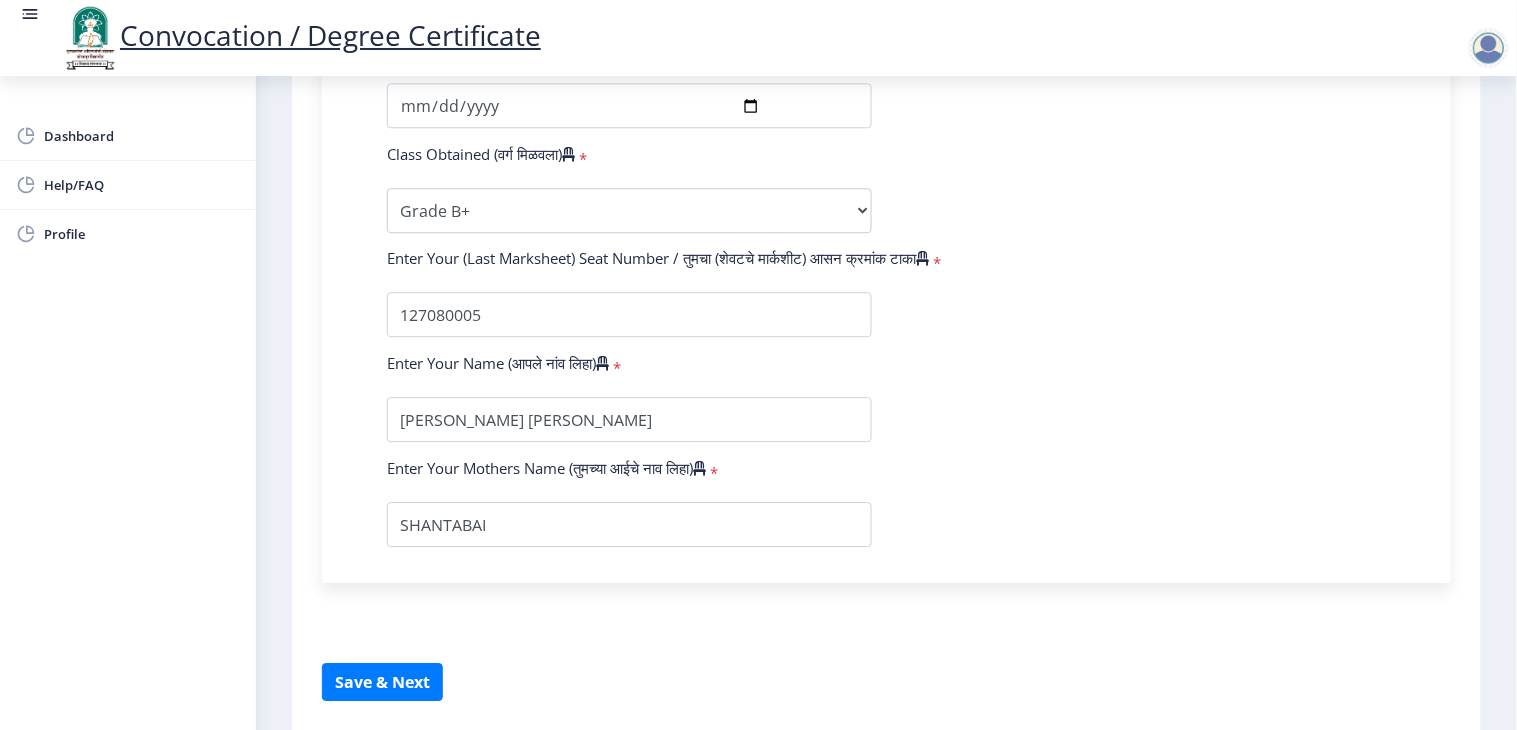 scroll, scrollTop: 1310, scrollLeft: 0, axis: vertical 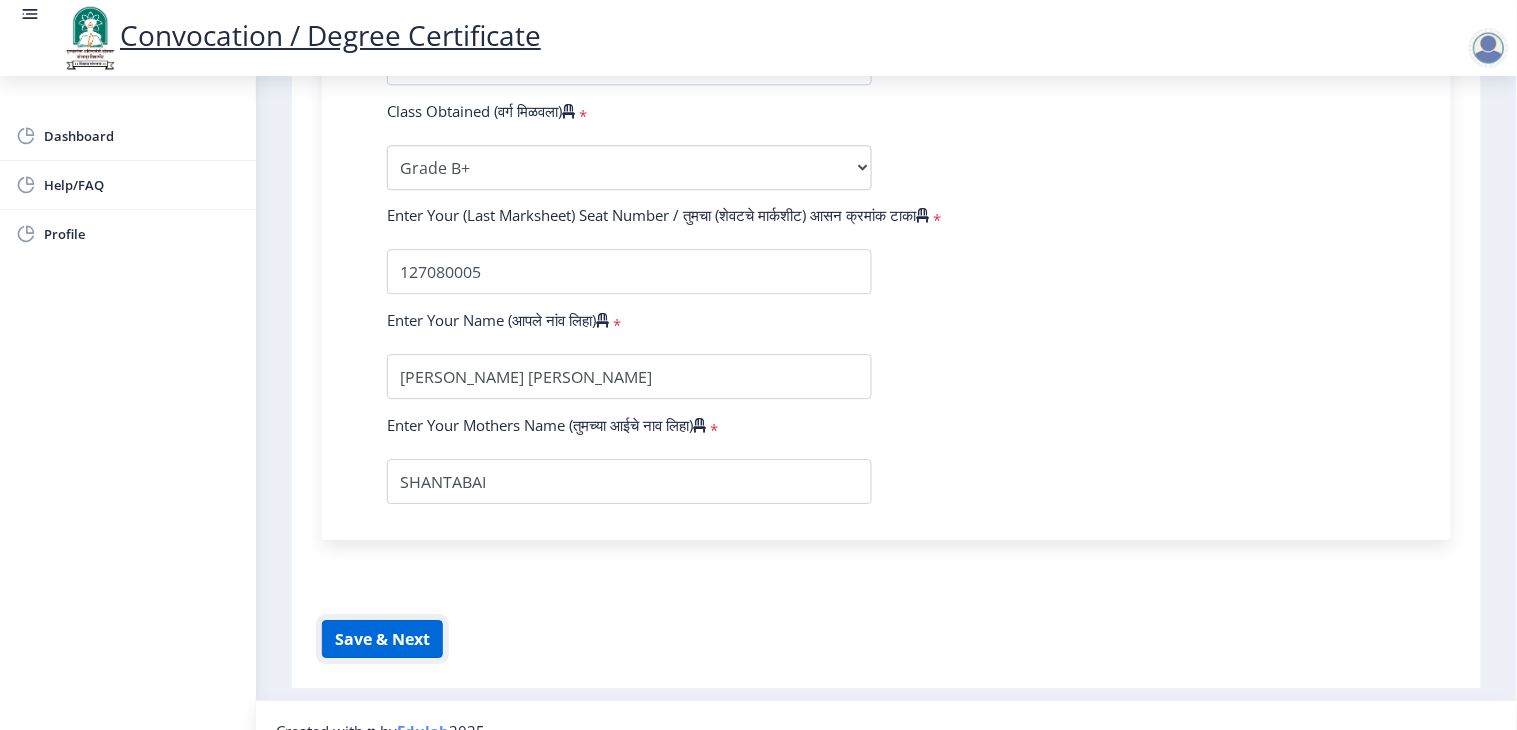 click on "Save & Next" 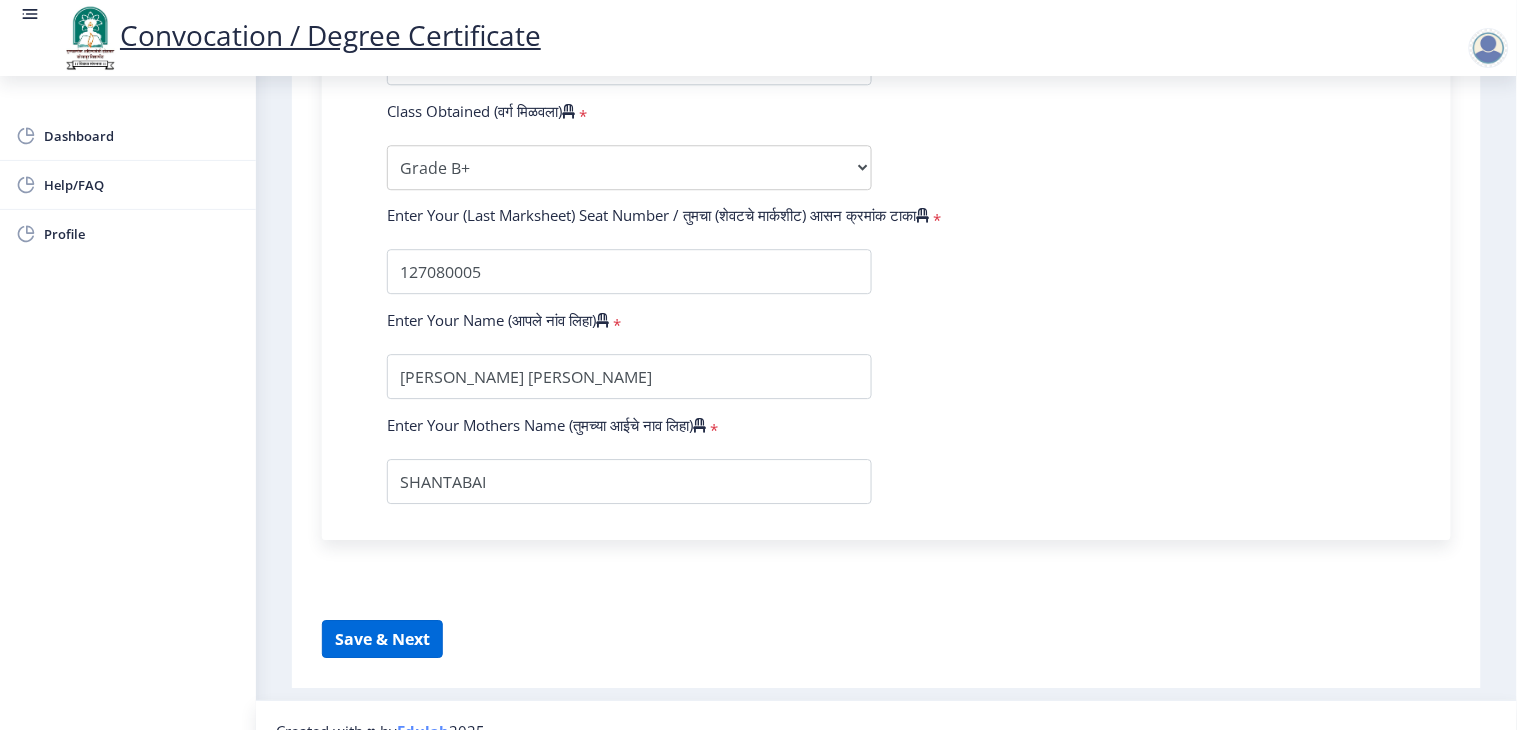 select 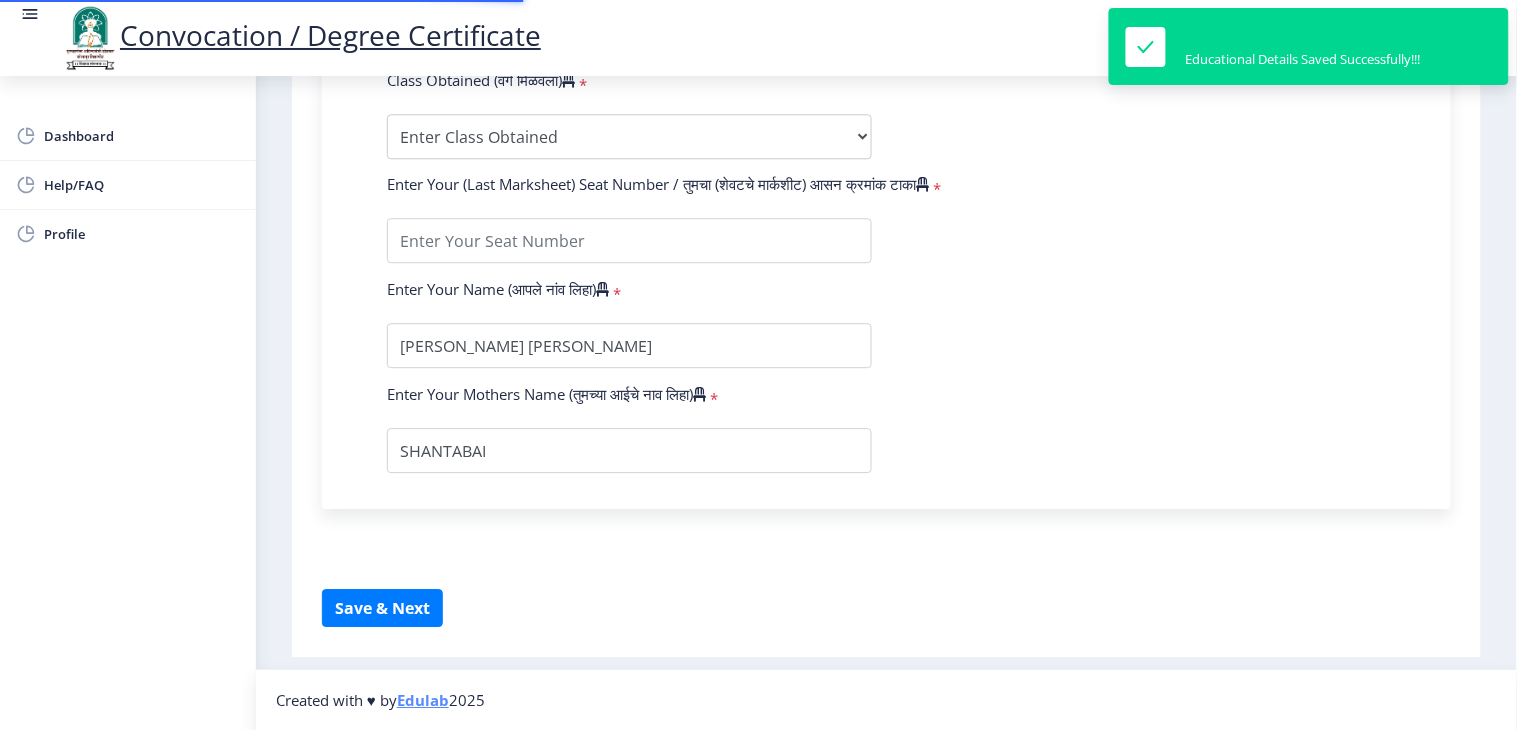 scroll, scrollTop: 0, scrollLeft: 0, axis: both 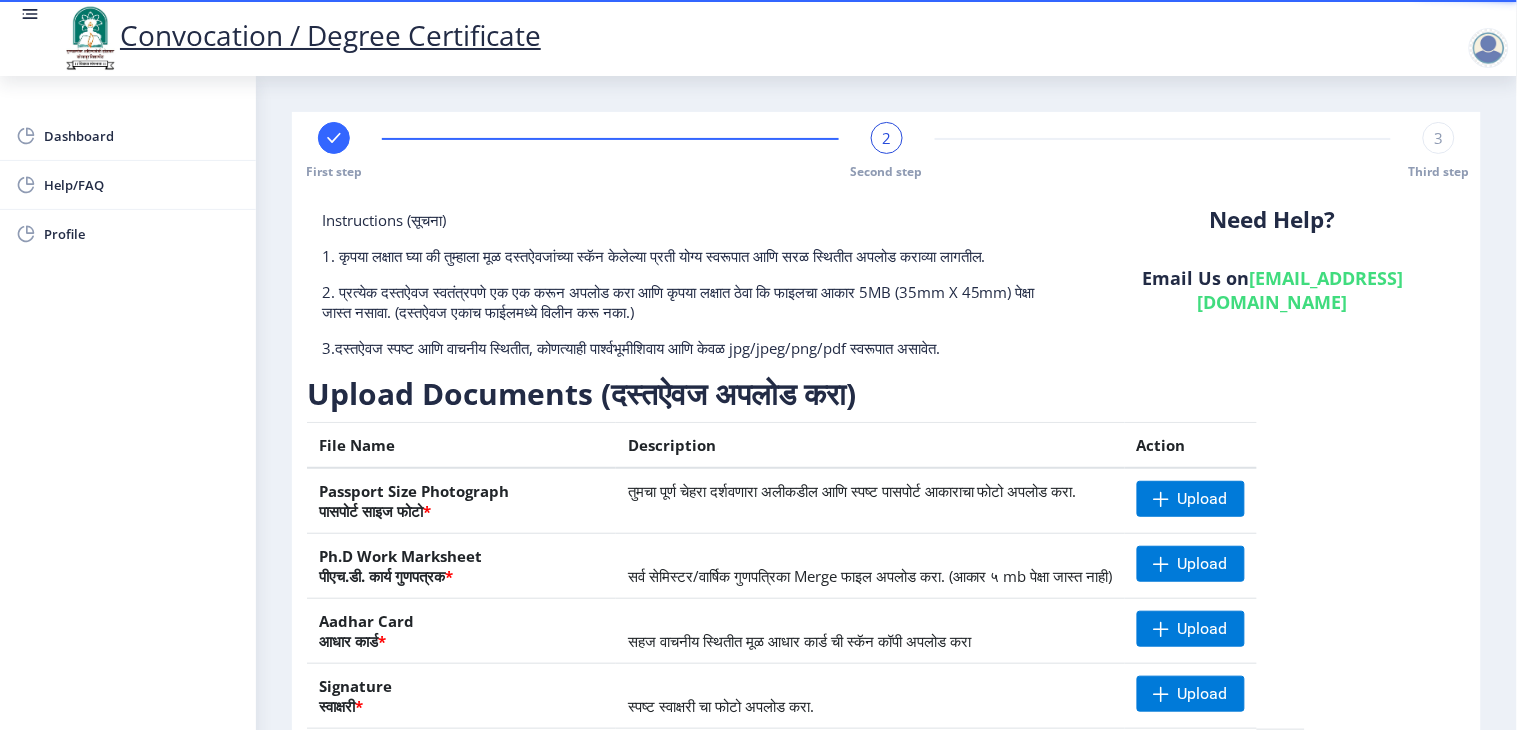 click on "Need Help? Email Us on   su.sfc@studentscenter.in" 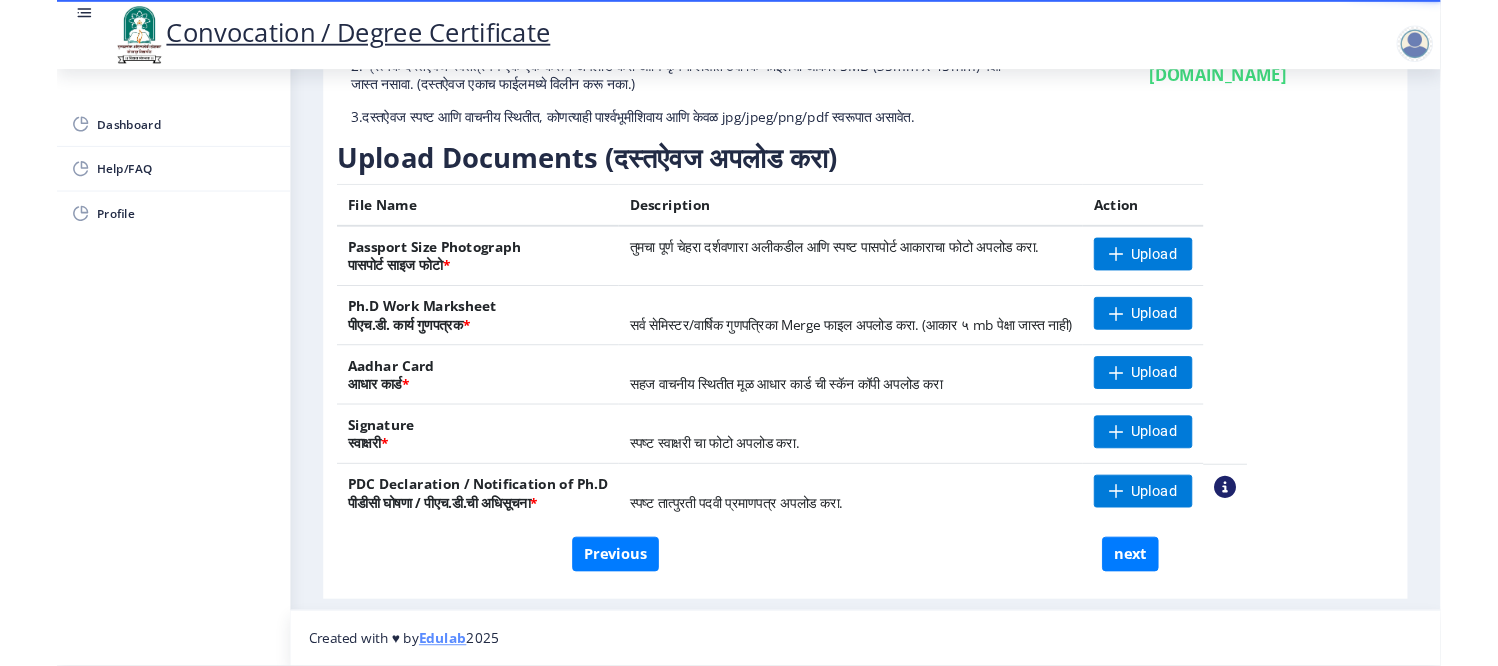 scroll, scrollTop: 240, scrollLeft: 0, axis: vertical 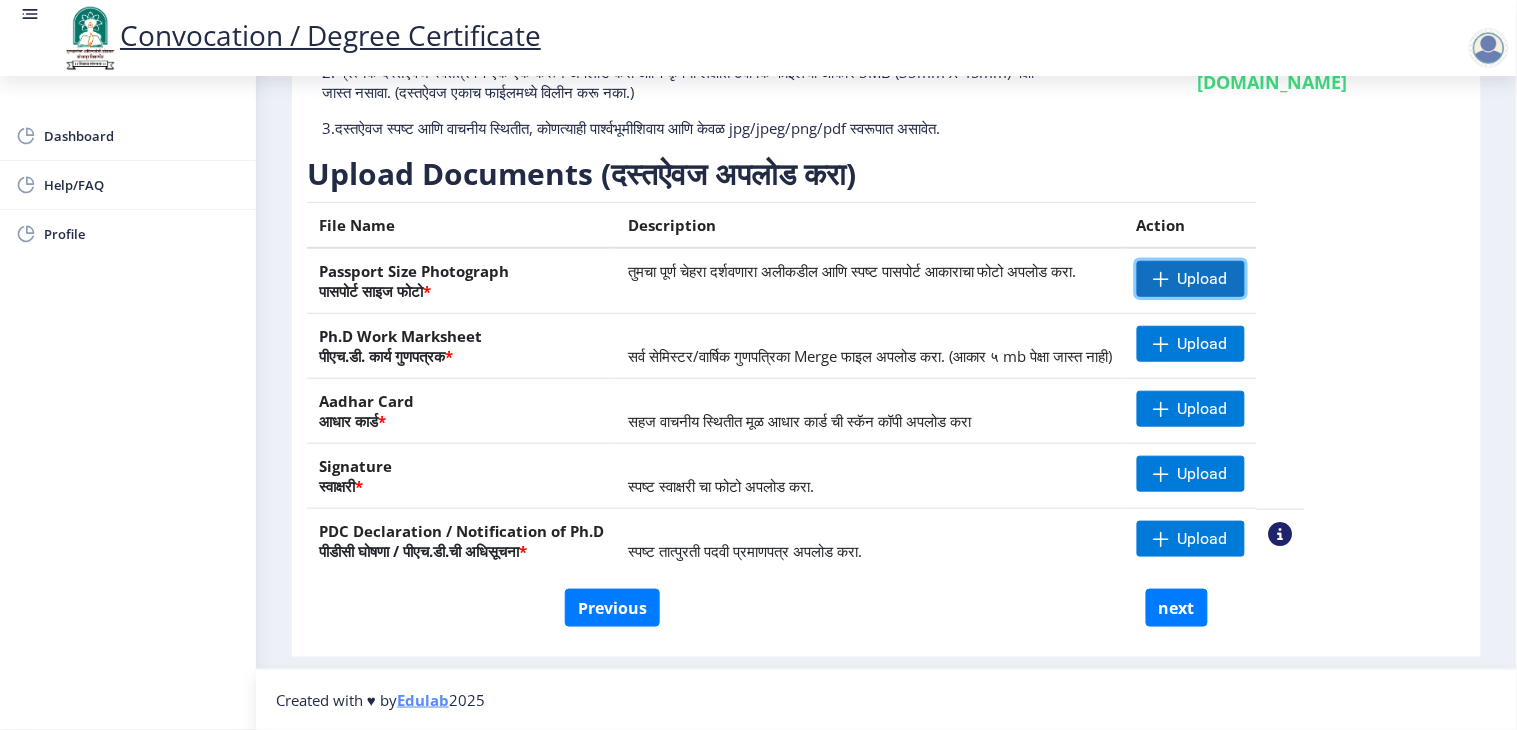 click 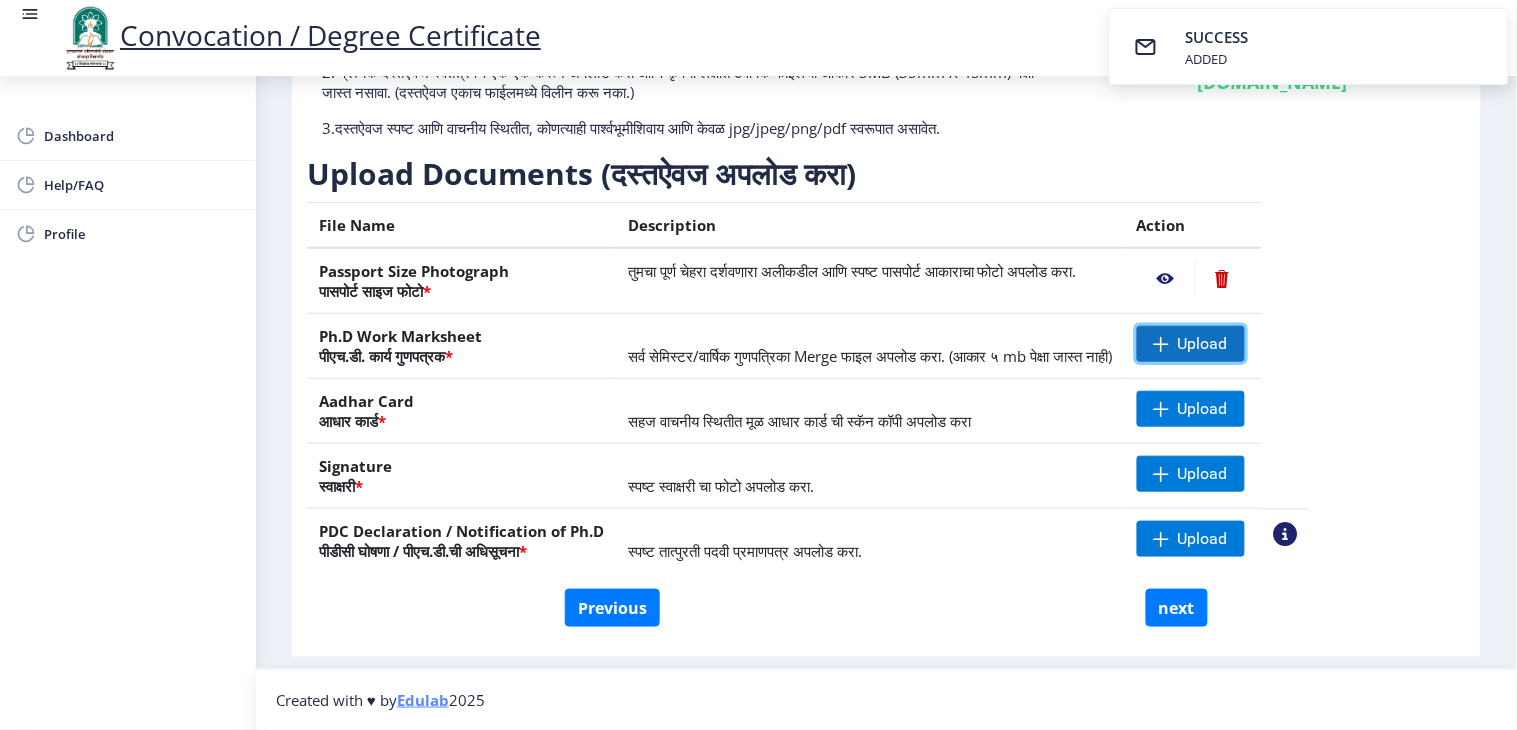 click on "Upload" 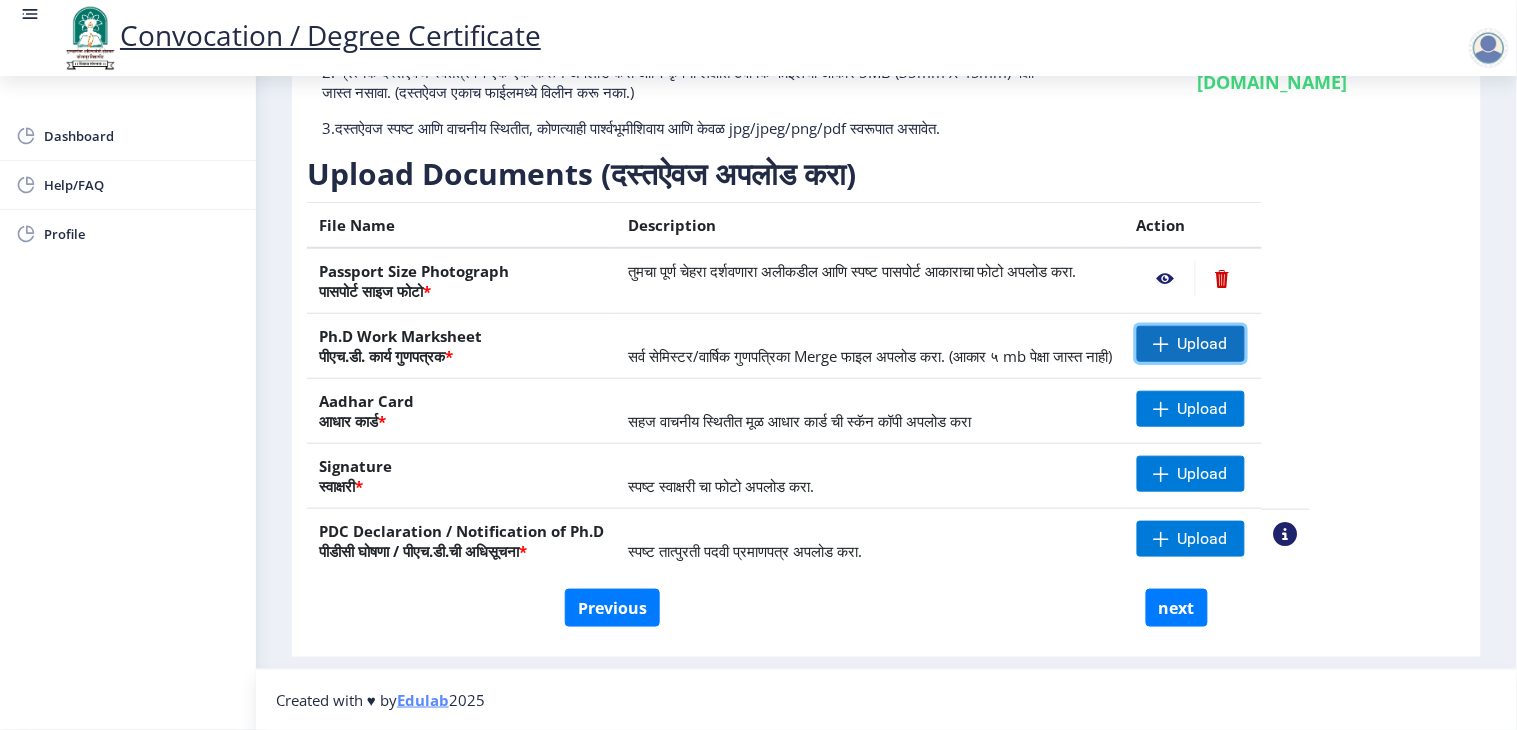 click 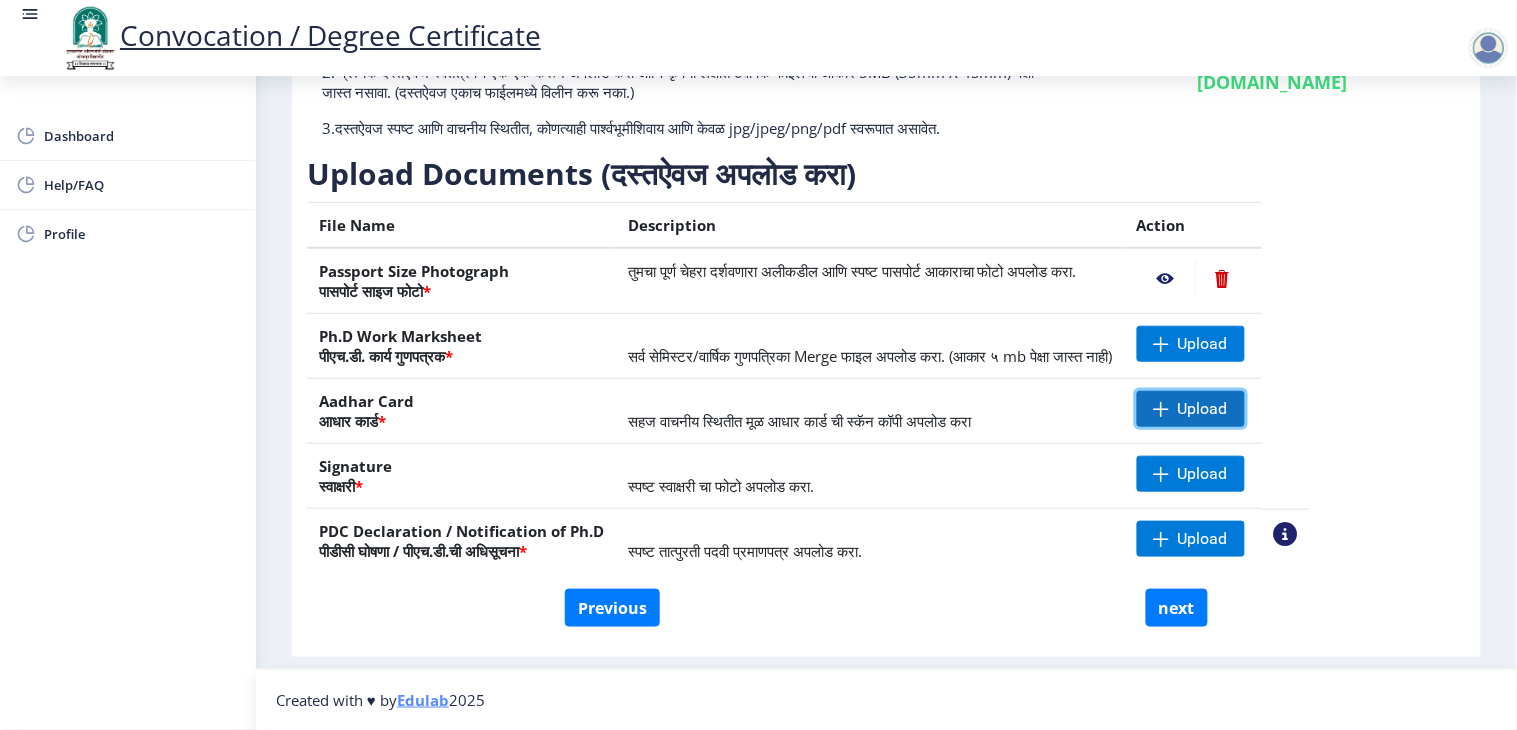 click on "Upload" 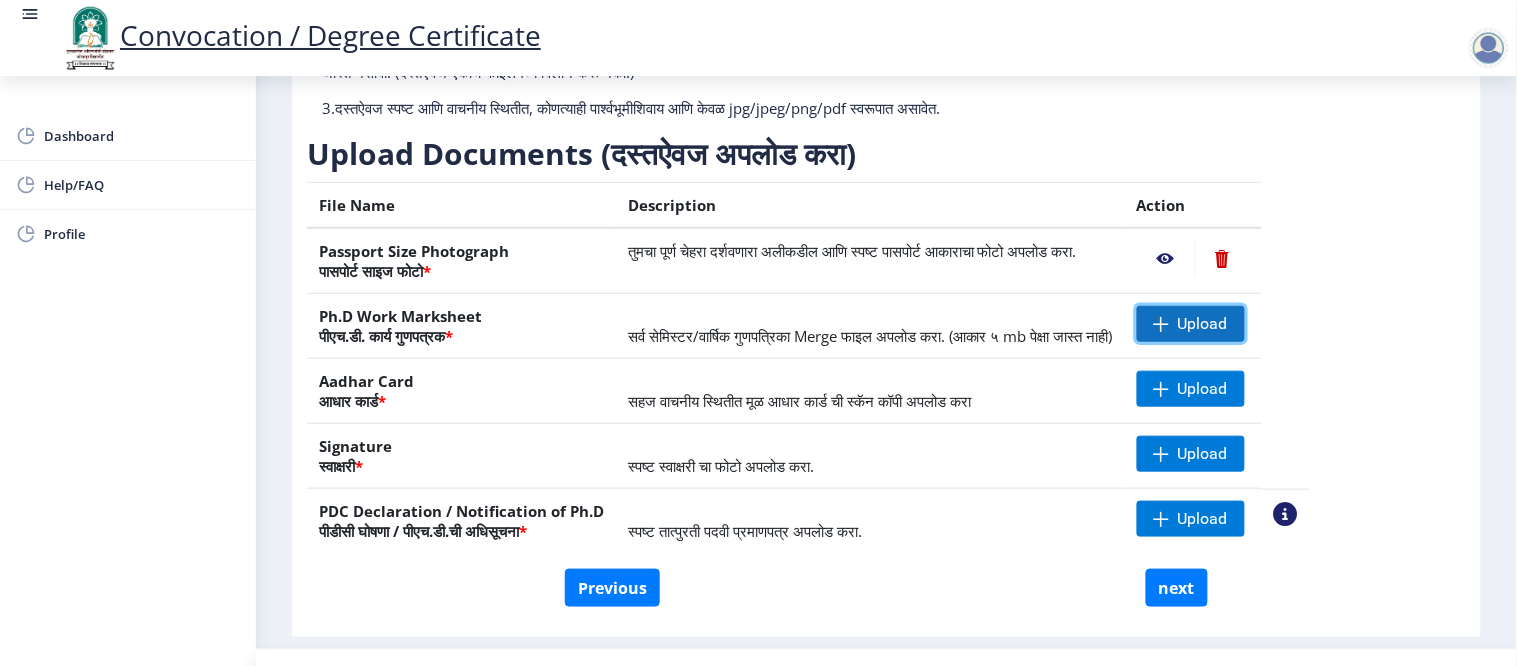 click 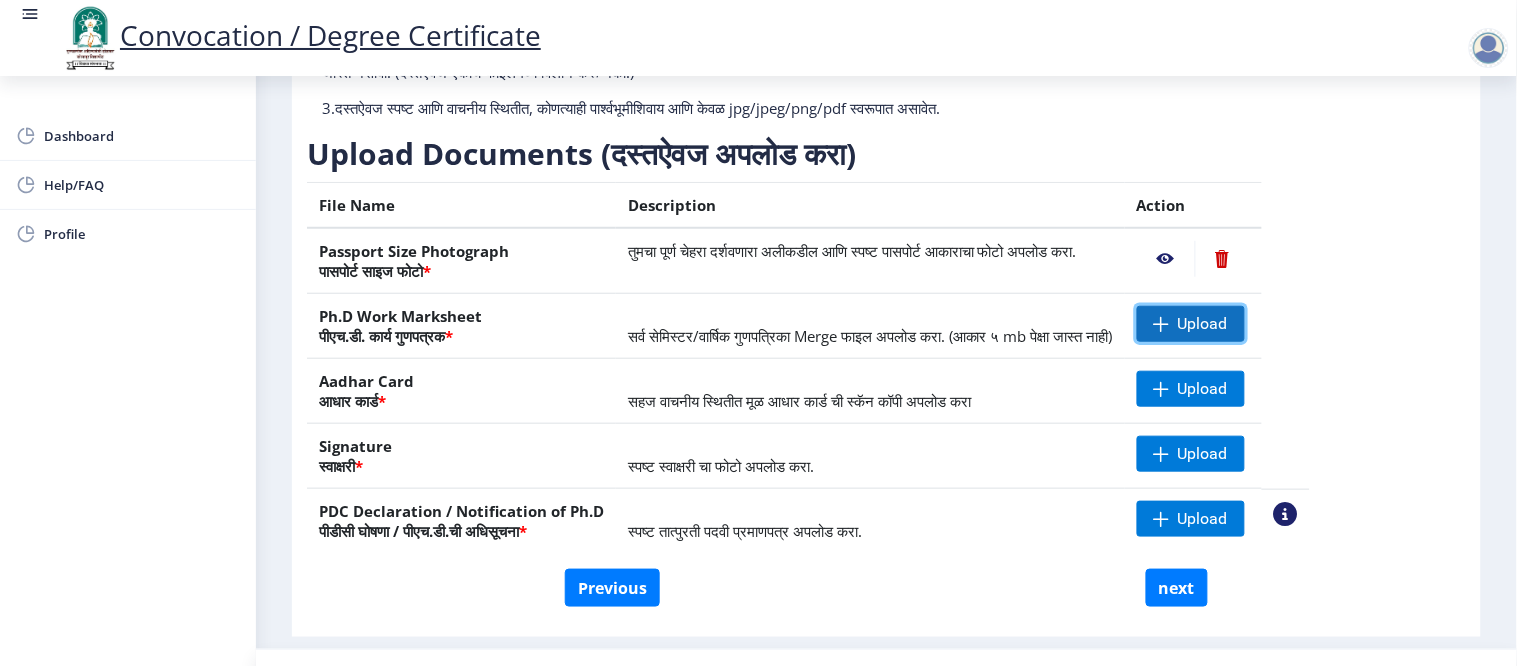 click 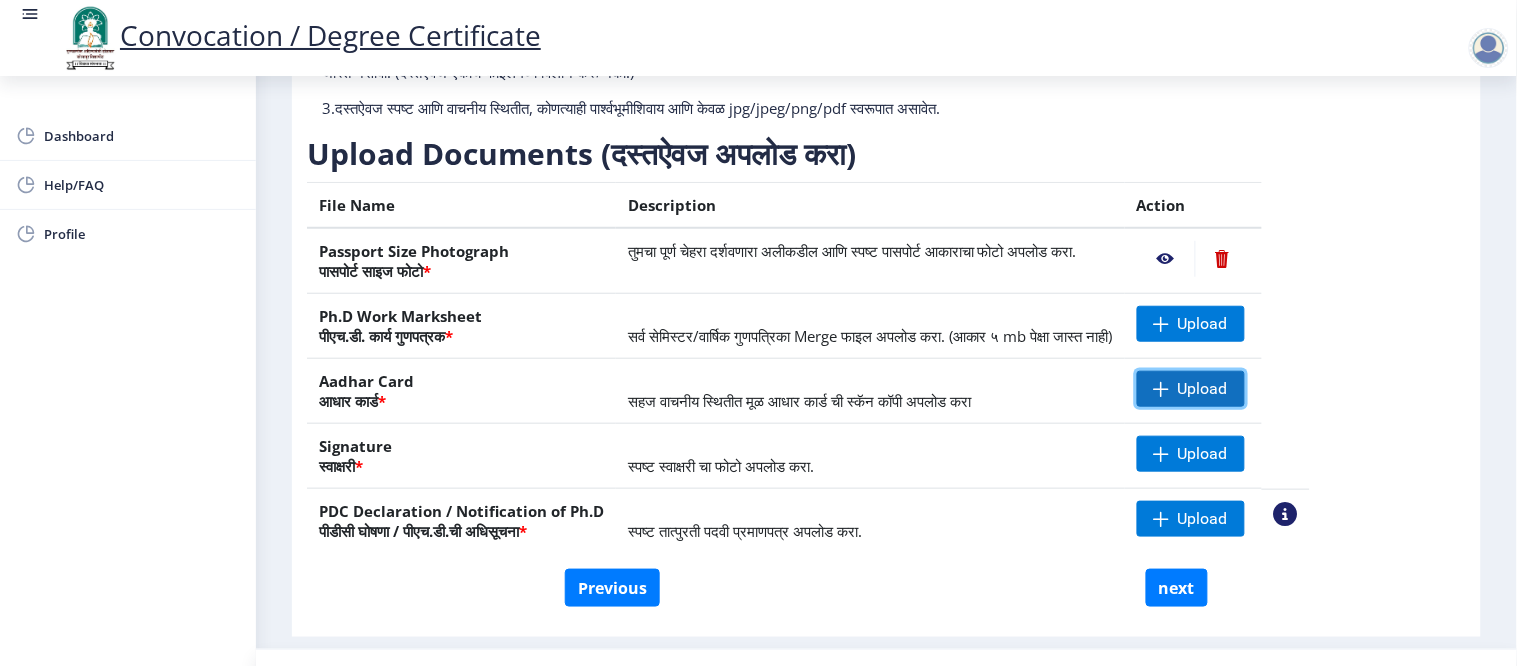 click on "Upload" 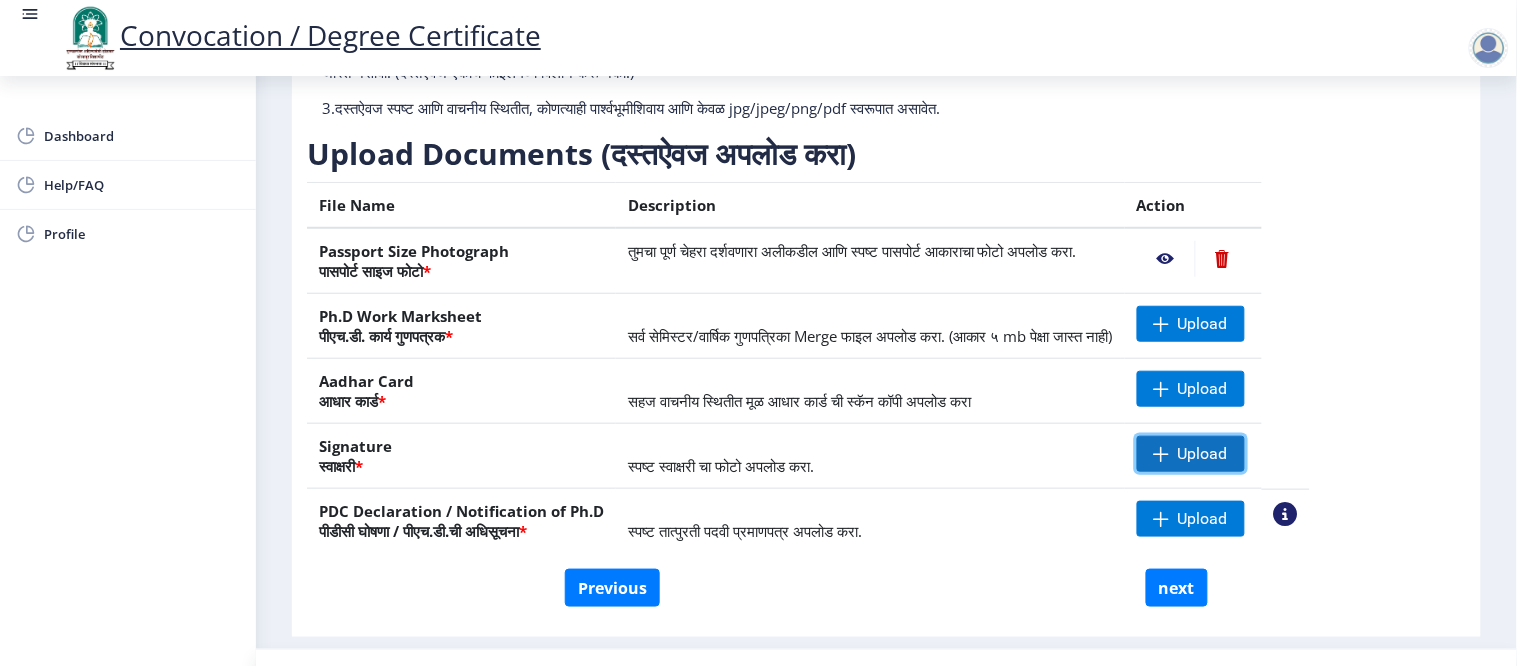 click on "Upload" 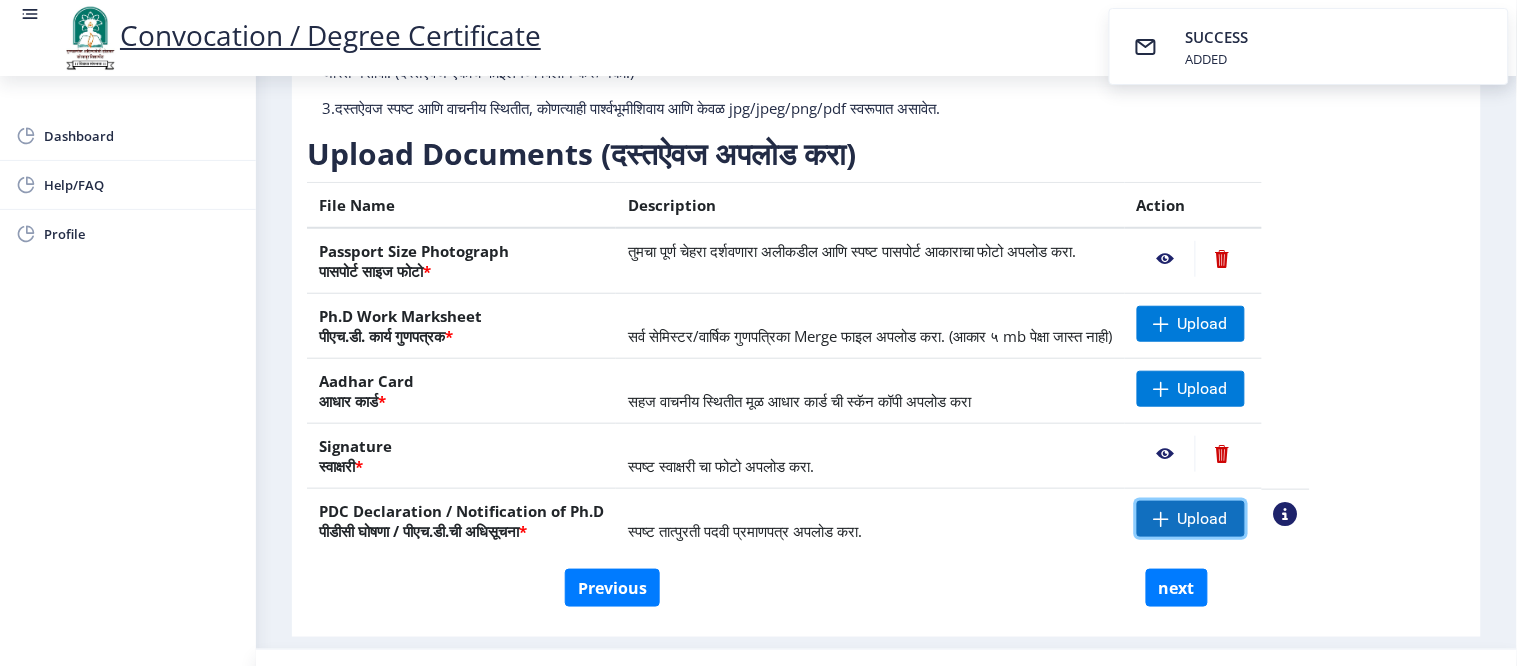 click 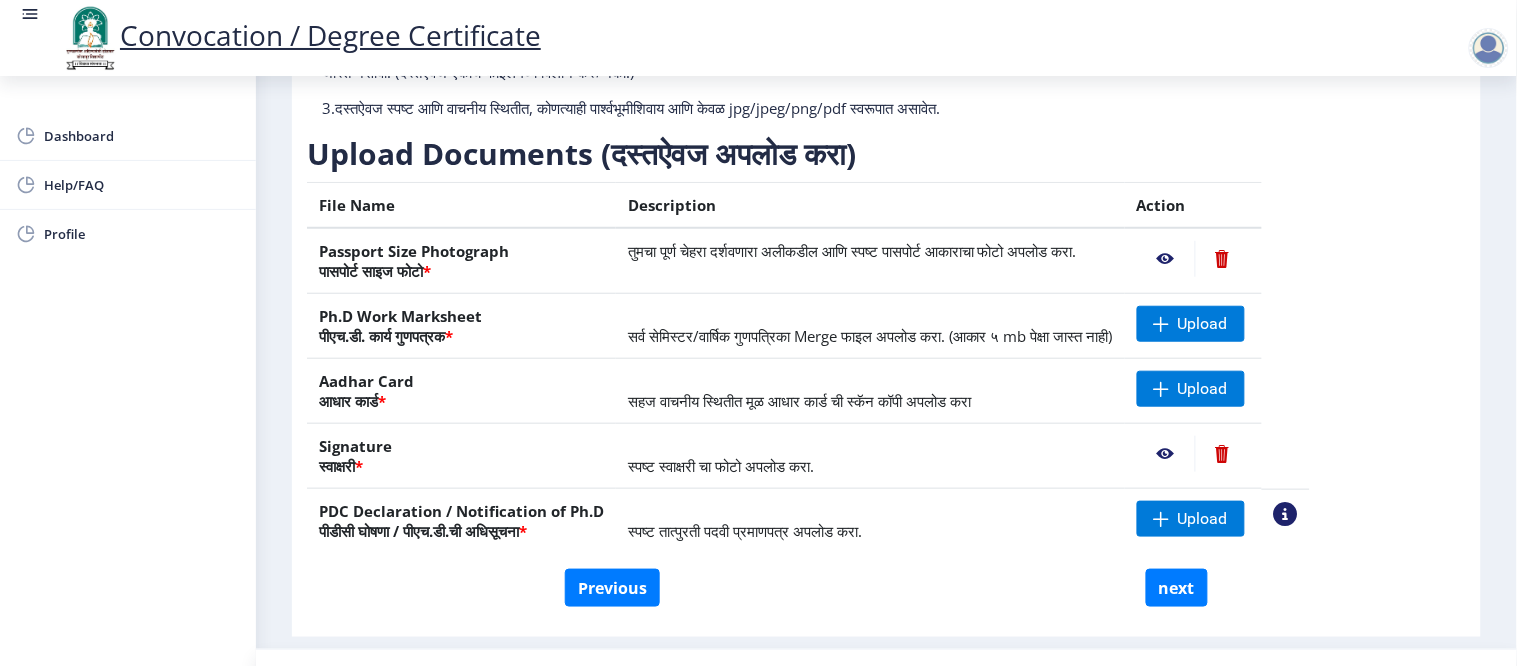 click 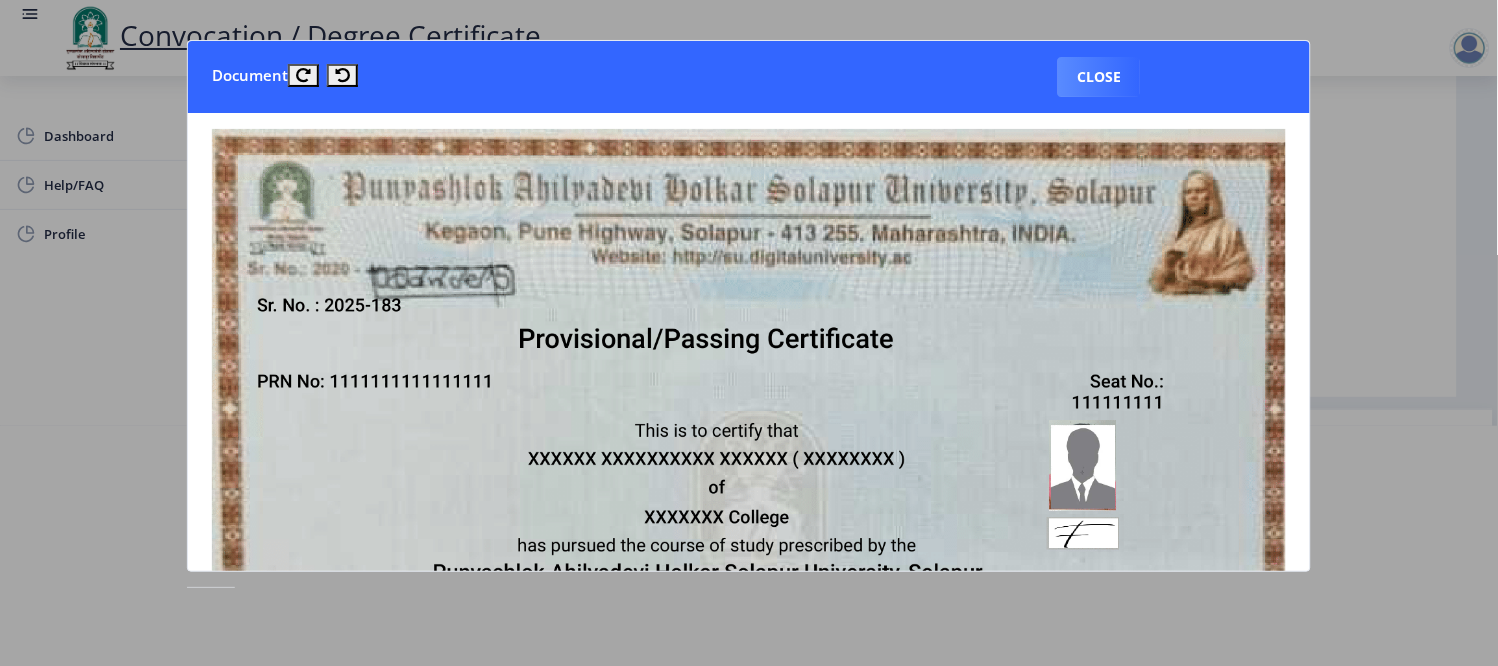 type 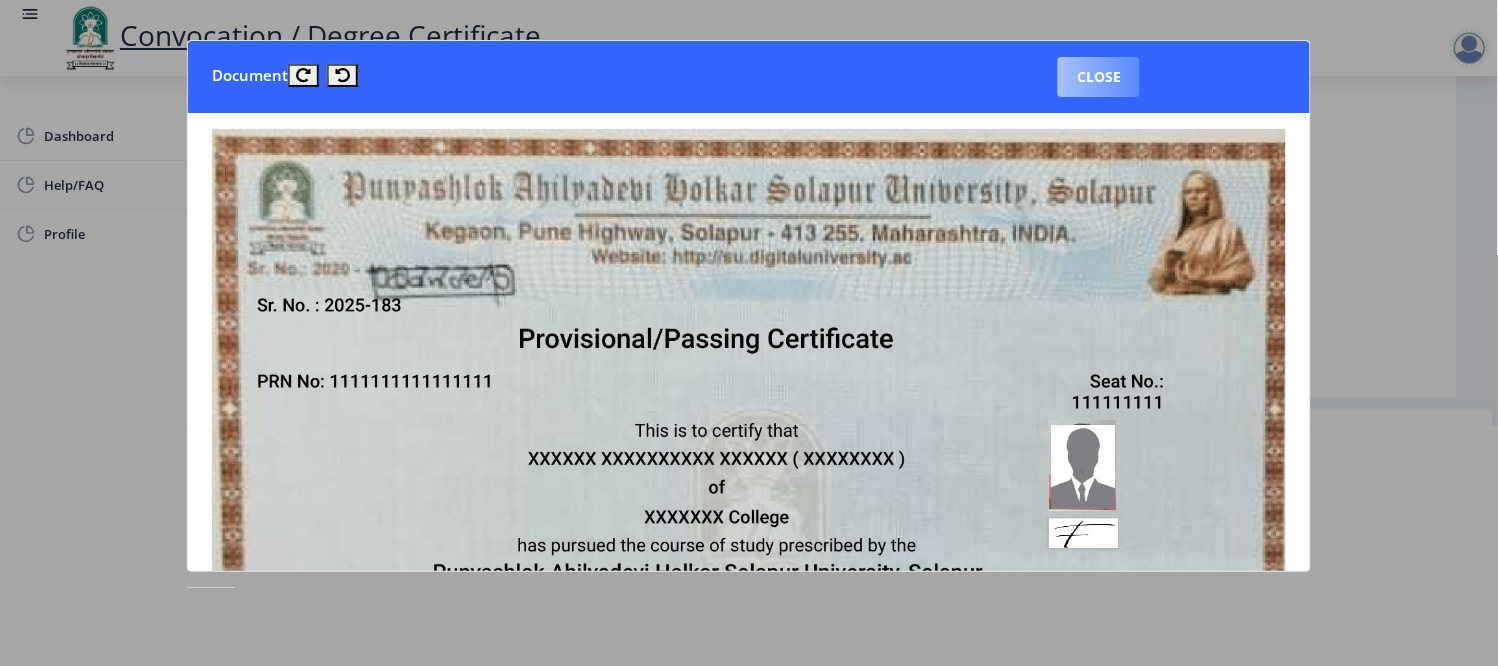 click on "Close" at bounding box center [1099, 77] 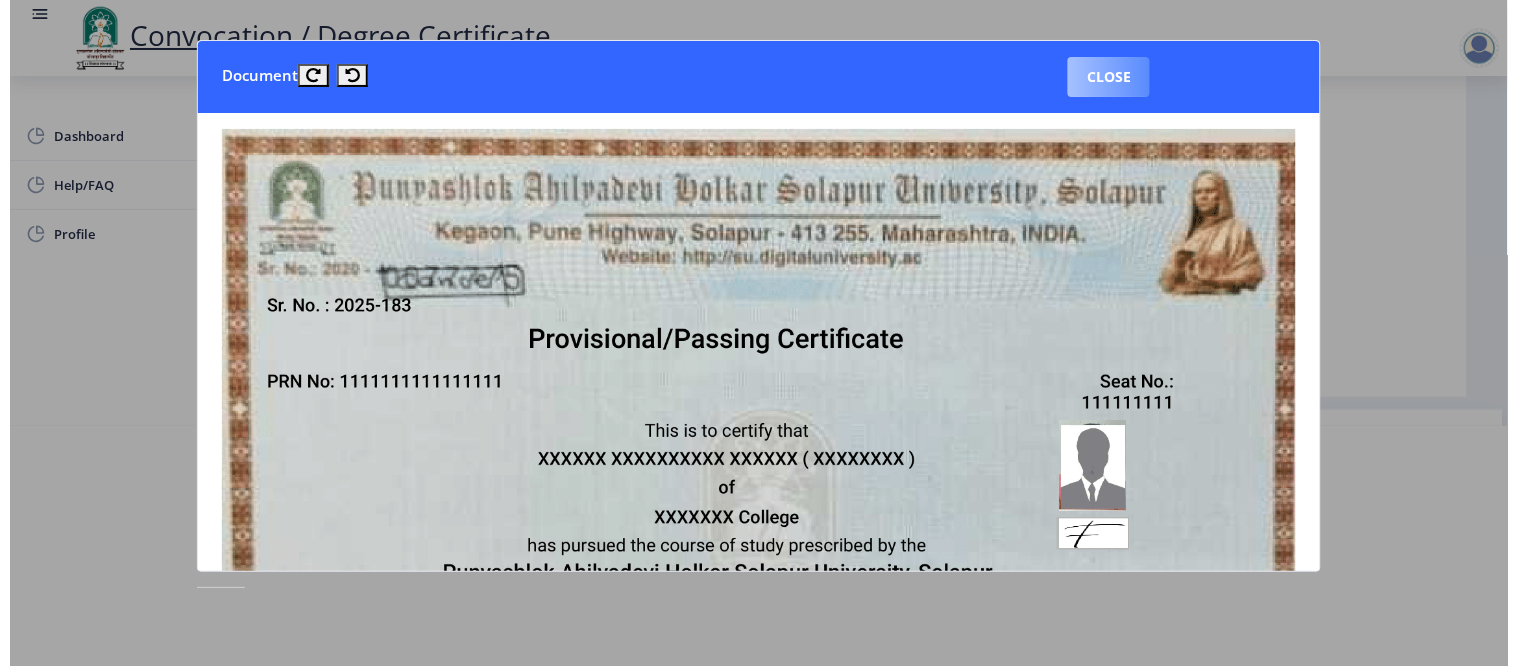 scroll, scrollTop: 106, scrollLeft: 0, axis: vertical 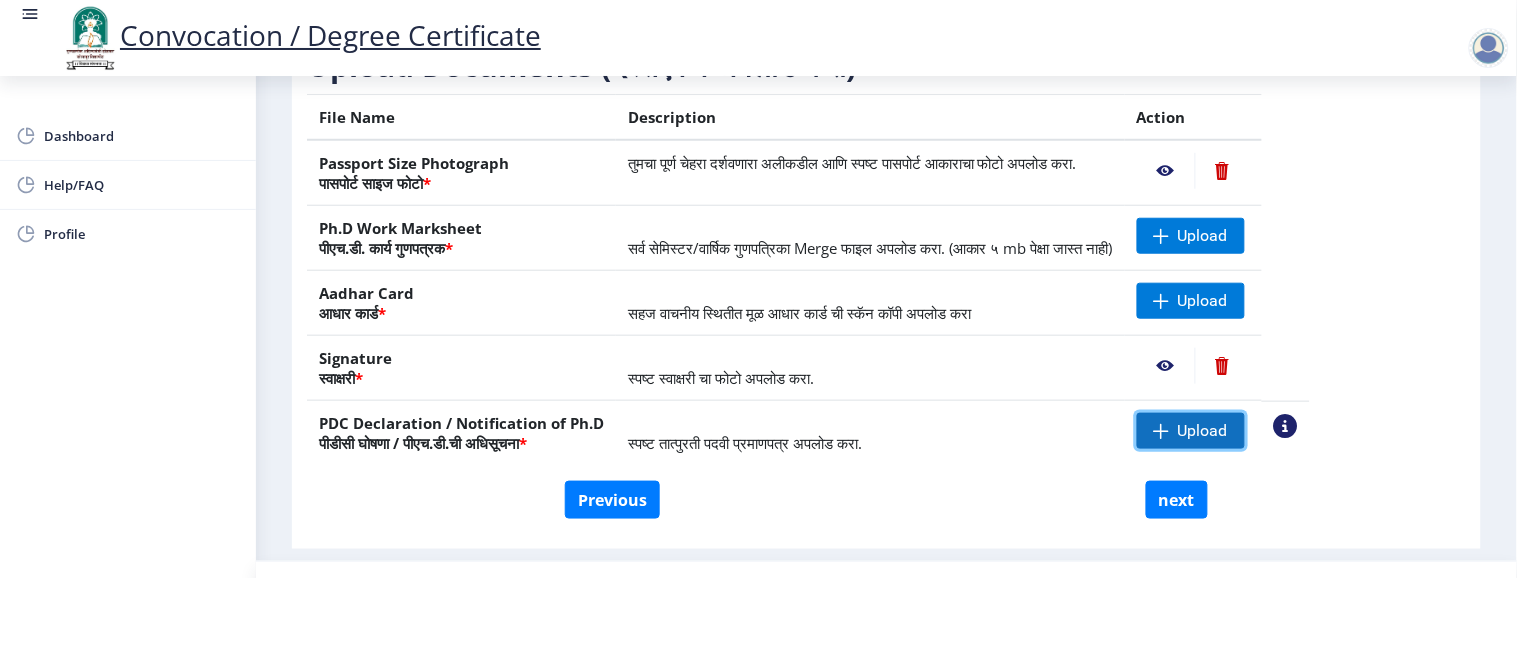 click on "Upload" 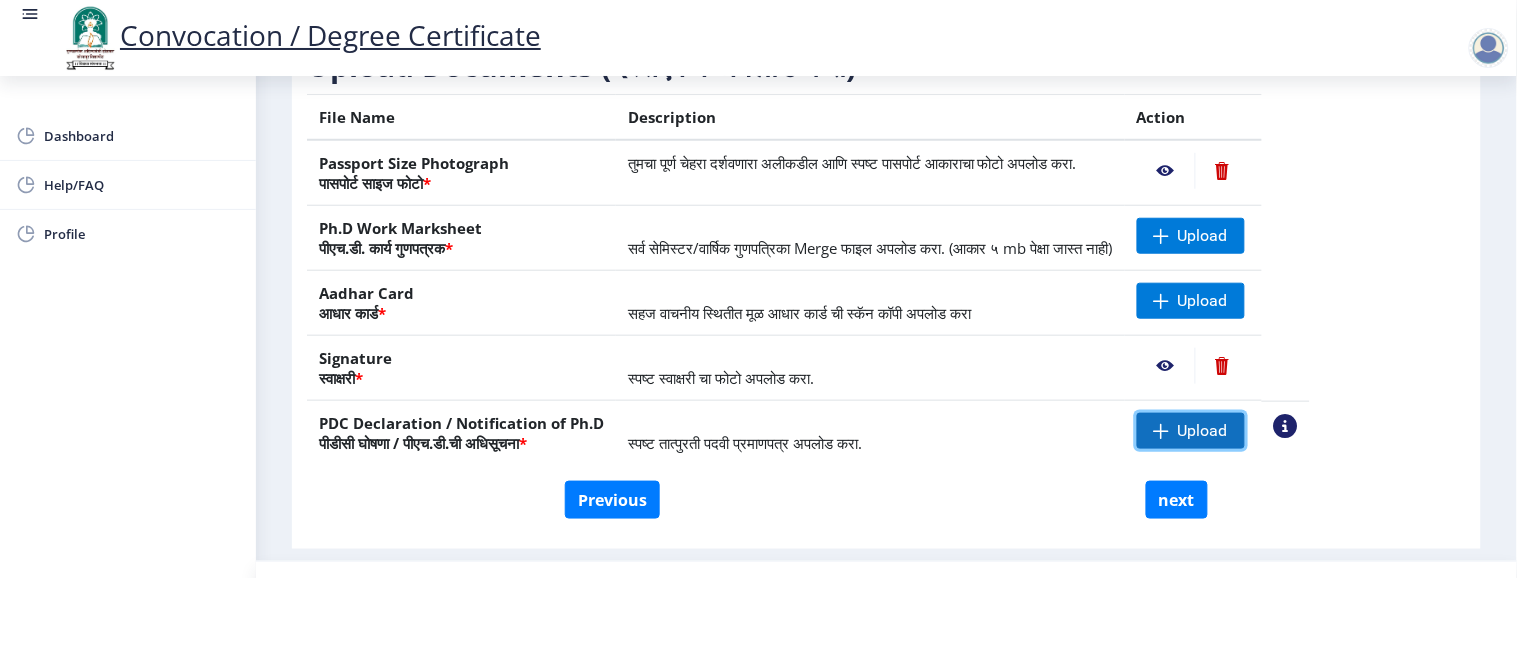 click on "Upload" 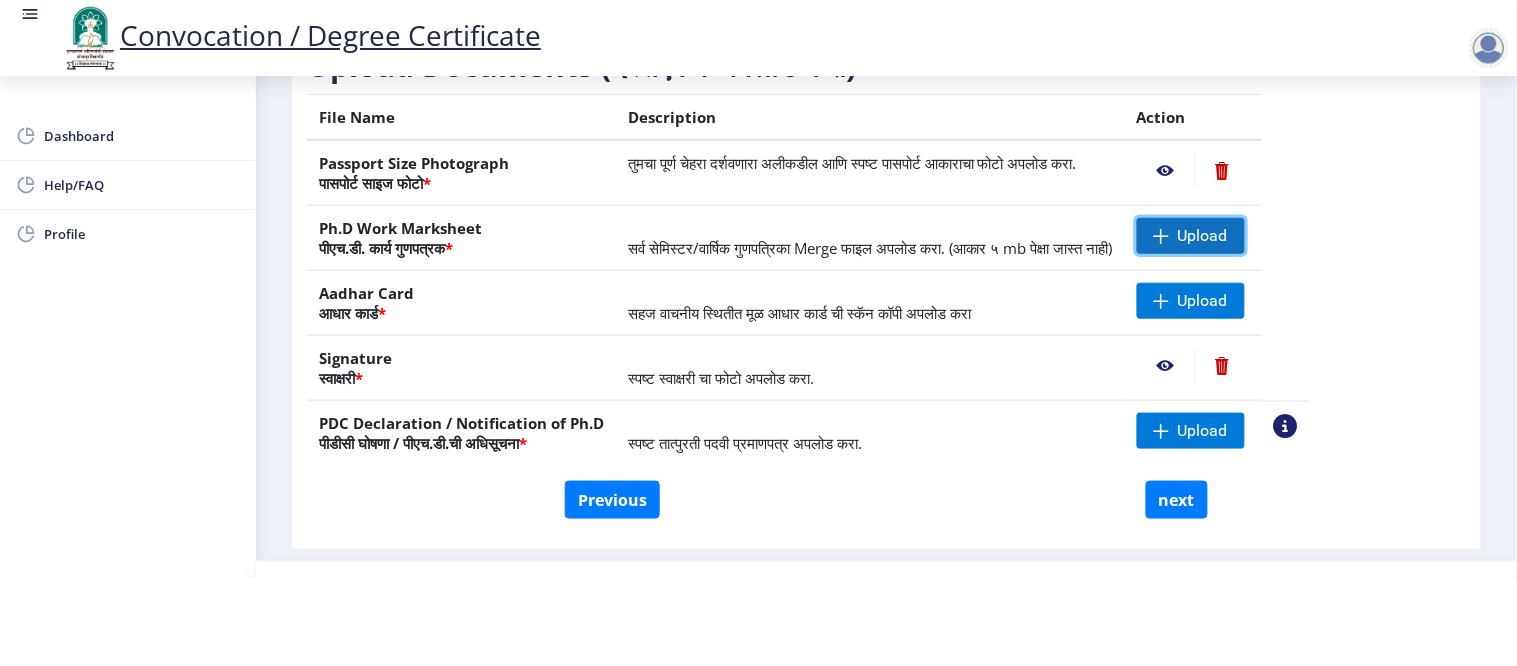click on "Upload" 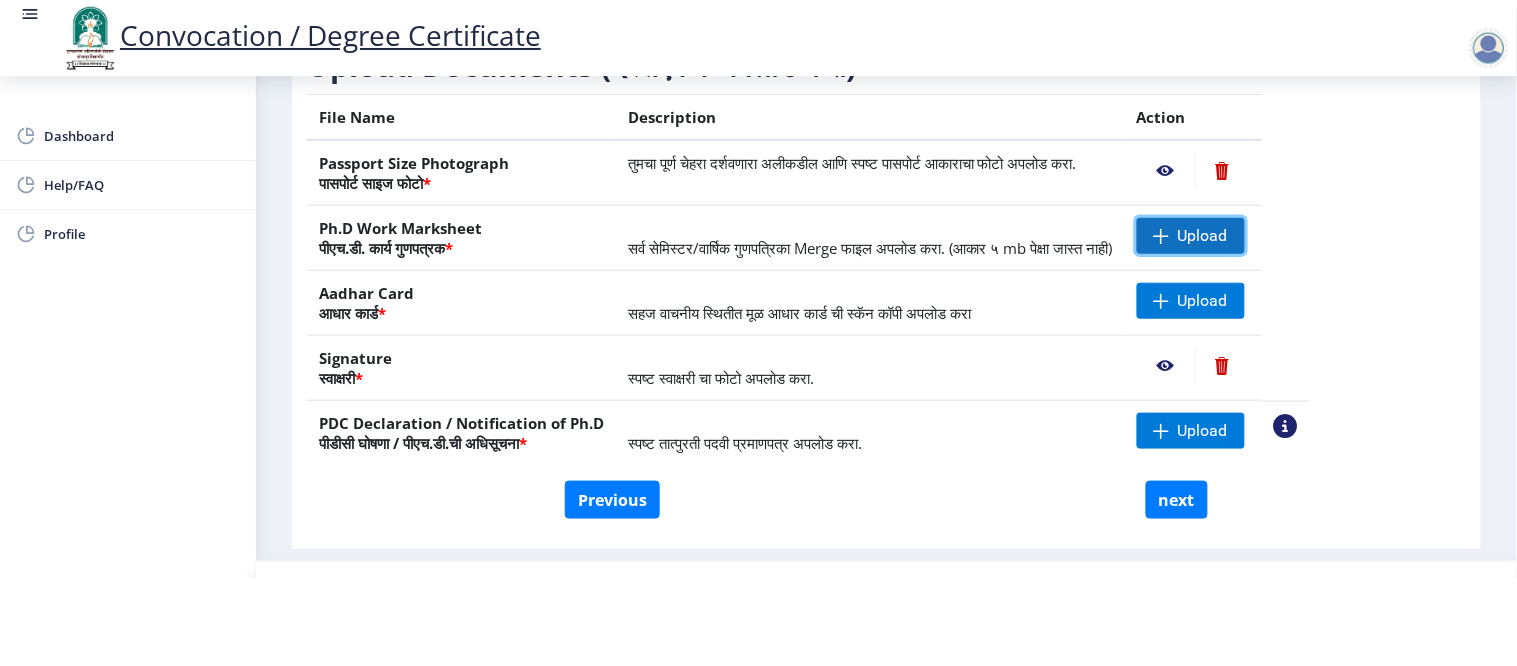 click on "Upload" 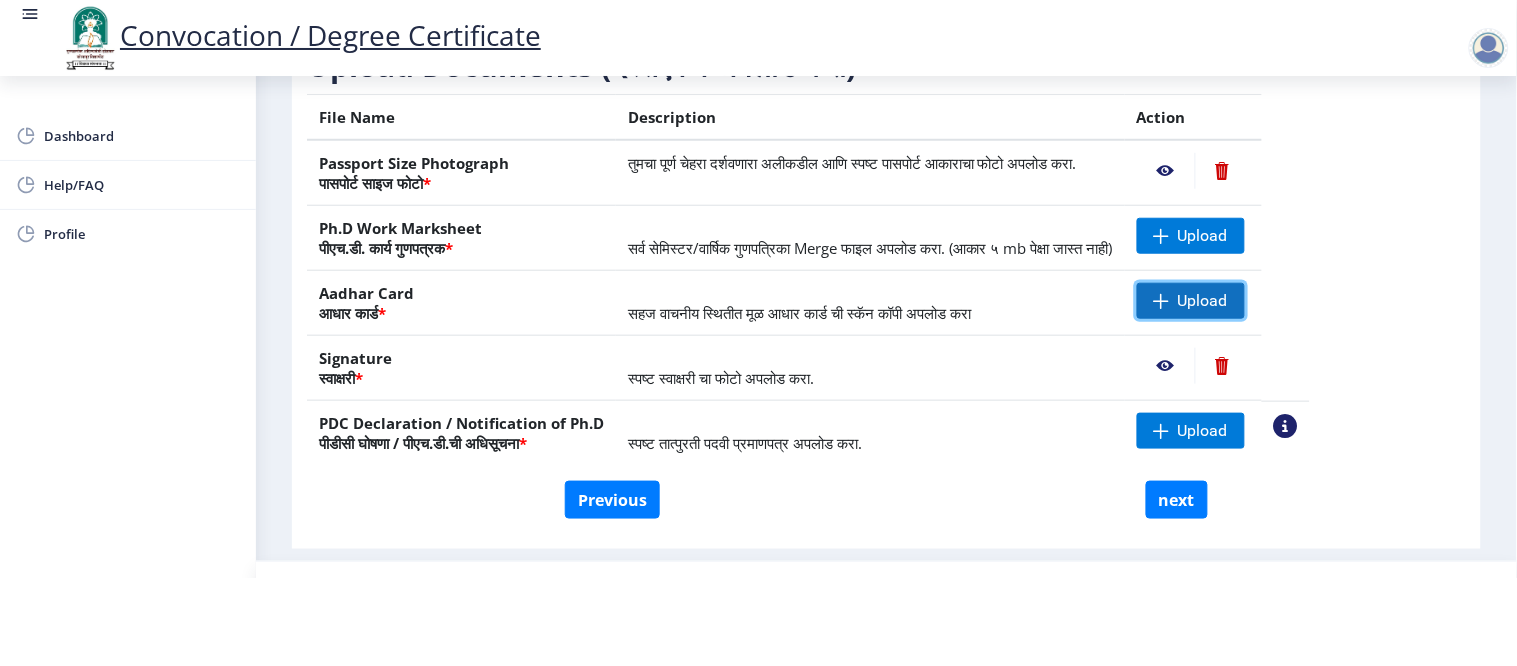 click on "Upload" 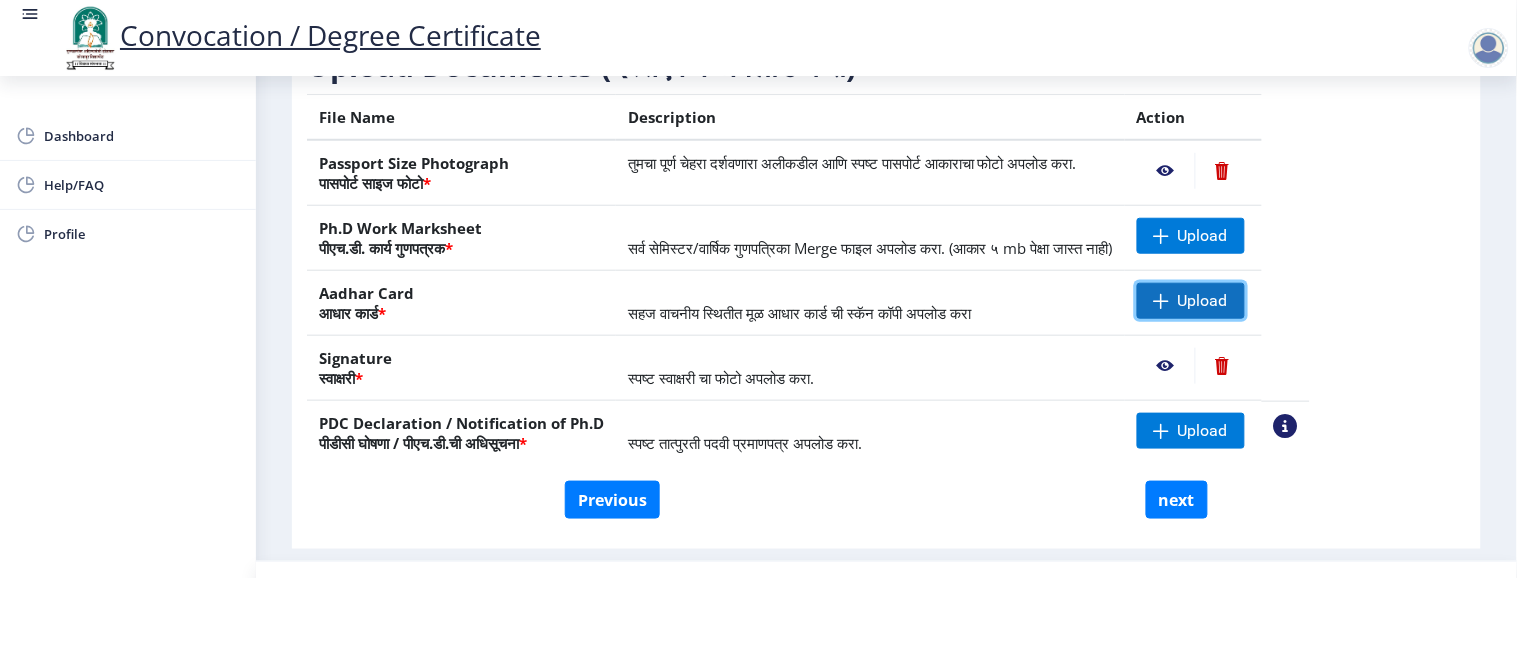 click on "Upload" 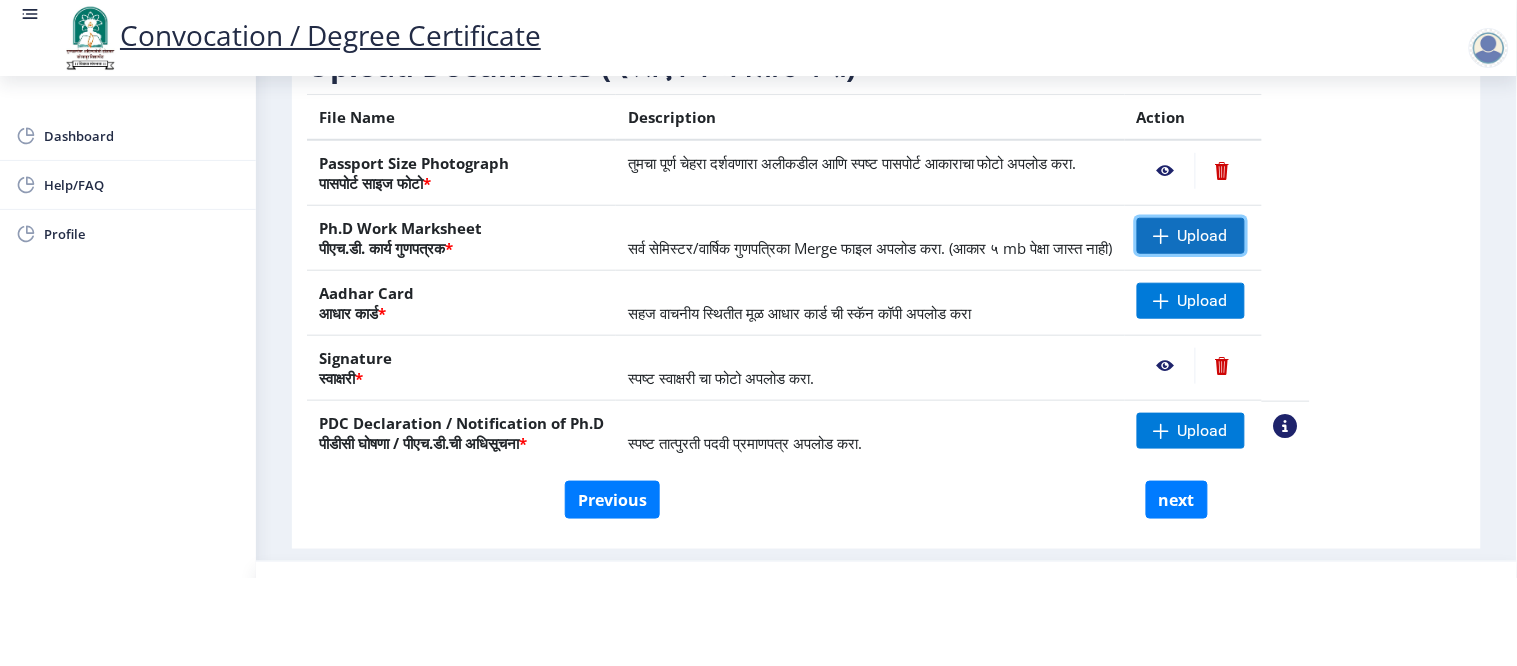 click on "Upload" 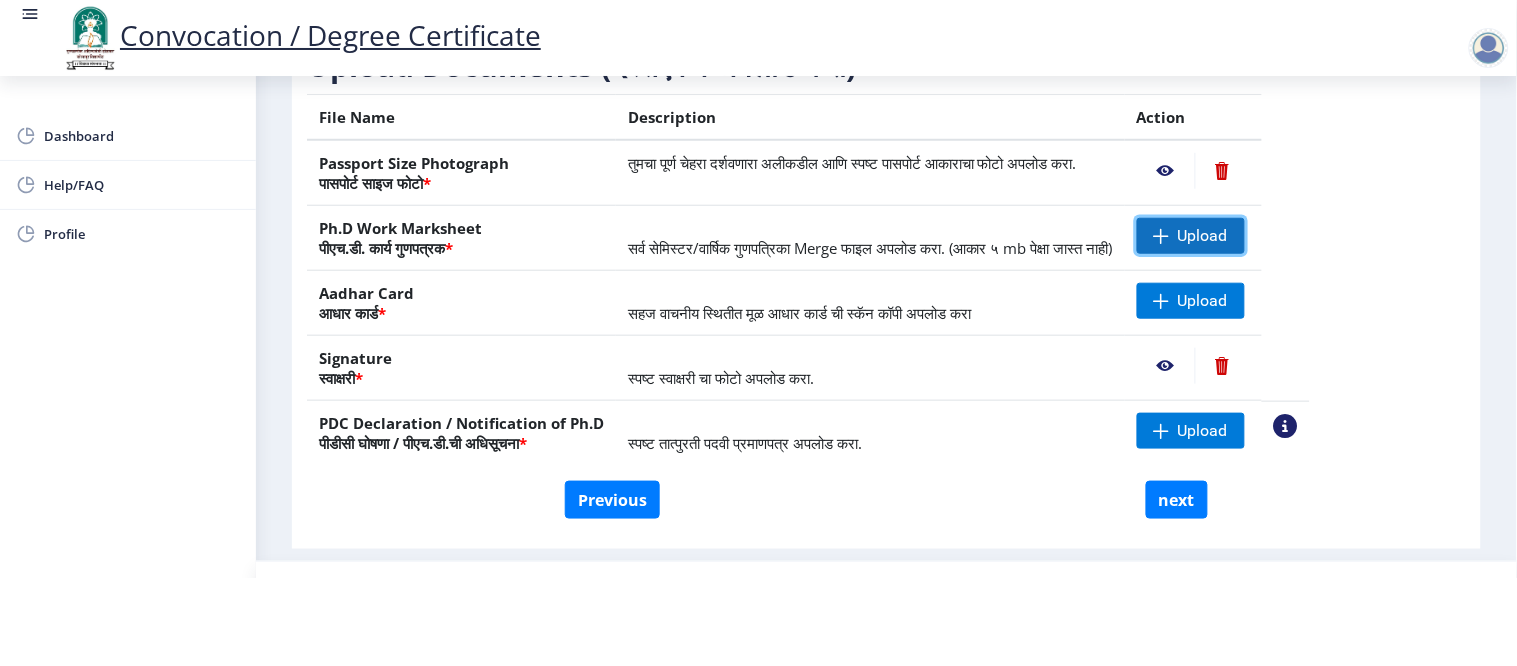 click on "Upload" 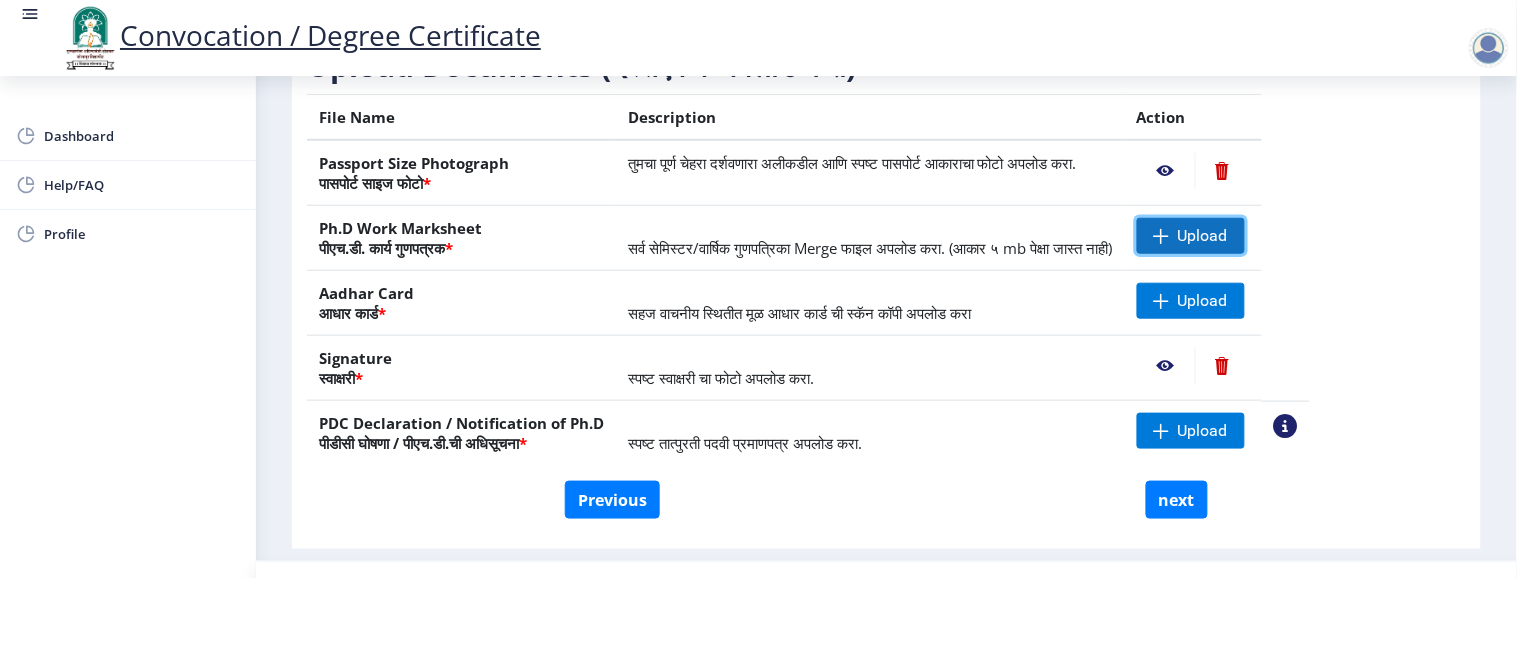click 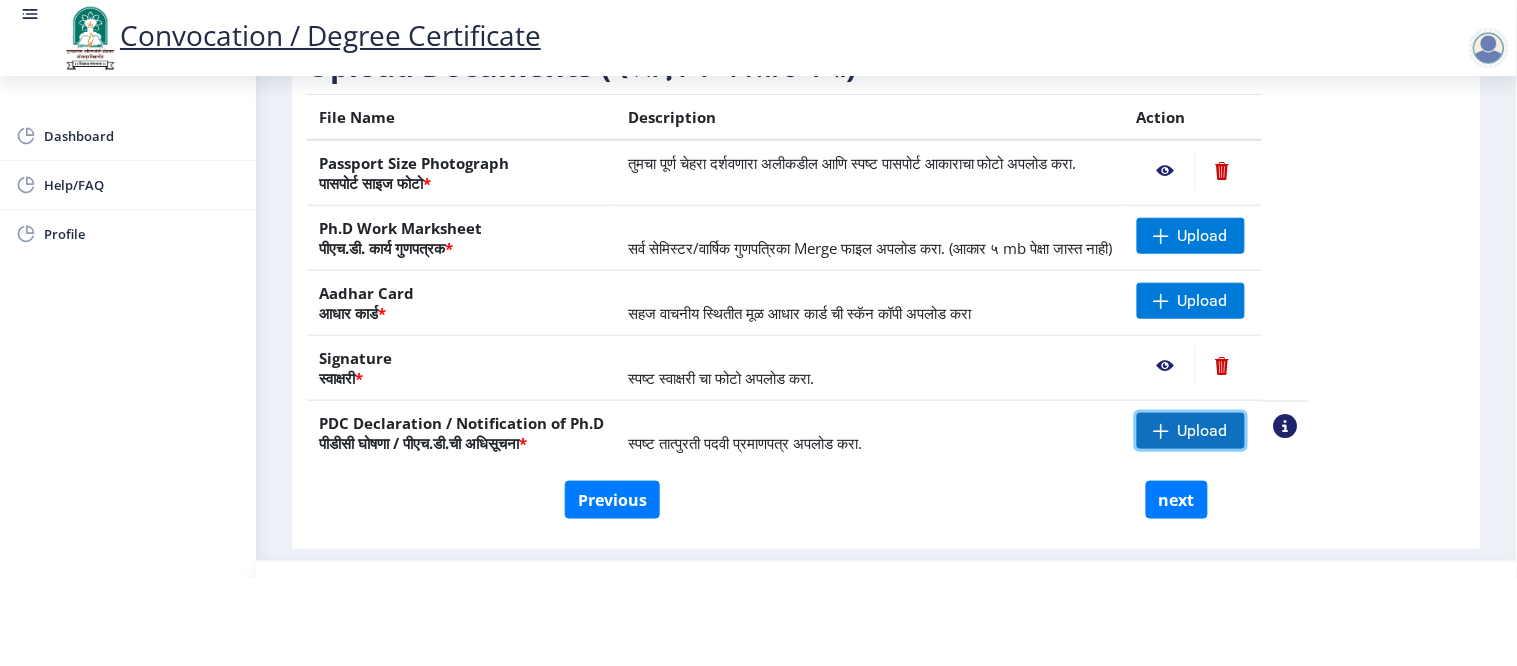 click on "Upload" 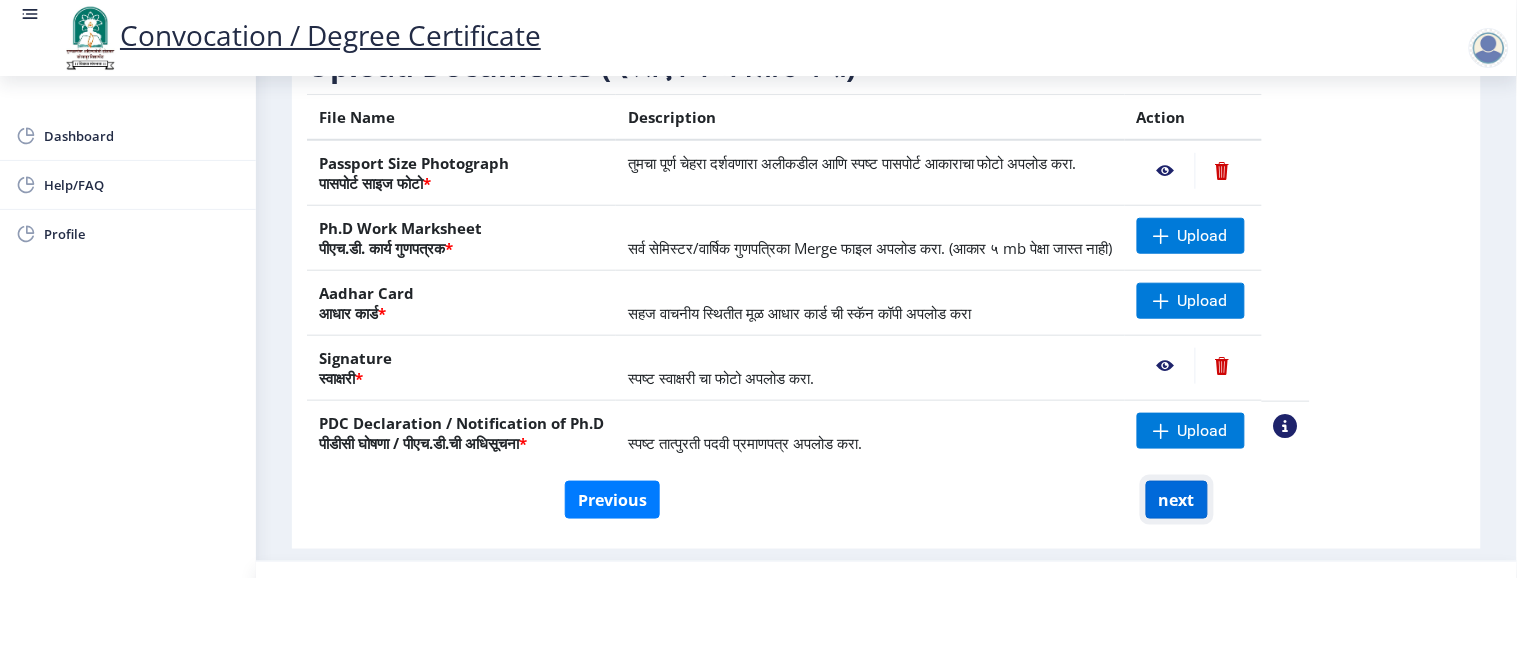 click on "next" 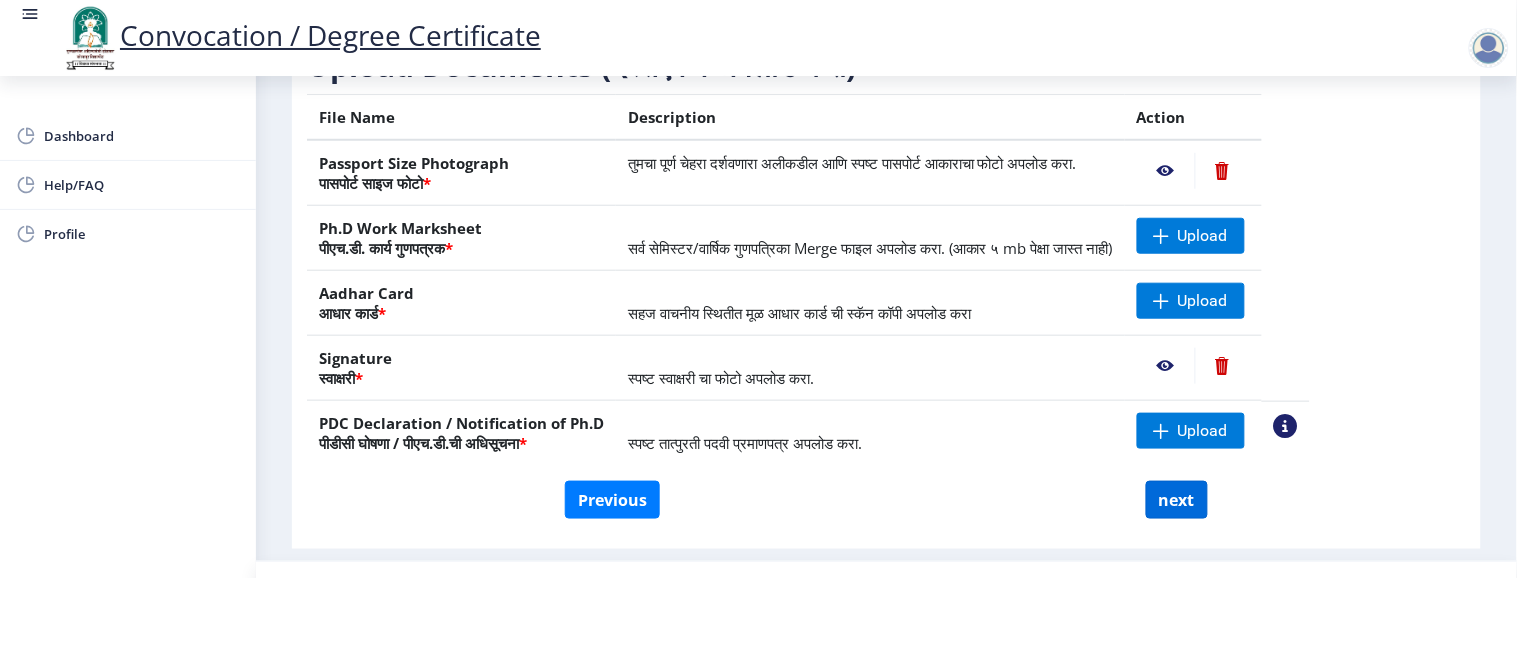 scroll, scrollTop: 0, scrollLeft: 0, axis: both 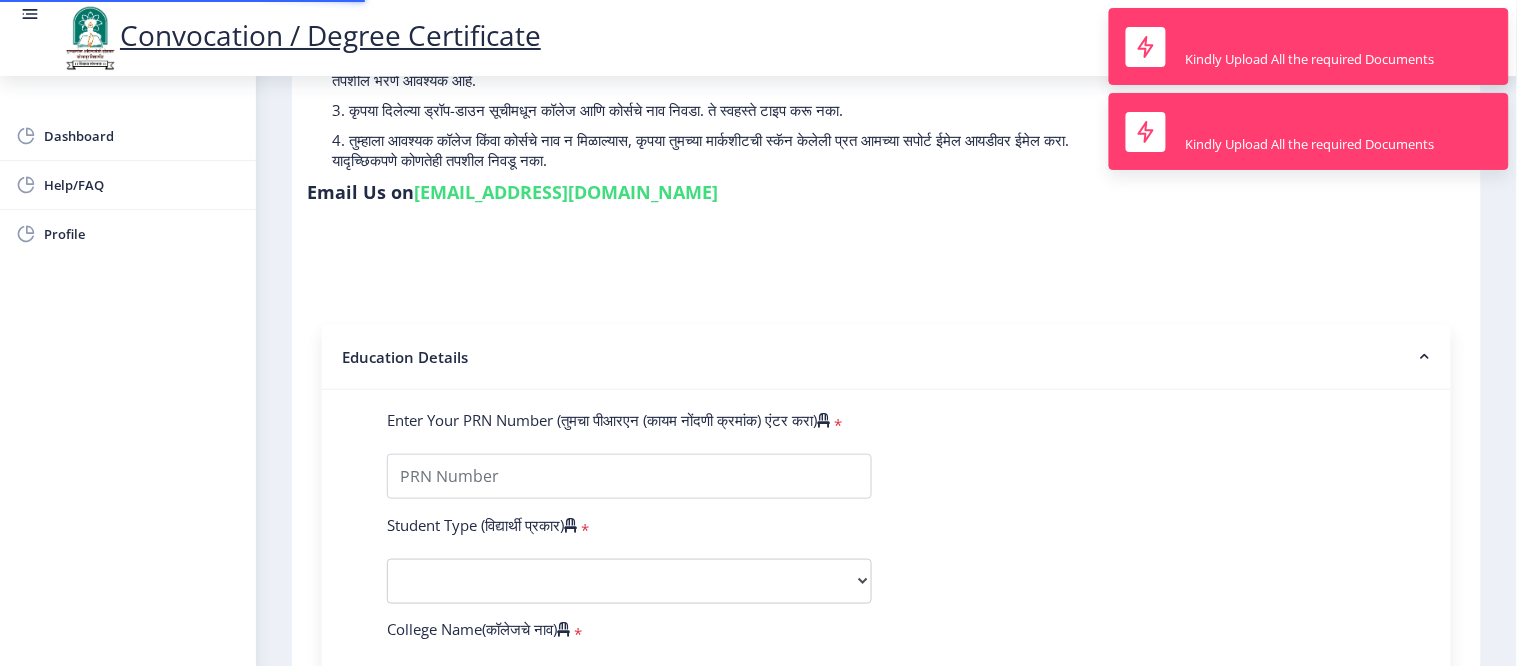 type on "[PERSON_NAME] [PERSON_NAME]" 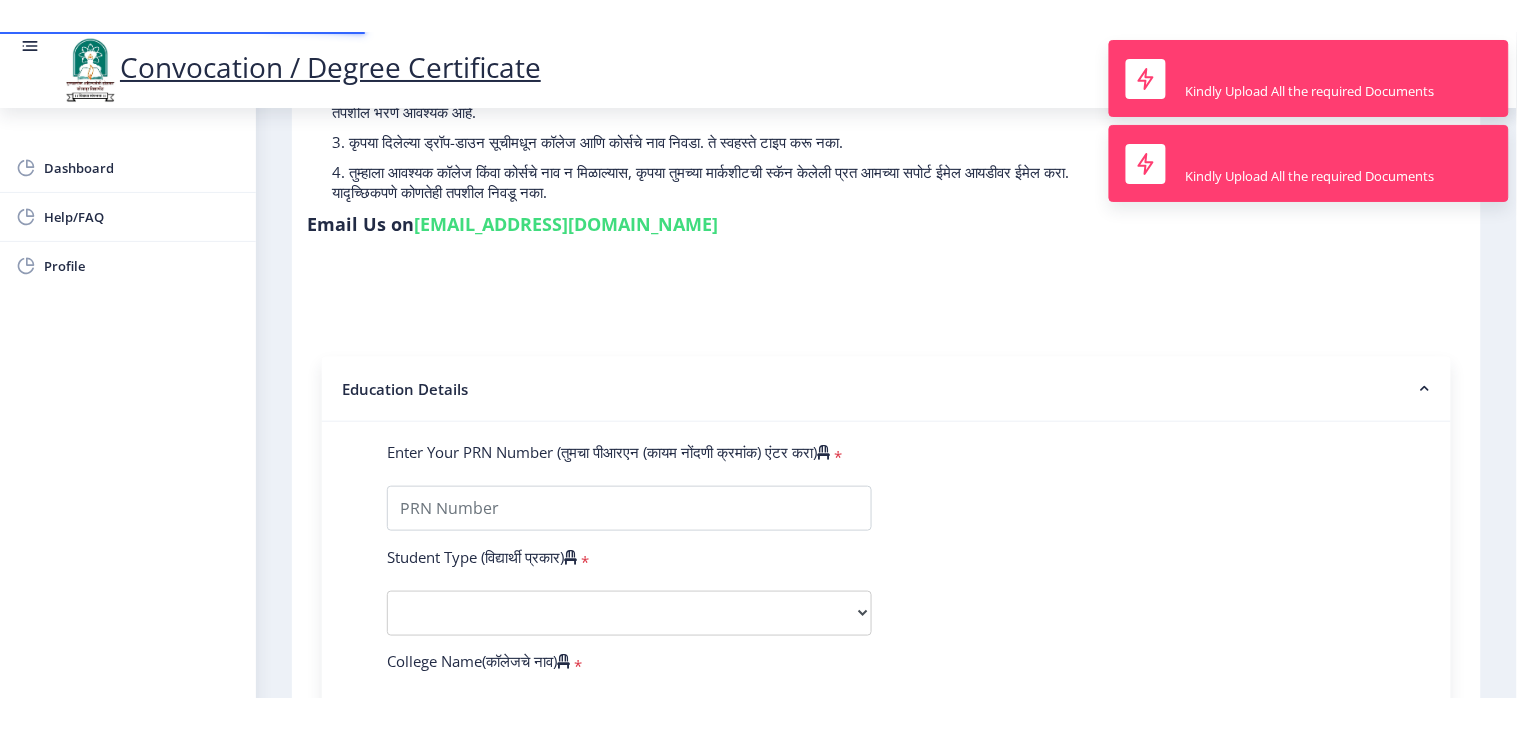 scroll, scrollTop: 0, scrollLeft: 0, axis: both 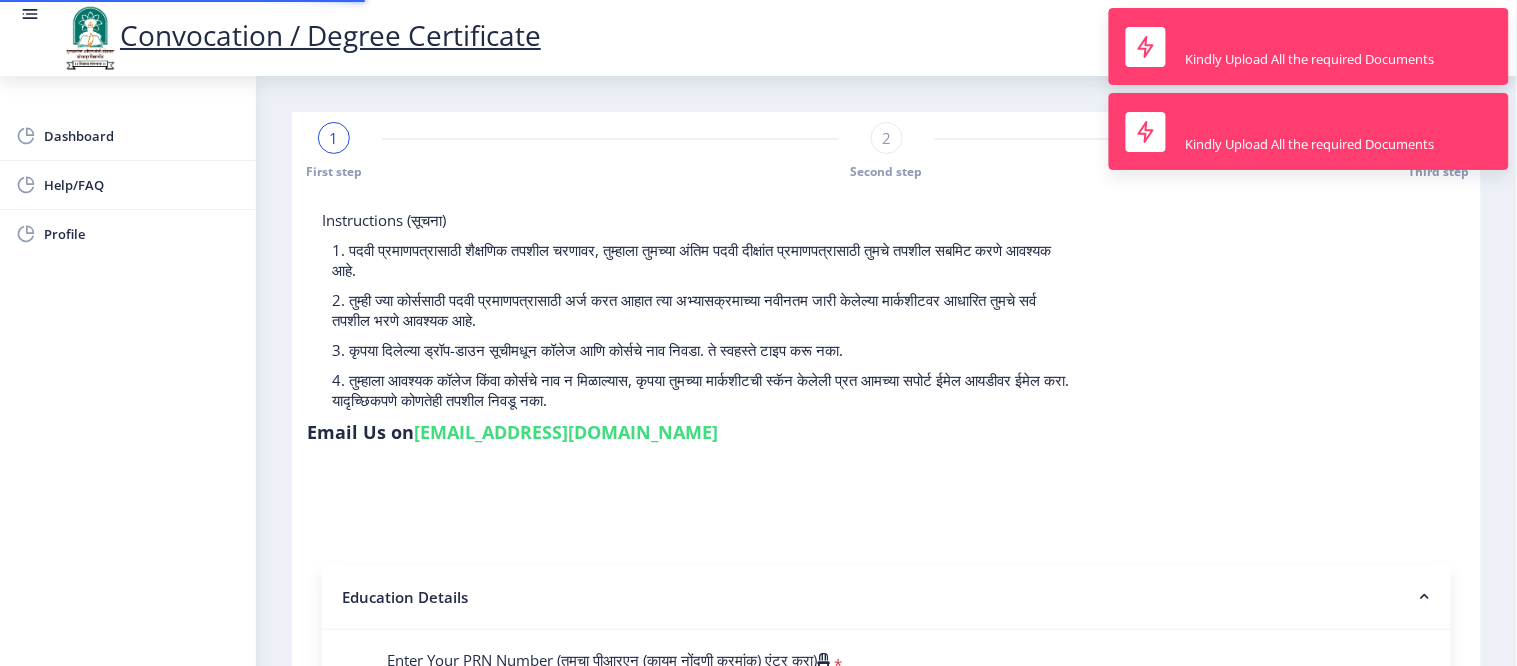 type on "202301022076008" 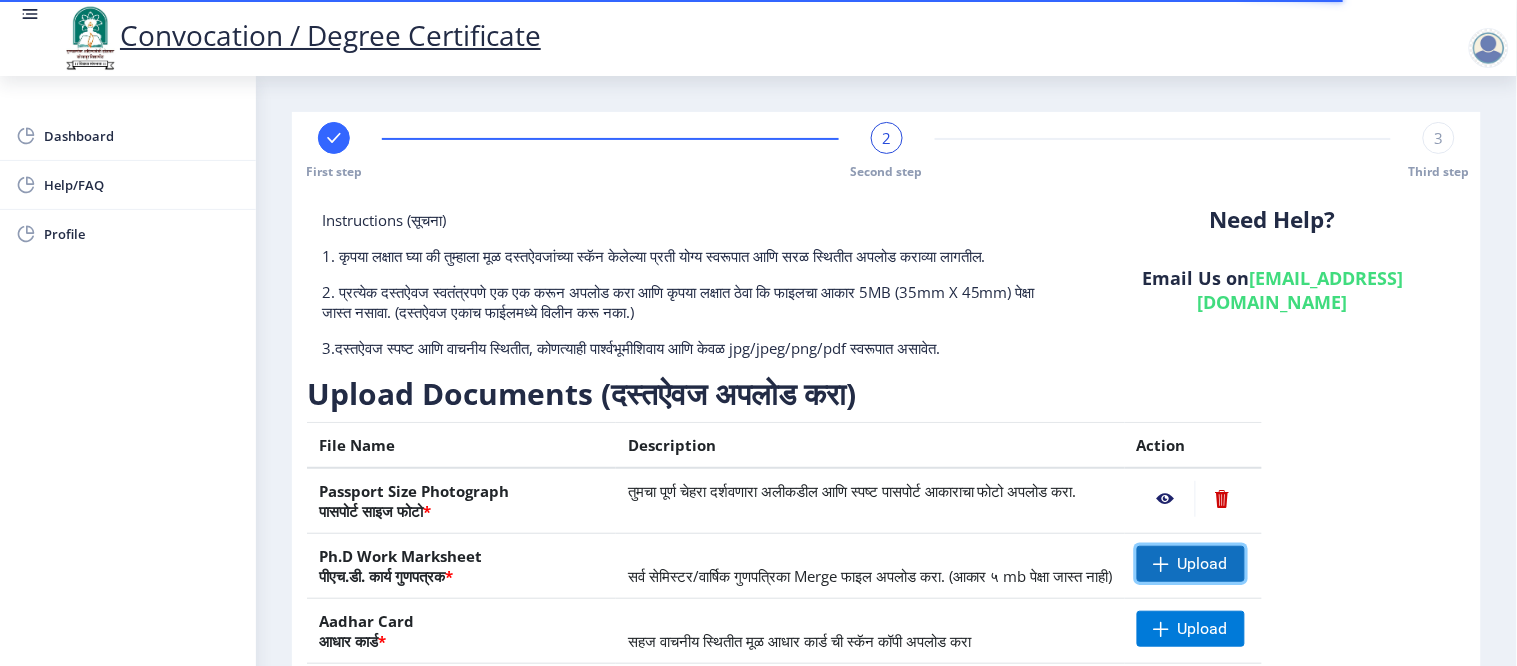 click on "Upload" 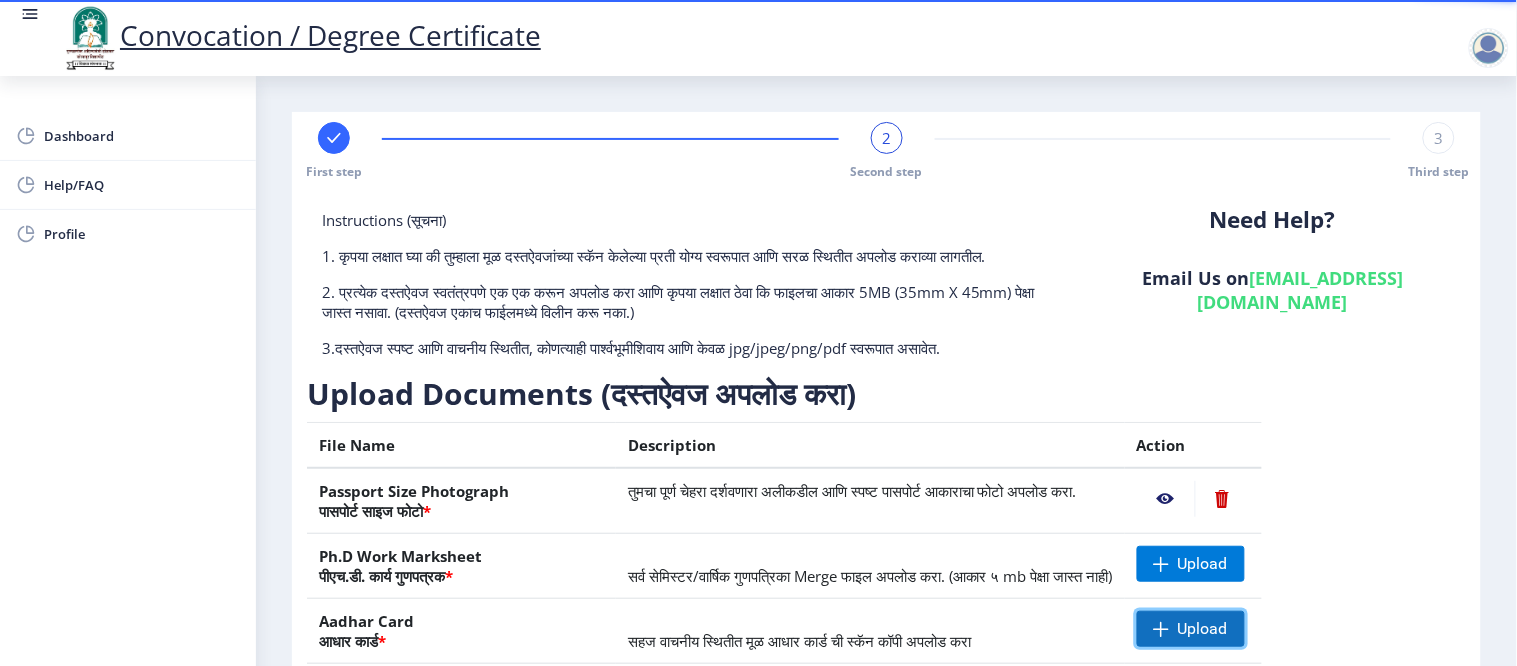 click on "Upload" 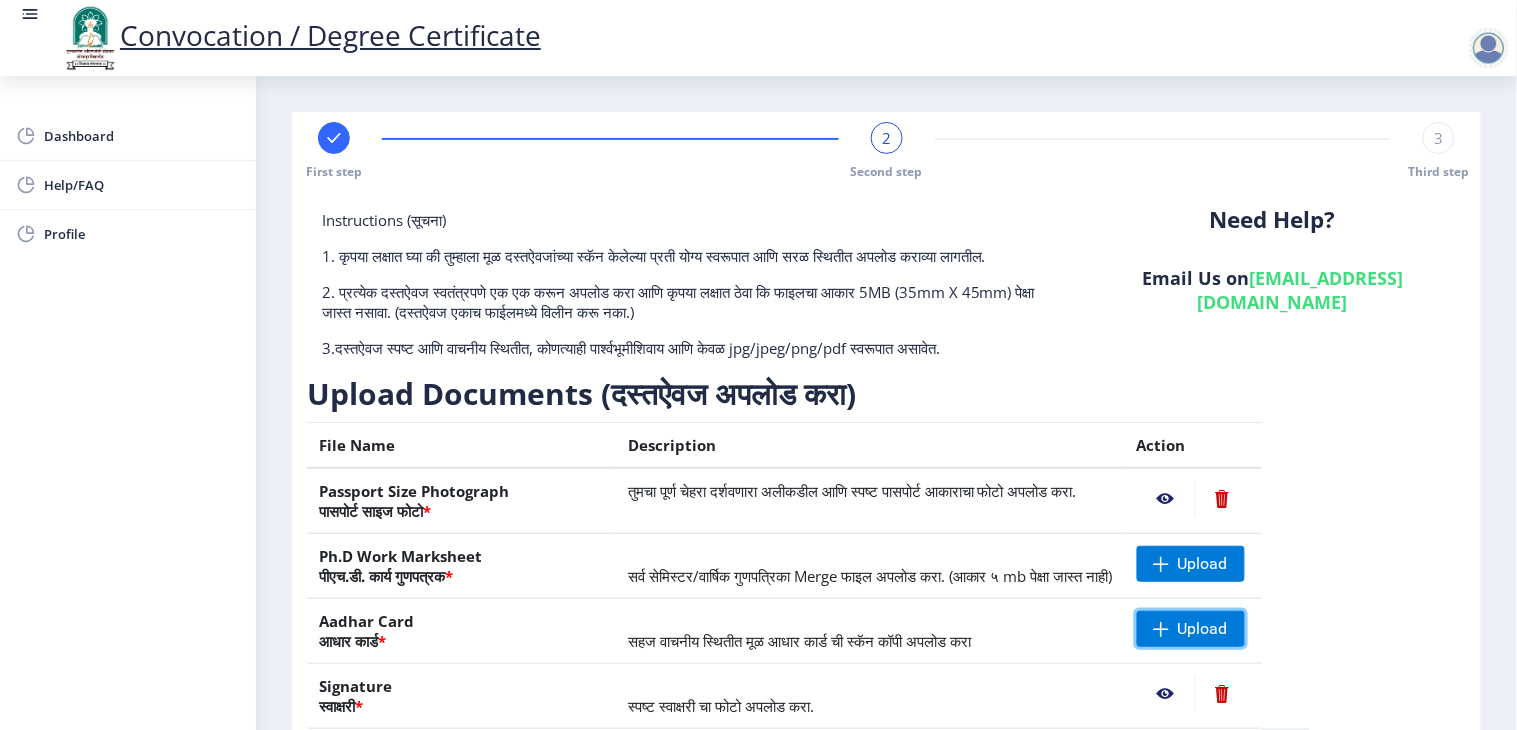 scroll, scrollTop: 240, scrollLeft: 0, axis: vertical 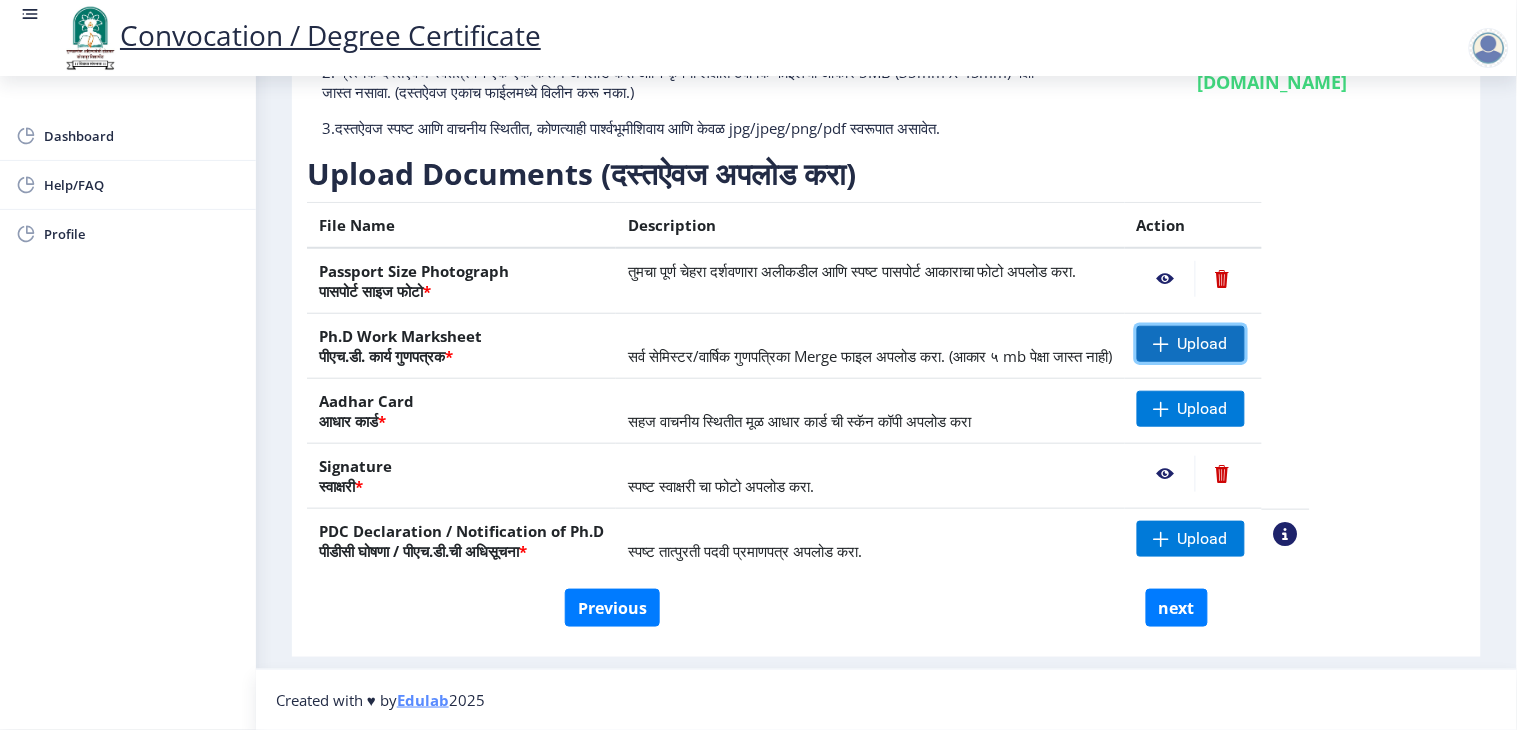 click 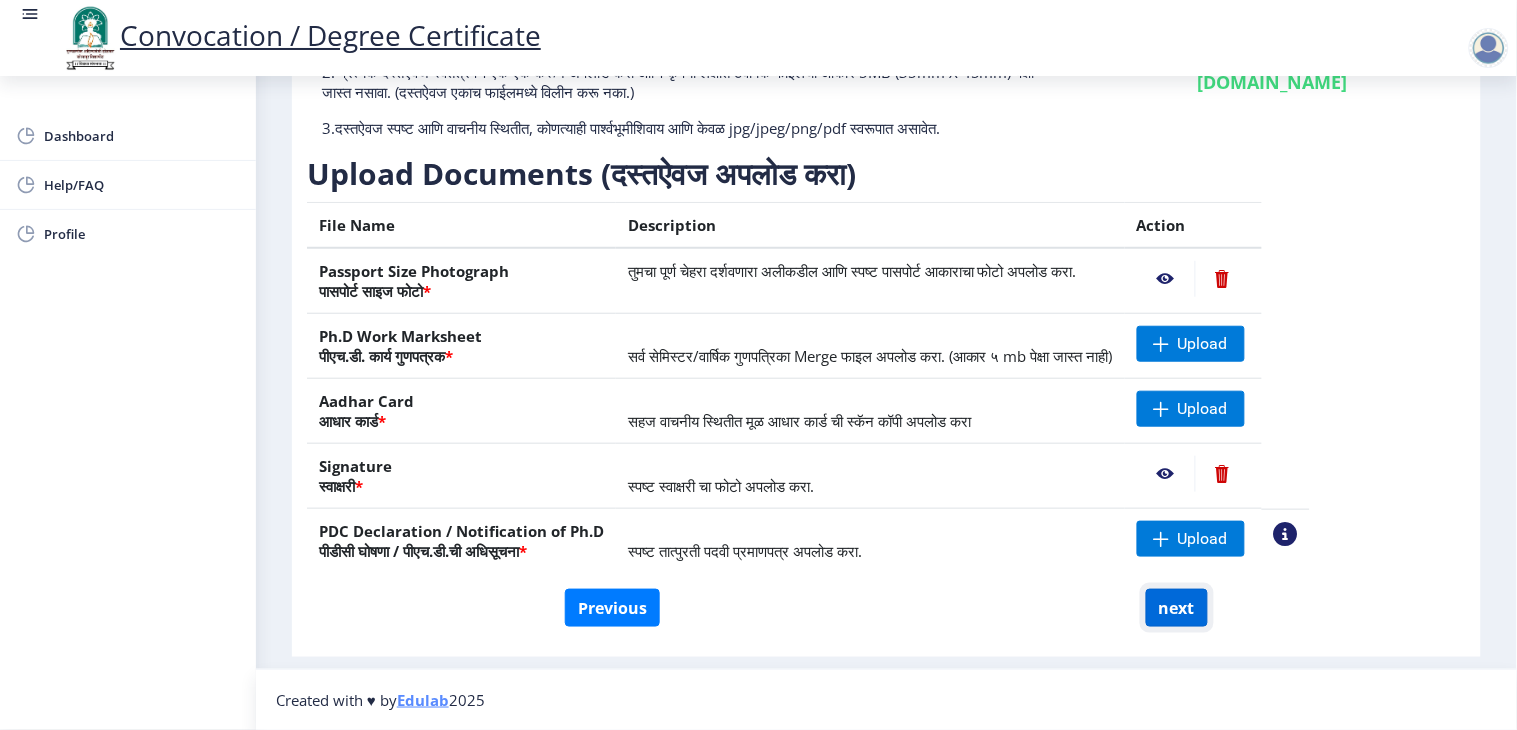 click on "next" 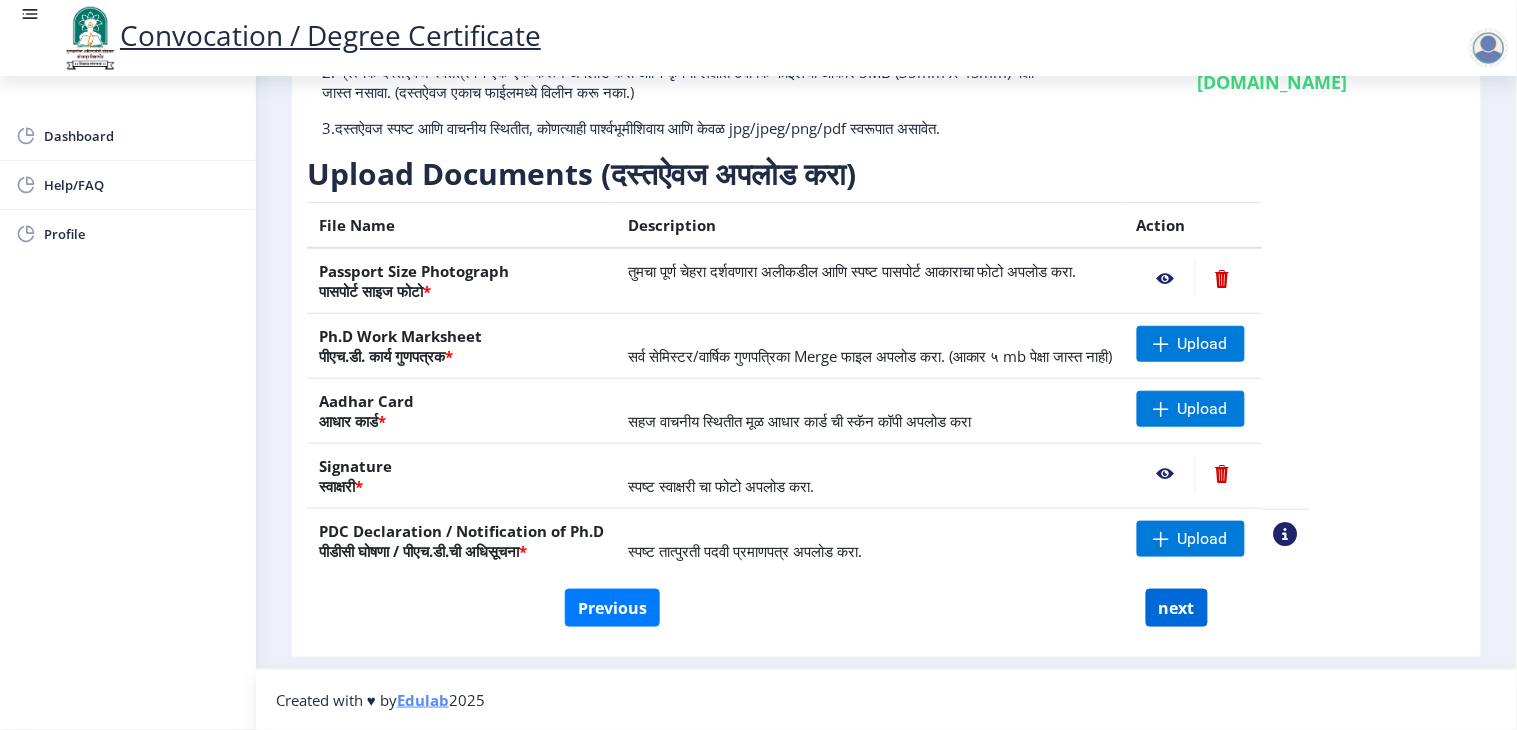 select 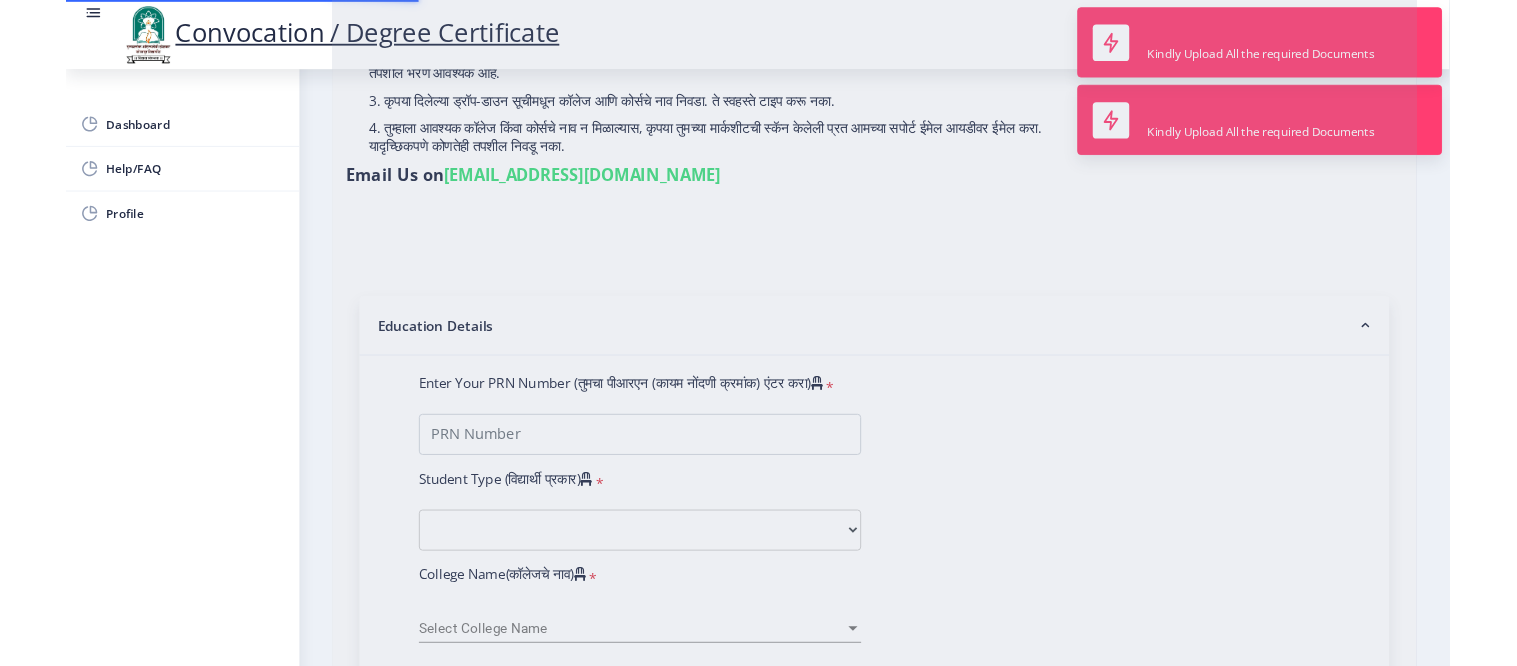 scroll, scrollTop: 0, scrollLeft: 0, axis: both 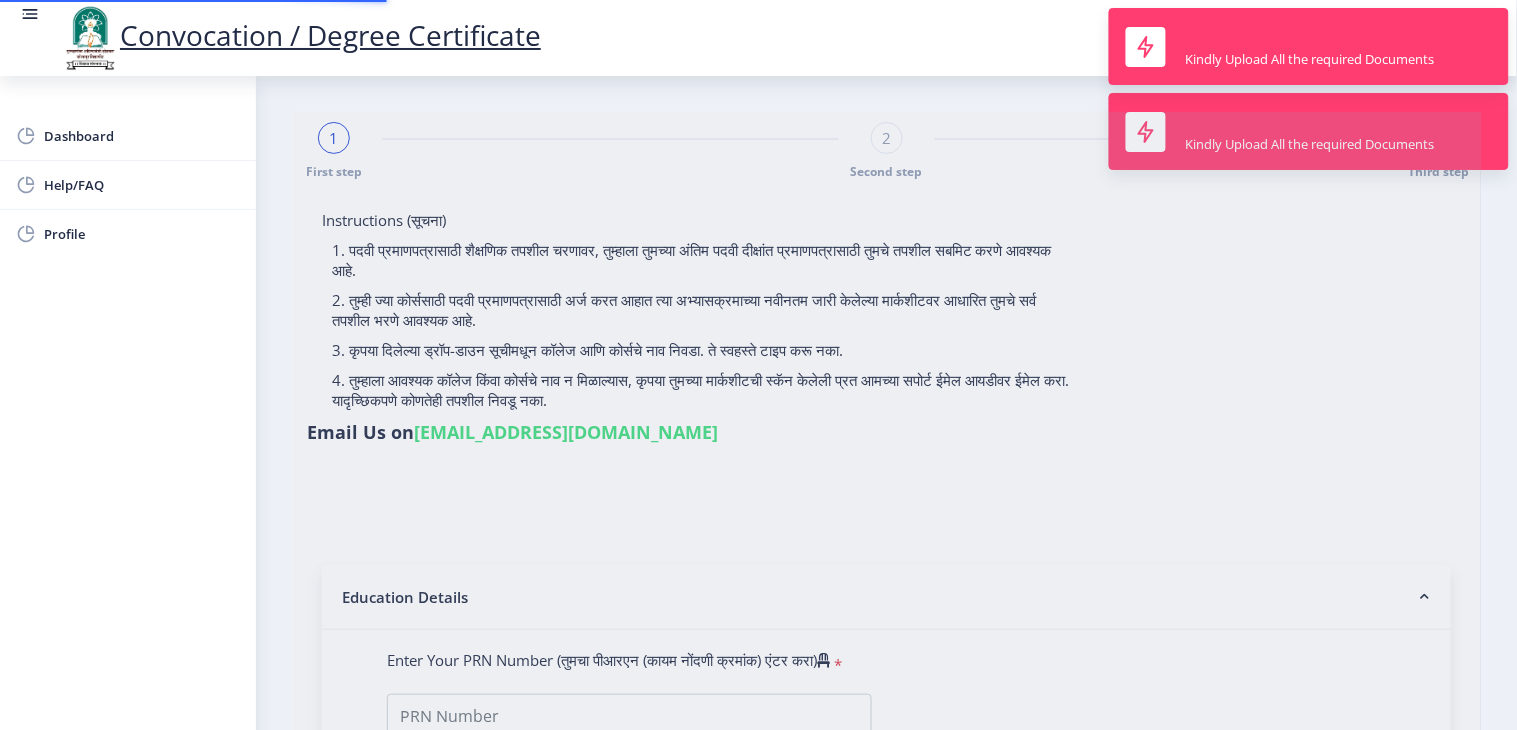 type on "[PERSON_NAME] [PERSON_NAME]" 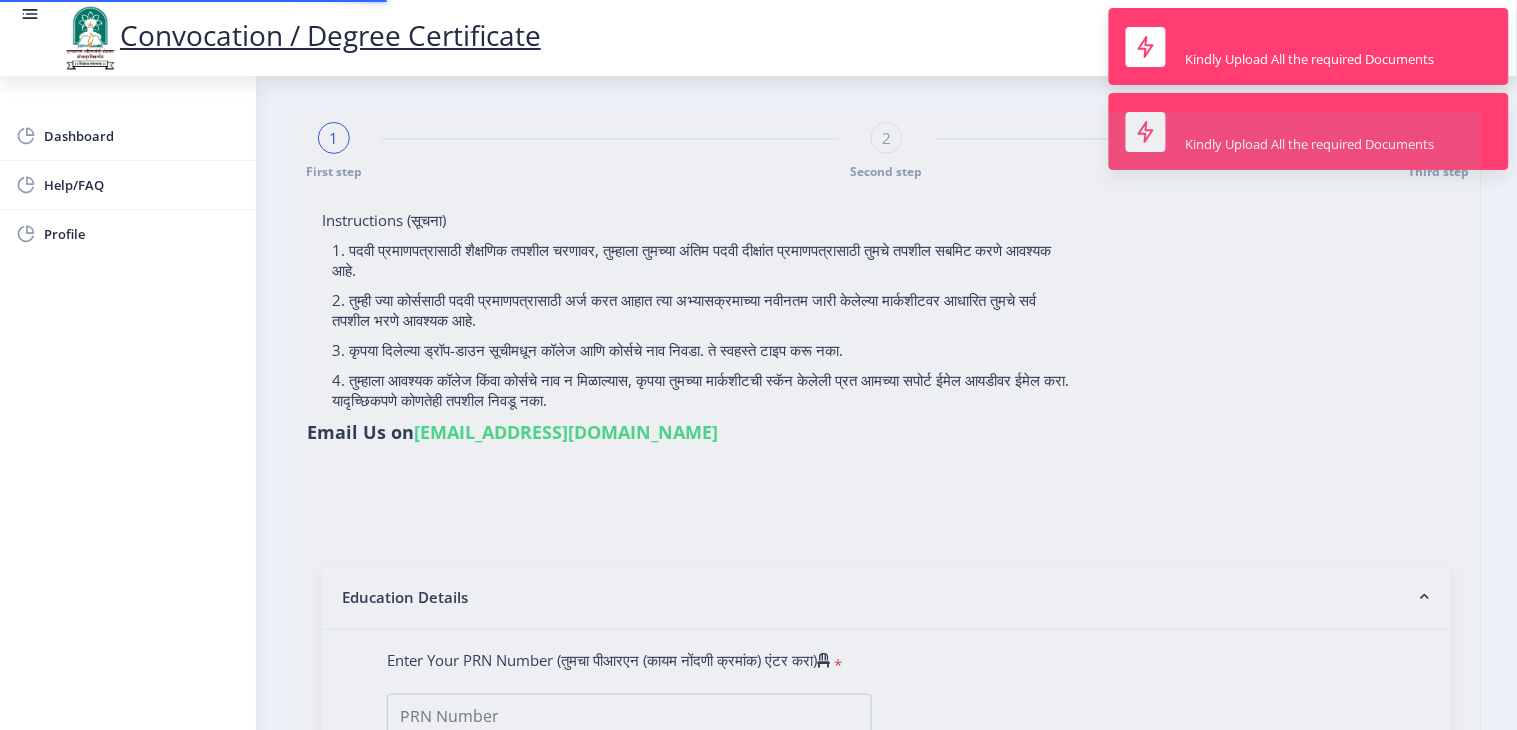 type on "202301022076008" 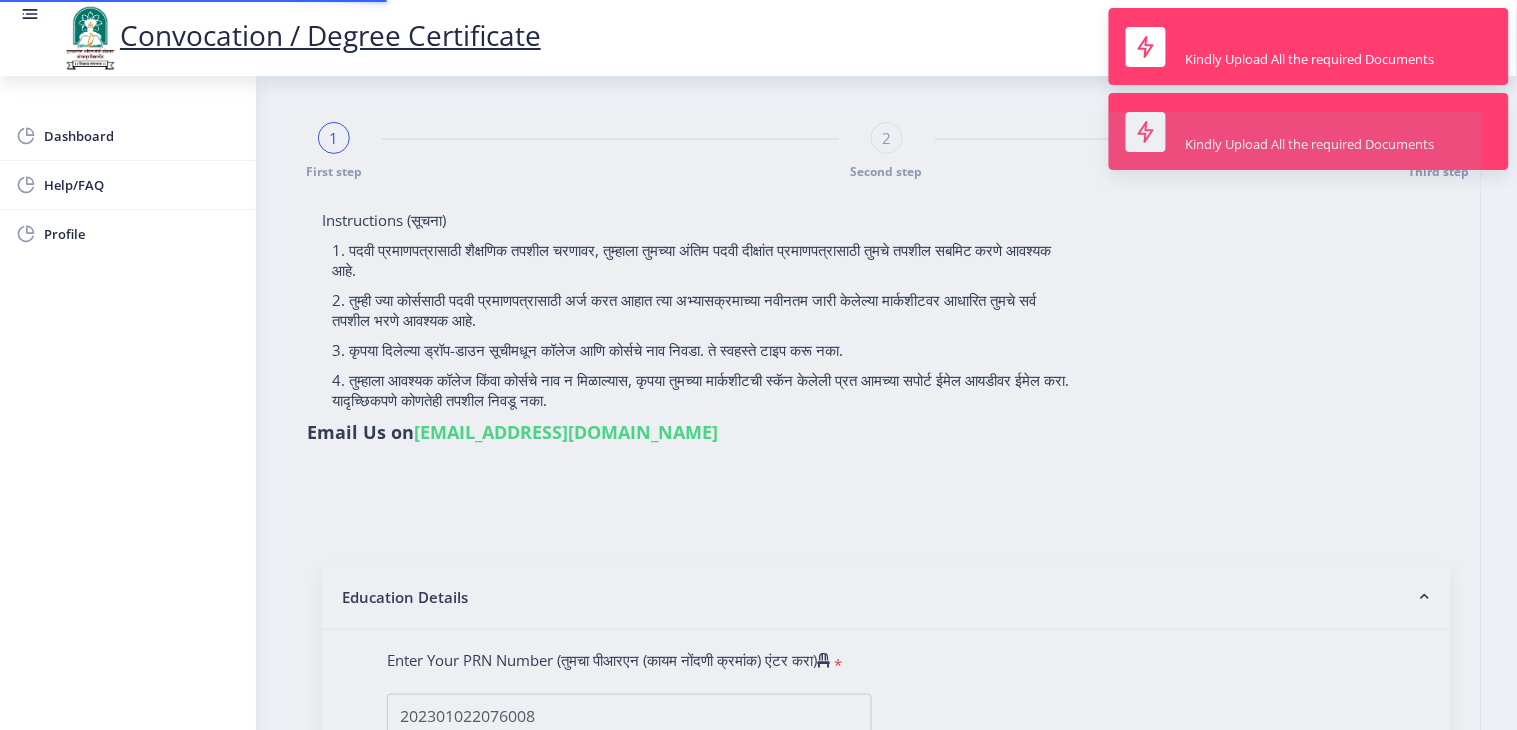 select on "2025" 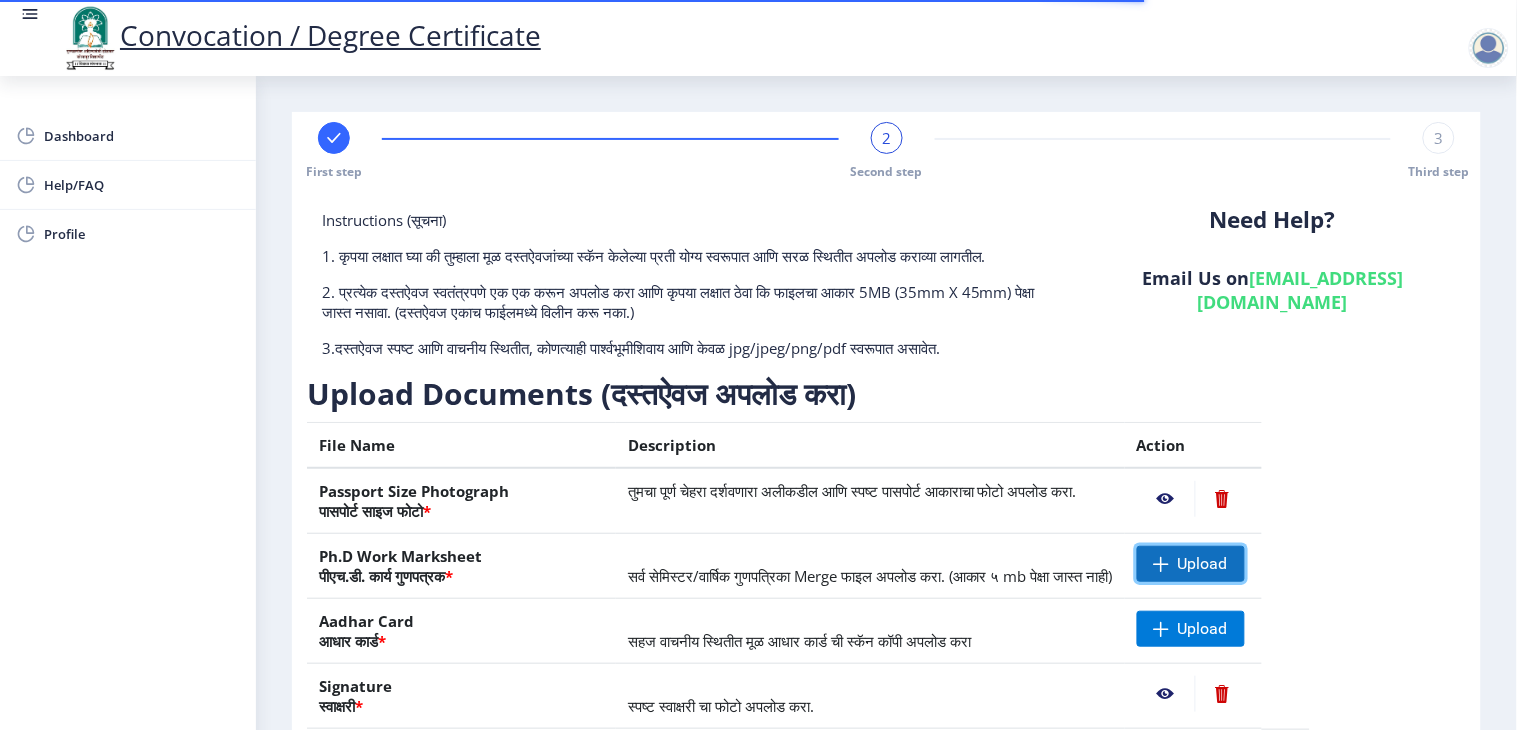 click on "Upload" 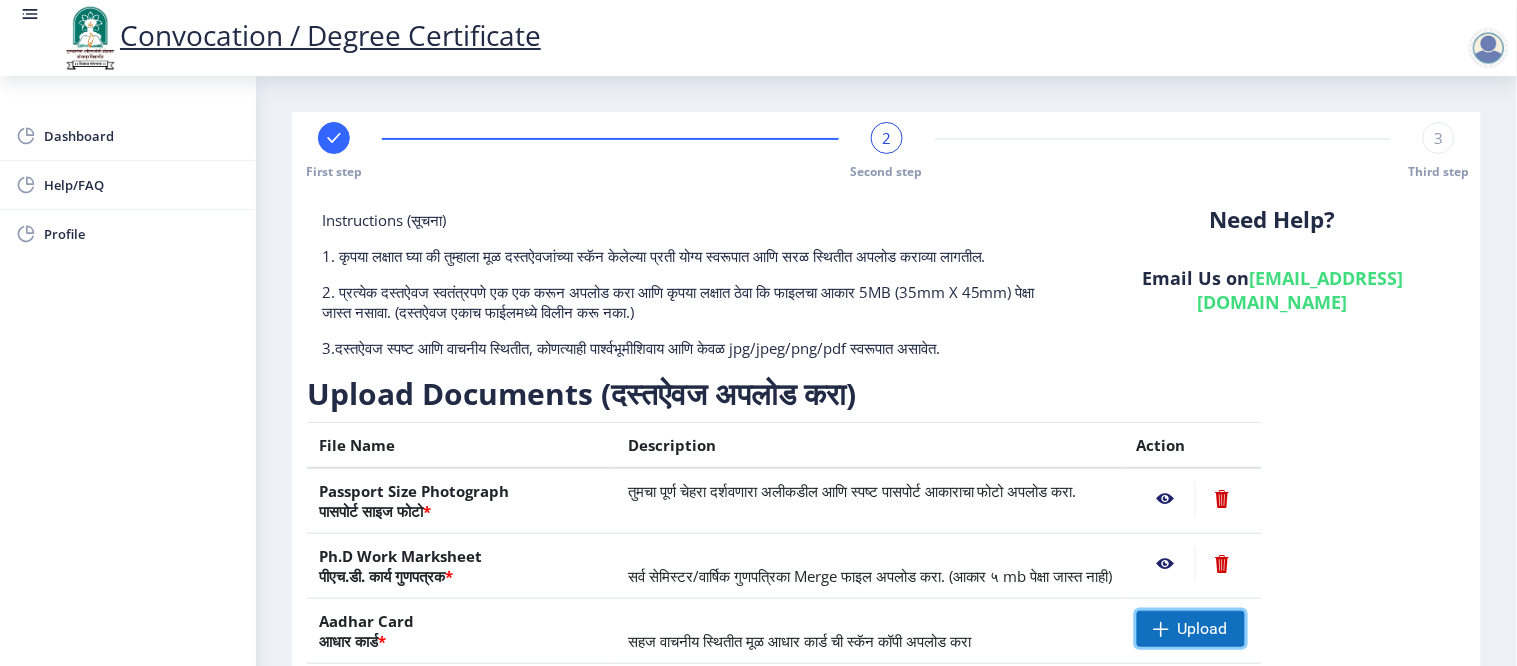 click 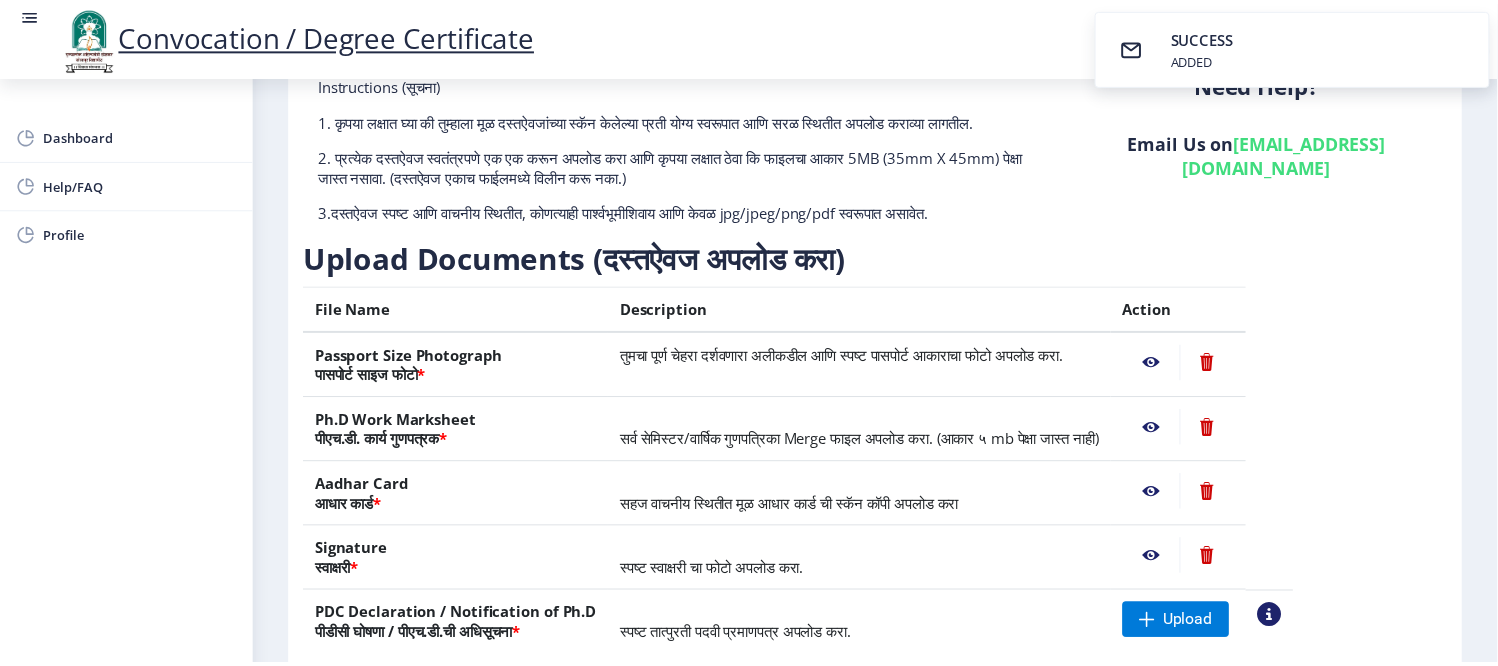 scroll, scrollTop: 146, scrollLeft: 0, axis: vertical 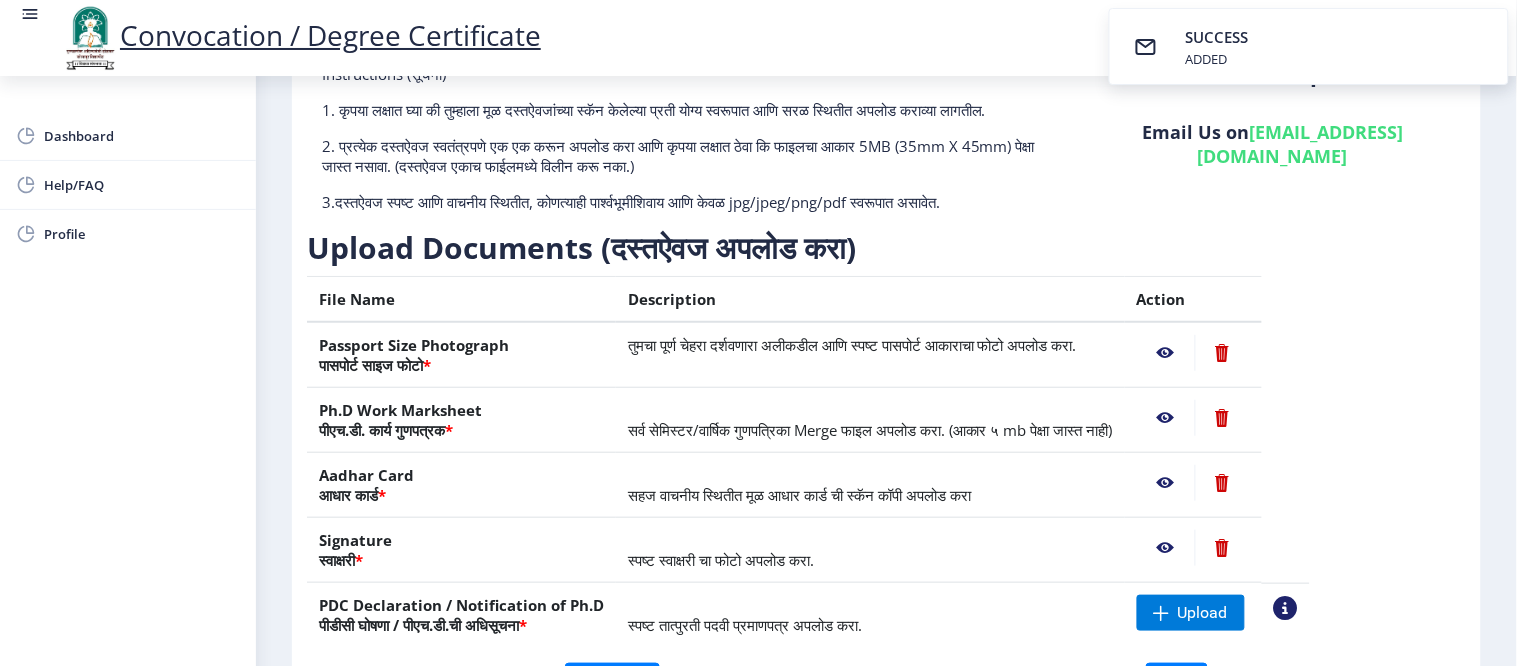 click 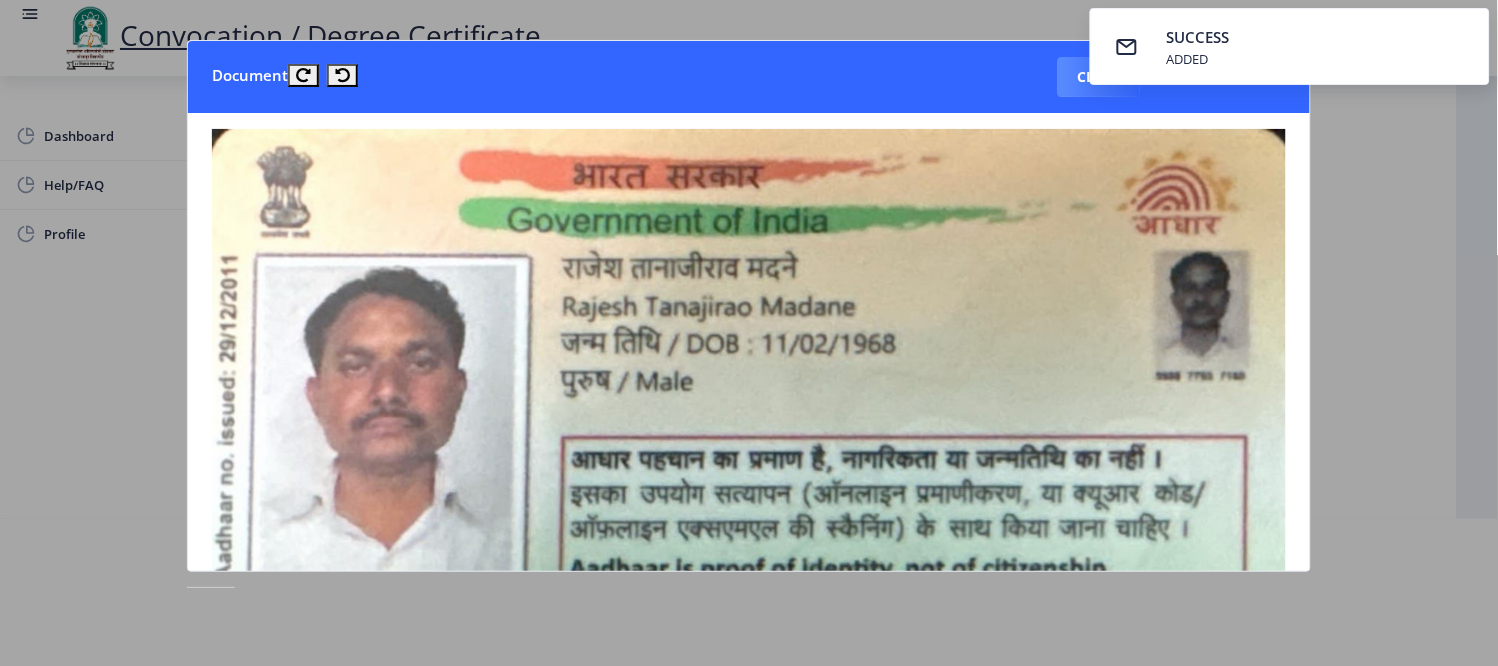 click 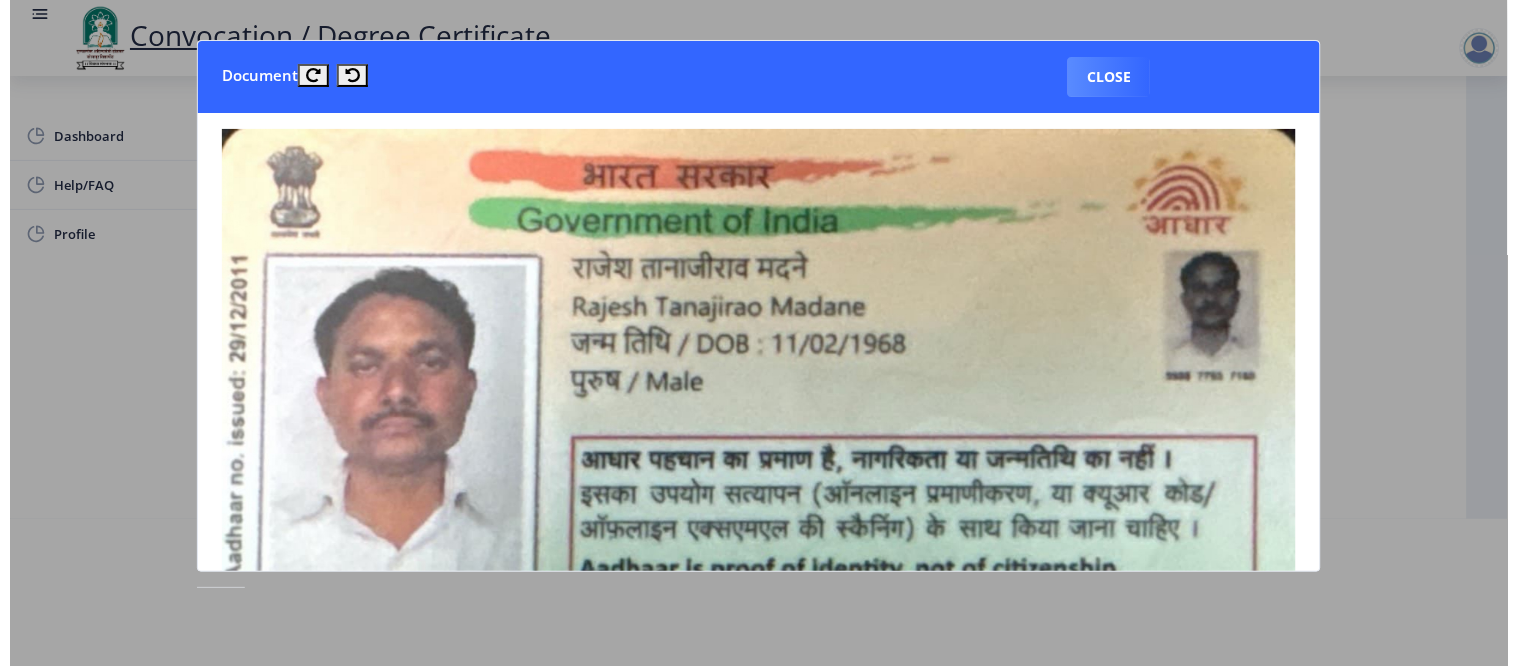 scroll, scrollTop: 106, scrollLeft: 0, axis: vertical 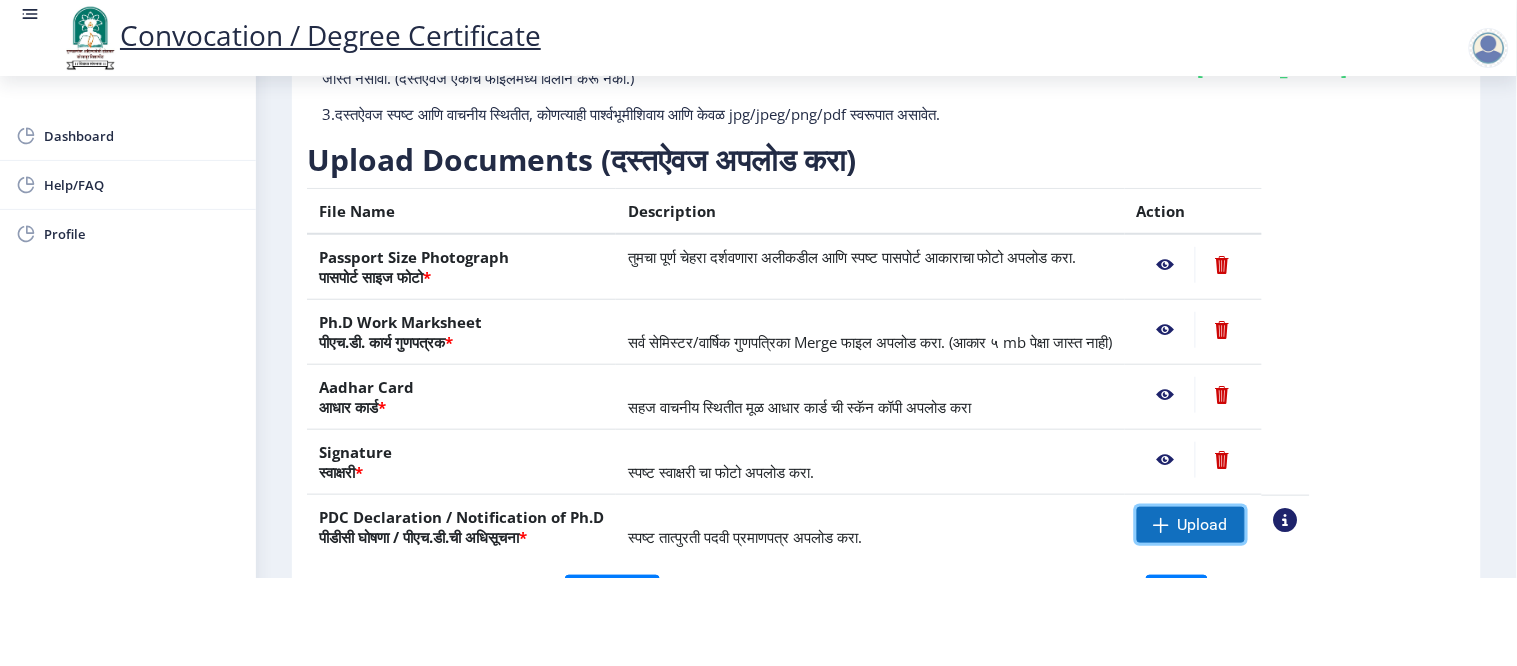 click on "Upload" 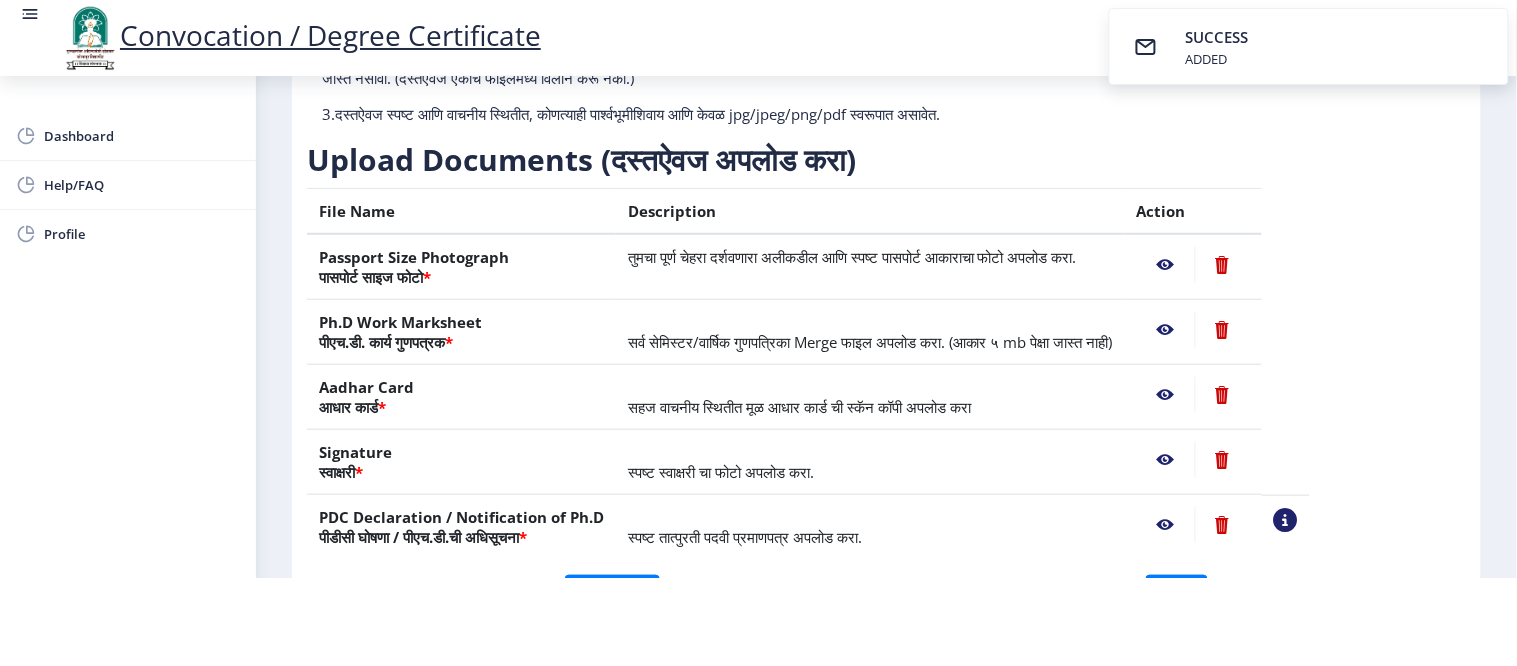 click 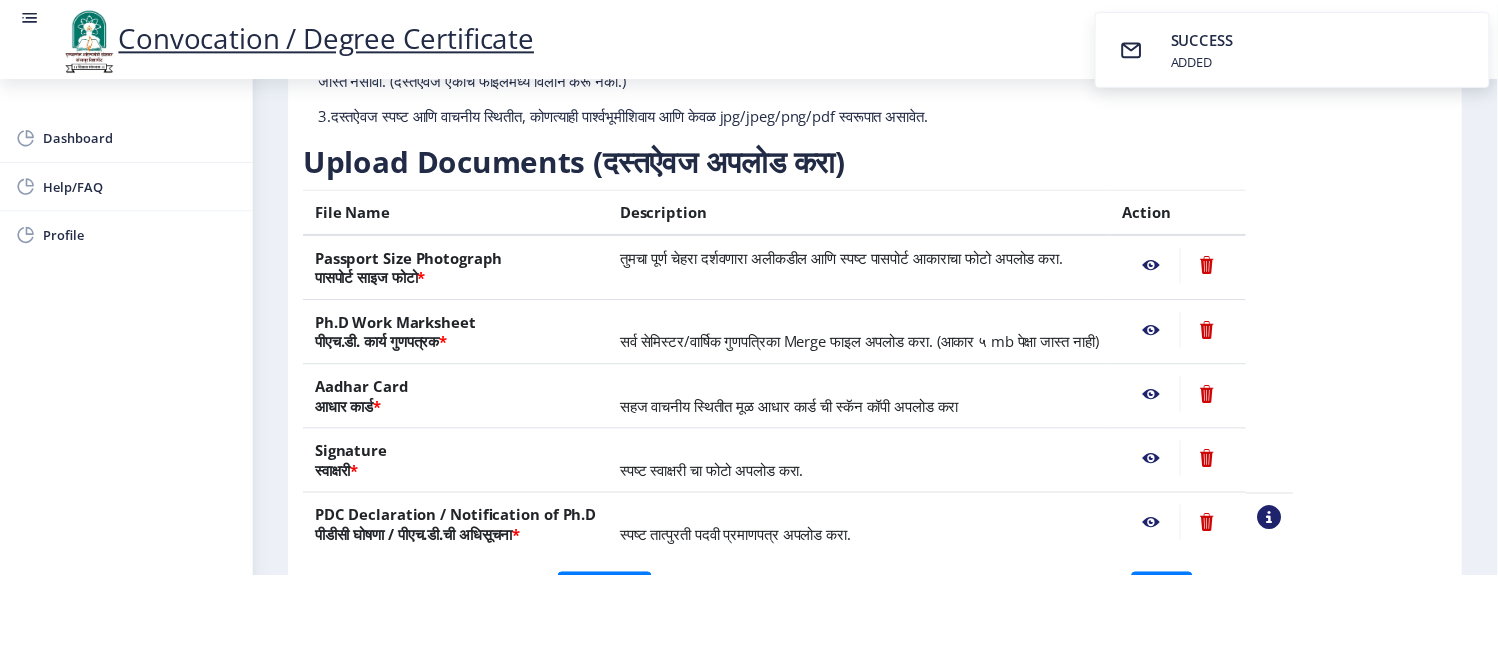 scroll, scrollTop: 0, scrollLeft: 0, axis: both 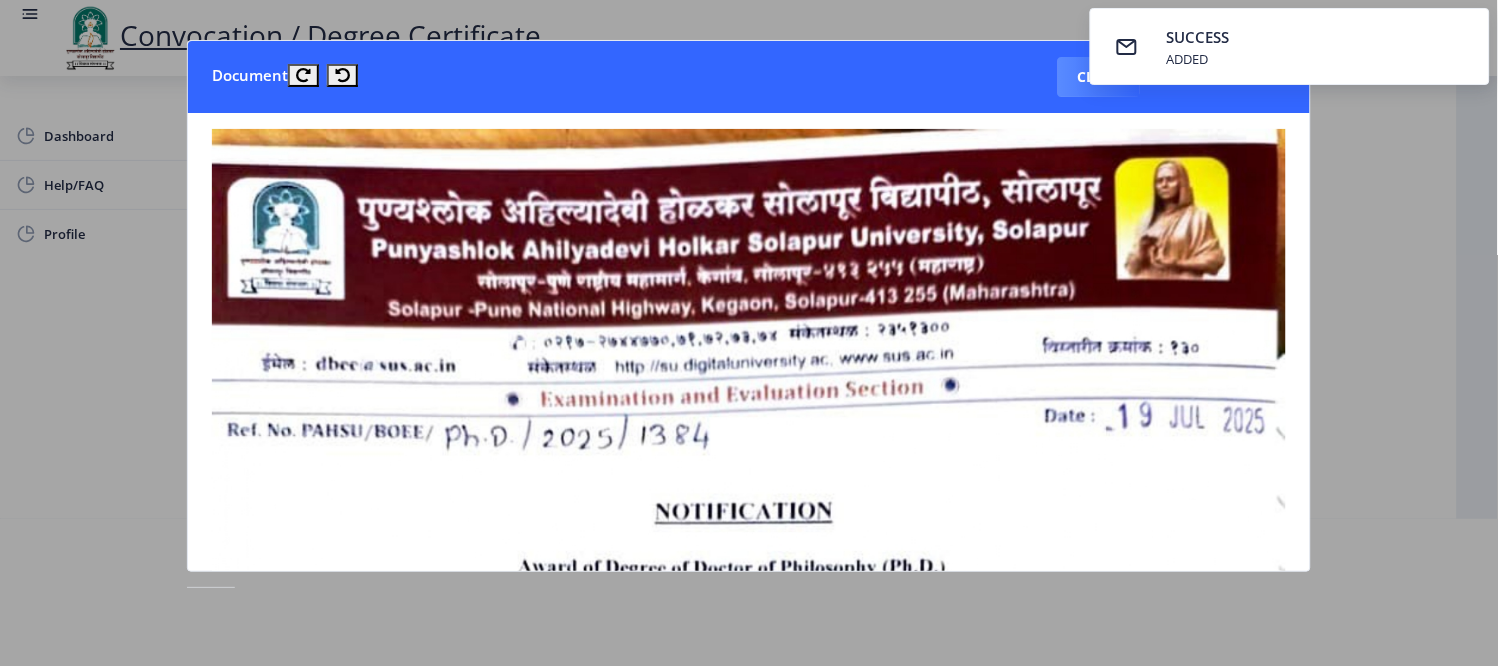 type 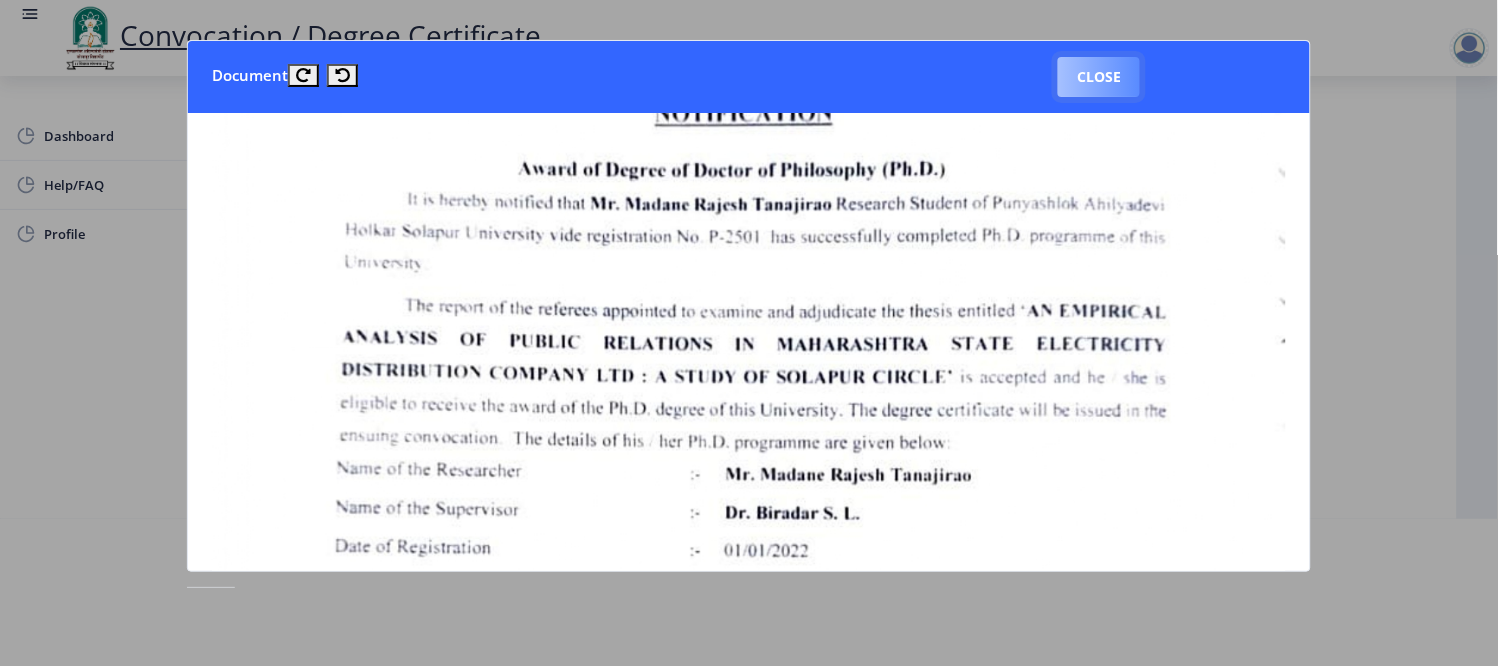 click on "Close" at bounding box center (1099, 77) 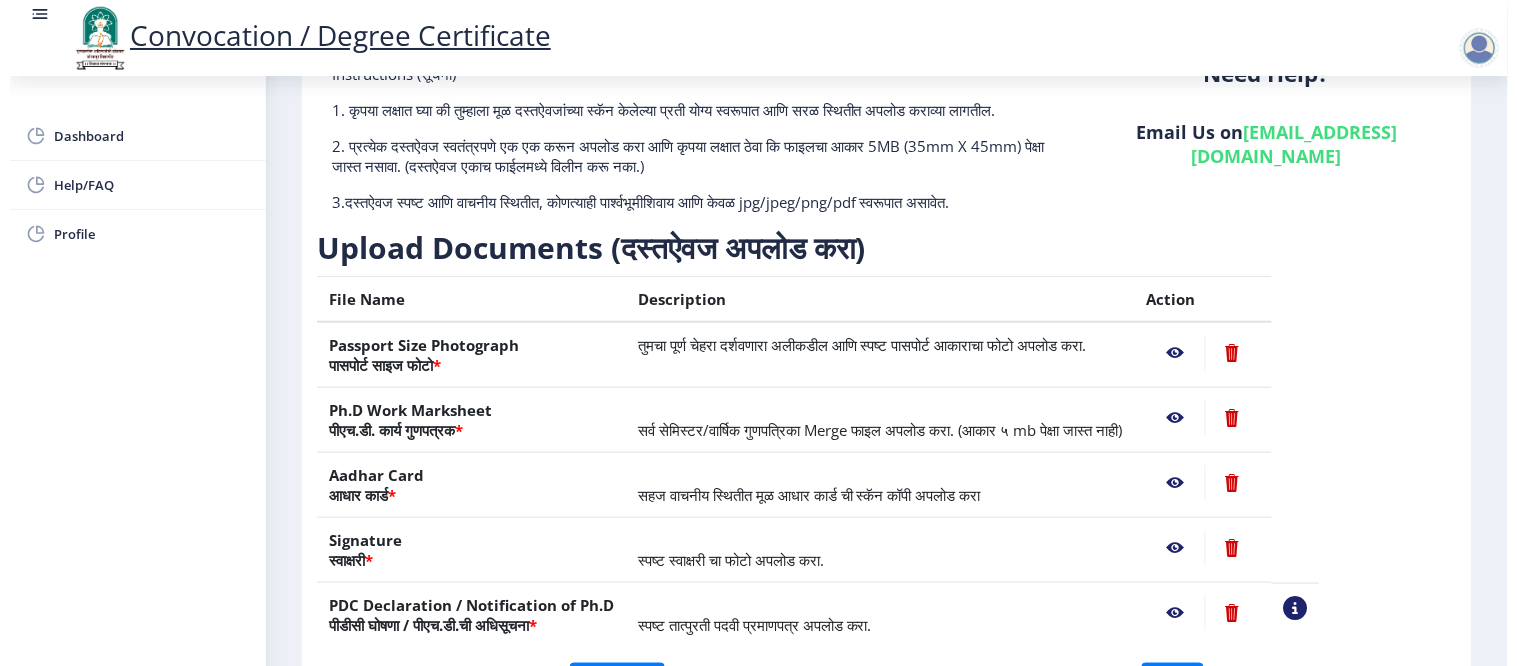 scroll, scrollTop: 106, scrollLeft: 0, axis: vertical 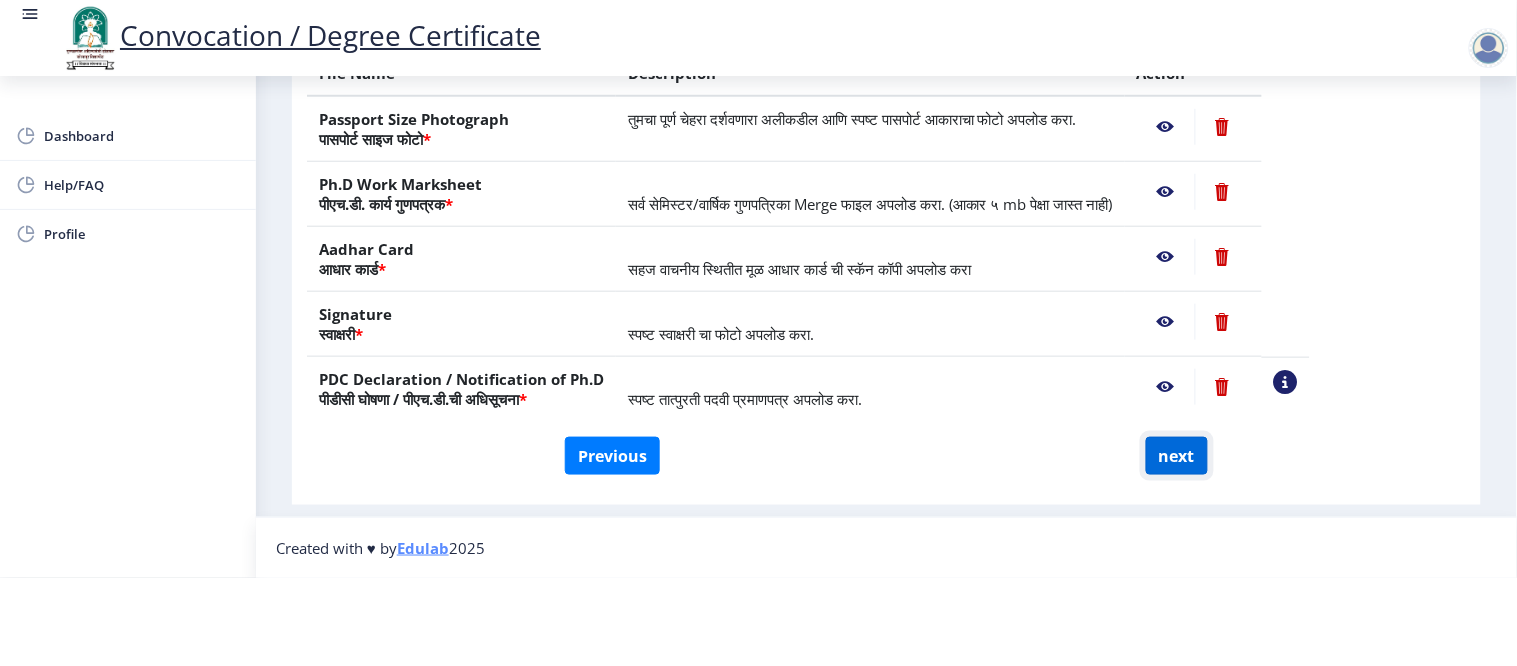 click on "next" 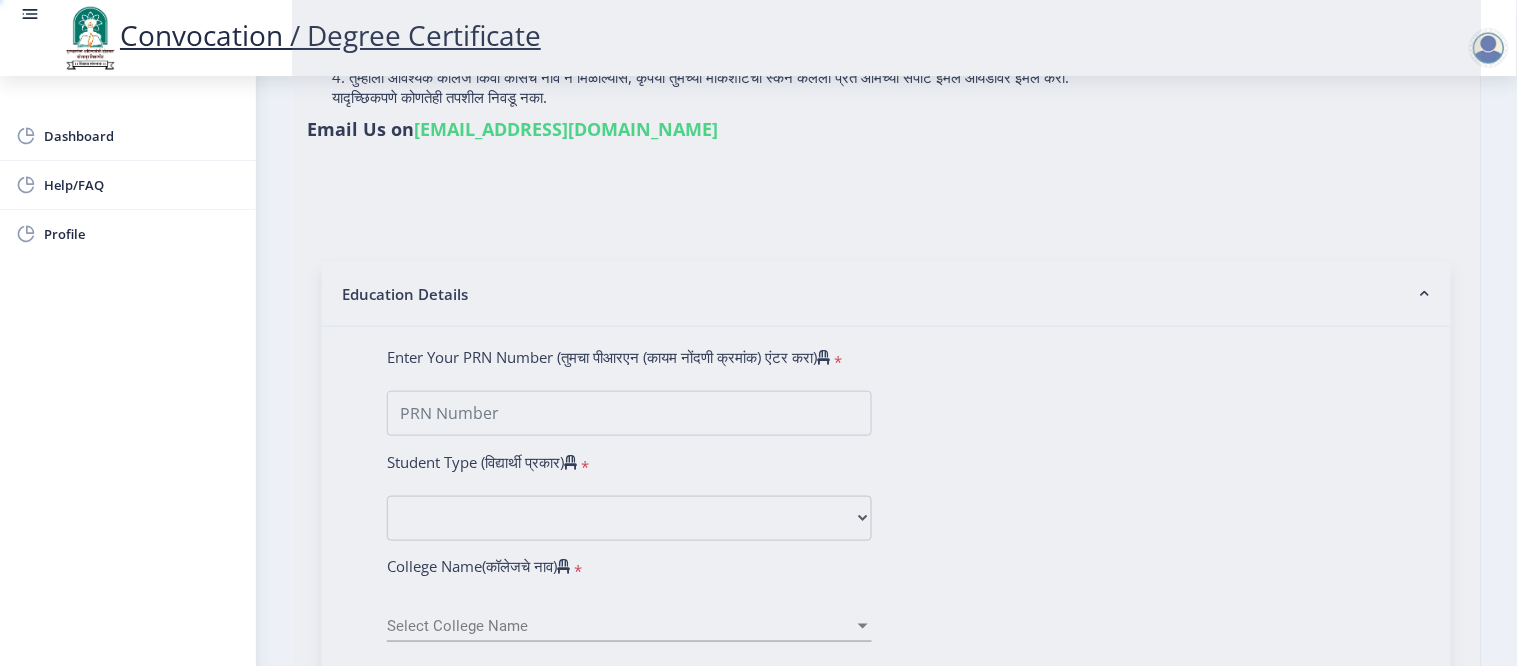 select 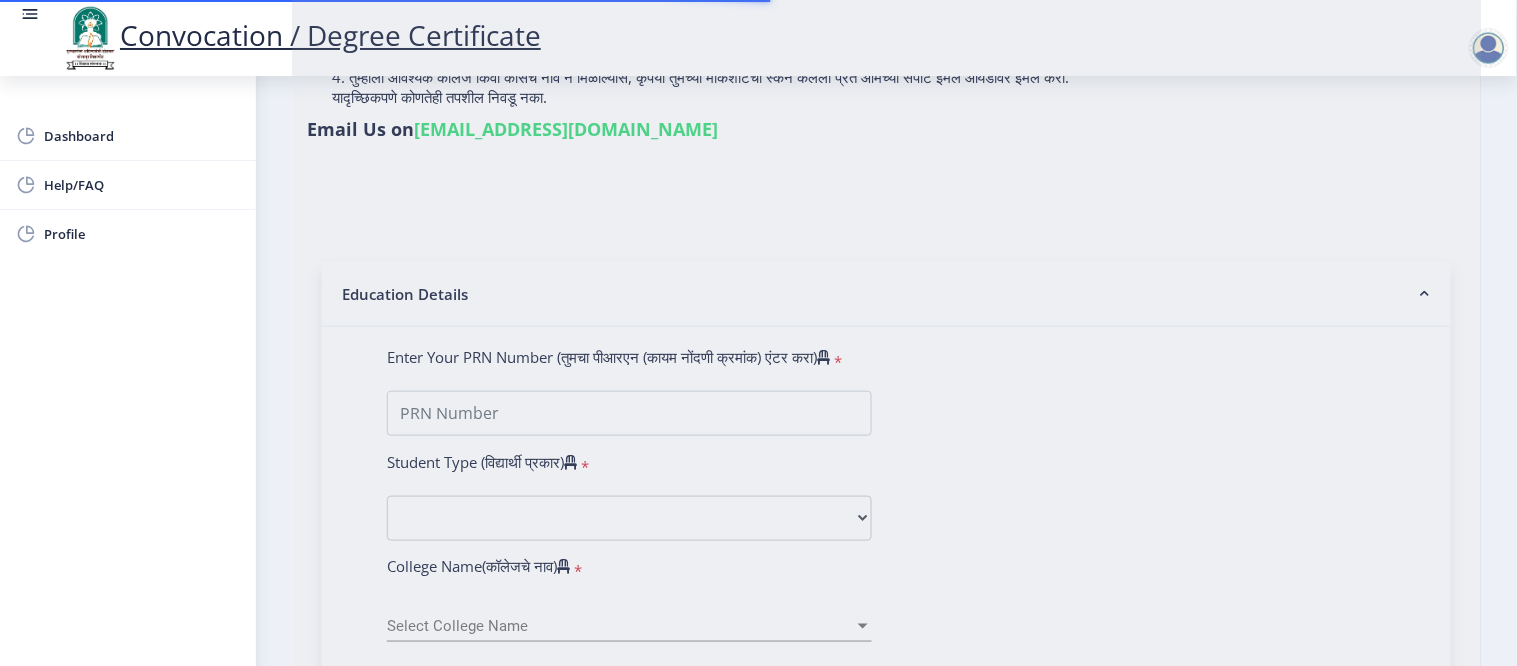 scroll, scrollTop: 0, scrollLeft: 0, axis: both 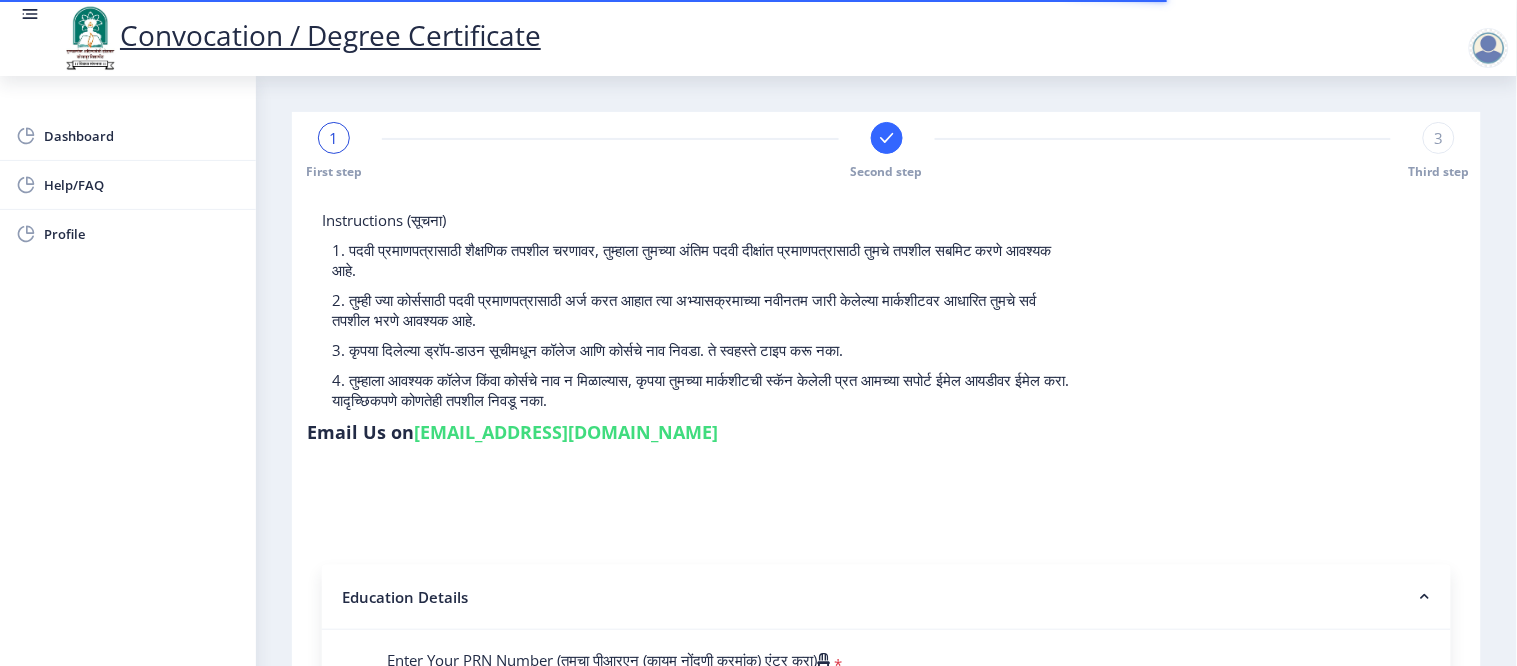 select 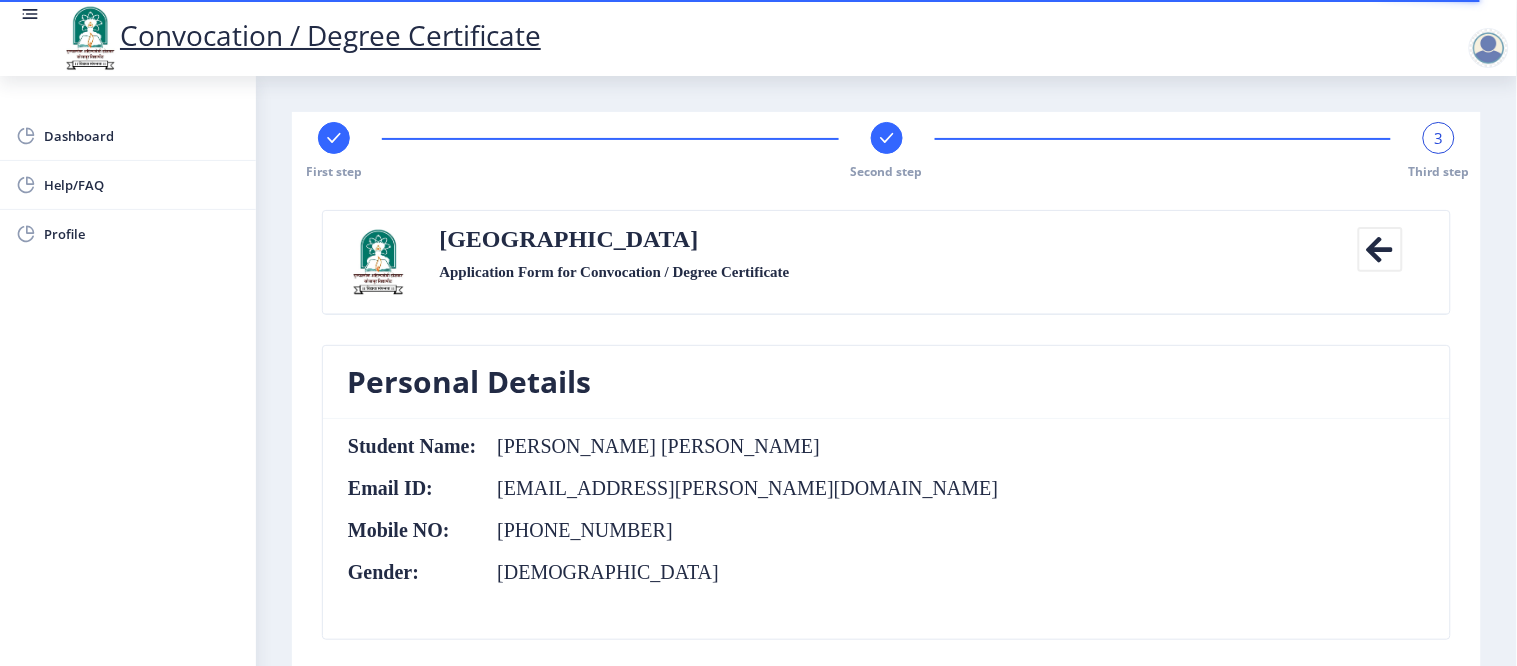 click on "Student Name:  MADANE RAJESH TANAJIRAO Email ID:  mraj.madane@gmail.com Mobile NO:  +91 9637298540 Gender:  Male" 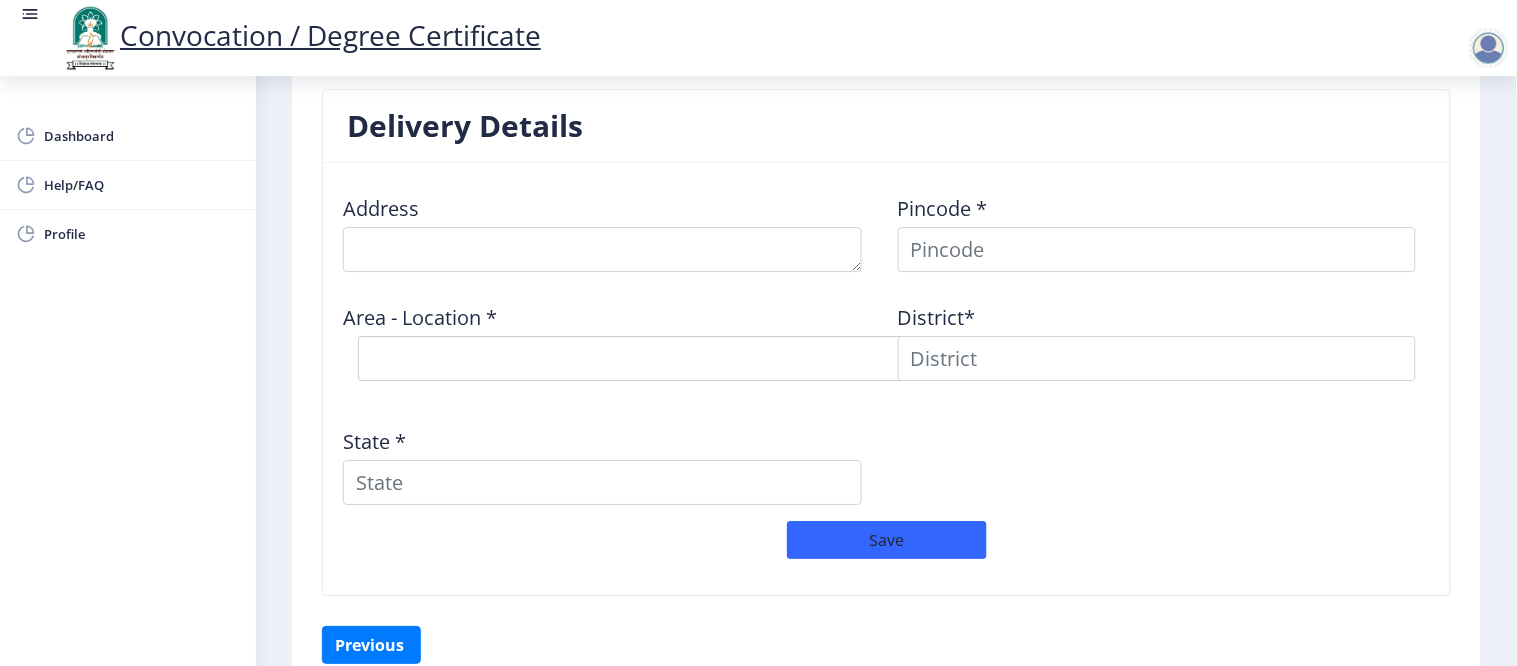 scroll, scrollTop: 1644, scrollLeft: 0, axis: vertical 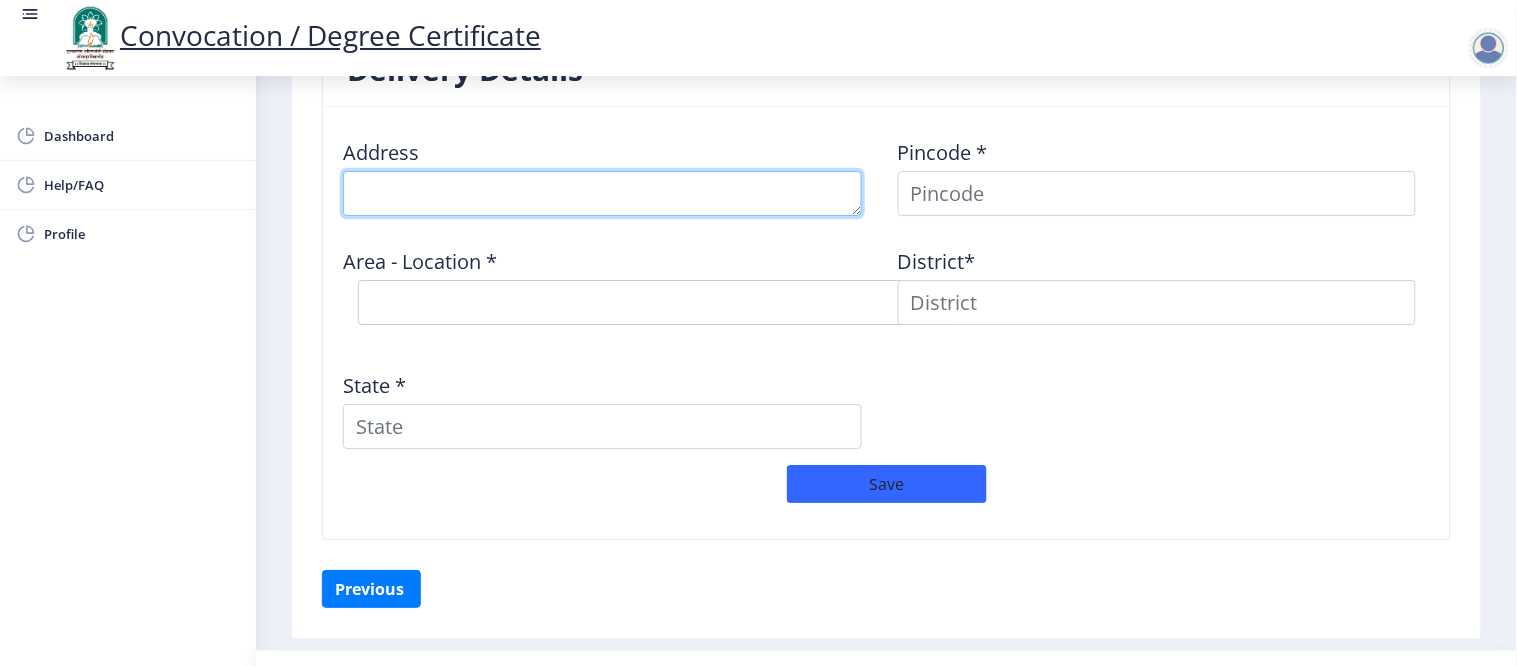 click at bounding box center [602, 193] 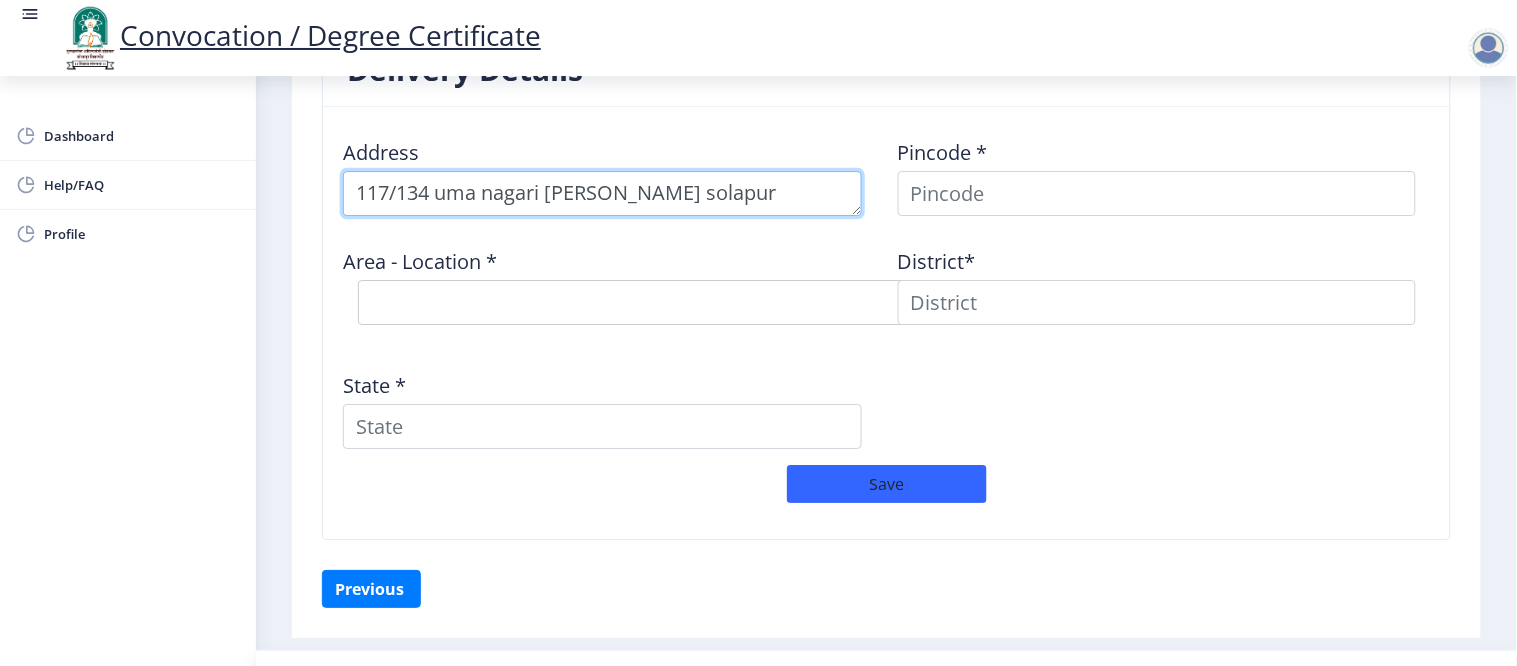type on "117/134 uma nagari murarji peth solapur" 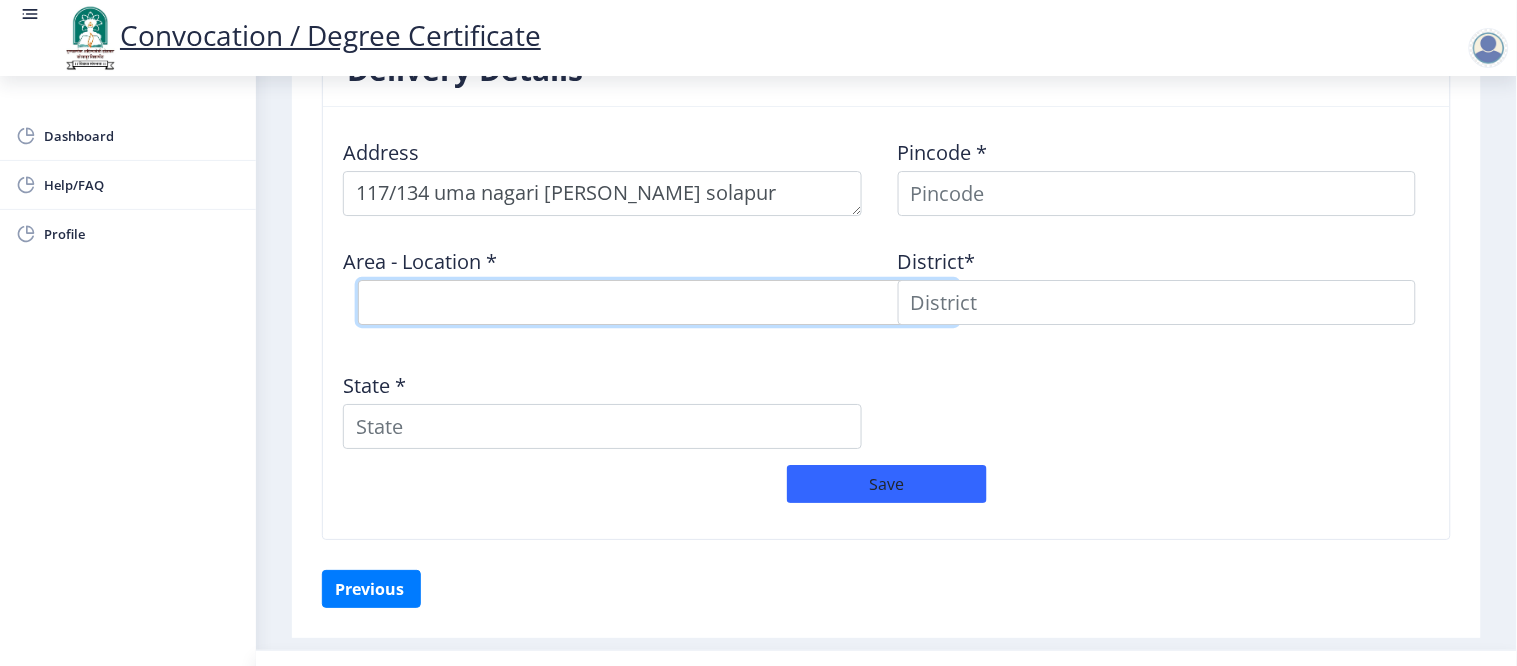 click on "Select Area Location" at bounding box center (658, 302) 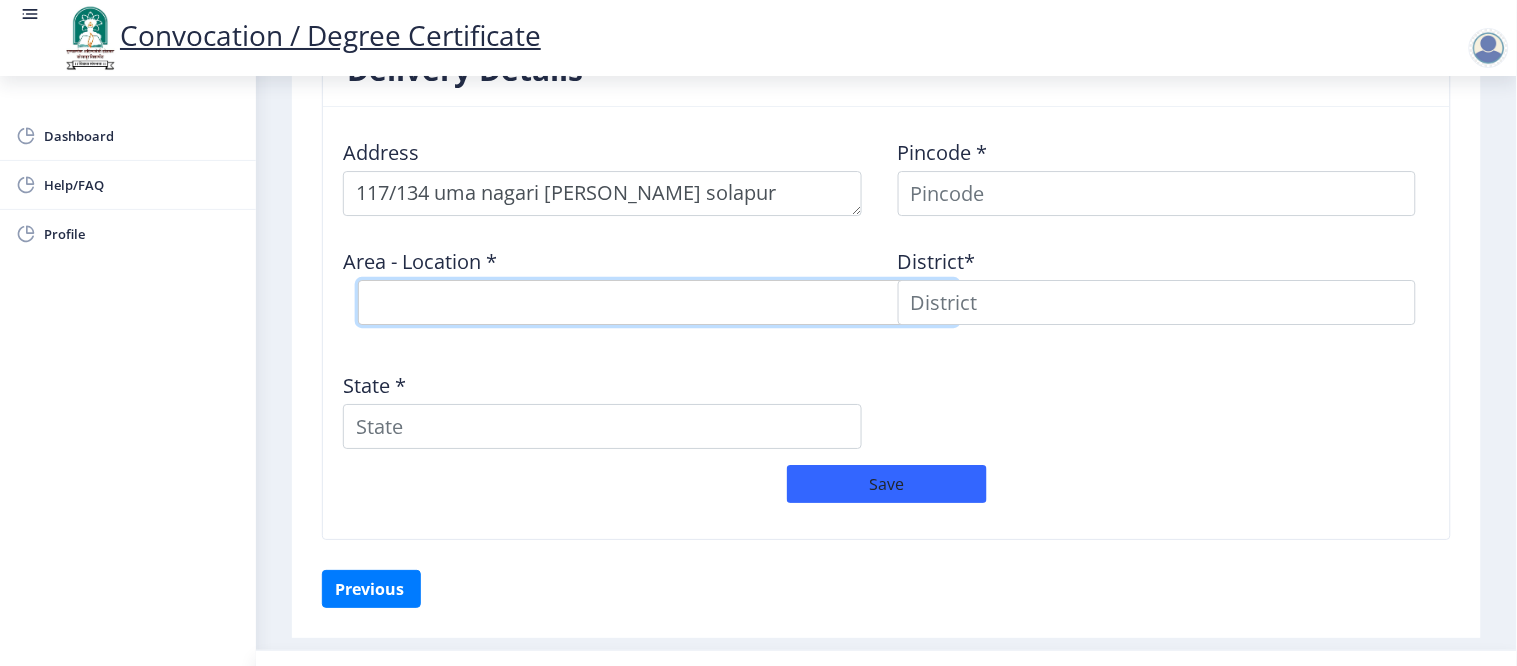 click on "Select Area Location" at bounding box center (658, 302) 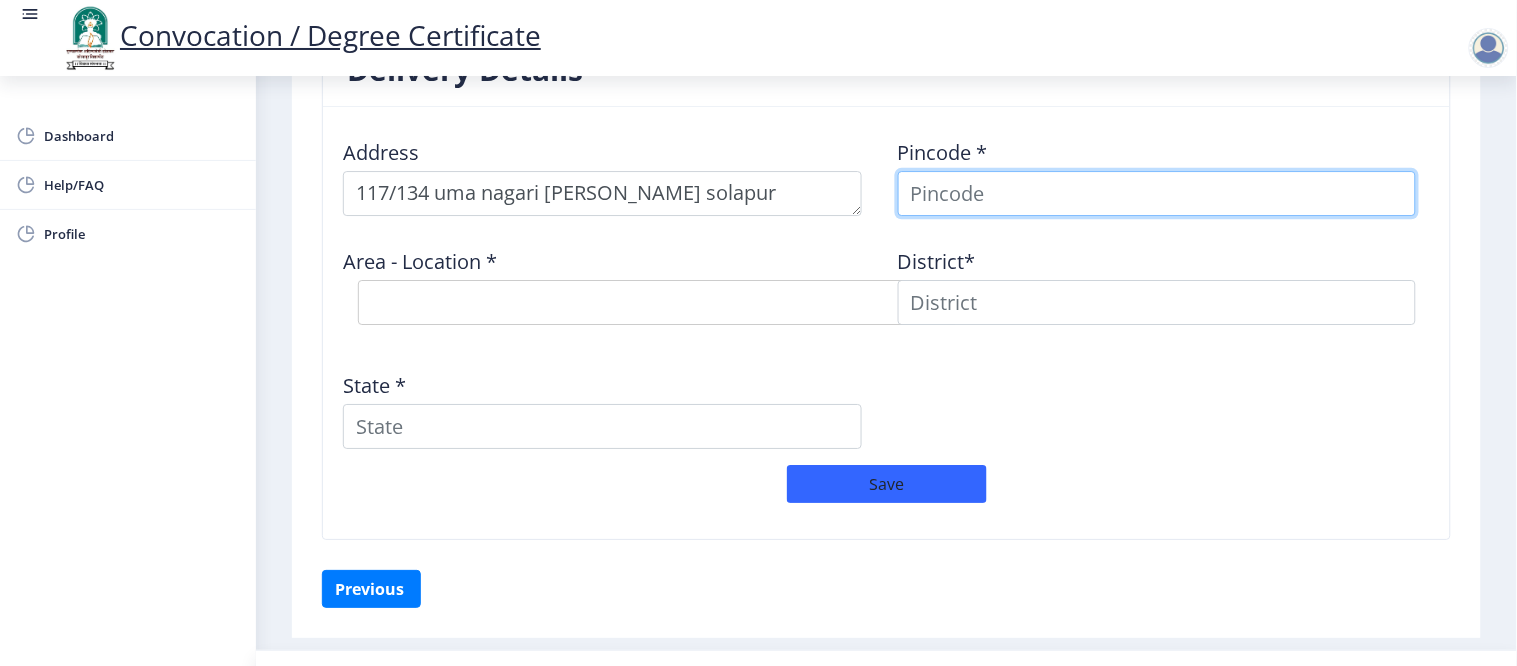click at bounding box center [1157, 193] 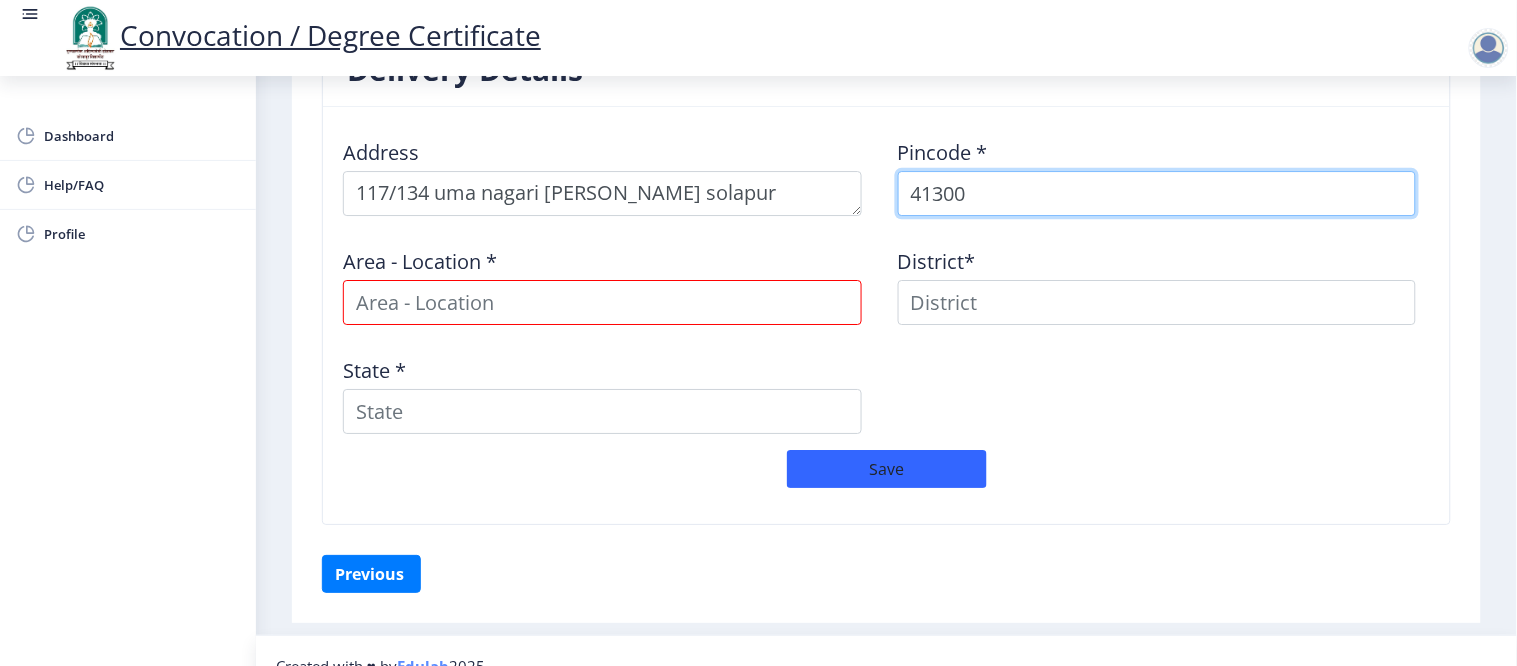 type on "413001" 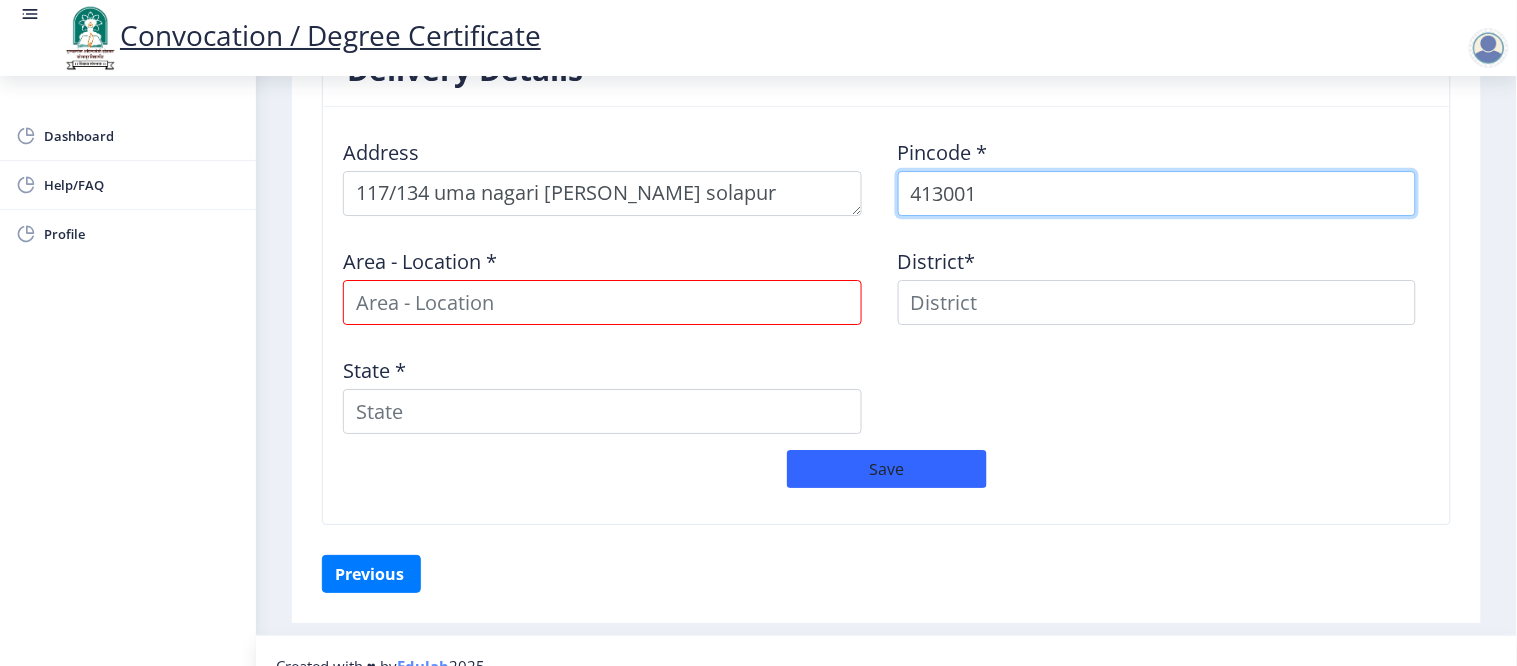 select 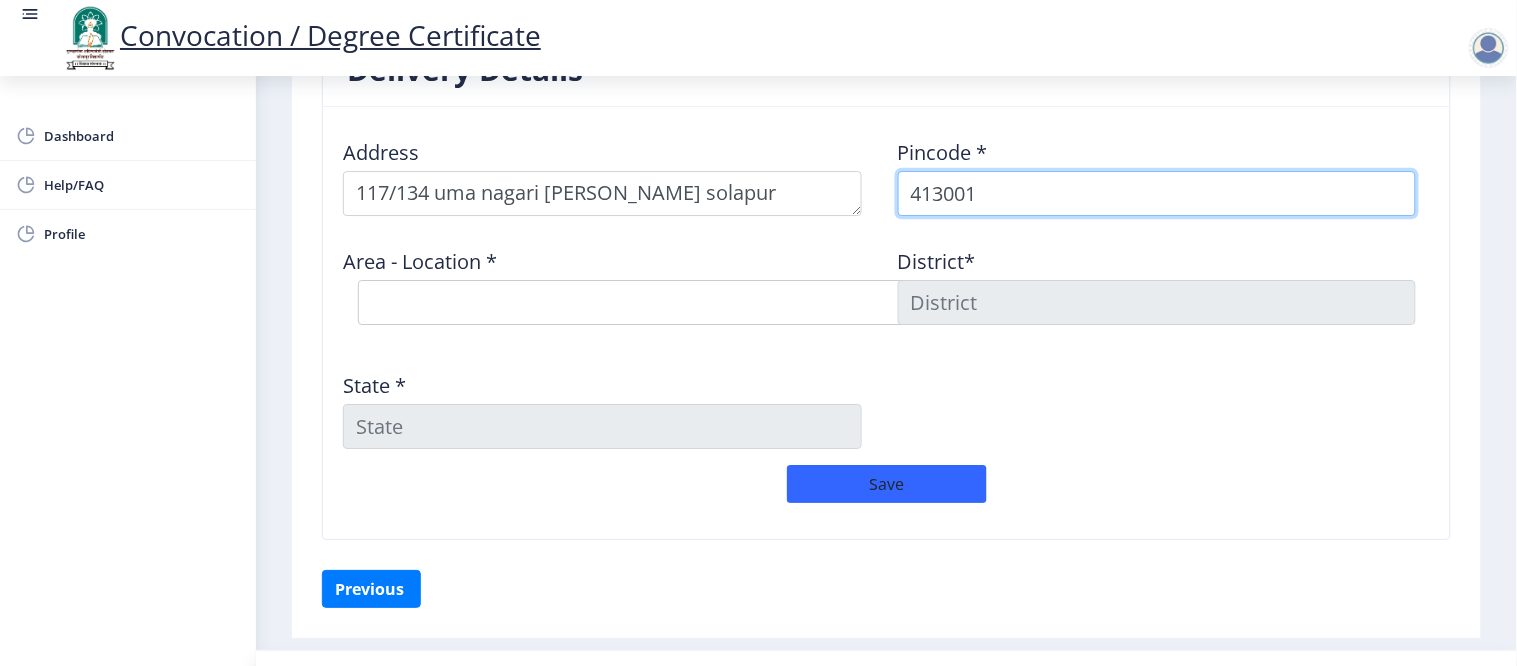 type on "413001" 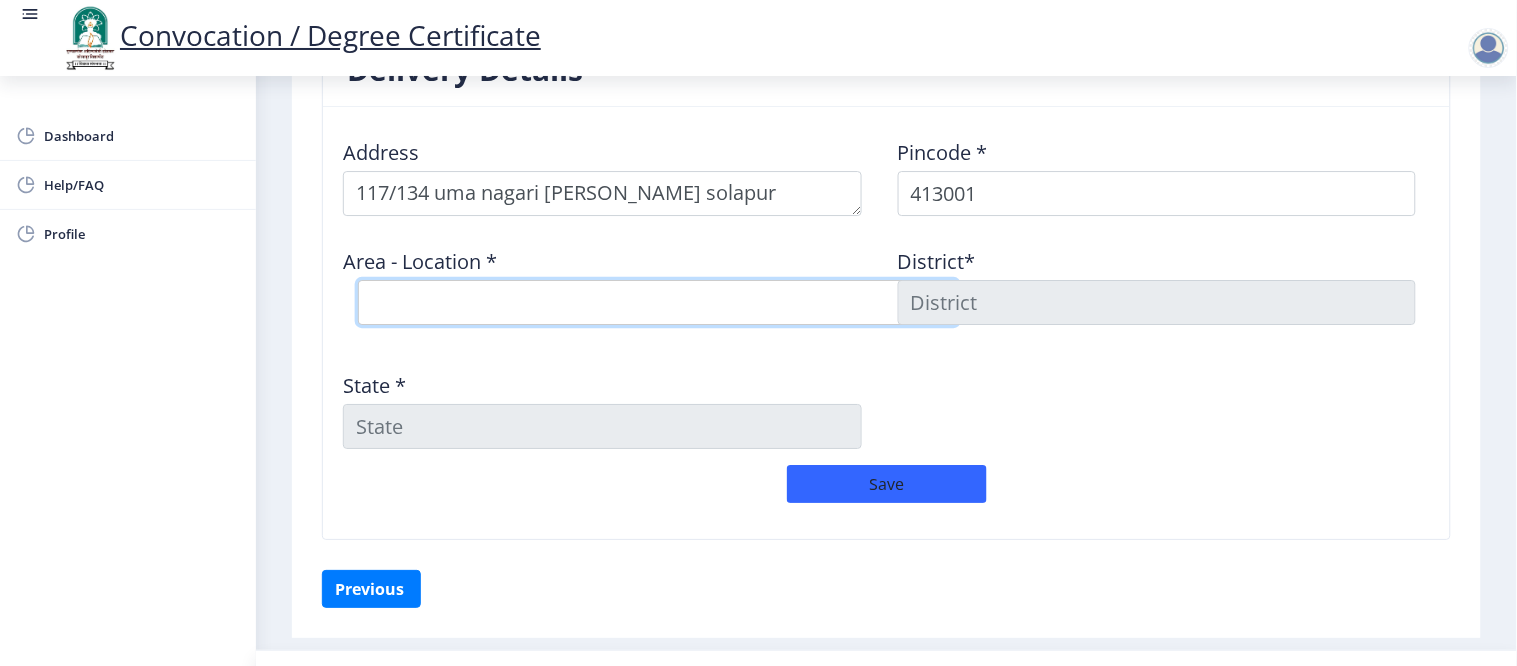 click on "Select Area Location Jawaharlal Nehru Vastigrah S.O Navi Peth Solapur S.O Sidheswar Peth S.O Solapur H.O" at bounding box center (658, 302) 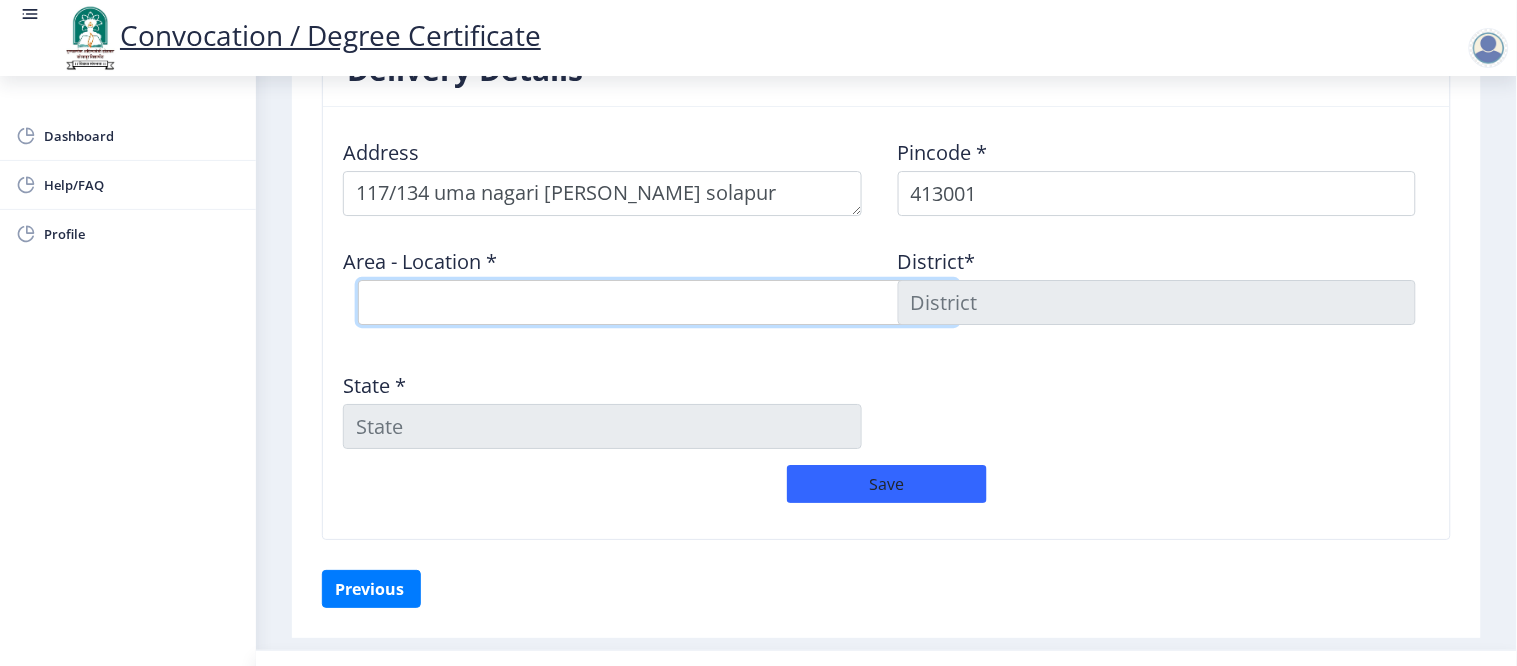 select on "4: Object" 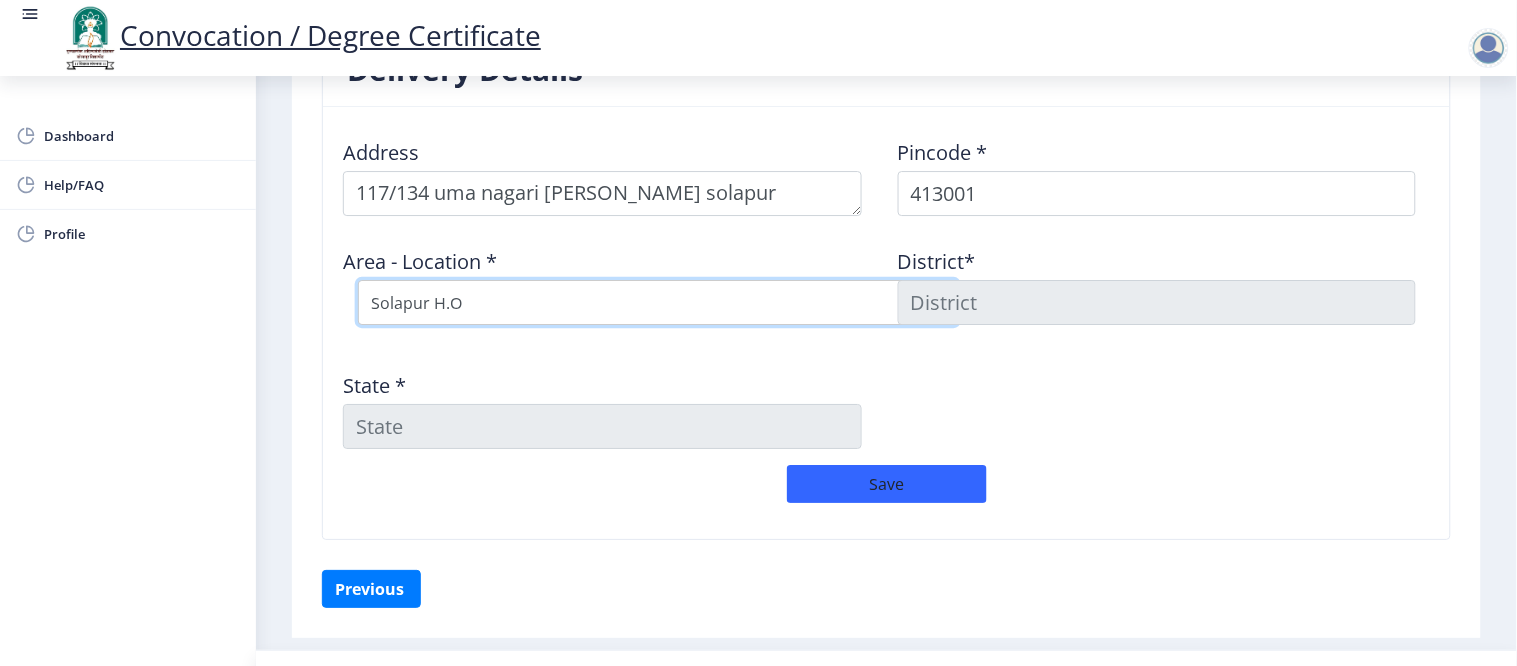 click on "Select Area Location Jawaharlal Nehru Vastigrah S.O Navi Peth Solapur S.O Sidheswar Peth S.O Solapur H.O" at bounding box center [658, 302] 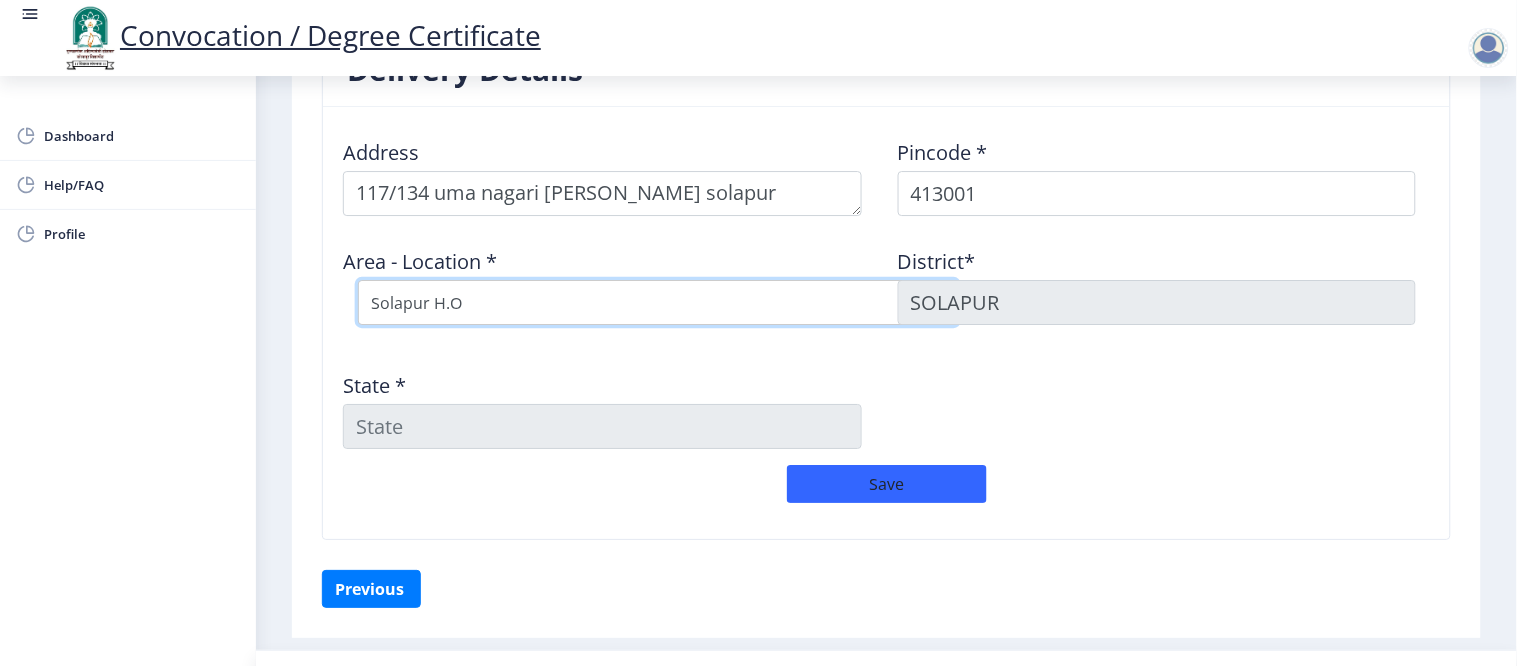type on "Maharashtra" 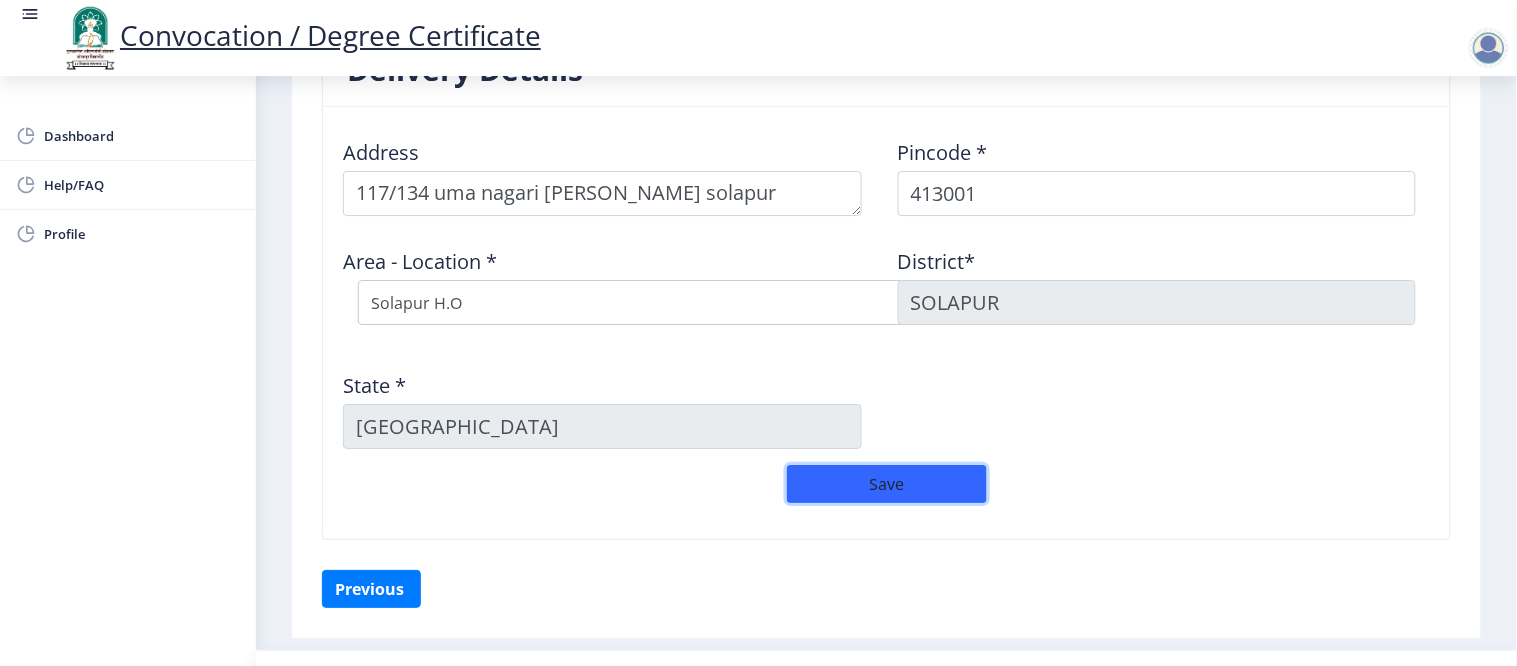 click on "Save" 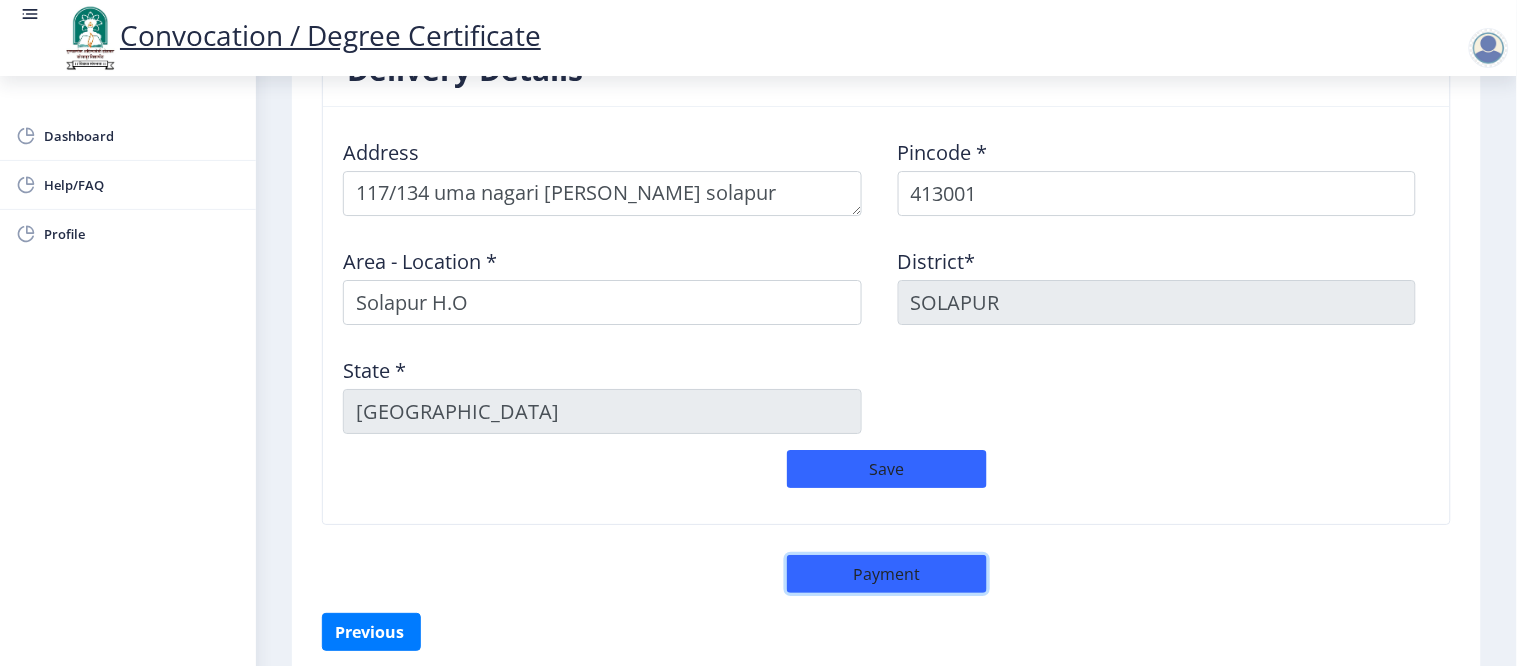 click on "Payment" 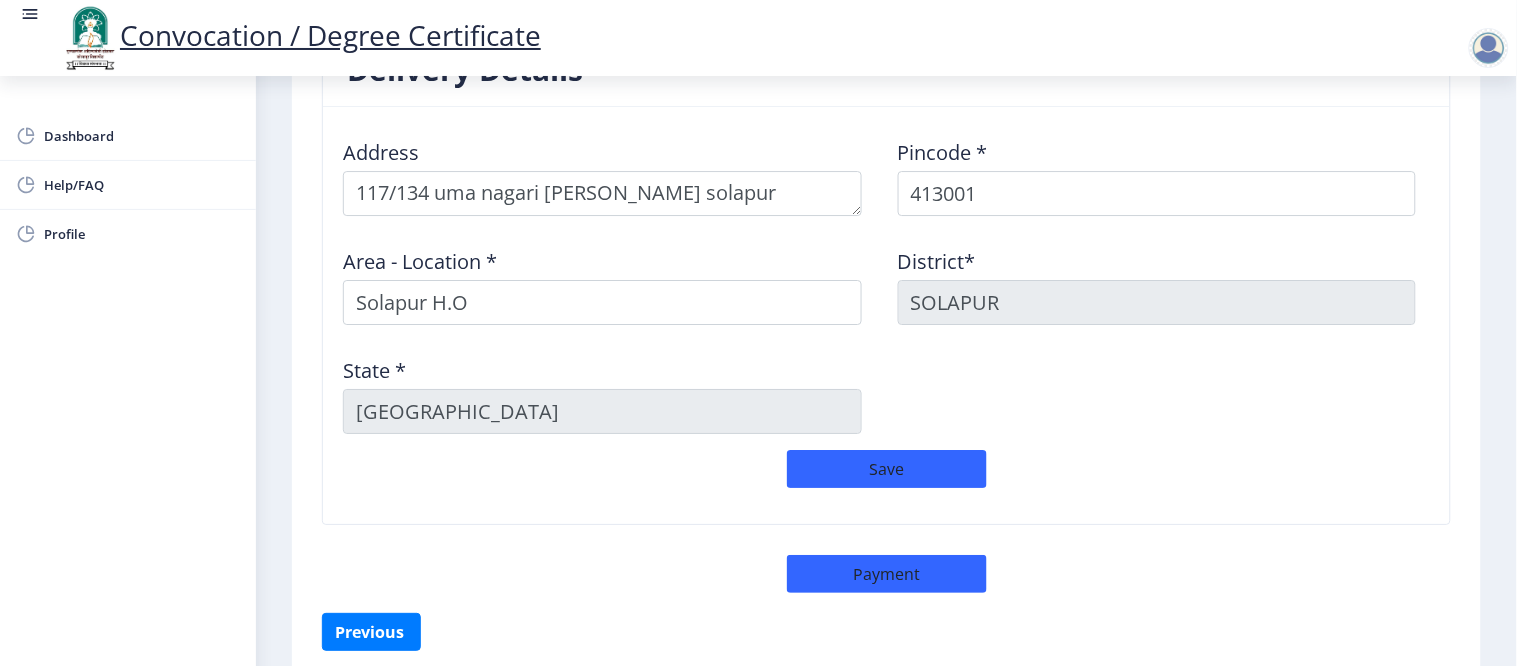 select on "sealed" 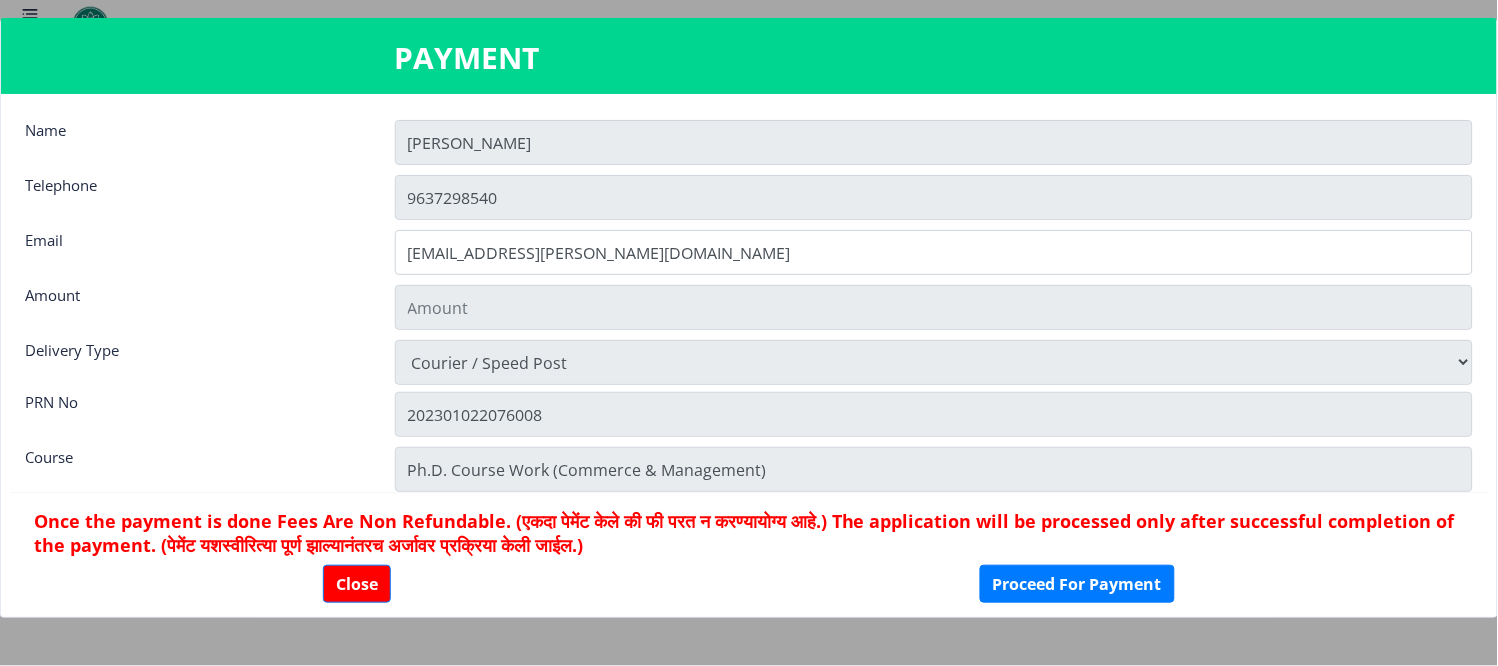 click on "Physically Attending Courier / Speed Post" at bounding box center (934, 362) 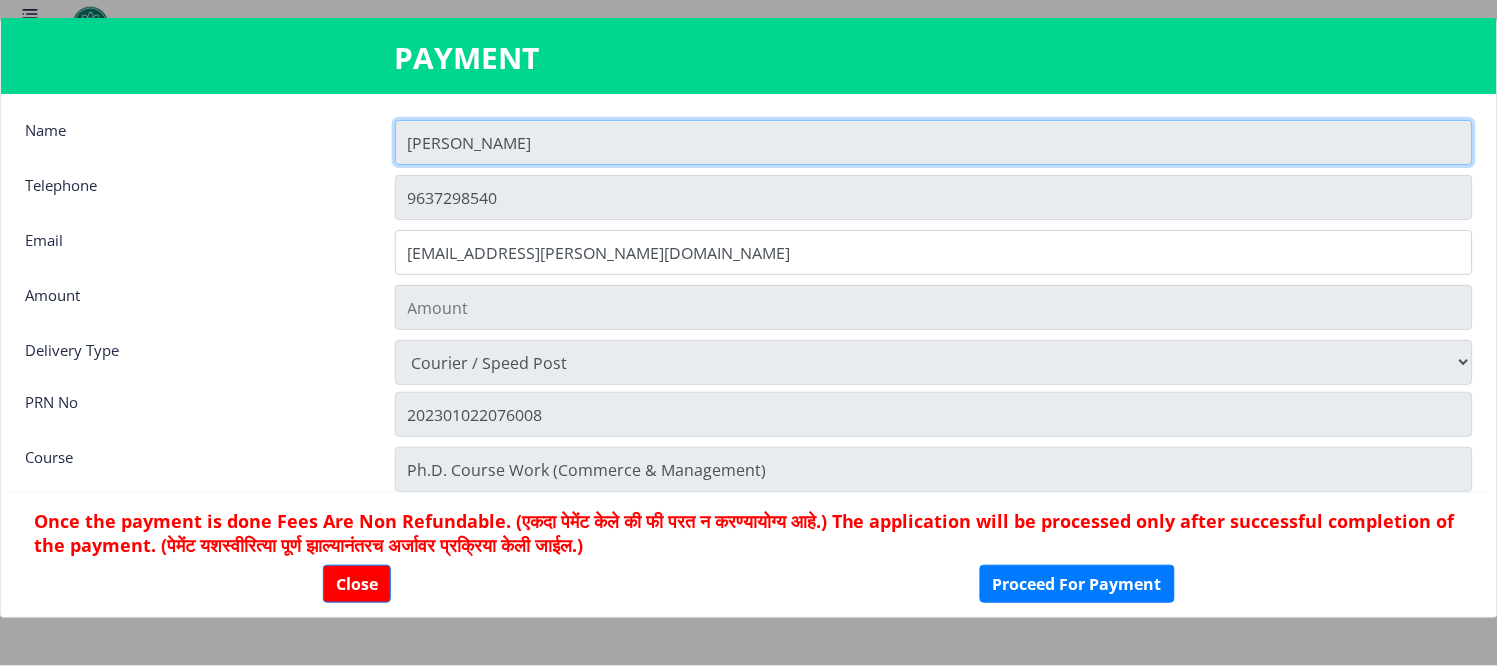 click on "[PERSON_NAME]" 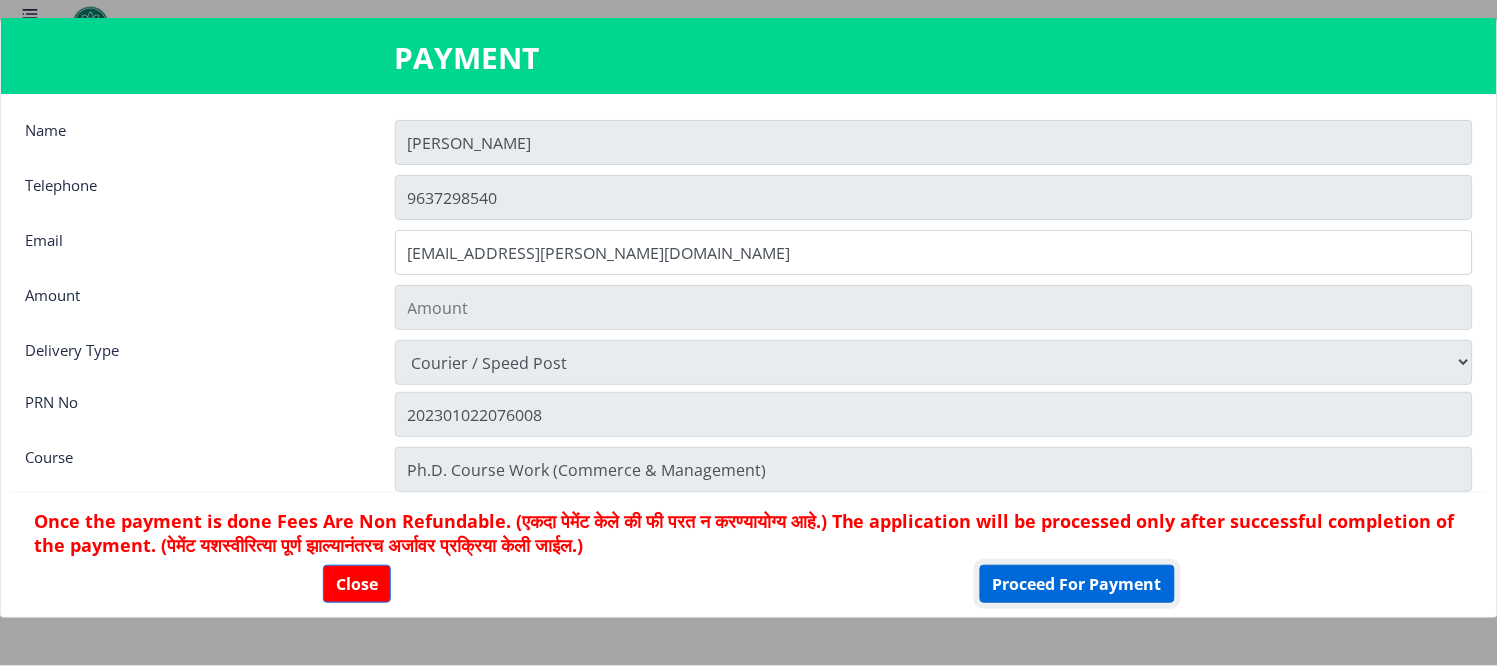 click on "Proceed For Payment" 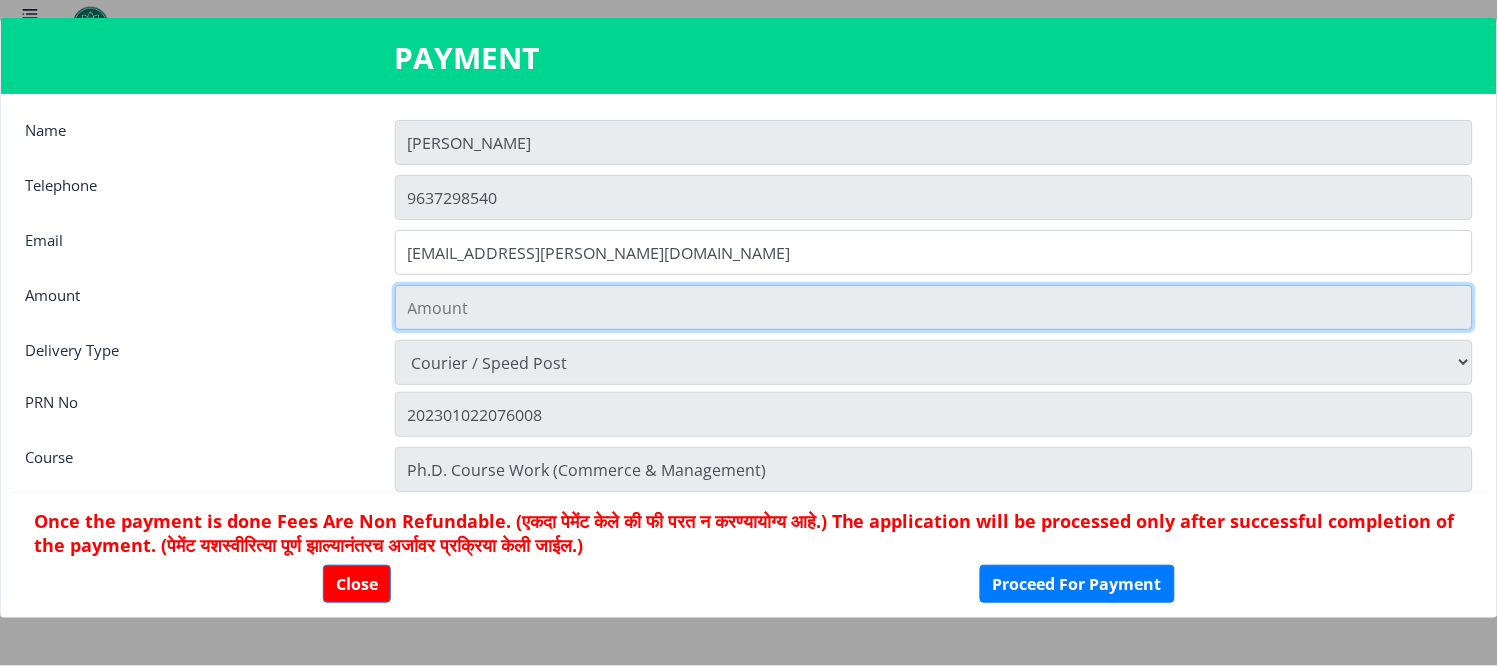 click 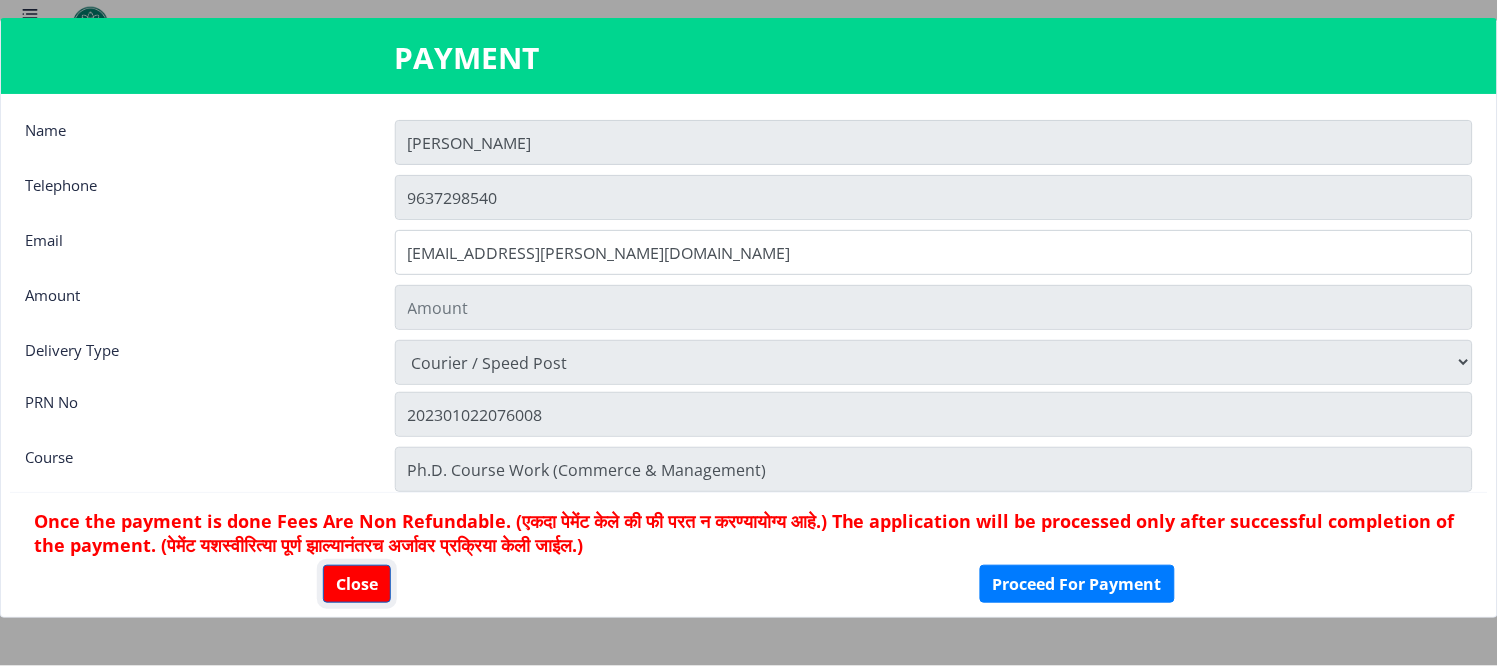 click on "Close" 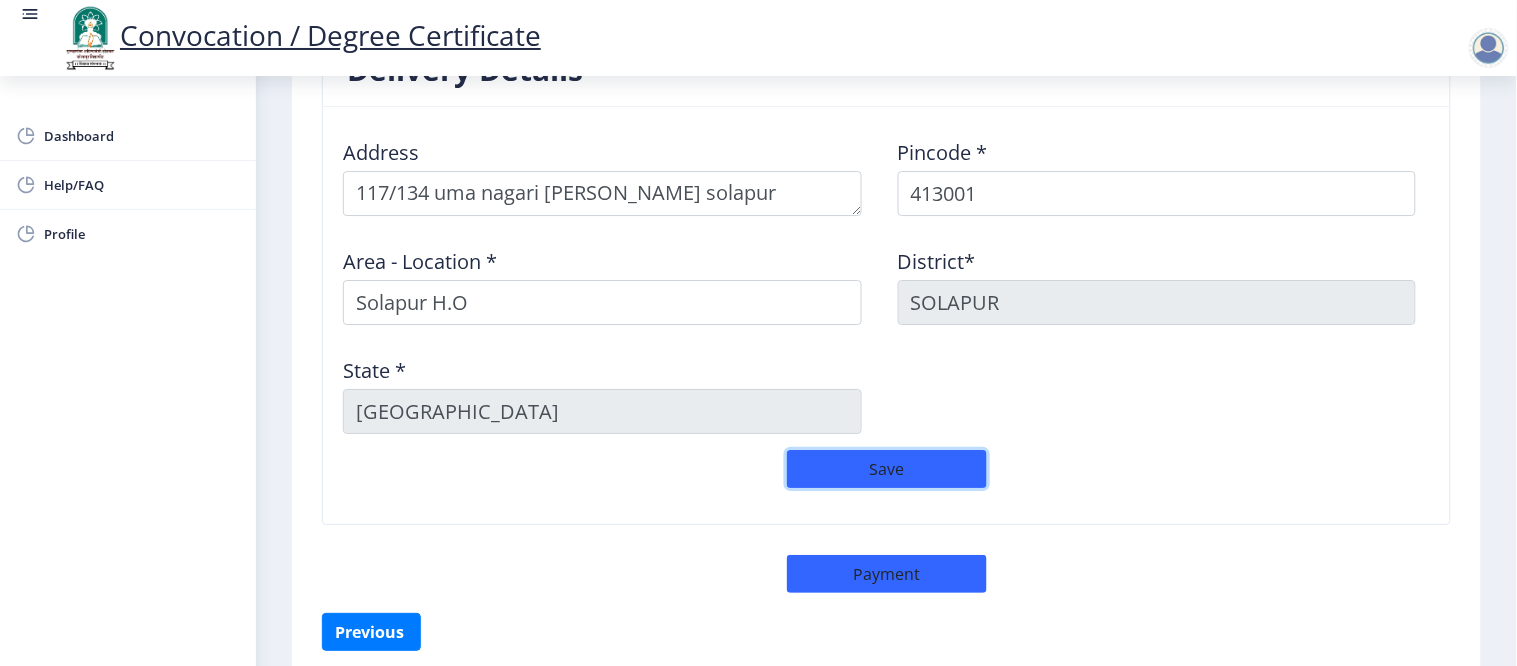 click on "Save" 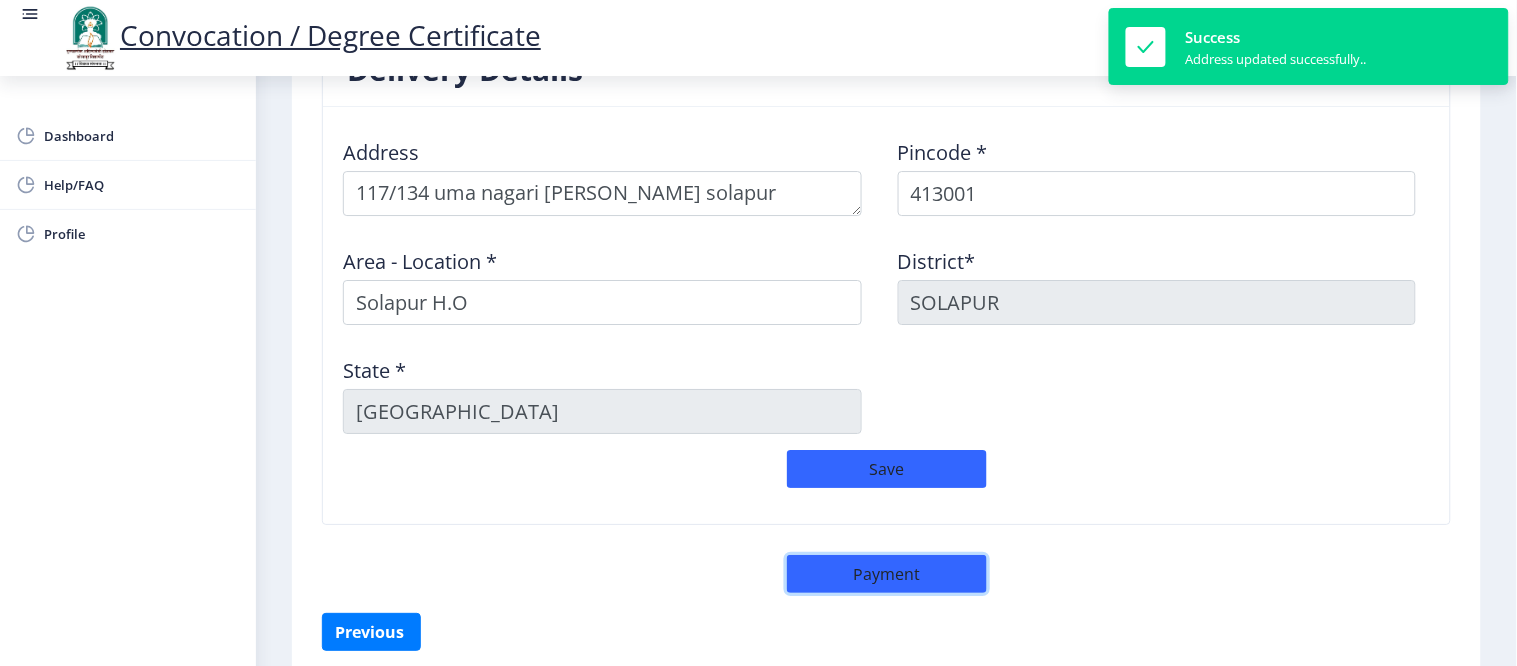 click on "Payment" 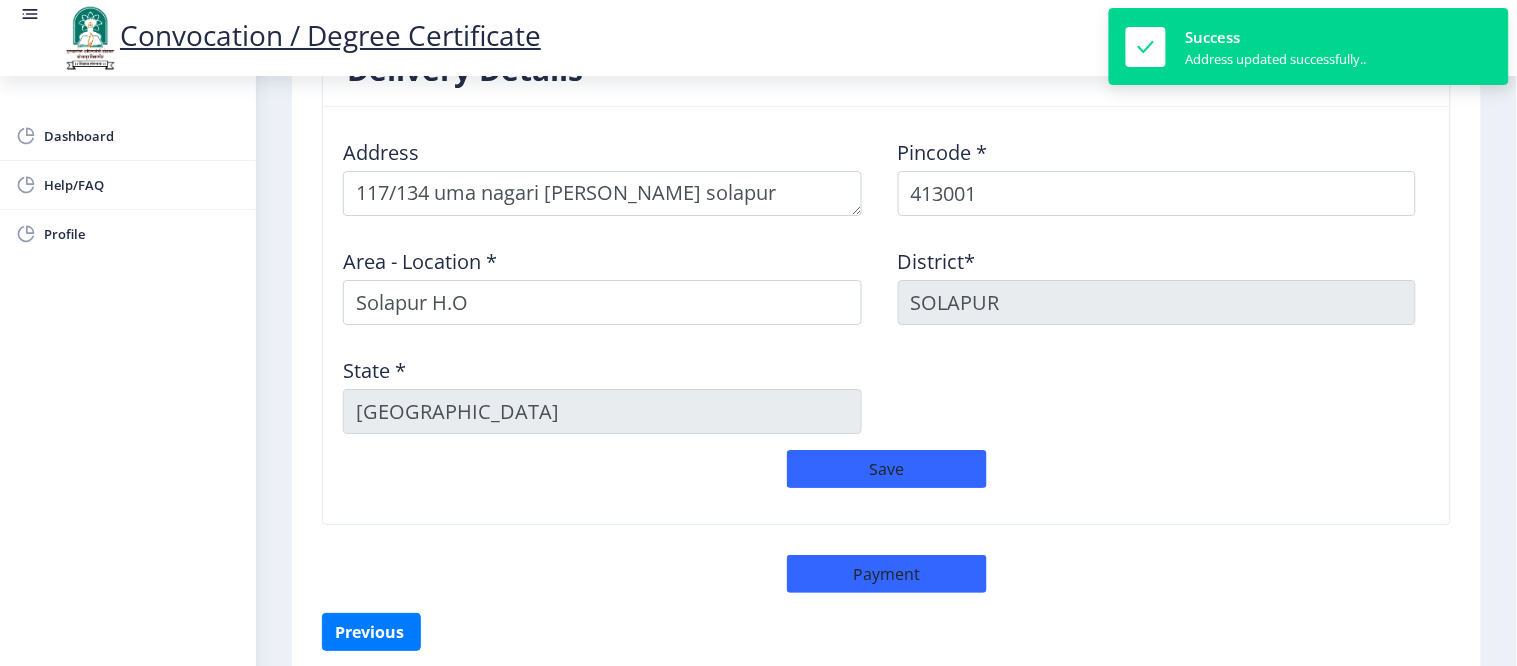 select on "sealed" 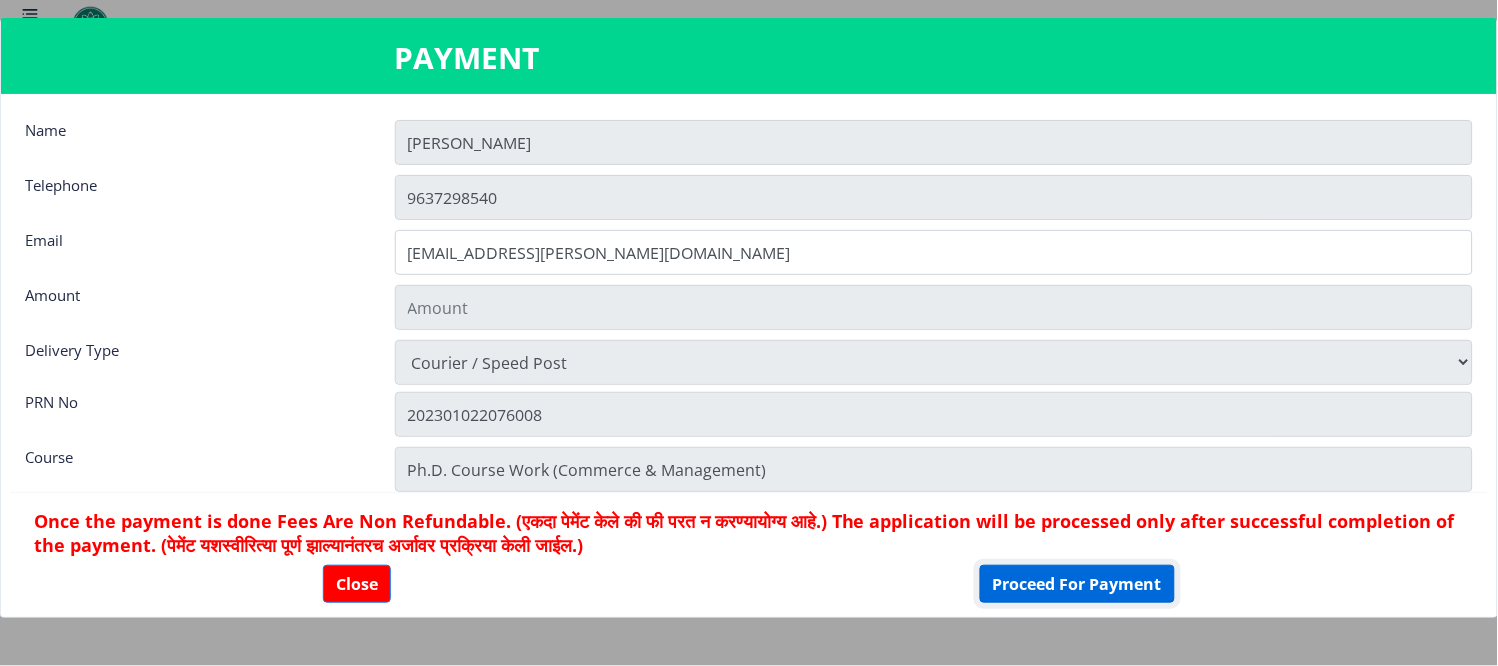 click on "Proceed For Payment" 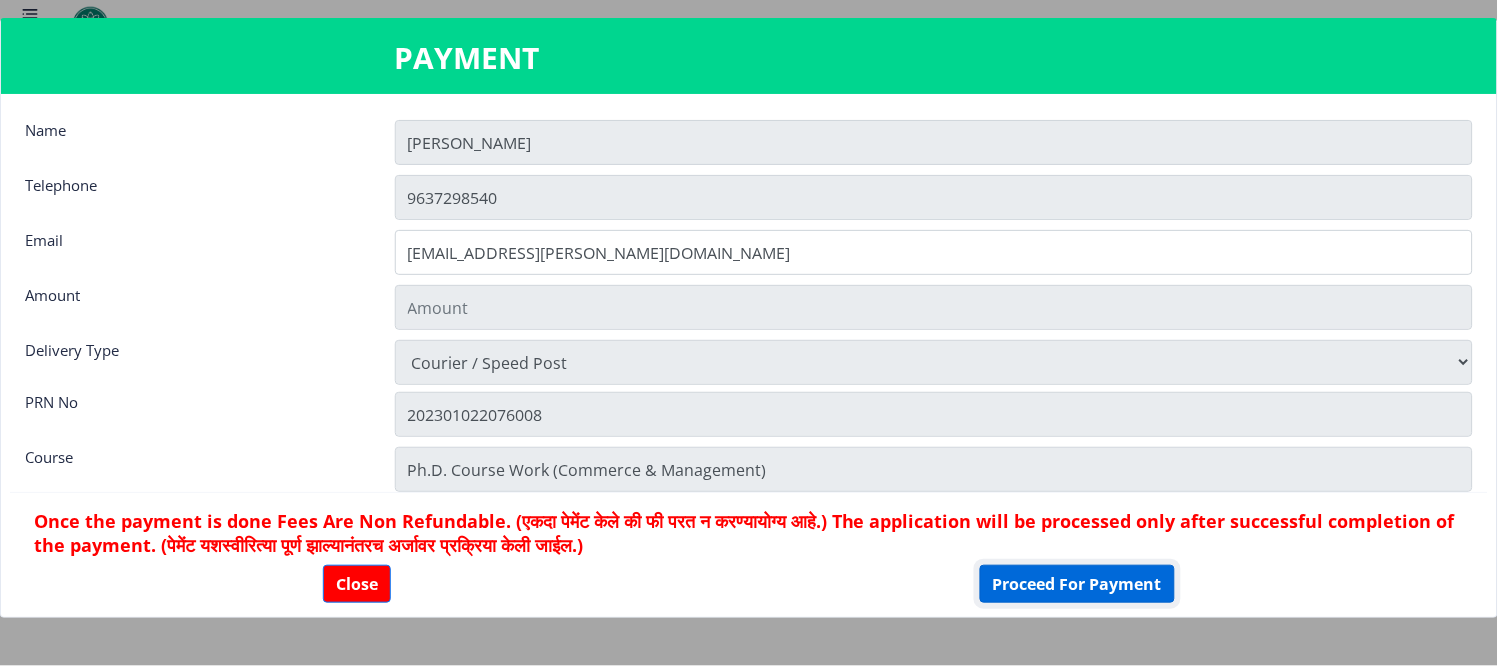 click on "Proceed For Payment" 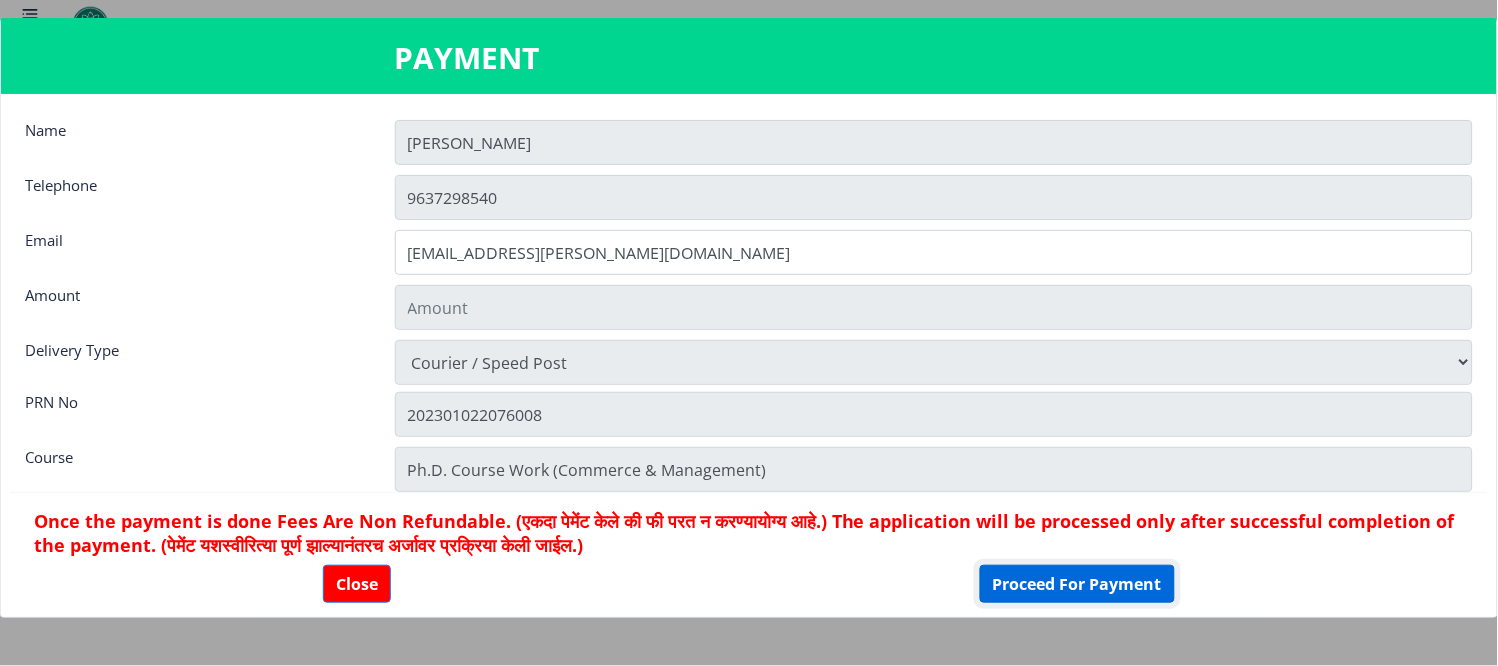 click on "Proceed For Payment" 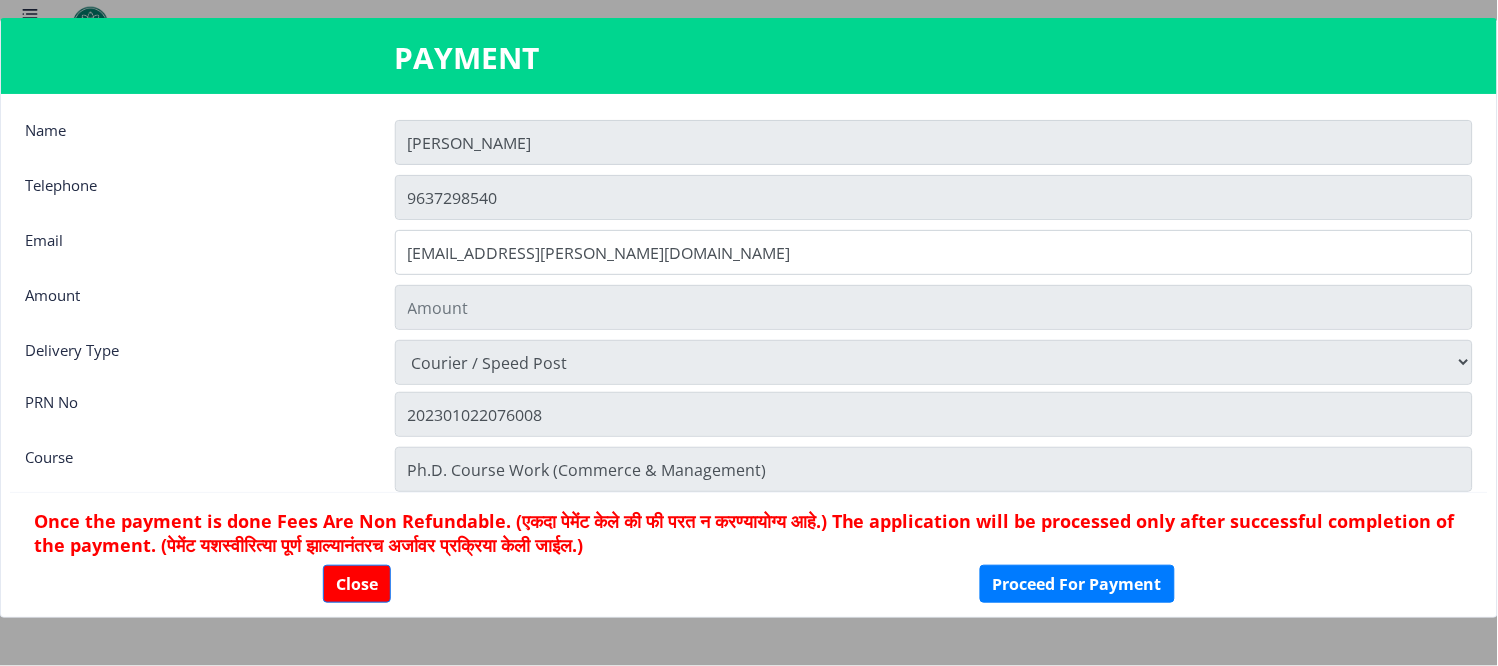 click on "PAYMENT Name RAJESH Telephone 9637298540 Email mraj.madane@gmail.com Amount Delivery Type Physically Attending Courier / Speed Post PRN No 202301022076008 Course Ph.D. Course Work (Commerce & Management) Once the payment is done Fees Are Non Refundable. (एकदा पेमेंट केले की फी परत न करण्यायोग्य आहे.) The application will be processed only after successful completion of the payment. (पेमेंट यशस्वीरित्या पूर्ण झाल्यानंतरच अर्जावर प्रक्रिया केली जाईल.)  Close Proceed For Payment" at bounding box center (749, 318) 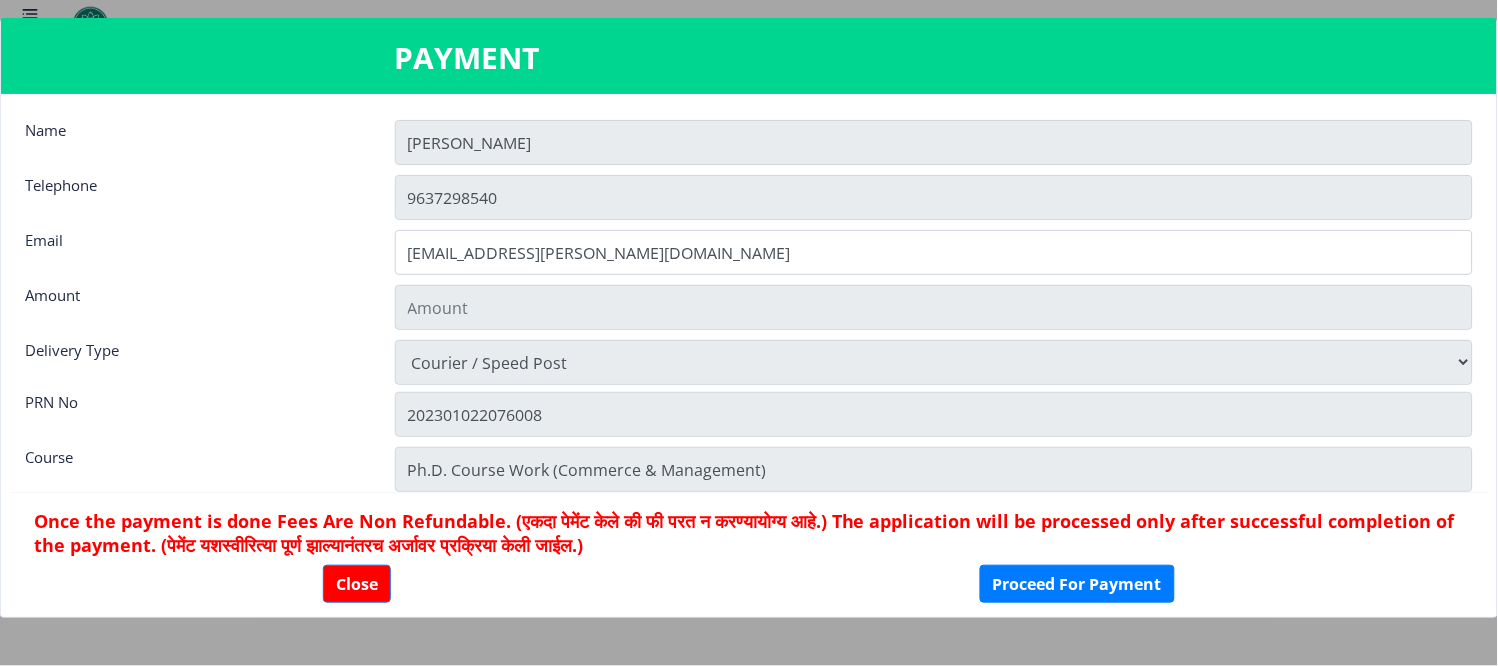 click on "PAYMENT Name RAJESH Telephone 9637298540 Email mraj.madane@gmail.com Amount Delivery Type Physically Attending Courier / Speed Post PRN No 202301022076008 Course Ph.D. Course Work (Commerce & Management) Once the payment is done Fees Are Non Refundable. (एकदा पेमेंट केले की फी परत न करण्यायोग्य आहे.) The application will be processed only after successful completion of the payment. (पेमेंट यशस्वीरित्या पूर्ण झाल्यानंतरच अर्जावर प्रक्रिया केली जाईल.)  Close Proceed For Payment" at bounding box center [749, 318] 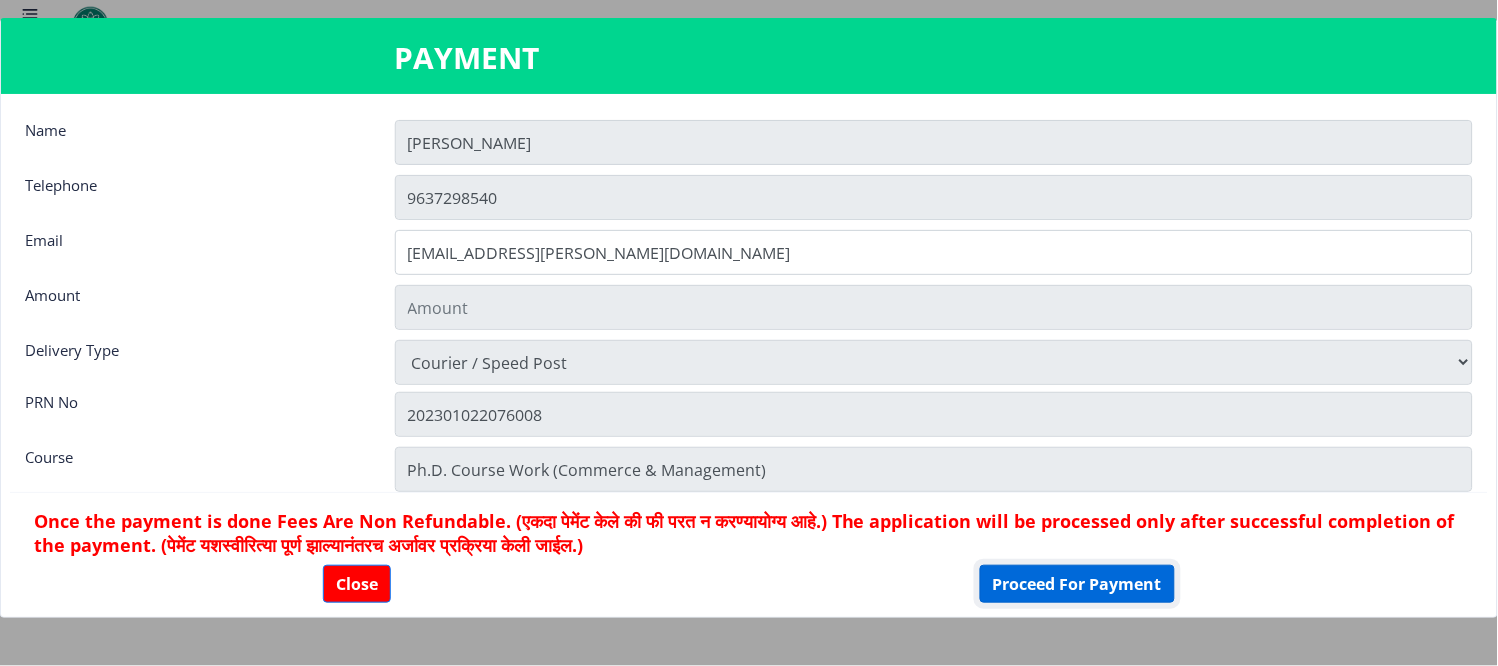 click on "Proceed For Payment" 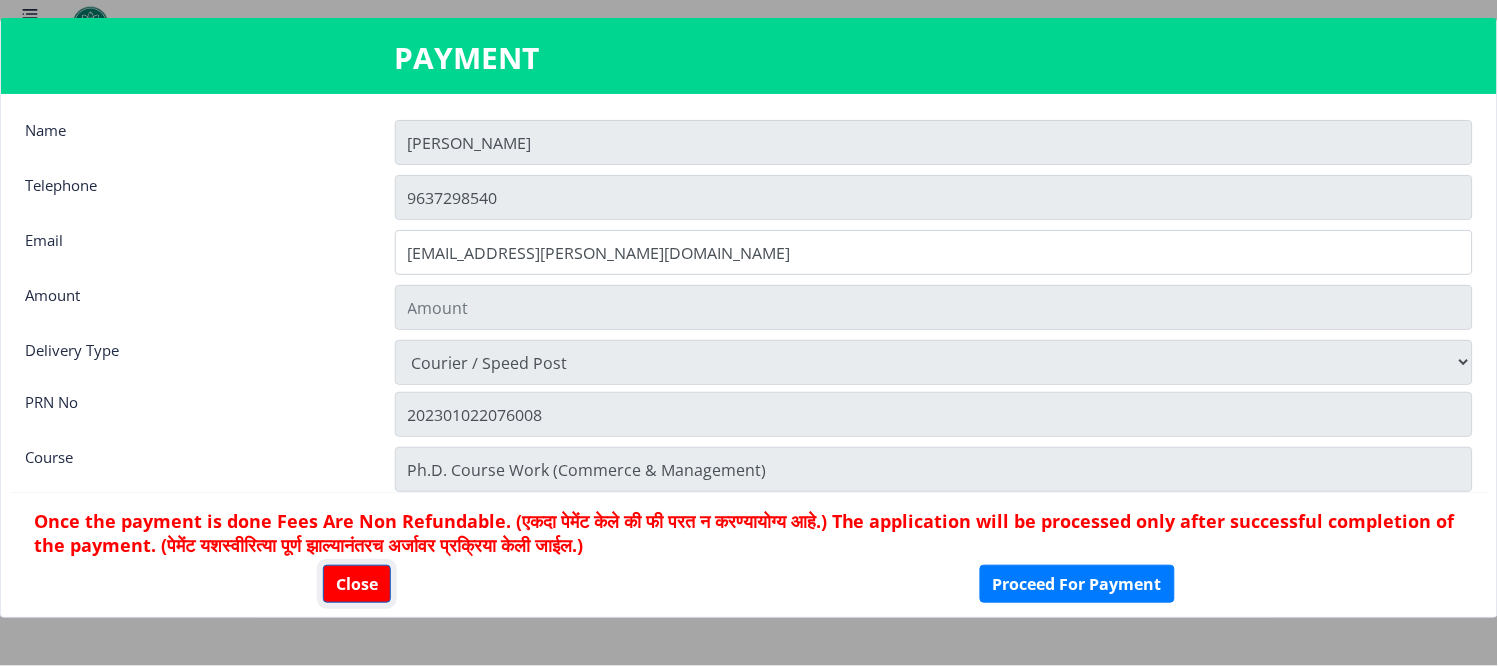 click on "Close" 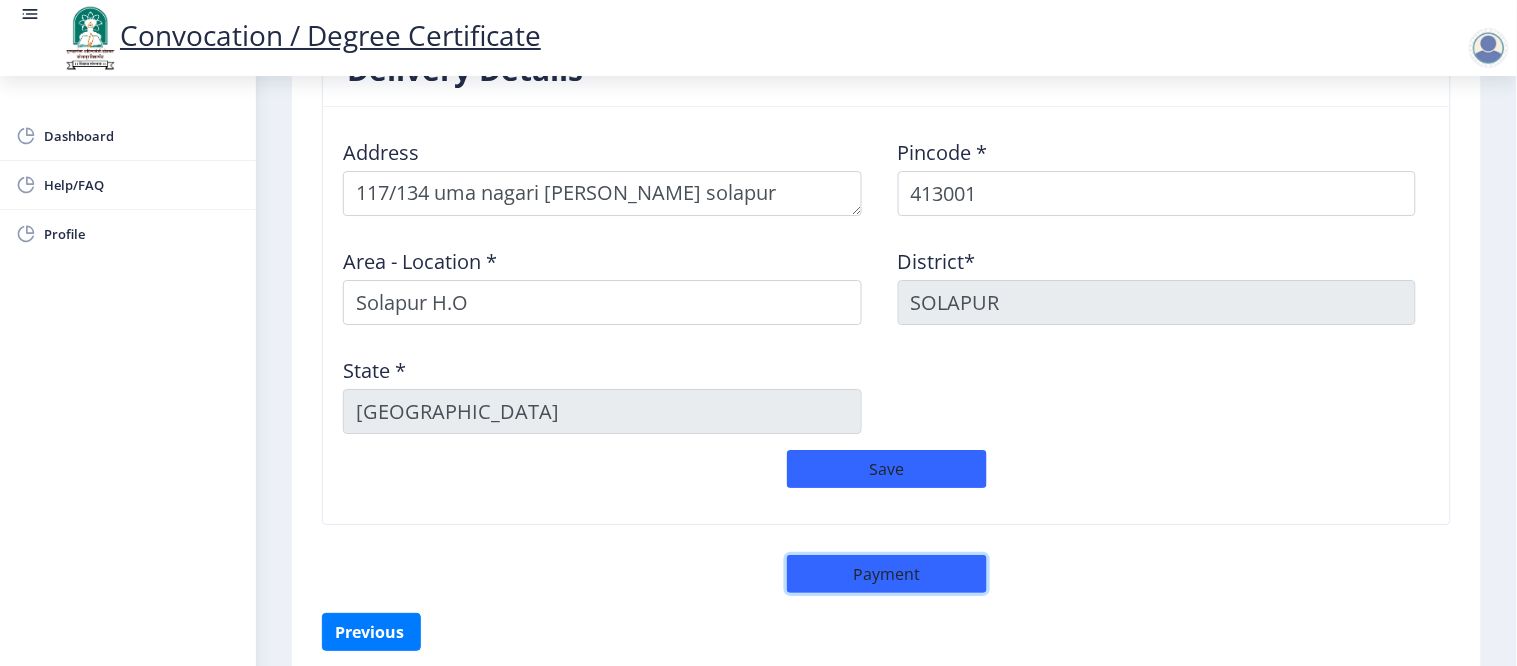 type 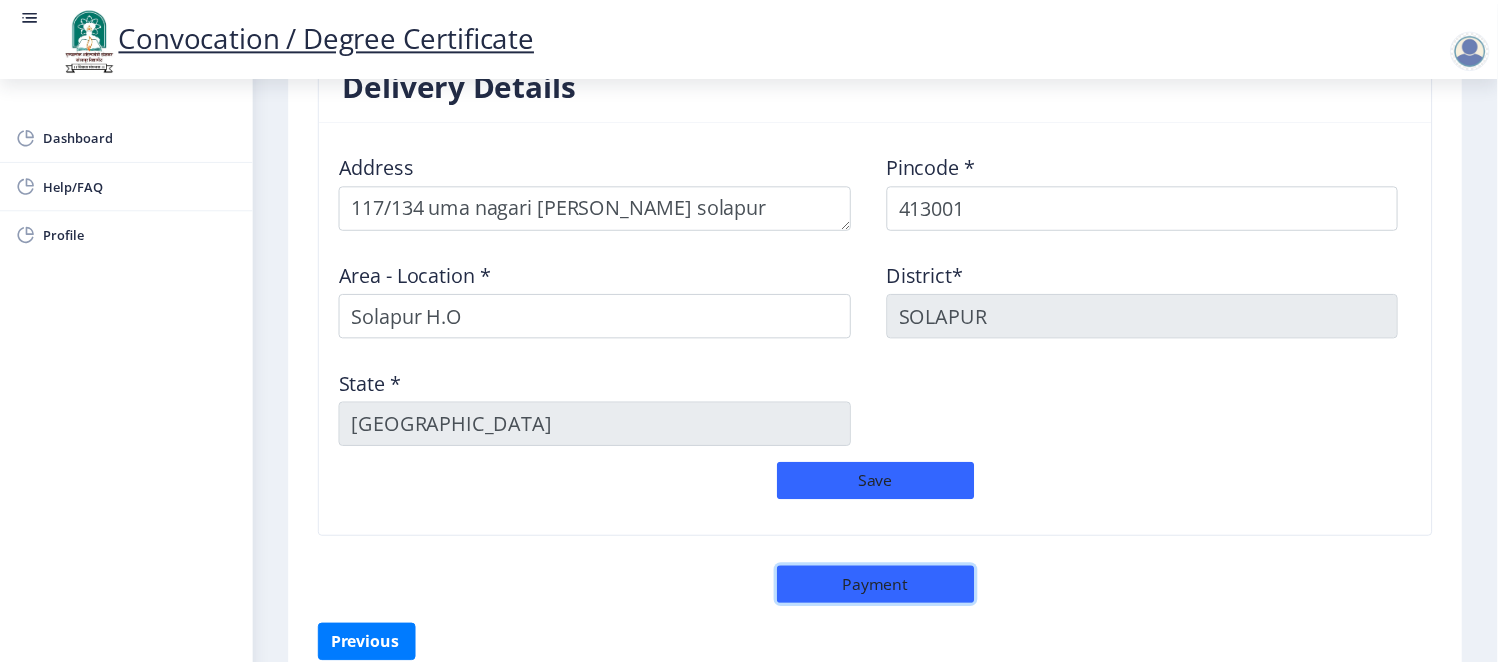 scroll, scrollTop: 1733, scrollLeft: 0, axis: vertical 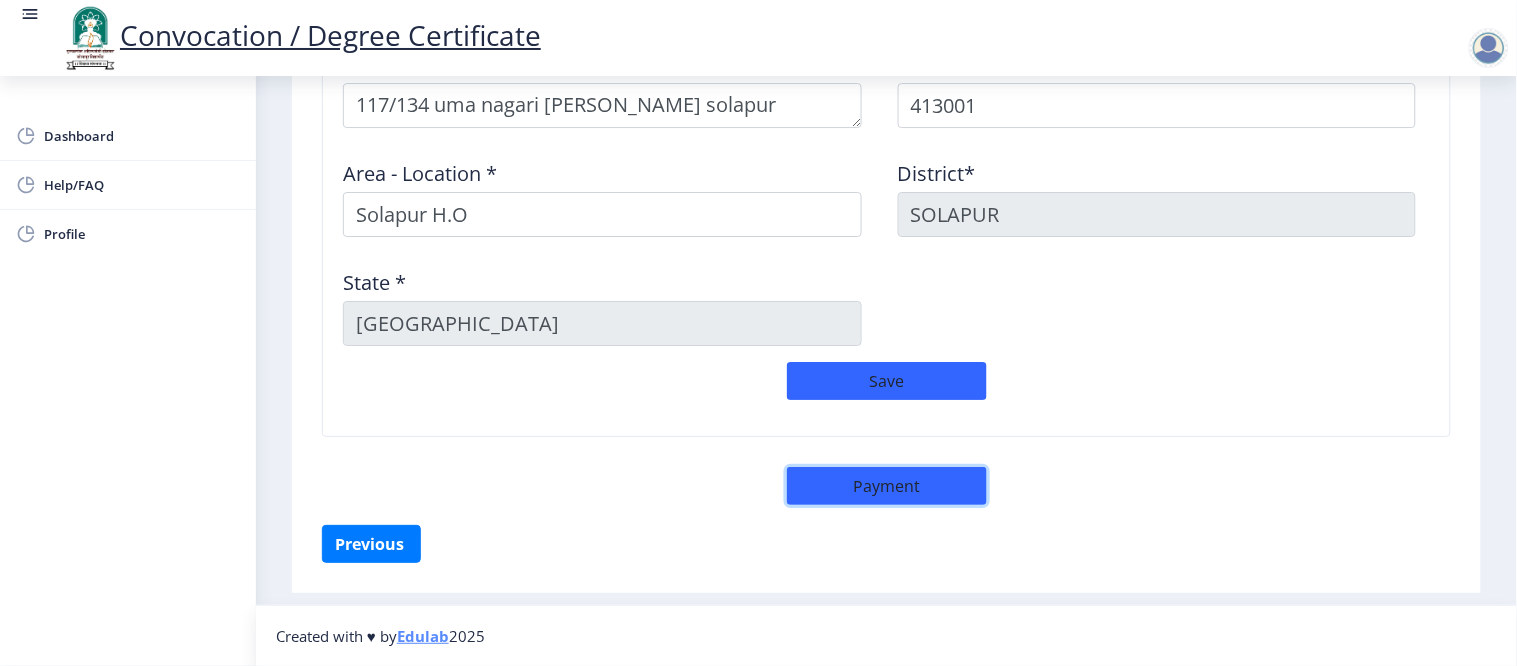 click on "Payment" 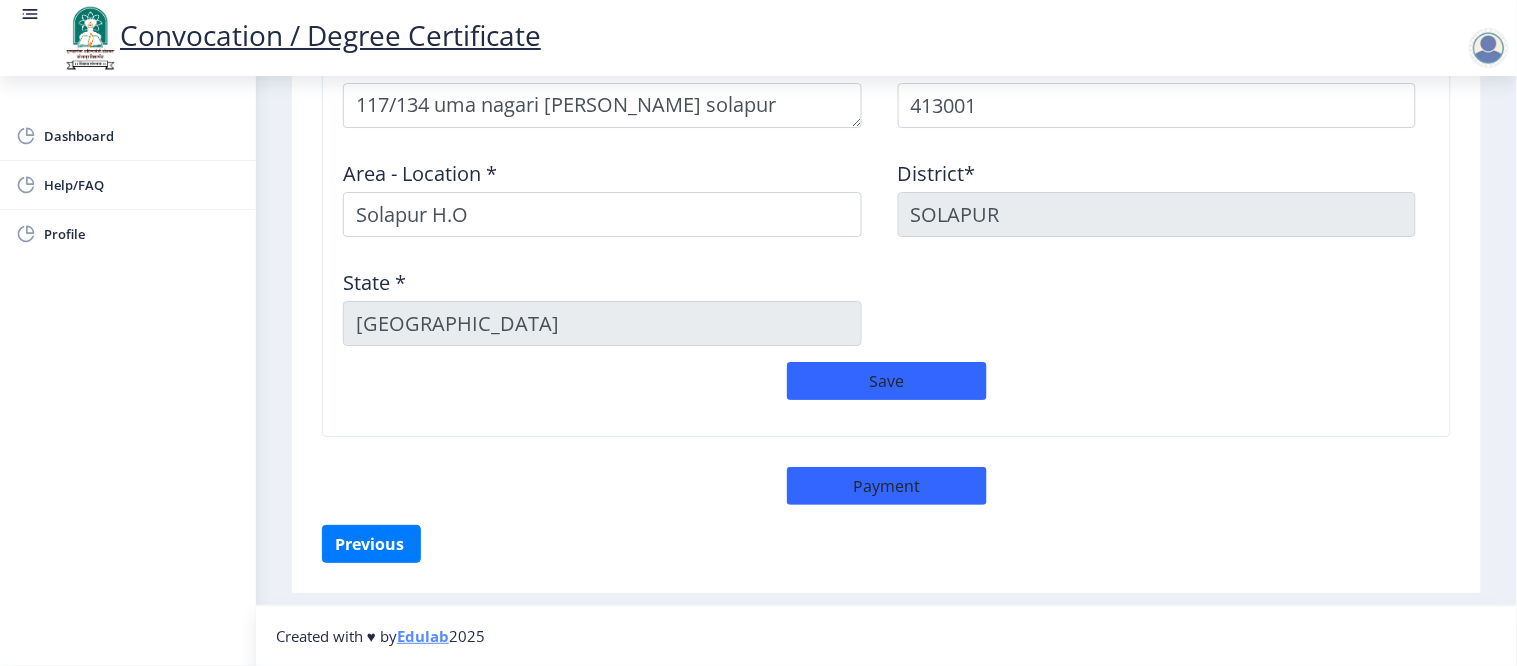 select on "sealed" 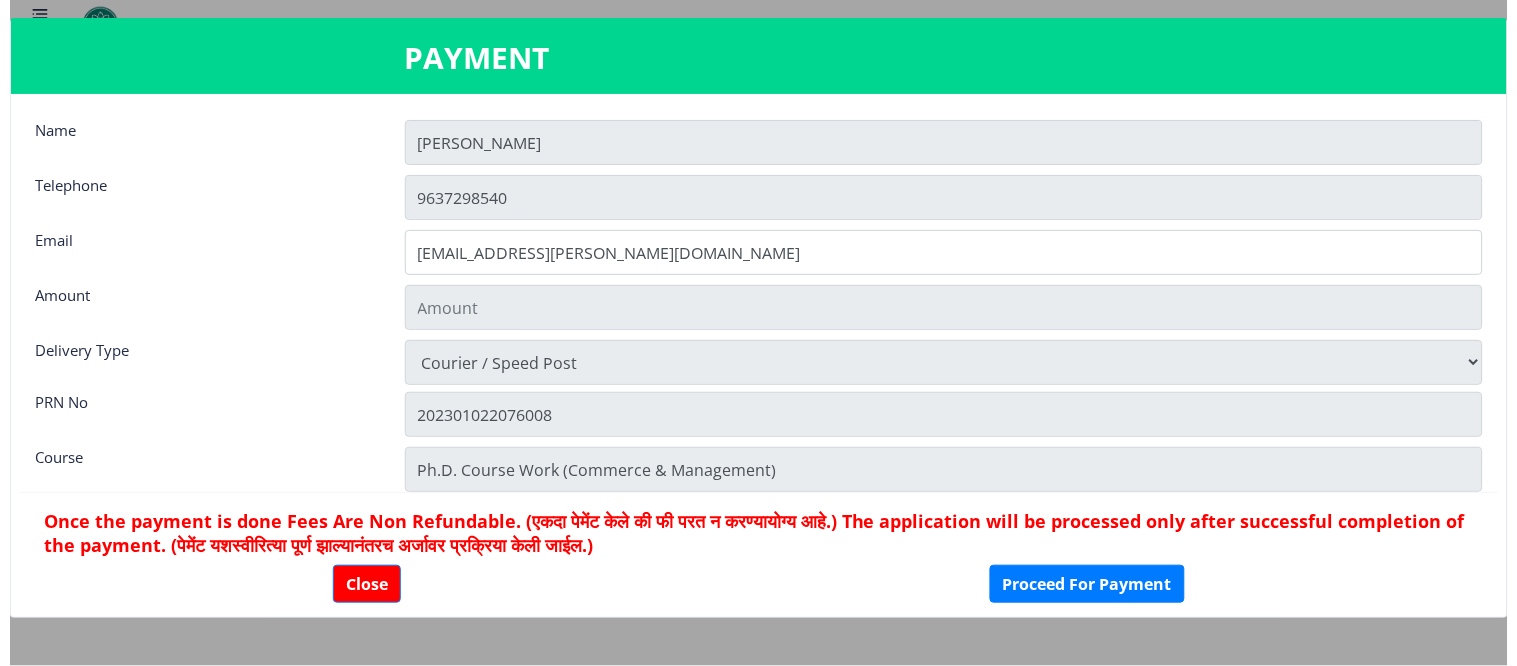 scroll, scrollTop: 1731, scrollLeft: 0, axis: vertical 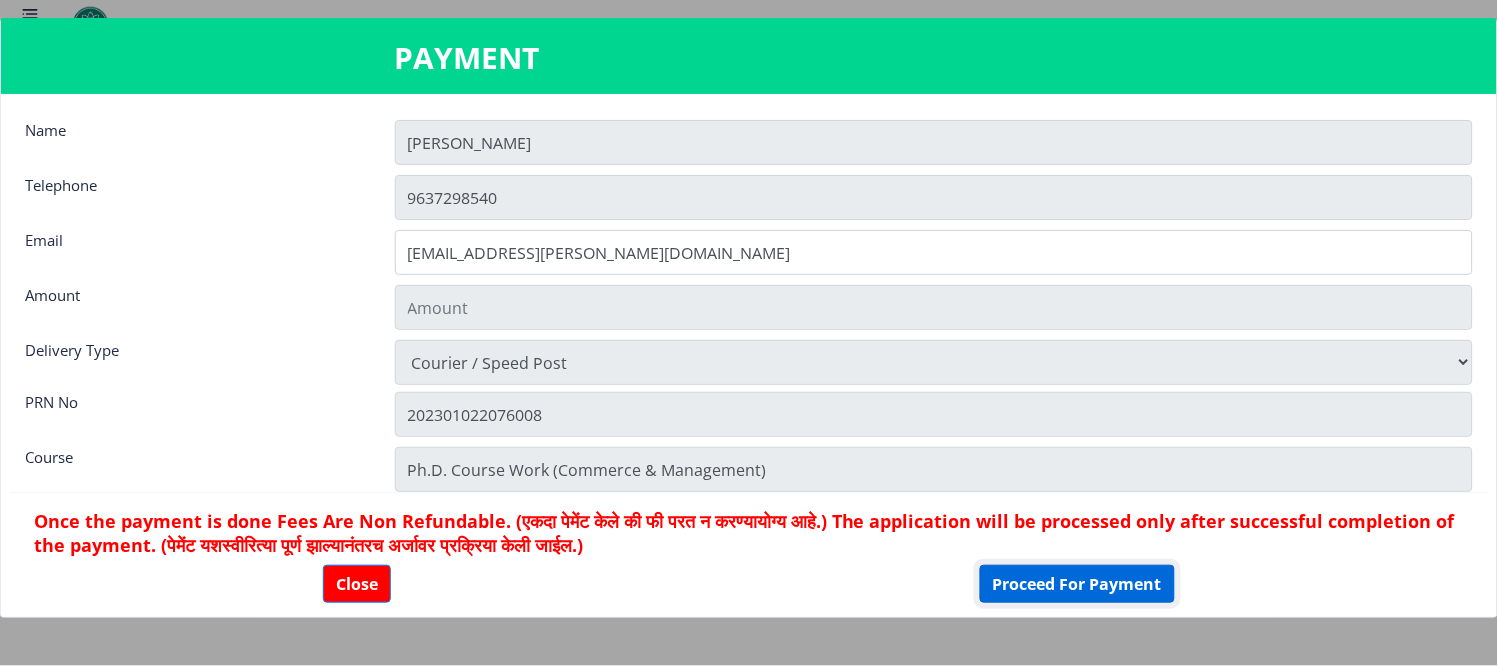 click on "Proceed For Payment" 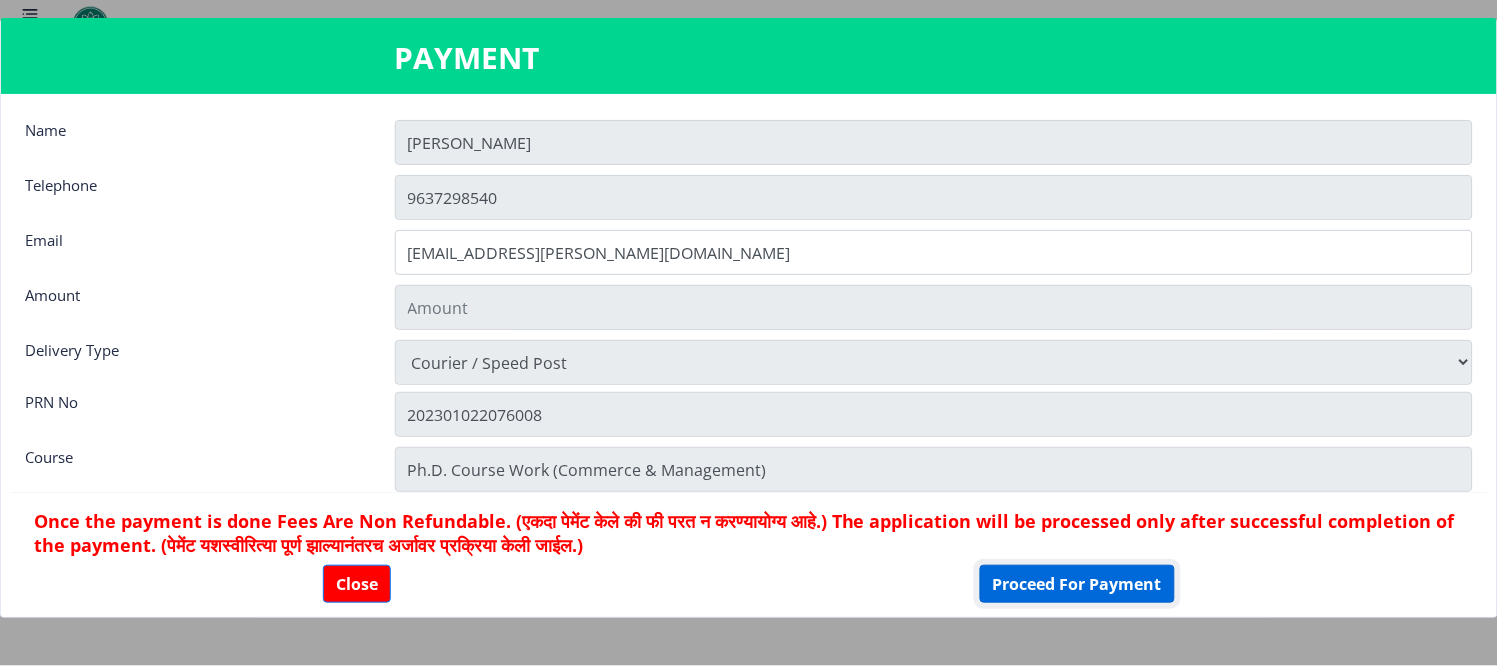 click on "Proceed For Payment" 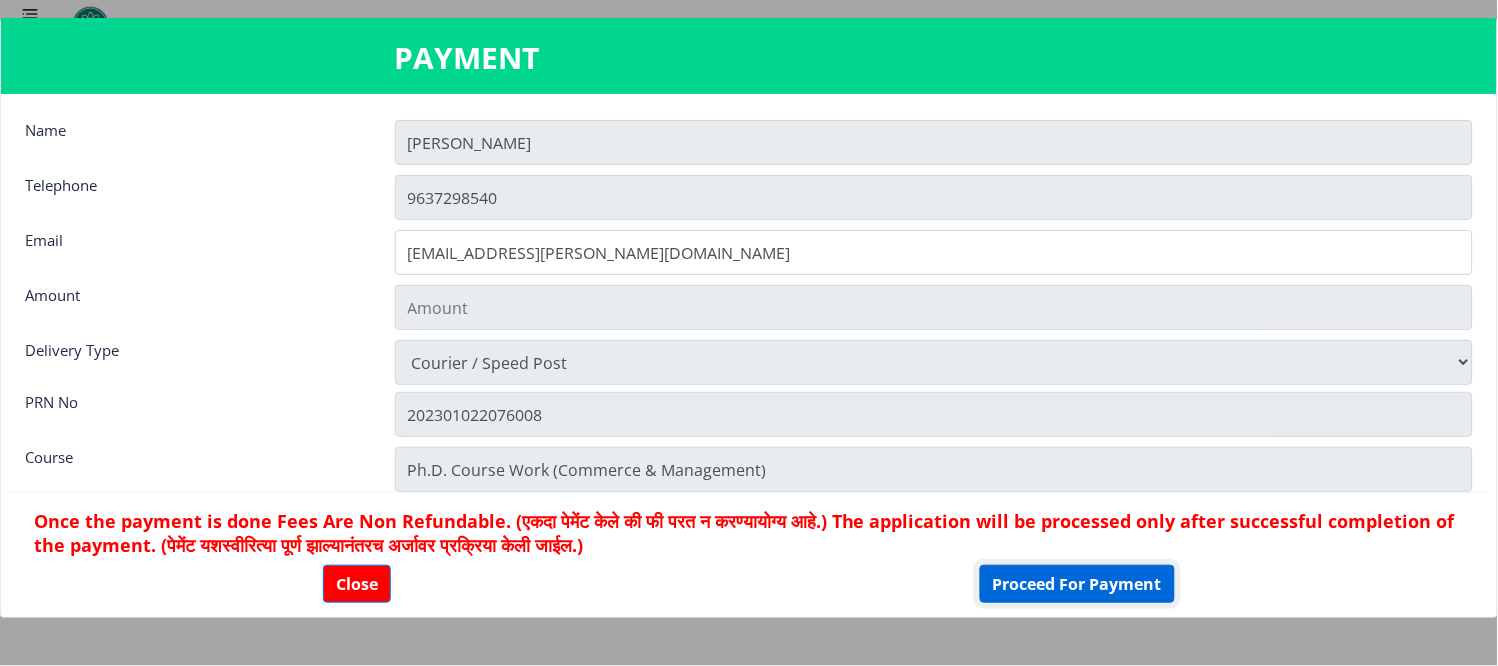 click on "Proceed For Payment" 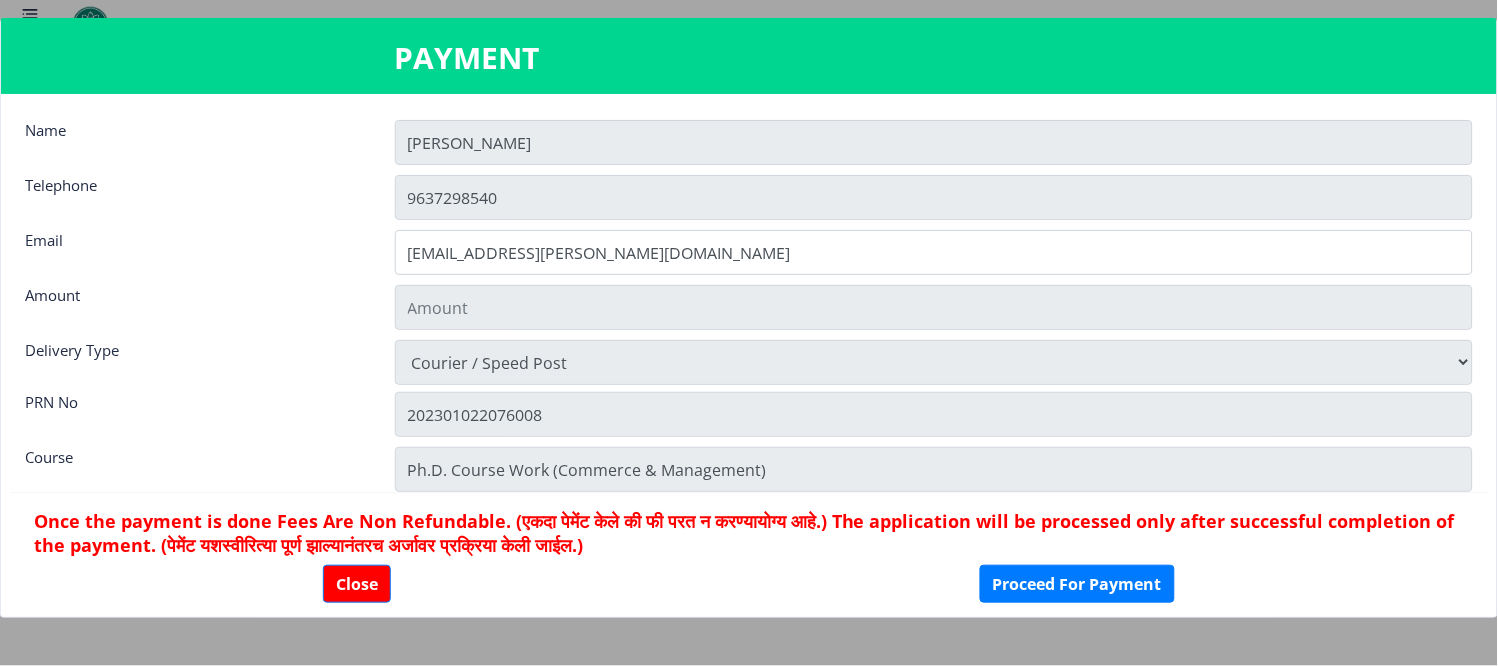 click on "Physically Attending Courier / Speed Post" at bounding box center [934, 362] 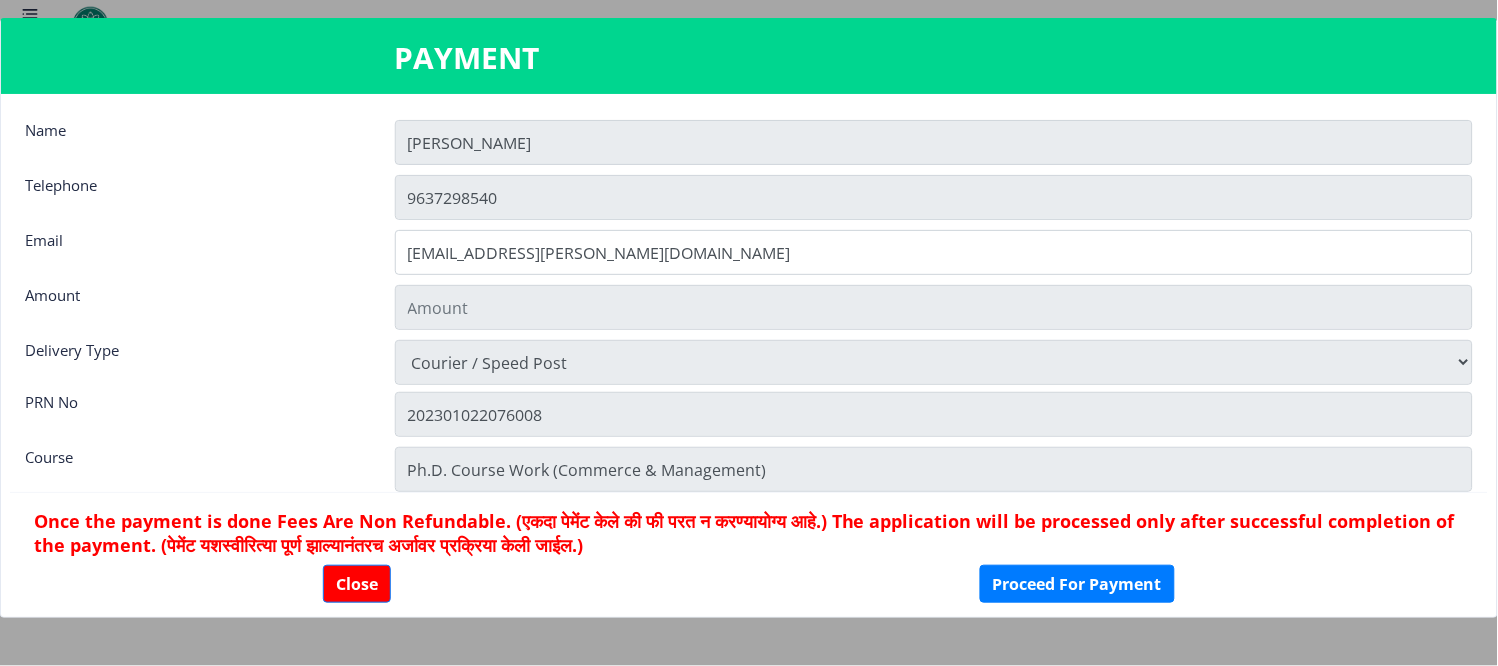 click on "Physically Attending Courier / Speed Post" at bounding box center (934, 362) 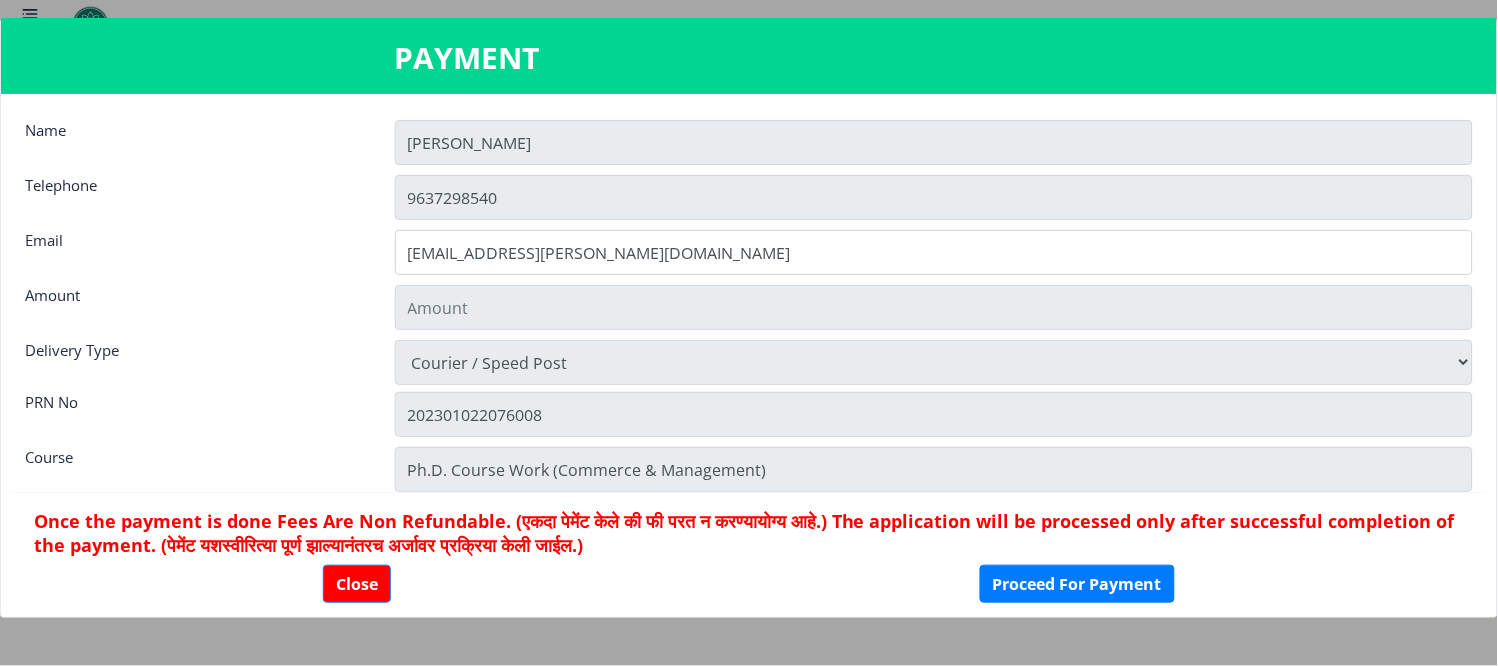 click on "PAYMENT" at bounding box center [749, 58] 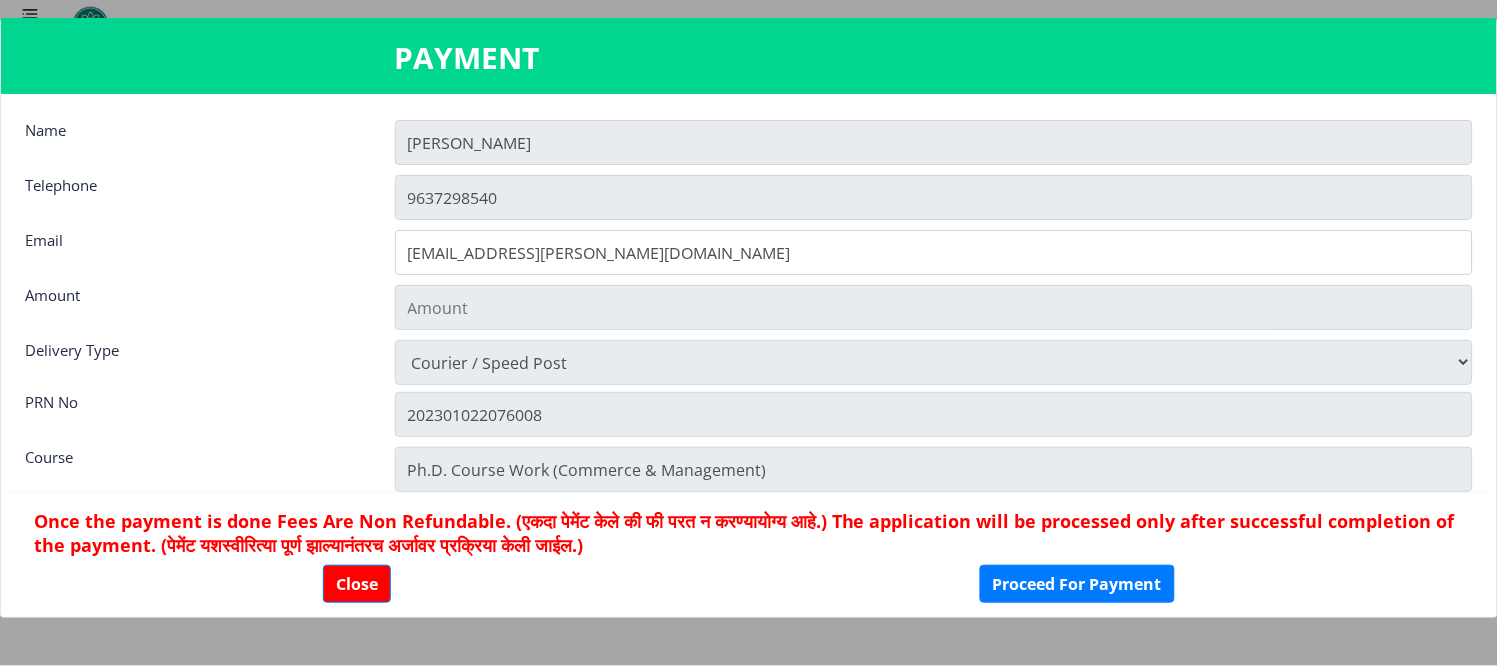 click on "PAYMENT" at bounding box center [749, 58] 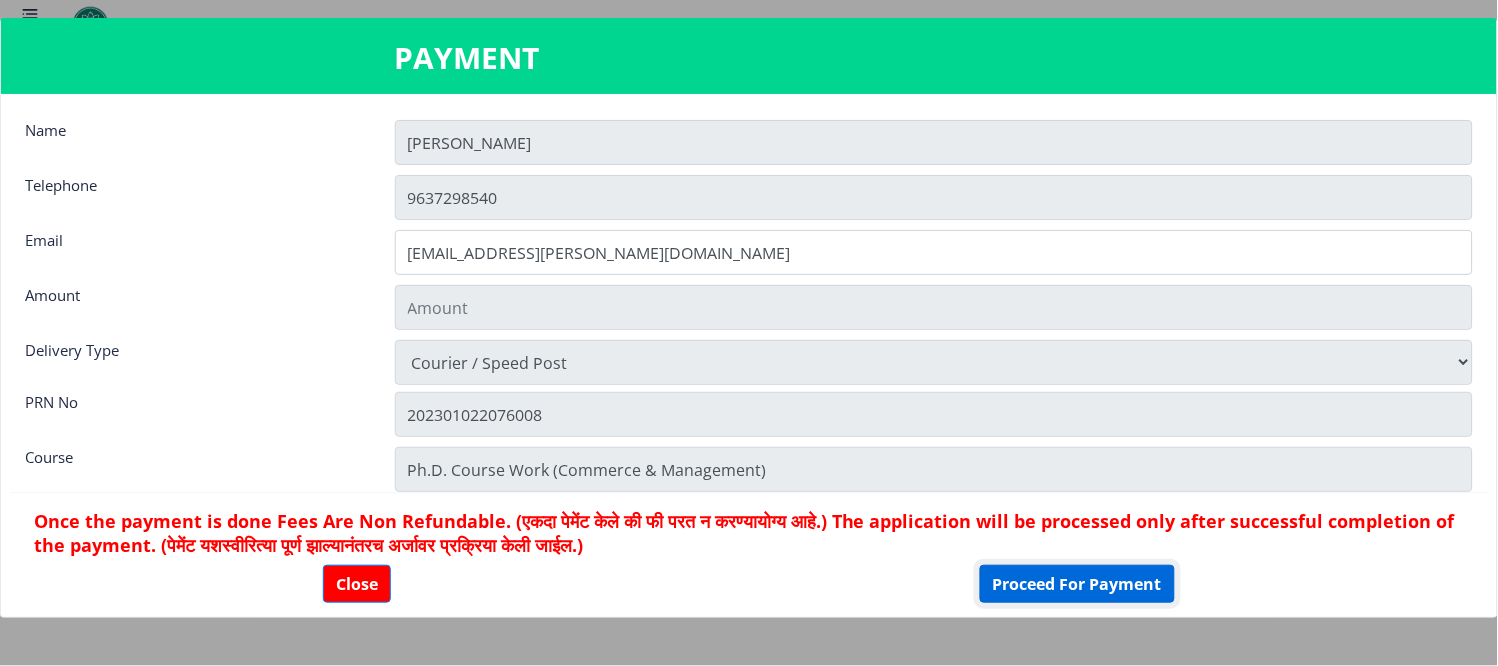 click on "Proceed For Payment" 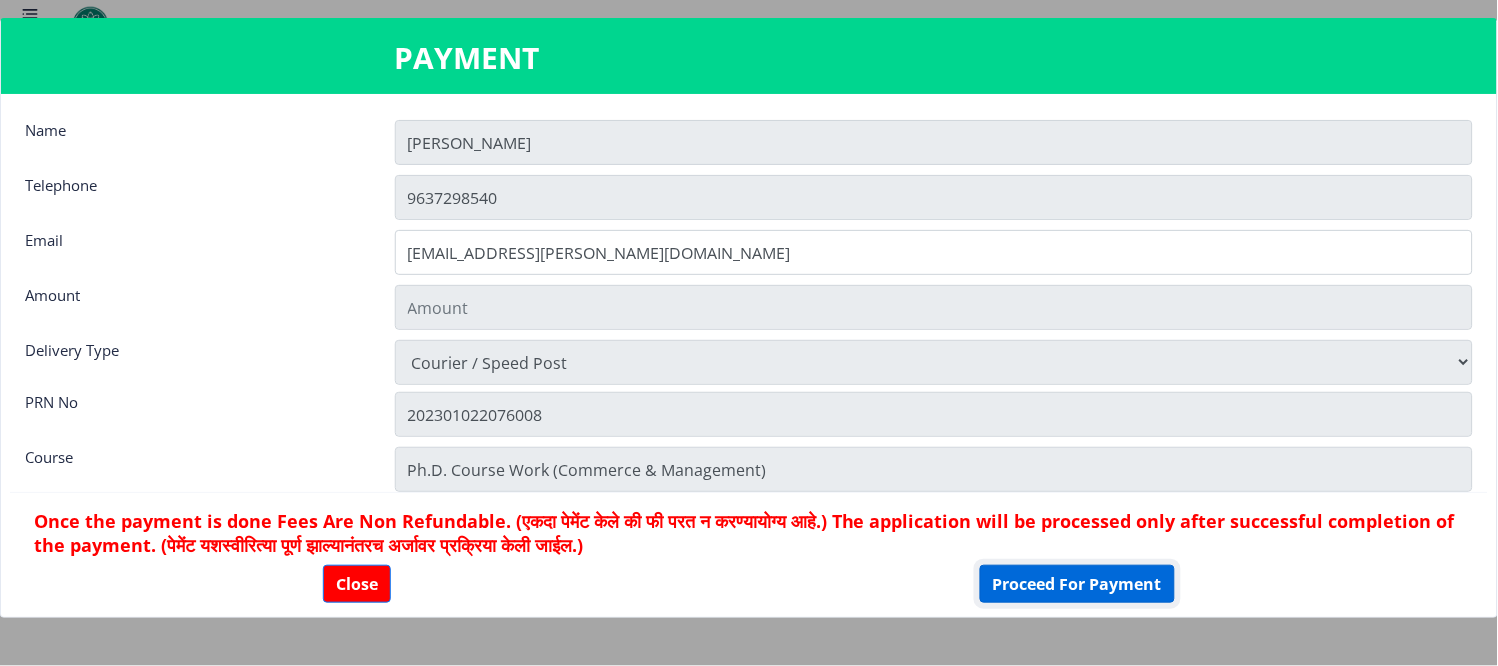 click on "Proceed For Payment" 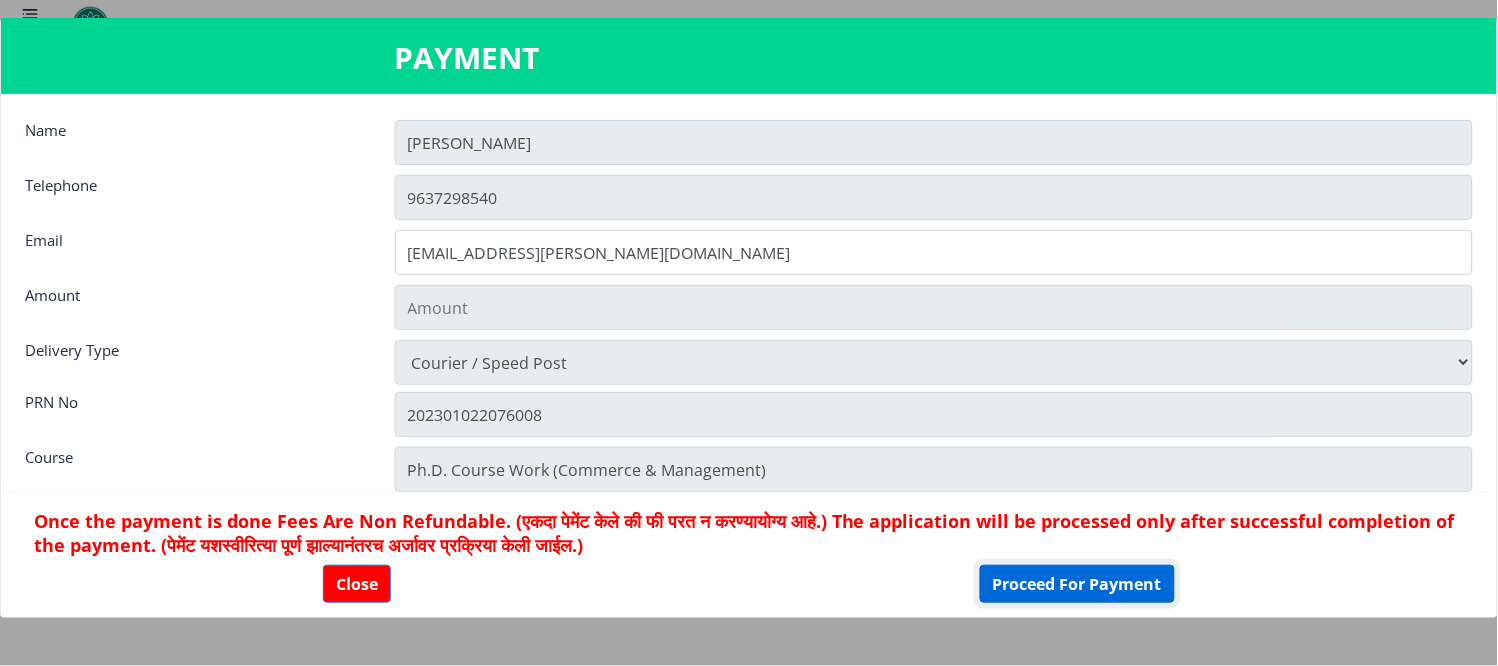click on "Proceed For Payment" 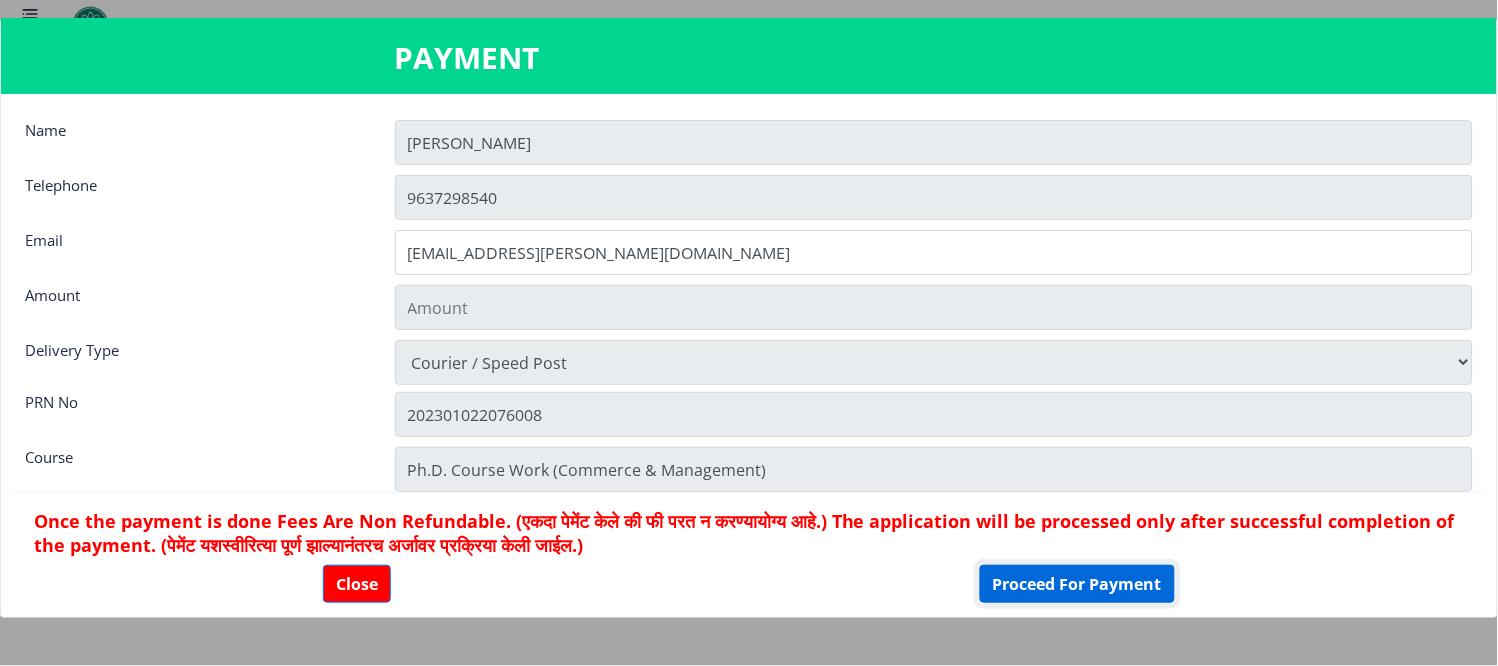 type 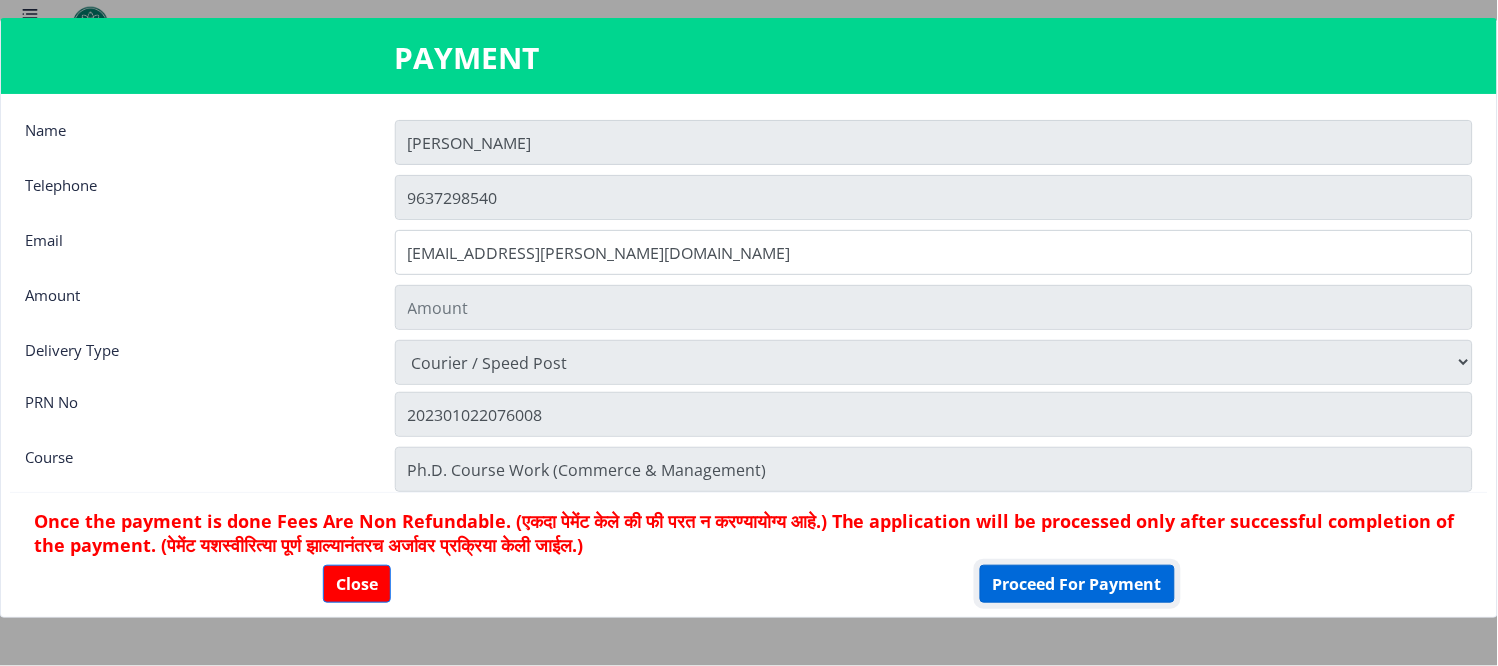 click on "Proceed For Payment" 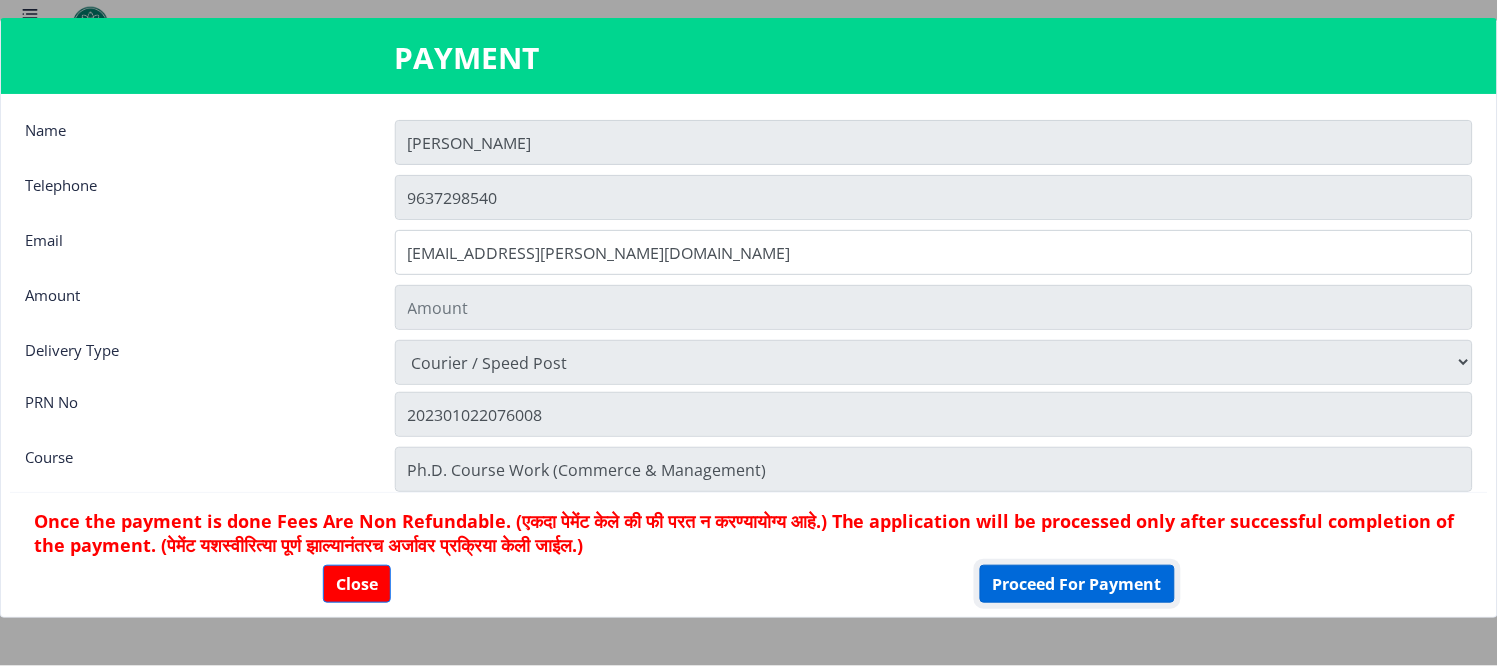 click on "Proceed For Payment" 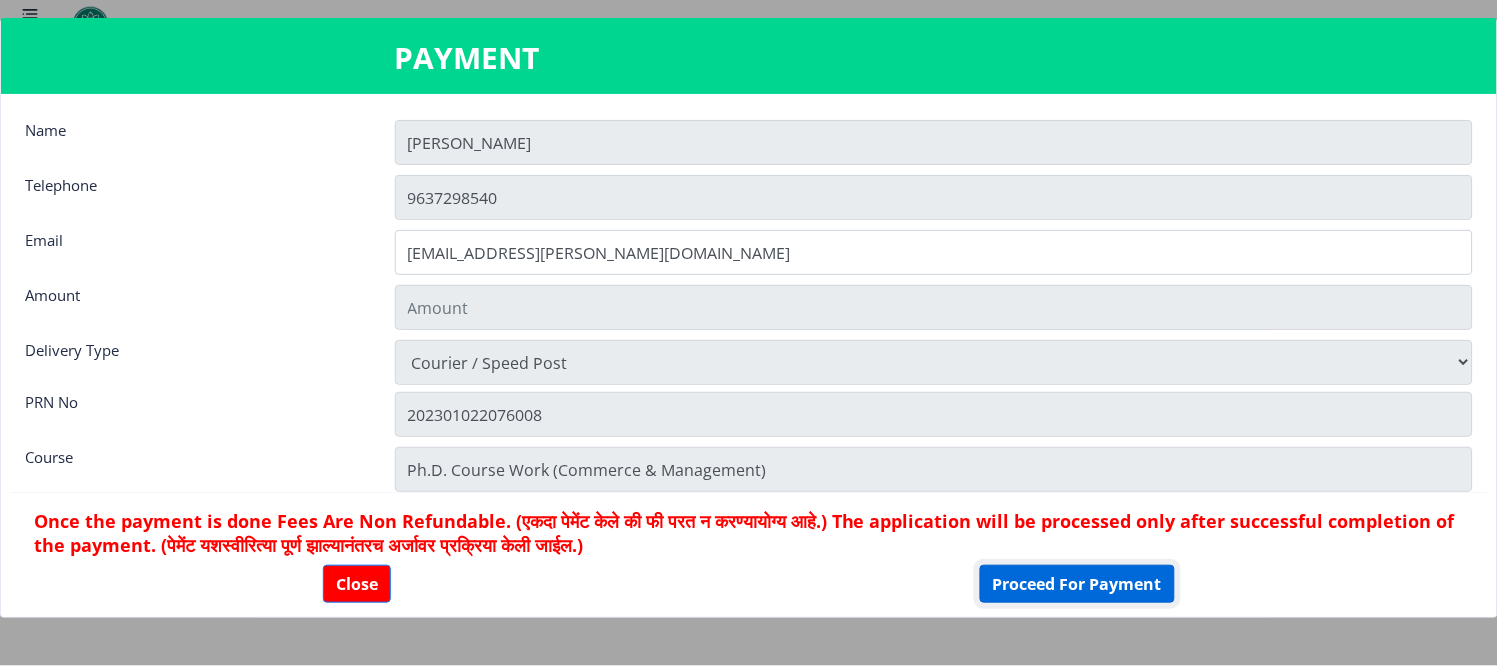 click on "Proceed For Payment" 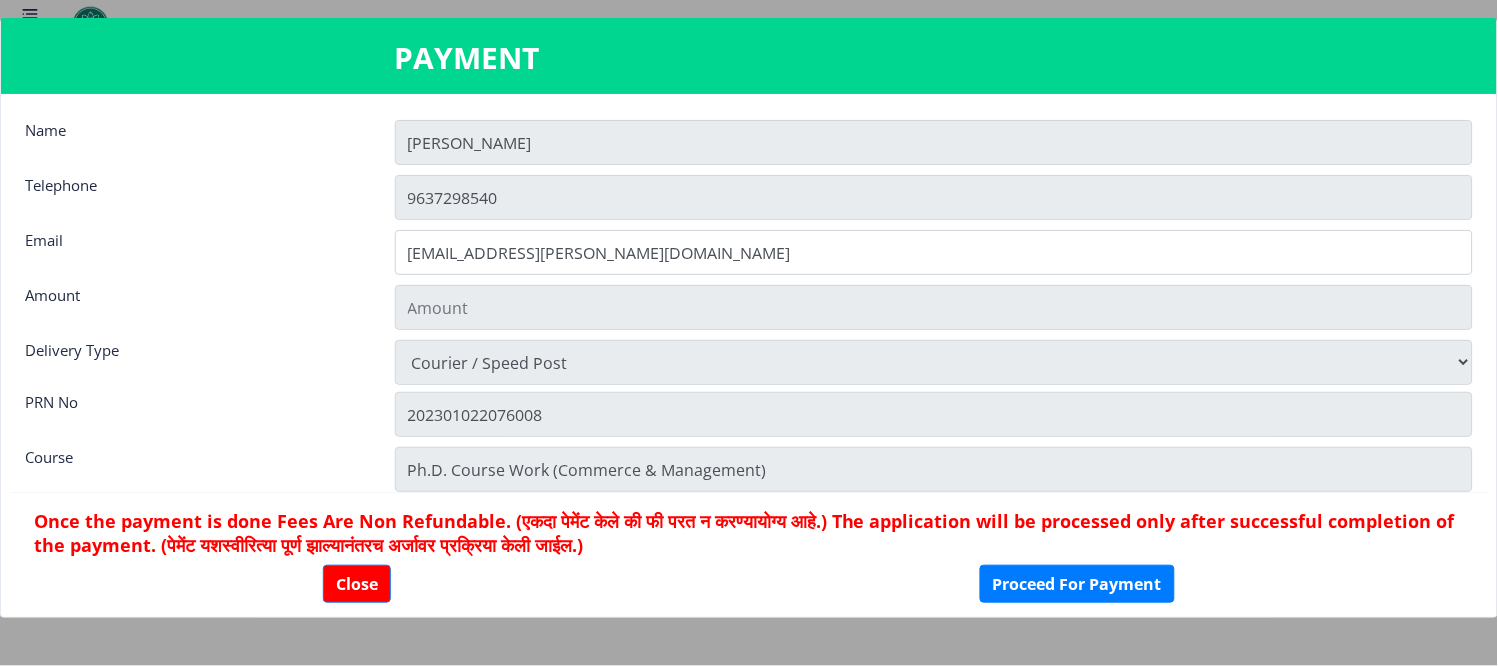 click on "Physically Attending Courier / Speed Post" at bounding box center [934, 362] 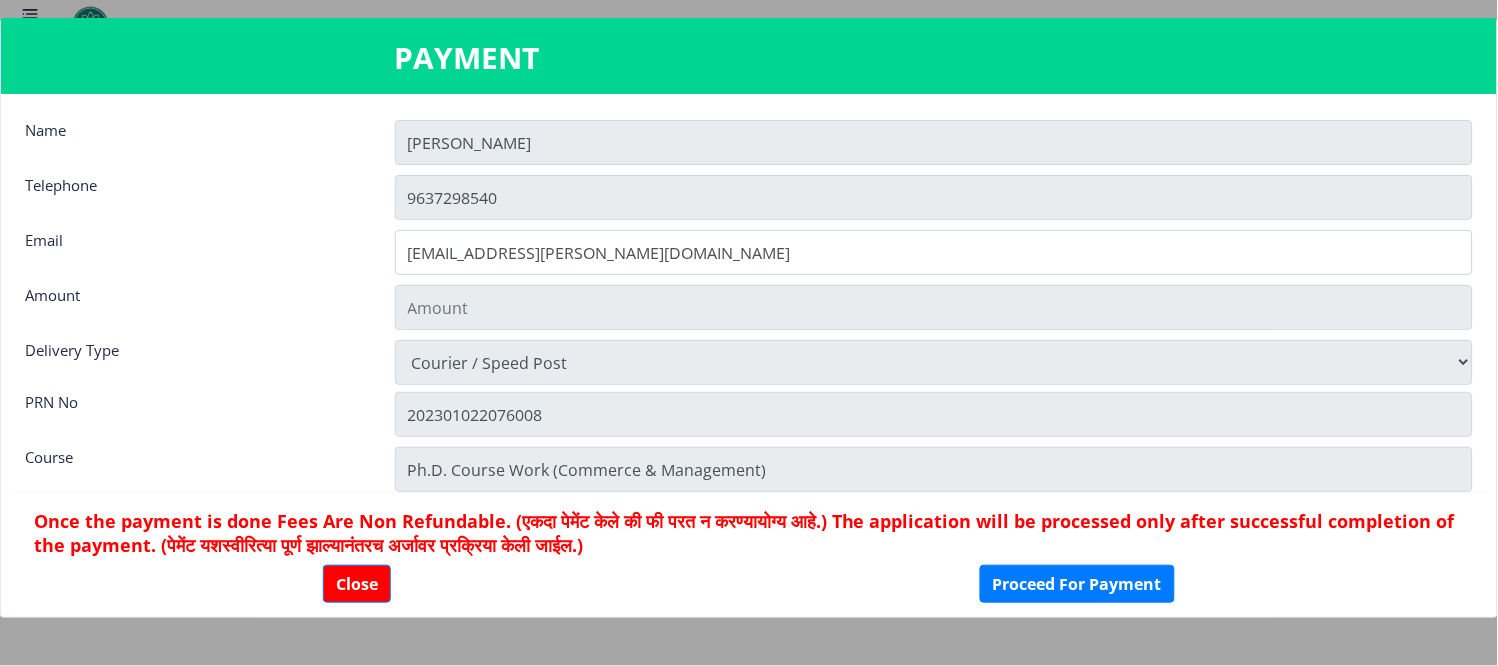 click on "PAYMENT" at bounding box center [749, 58] 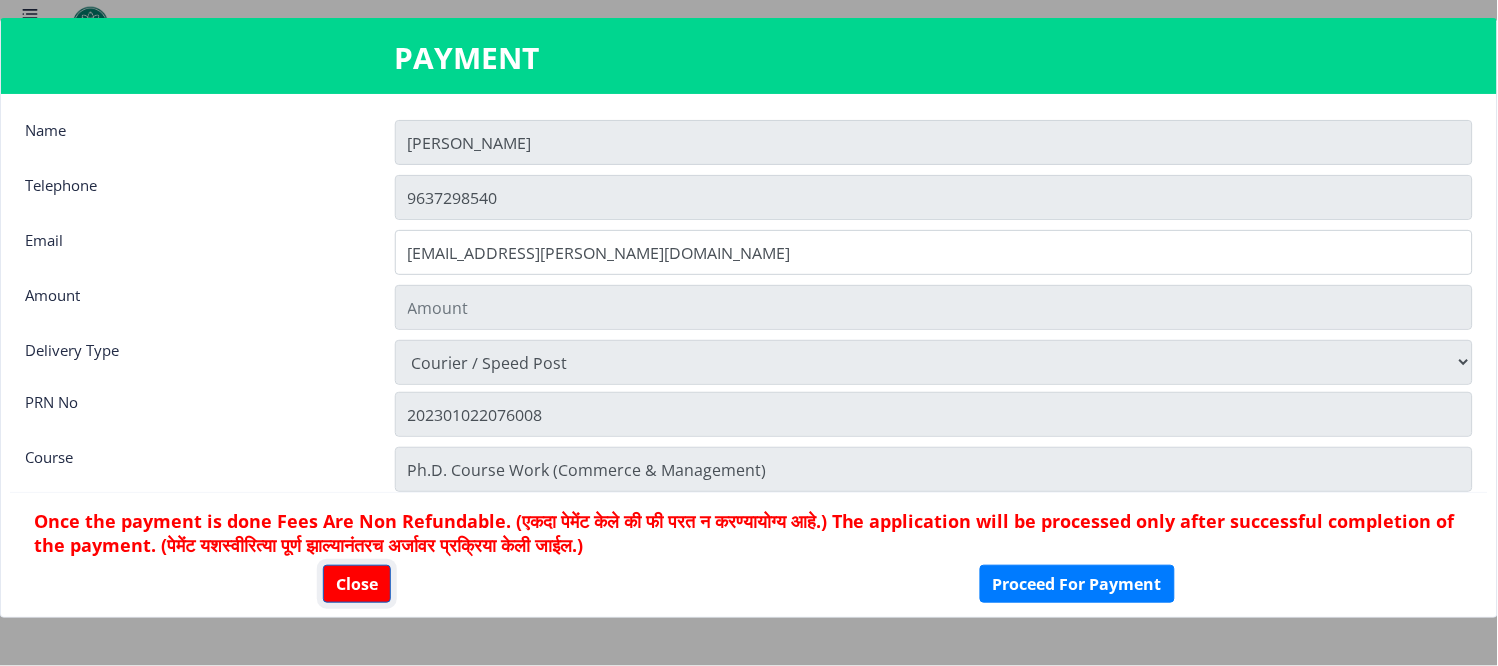 click on "Close" 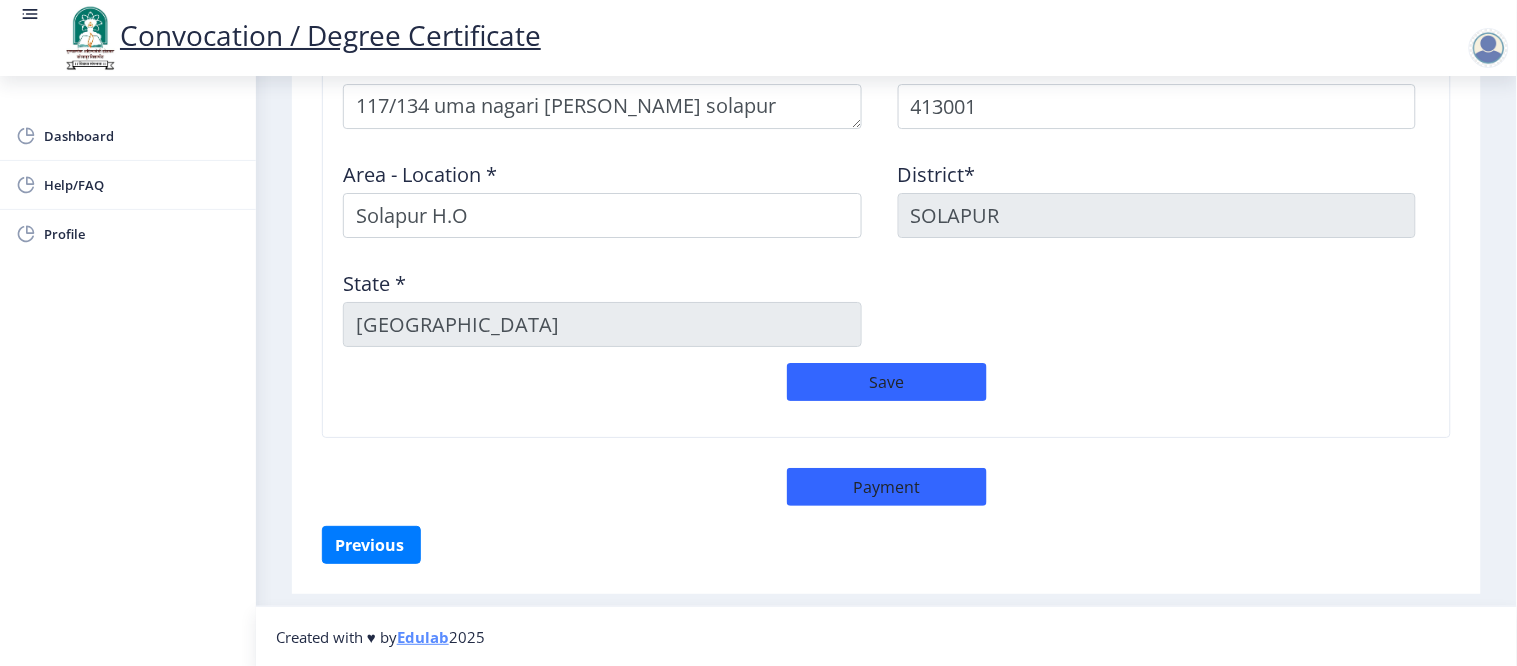 click on "Delivery Details Address    Pincode *  413001 Area - Location * Solapur H.O District*  SOLAPUR State *  Maharashtra  Save" 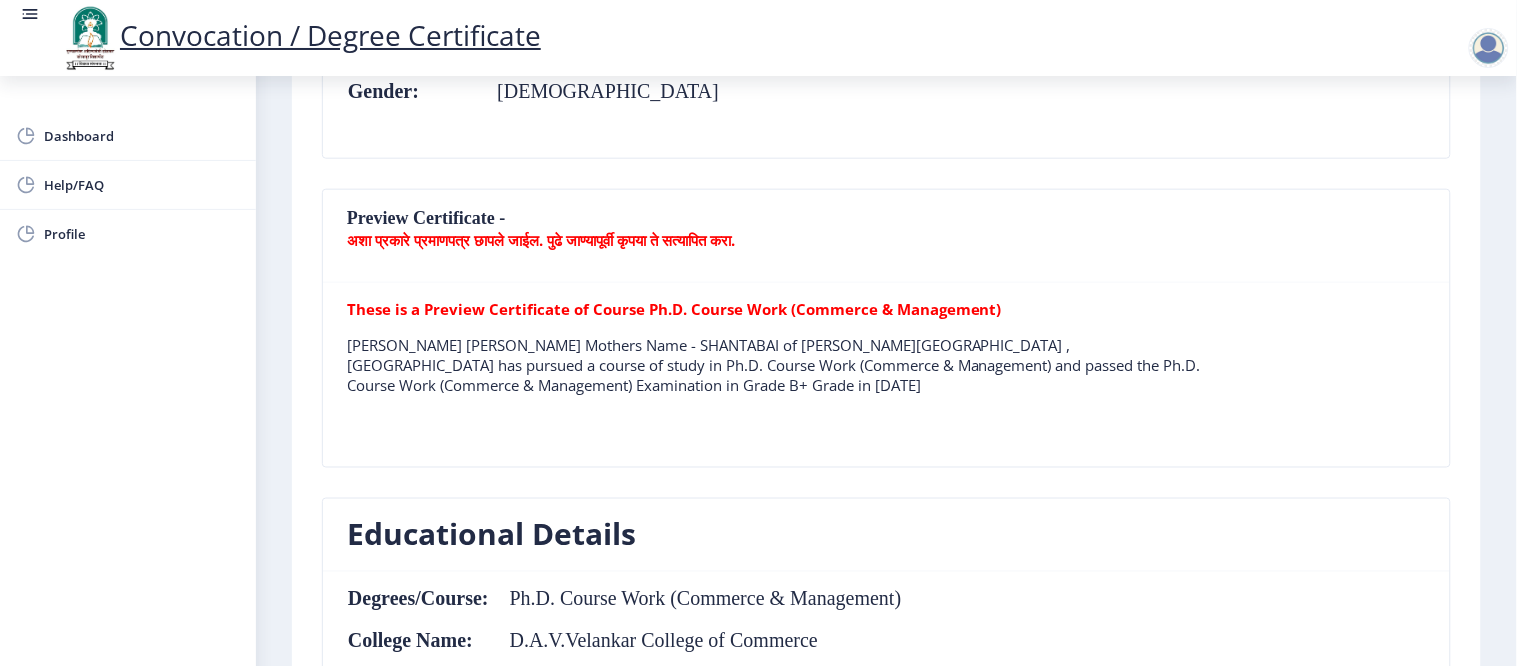 scroll, scrollTop: 488, scrollLeft: 0, axis: vertical 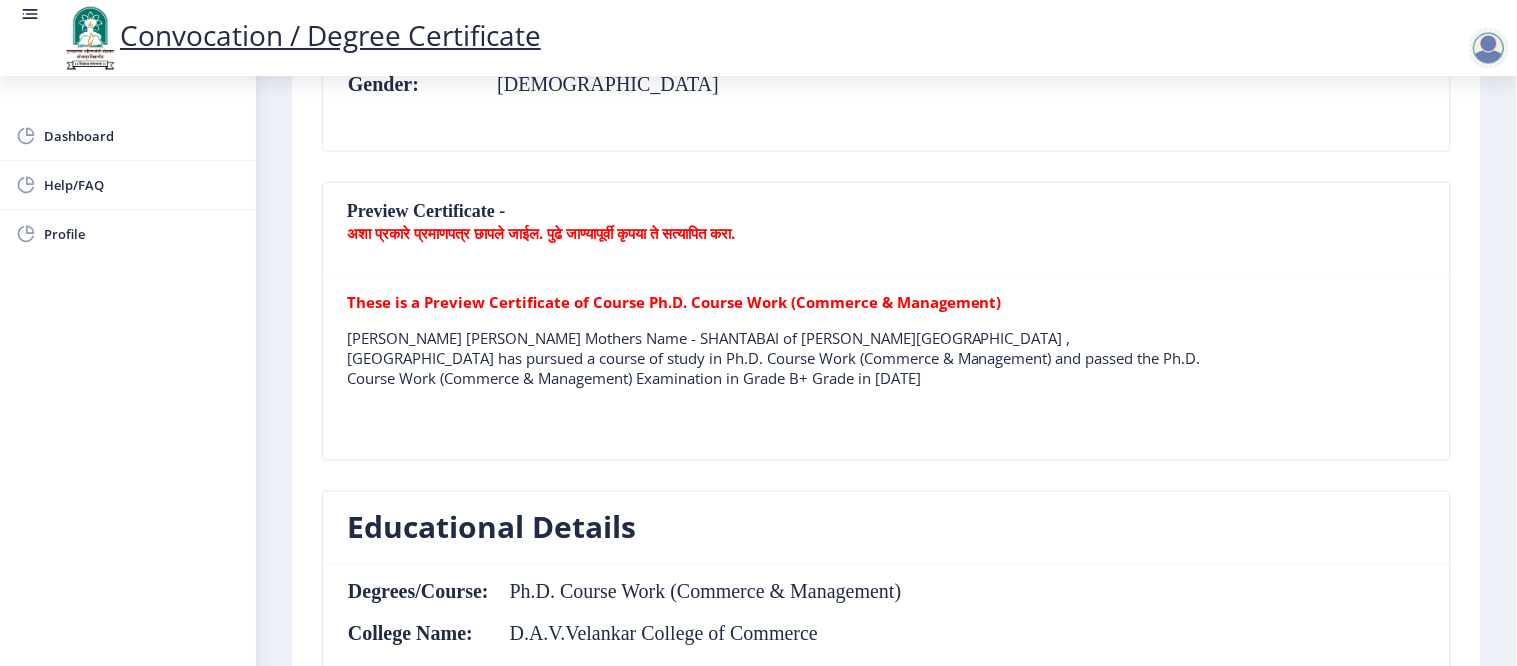 click on "These is a Preview Certificate of Course Ph.D. Course Work (Commerce & Management)  MADANE RAJESH TANAJIRAO Mothers Name - SHANTABAI of D.A.V.Velankar College of Commerce , Solapur has pursued a course of study in Ph.D. Course Work (Commerce & Management) and passed the Ph.D. Course Work (Commerce & Management) Examination in Grade B+ Grade in May 2025" 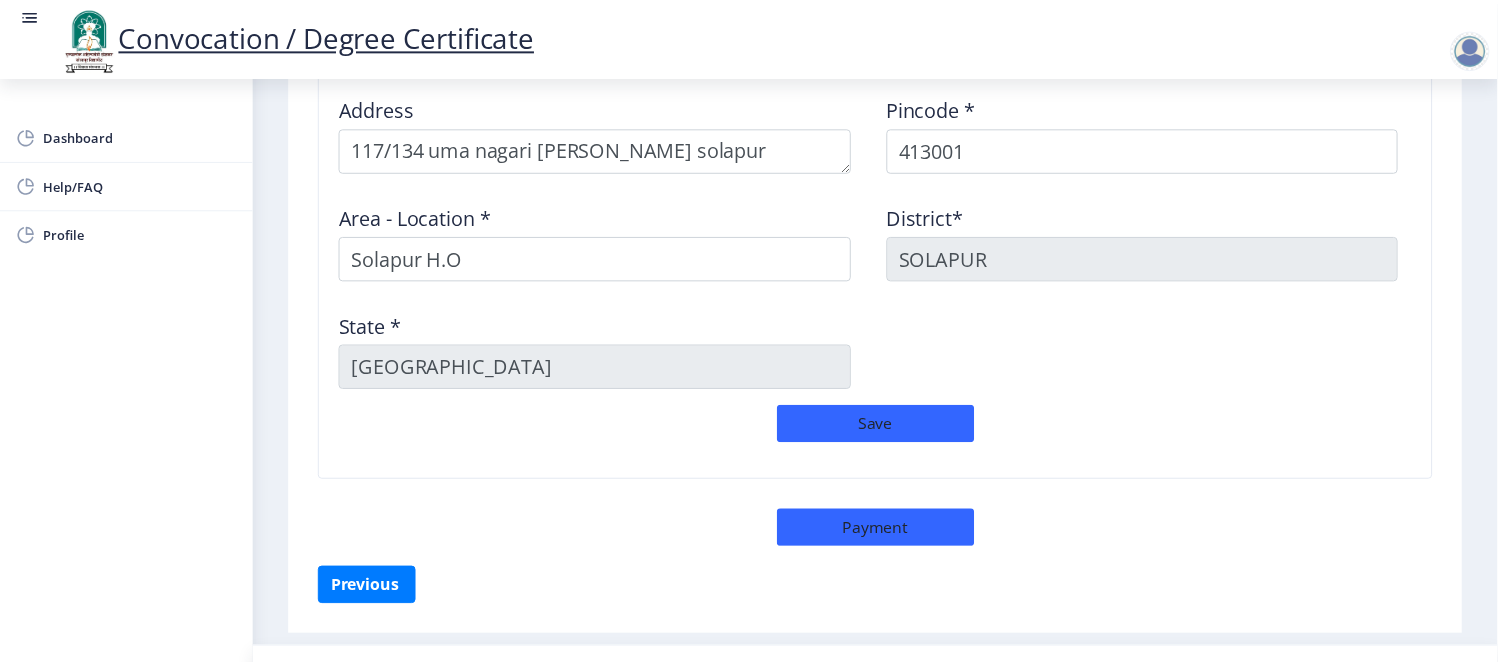 scroll, scrollTop: 1733, scrollLeft: 0, axis: vertical 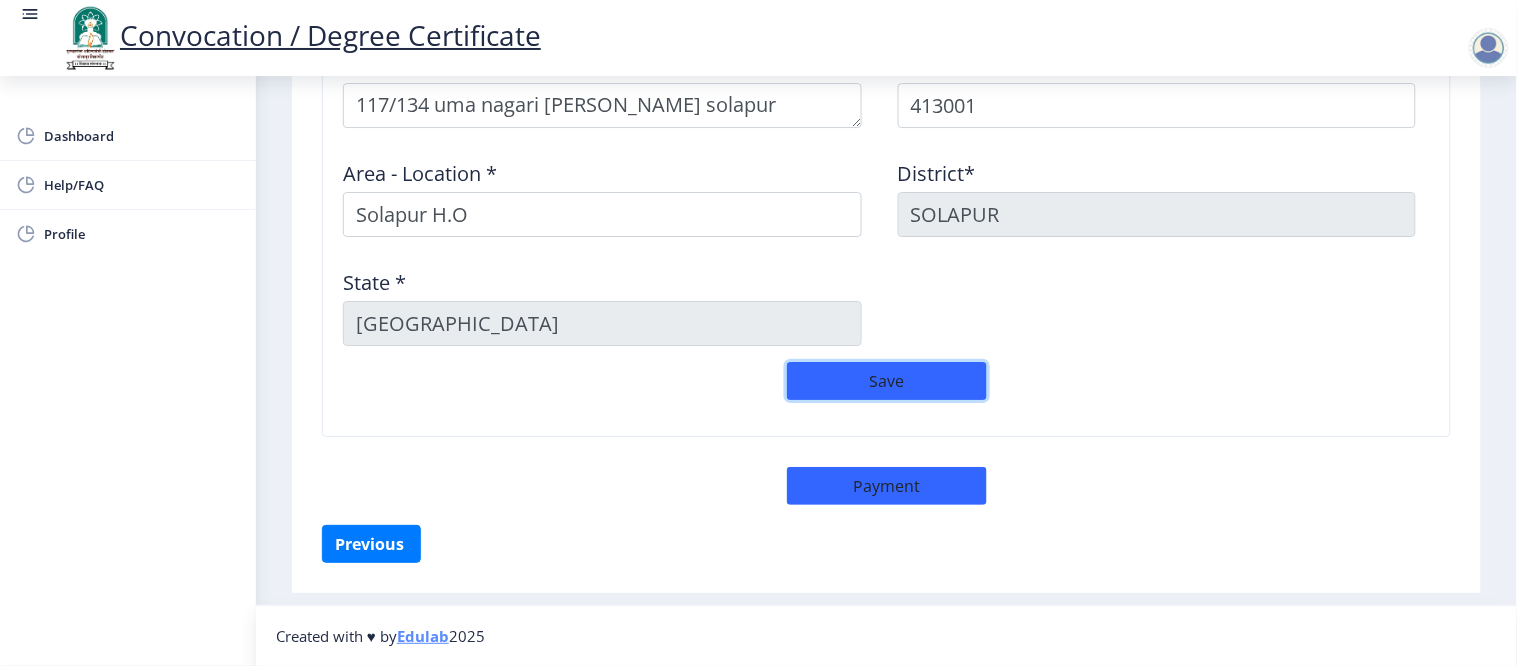 click on "Save" 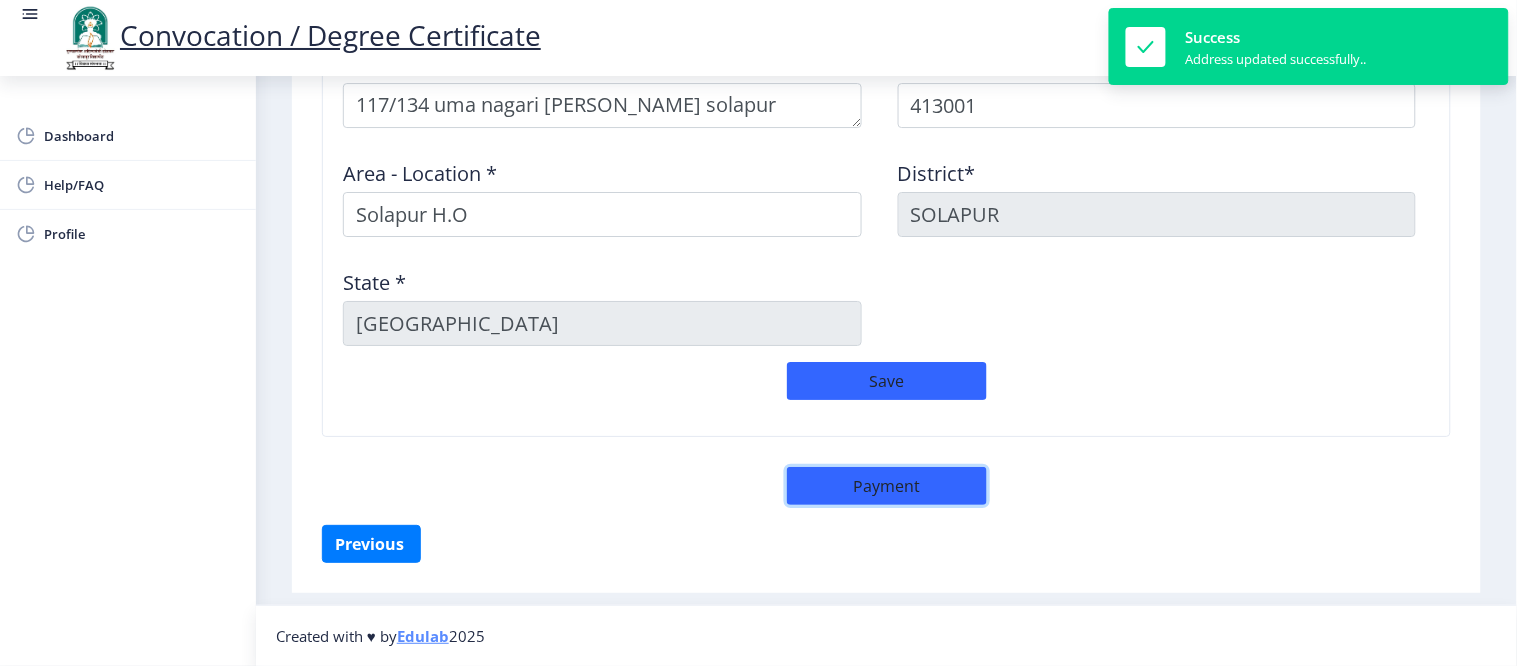 click on "Payment" 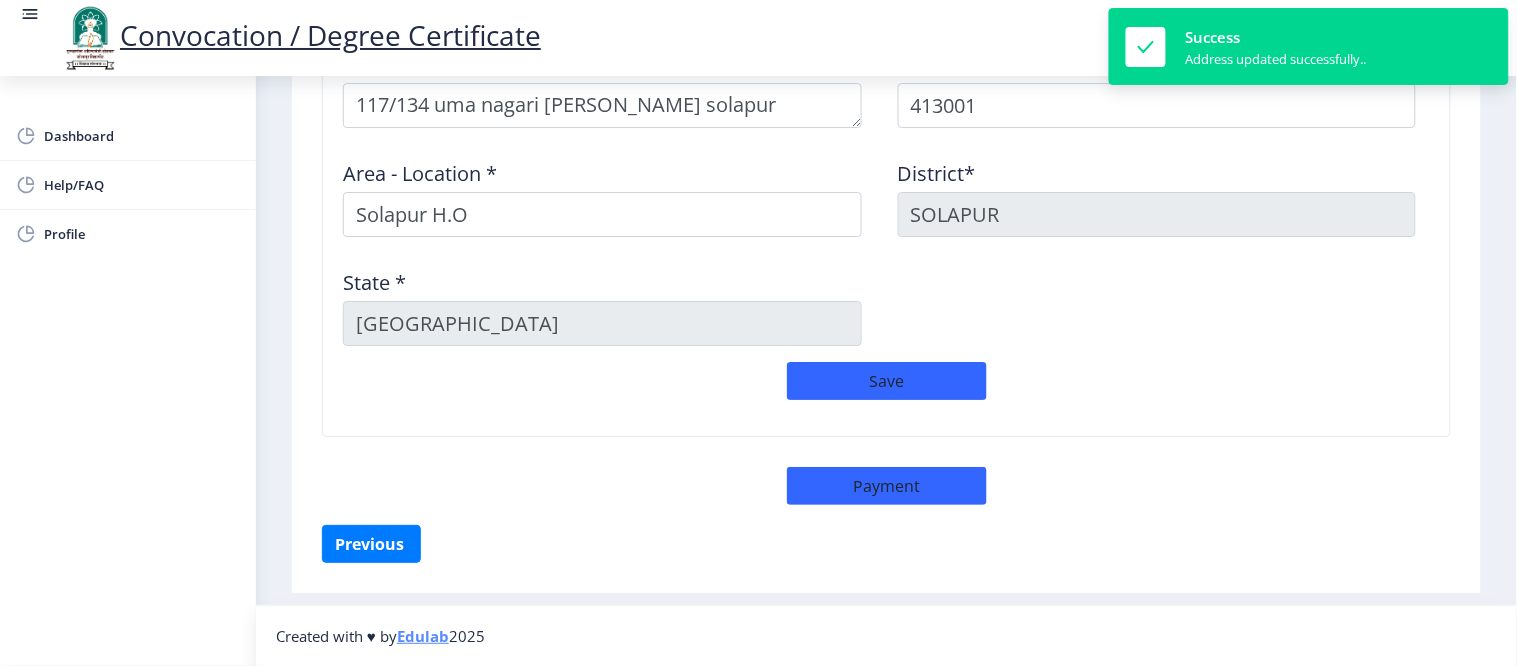 select on "sealed" 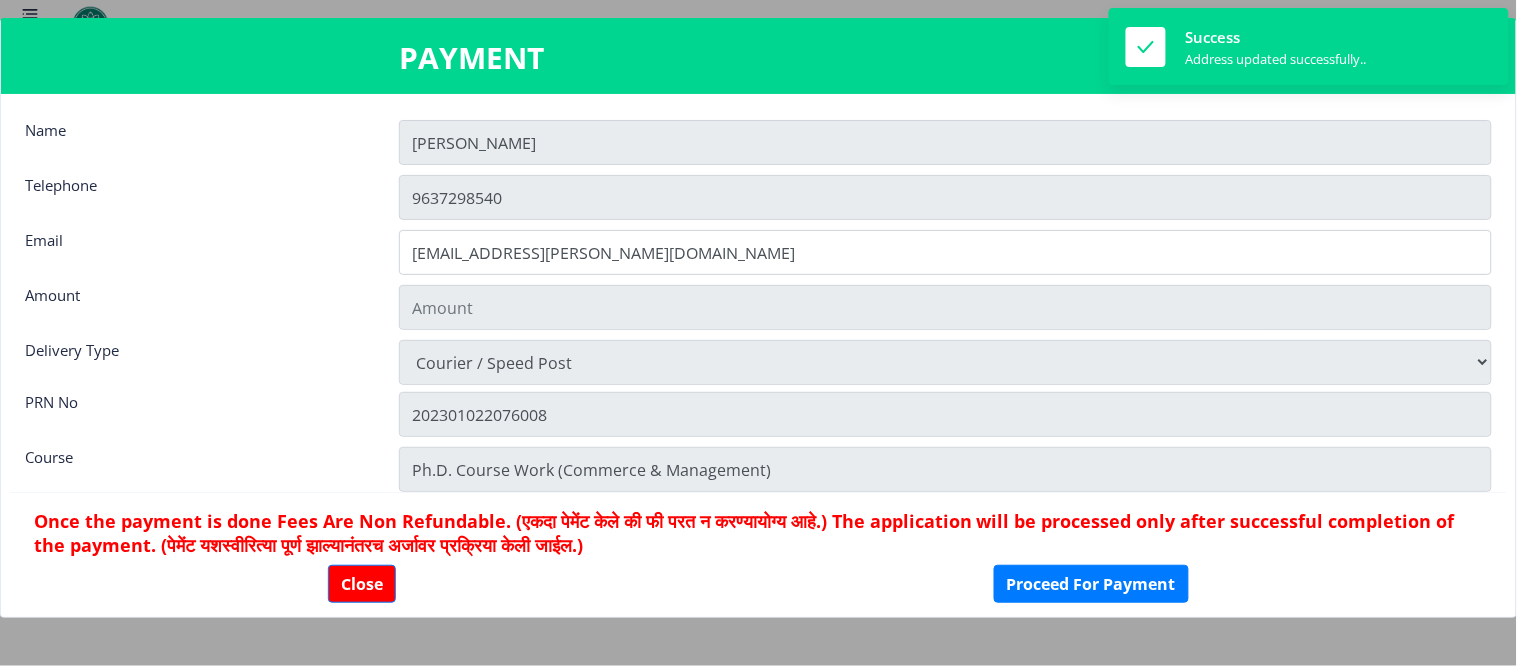 scroll, scrollTop: 1731, scrollLeft: 0, axis: vertical 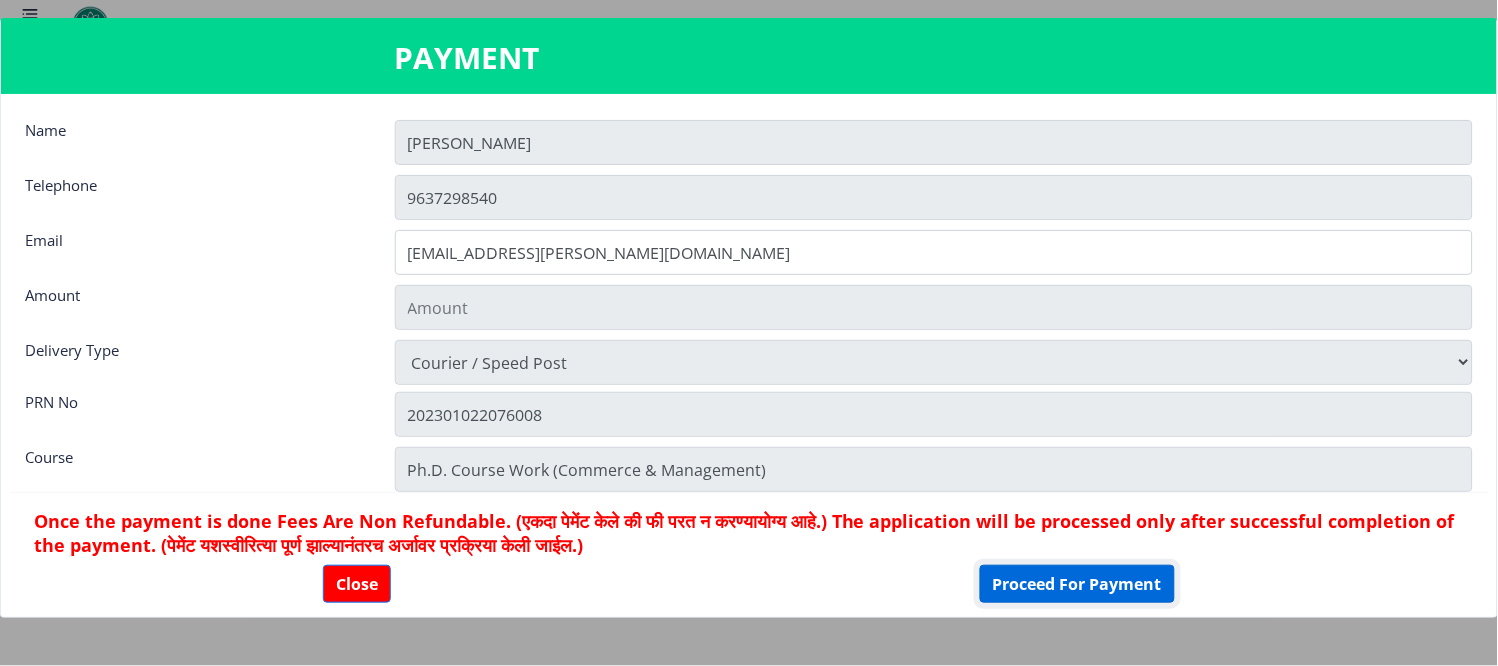 click on "Proceed For Payment" 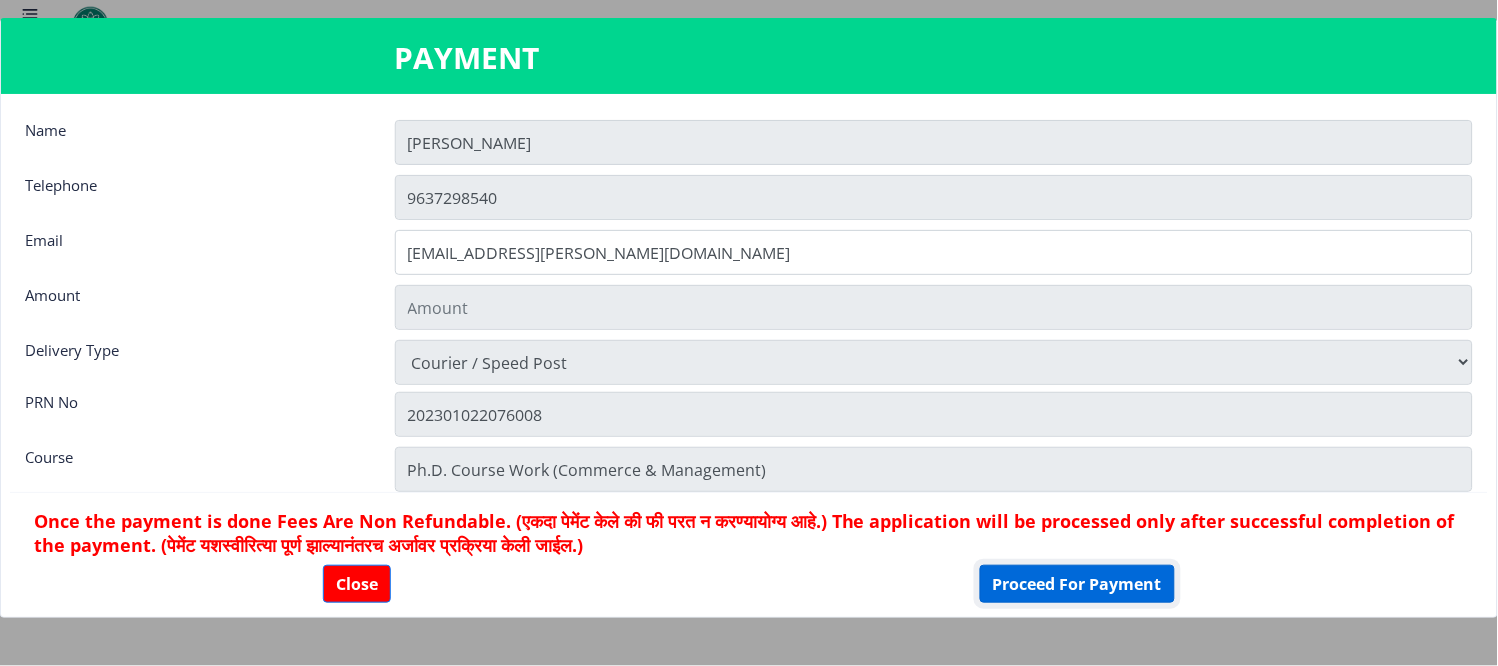 click on "Proceed For Payment" 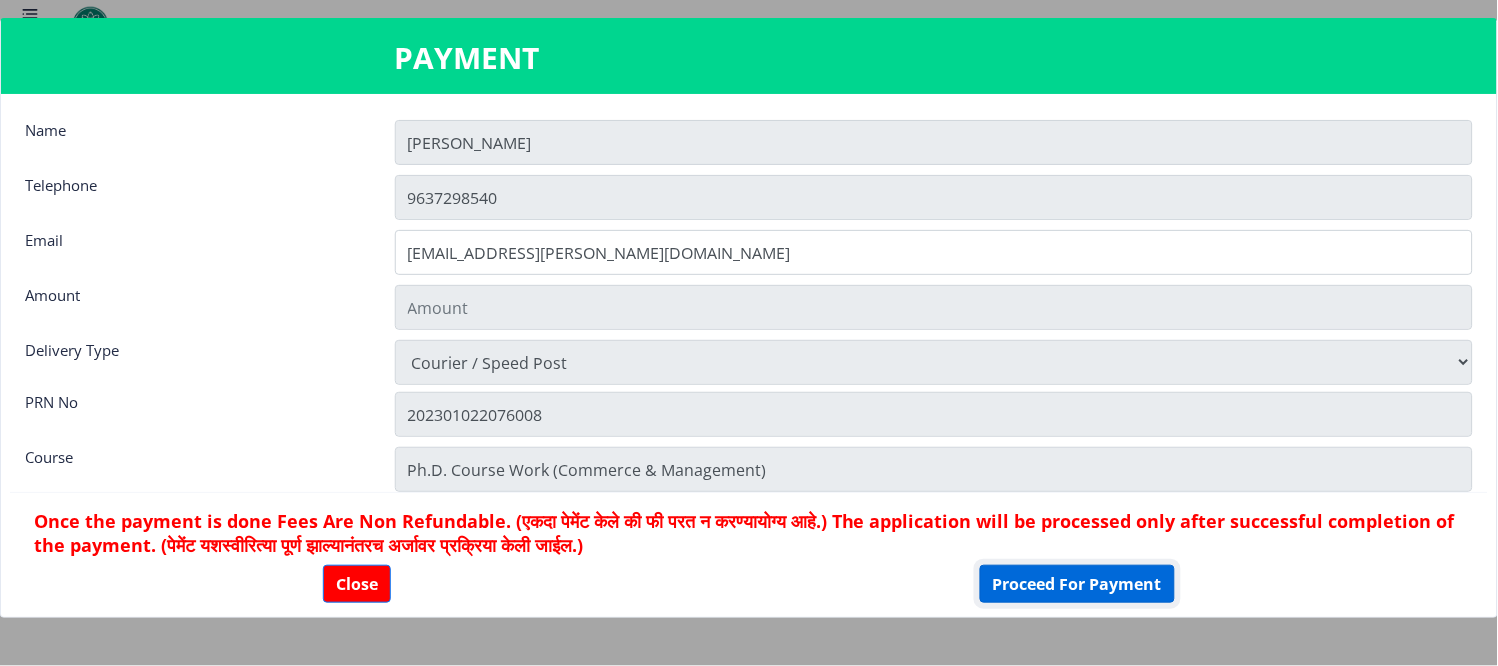 click on "Proceed For Payment" 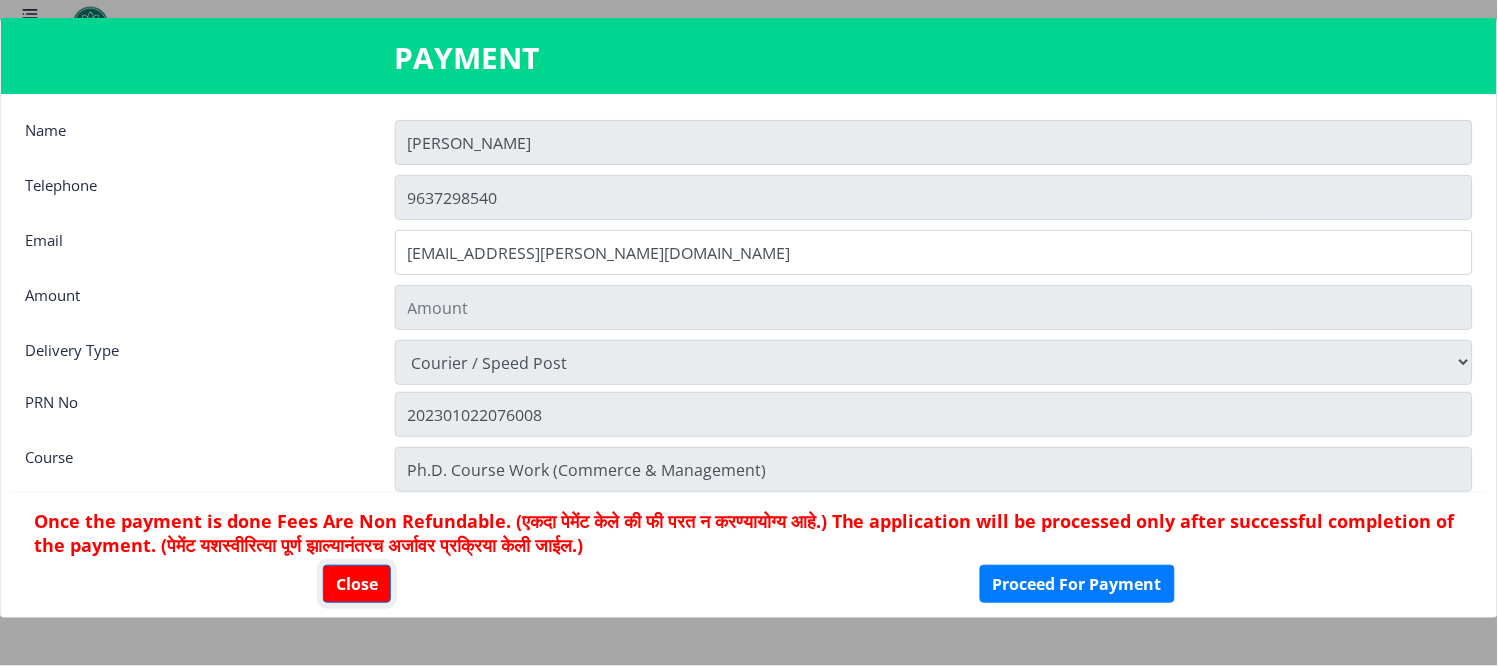 click on "Close" 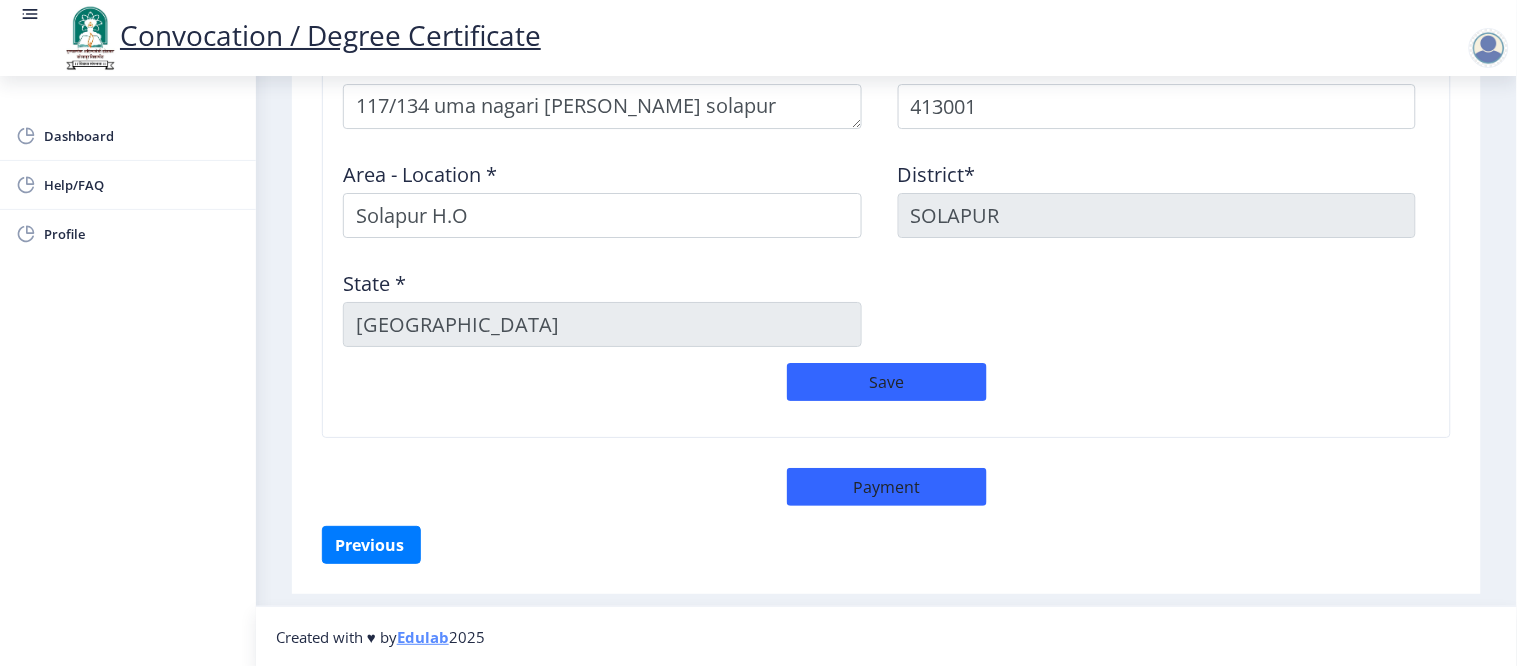 click 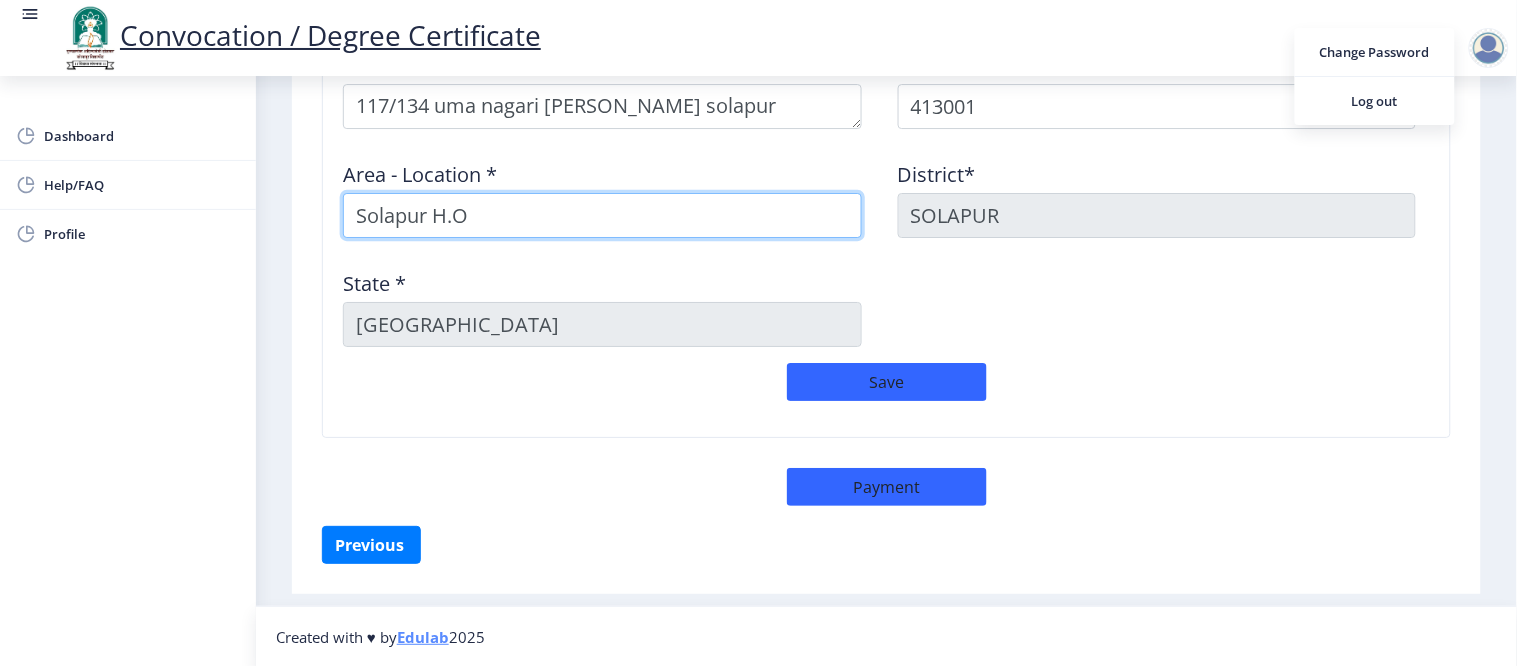 click on "Solapur H.O" at bounding box center (602, 215) 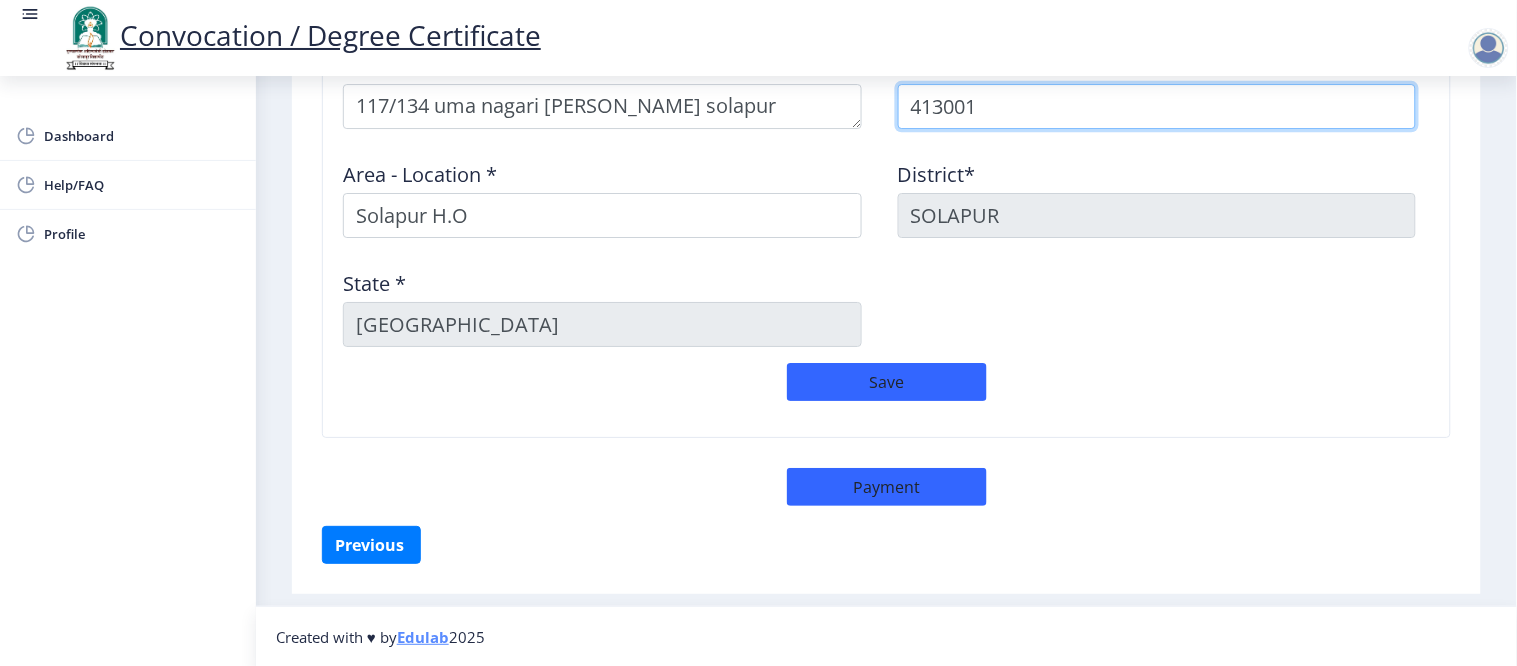 click on "413001" at bounding box center [1157, 106] 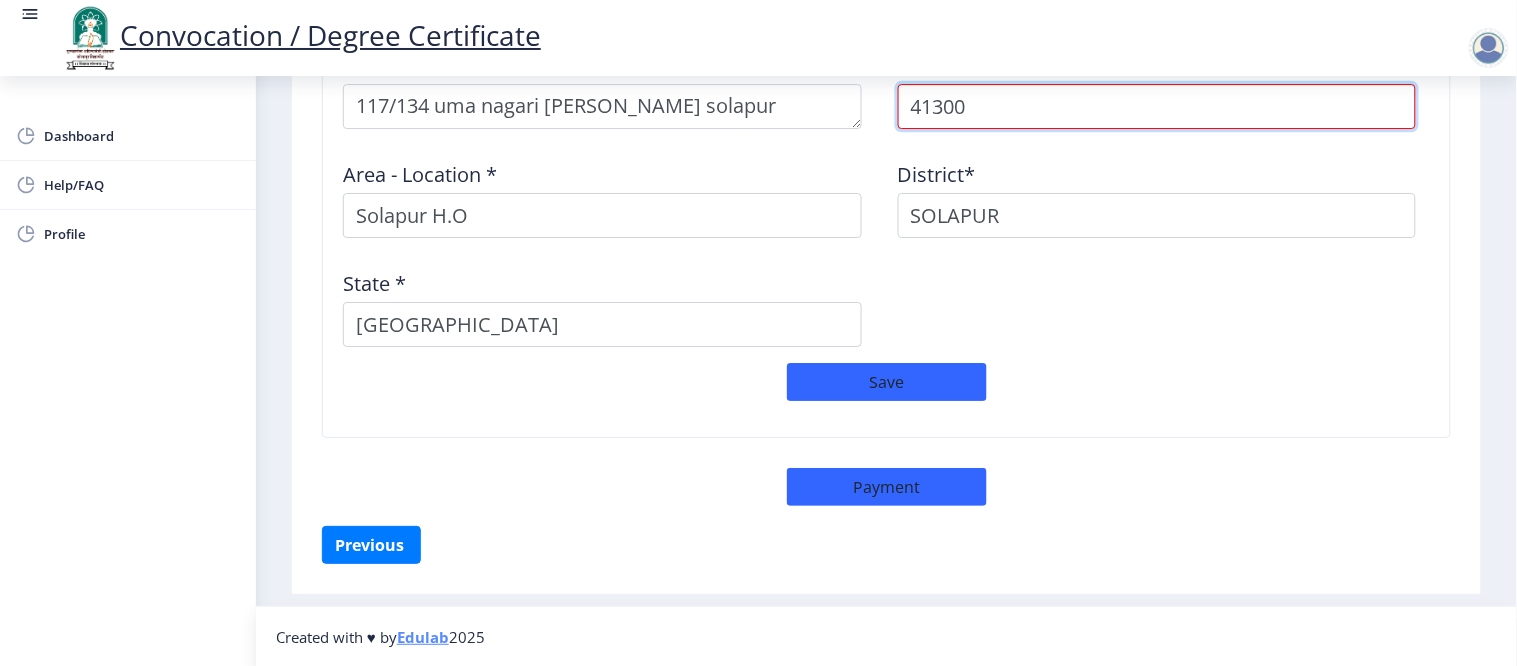 type on "413002" 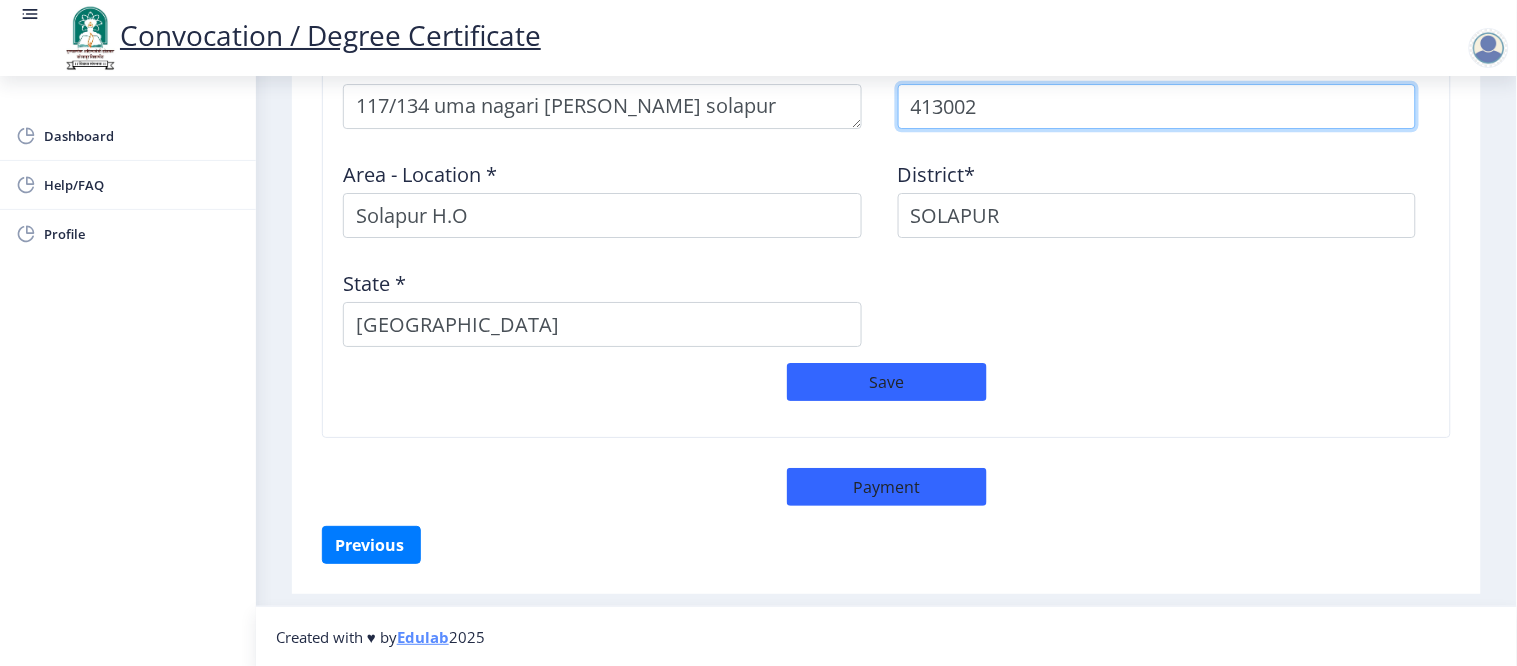 select 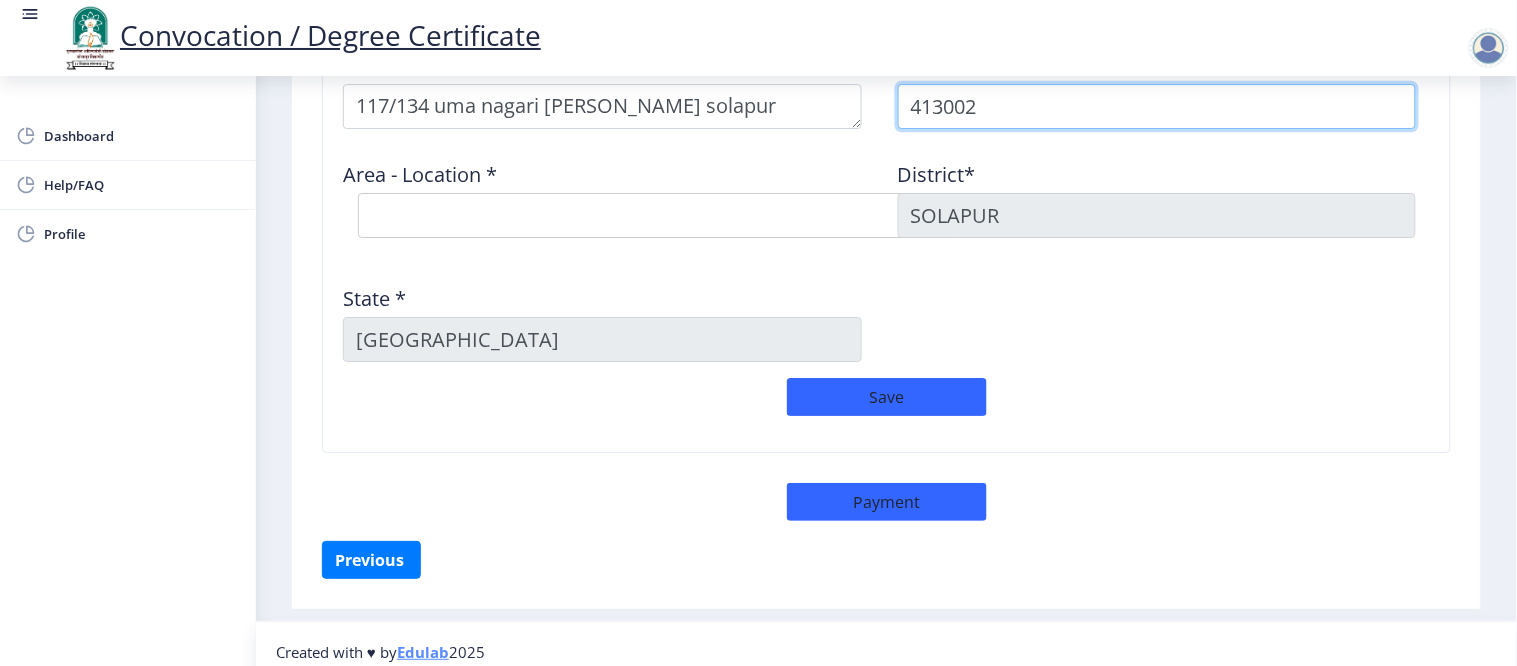 type on "413002" 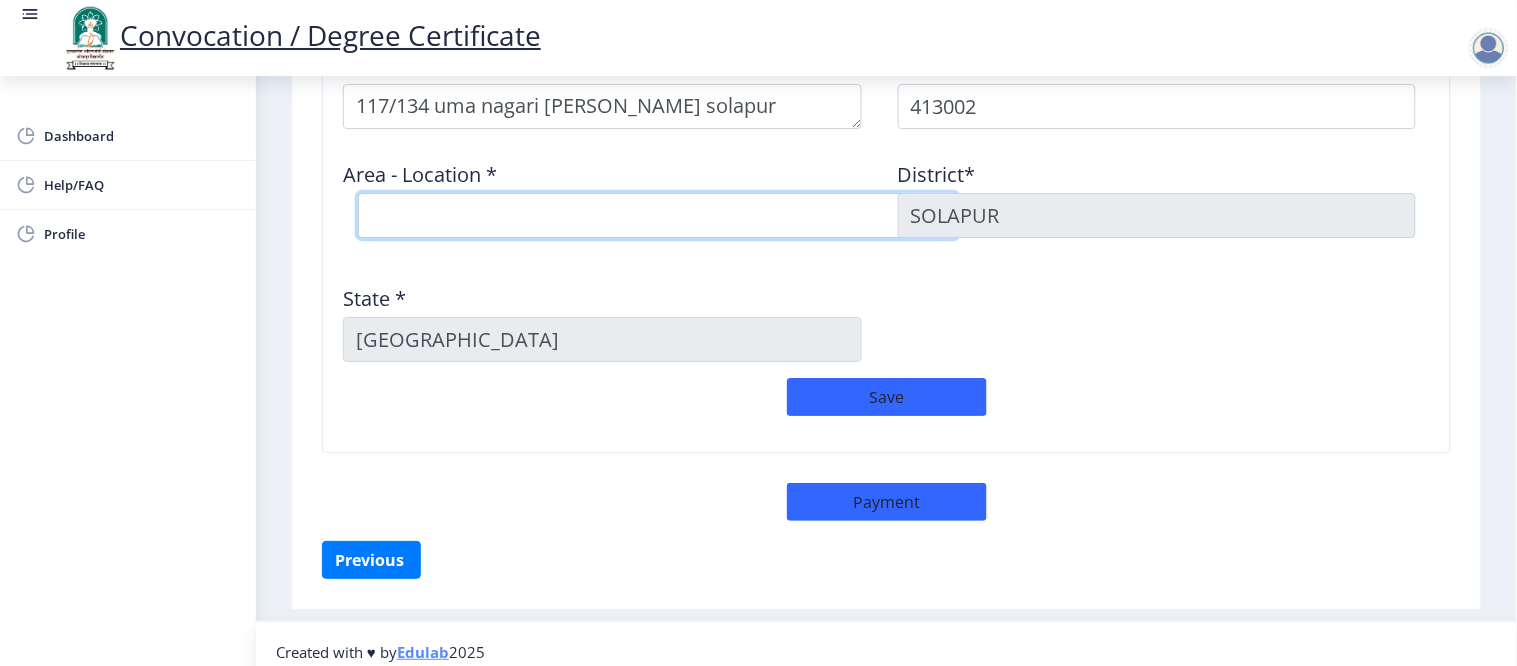 click on "Select Area Location Arali B.O Belati B.O Boramani B.O Darganhalli B.O Dayanand College S.O Degaon B.O Dongaon B.O Hagloor B.O Honsal B.O Ingalgi B.O Kasegaon B.O Kavathe B.O Mangalwar Peth S.O (Solapur) Mardi B.O Musti B.O Pathari B.O Solapur Mkt. S.O Tandulwadi B.O Tirhe B.O Ule B.O Umedpur B.O" at bounding box center (658, 215) 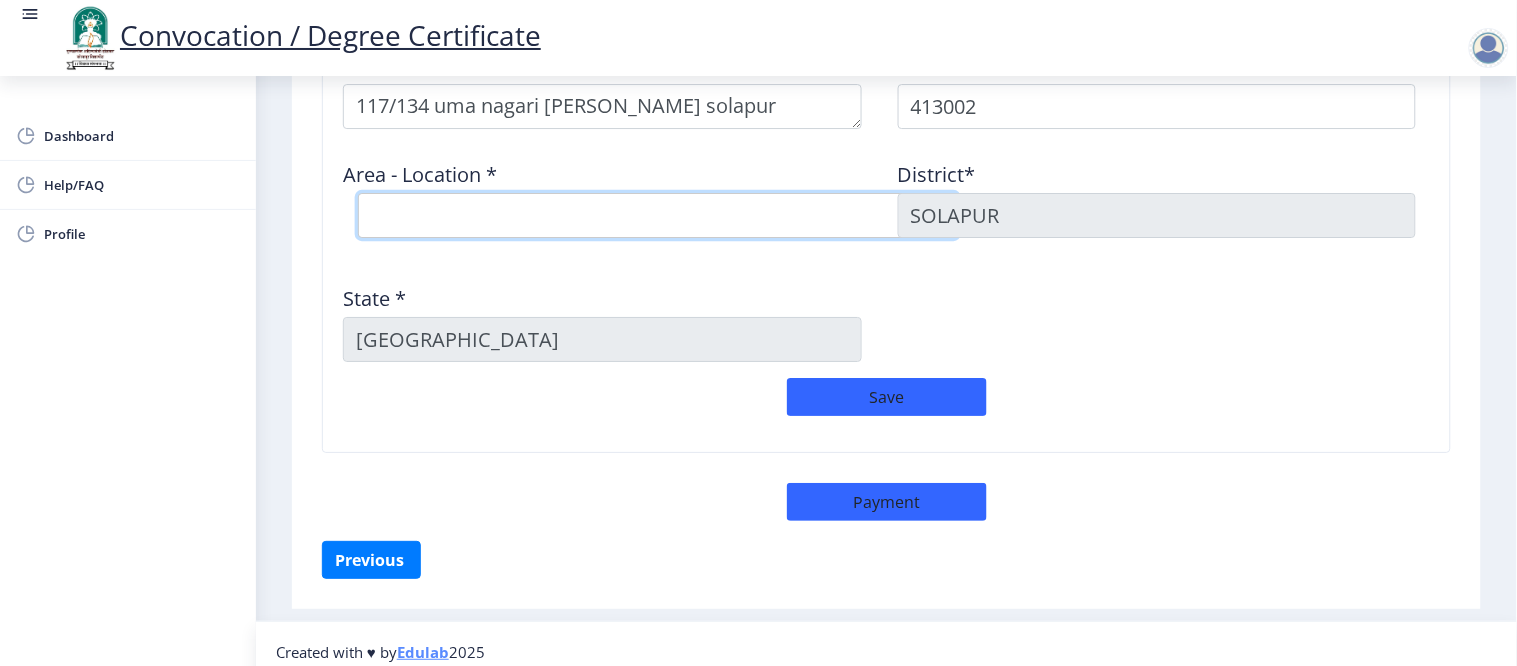 select on "17: Object" 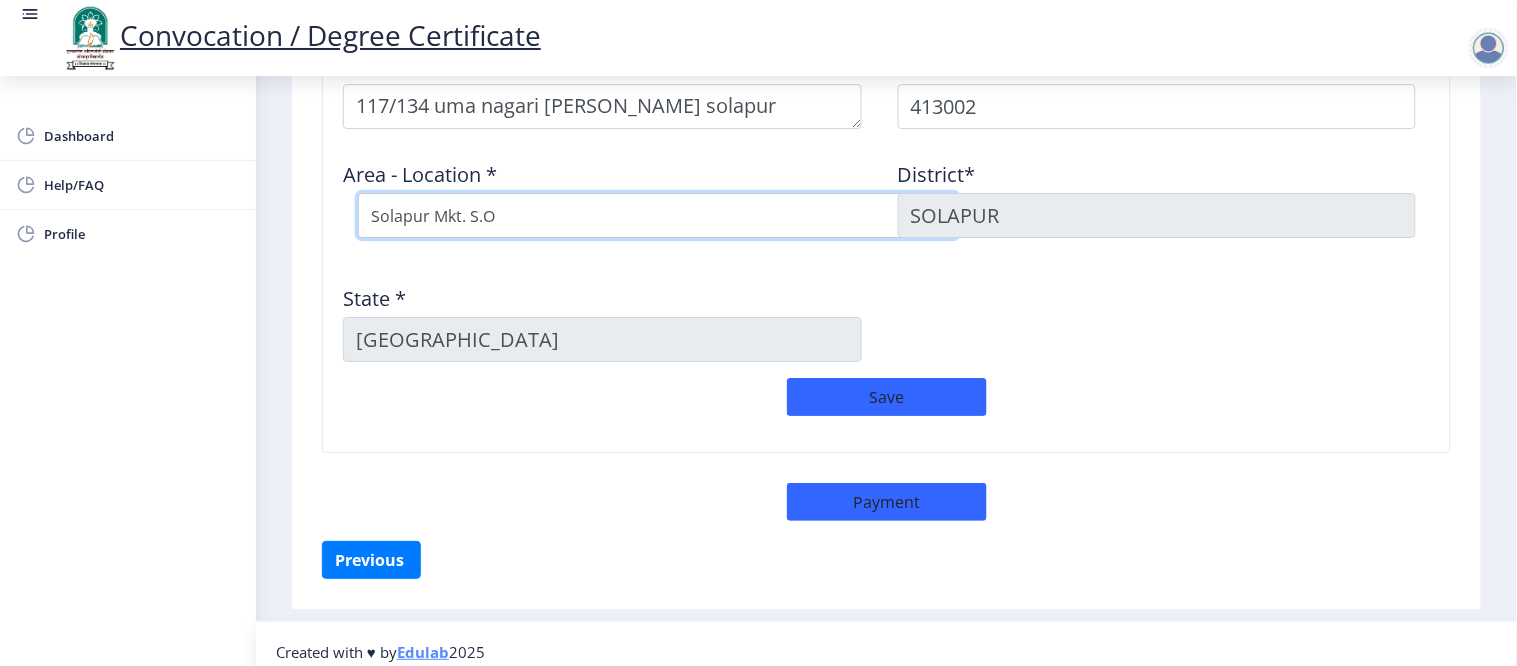 click on "Select Area Location Arali B.O Belati B.O Boramani B.O Darganhalli B.O Dayanand College S.O Degaon B.O Dongaon B.O Hagloor B.O Honsal B.O Ingalgi B.O Kasegaon B.O Kavathe B.O Mangalwar Peth S.O (Solapur) Mardi B.O Musti B.O Pathari B.O Solapur Mkt. S.O Tandulwadi B.O Tirhe B.O Ule B.O Umedpur B.O" at bounding box center (658, 215) 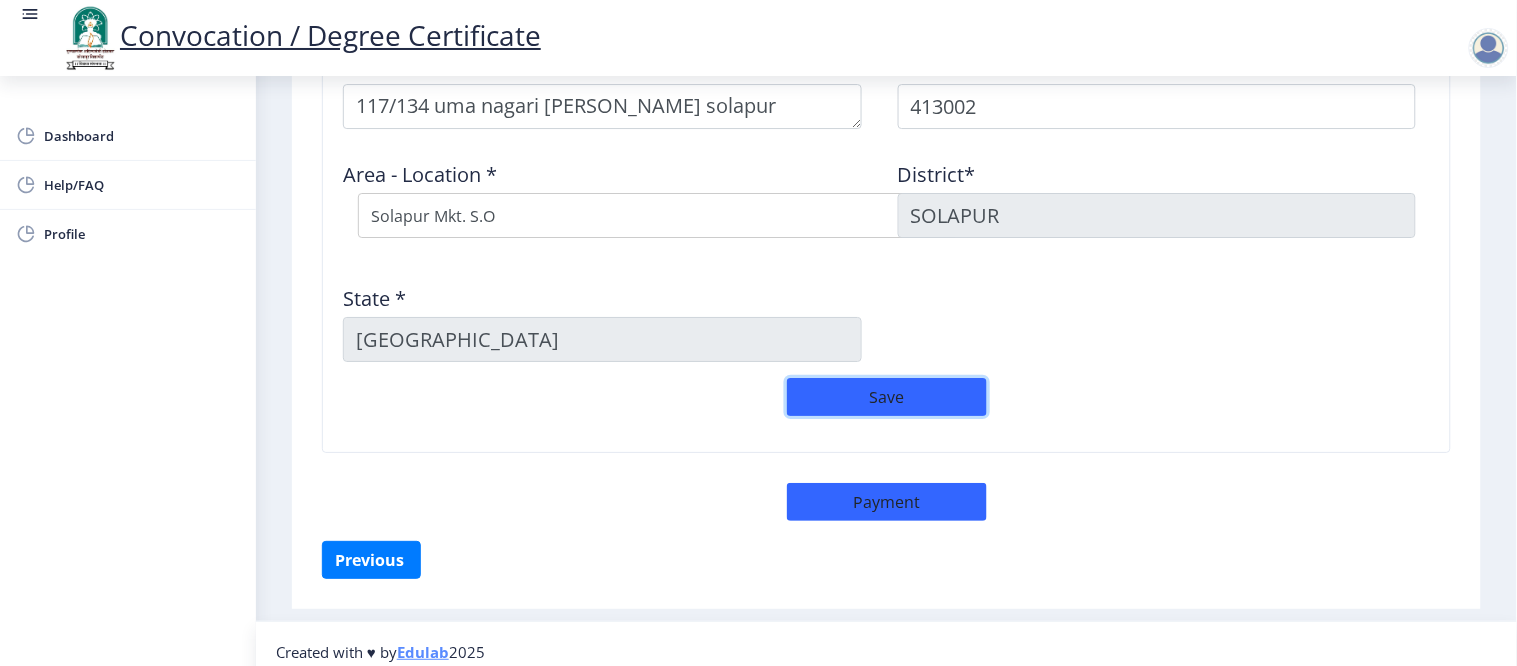 click on "Save" 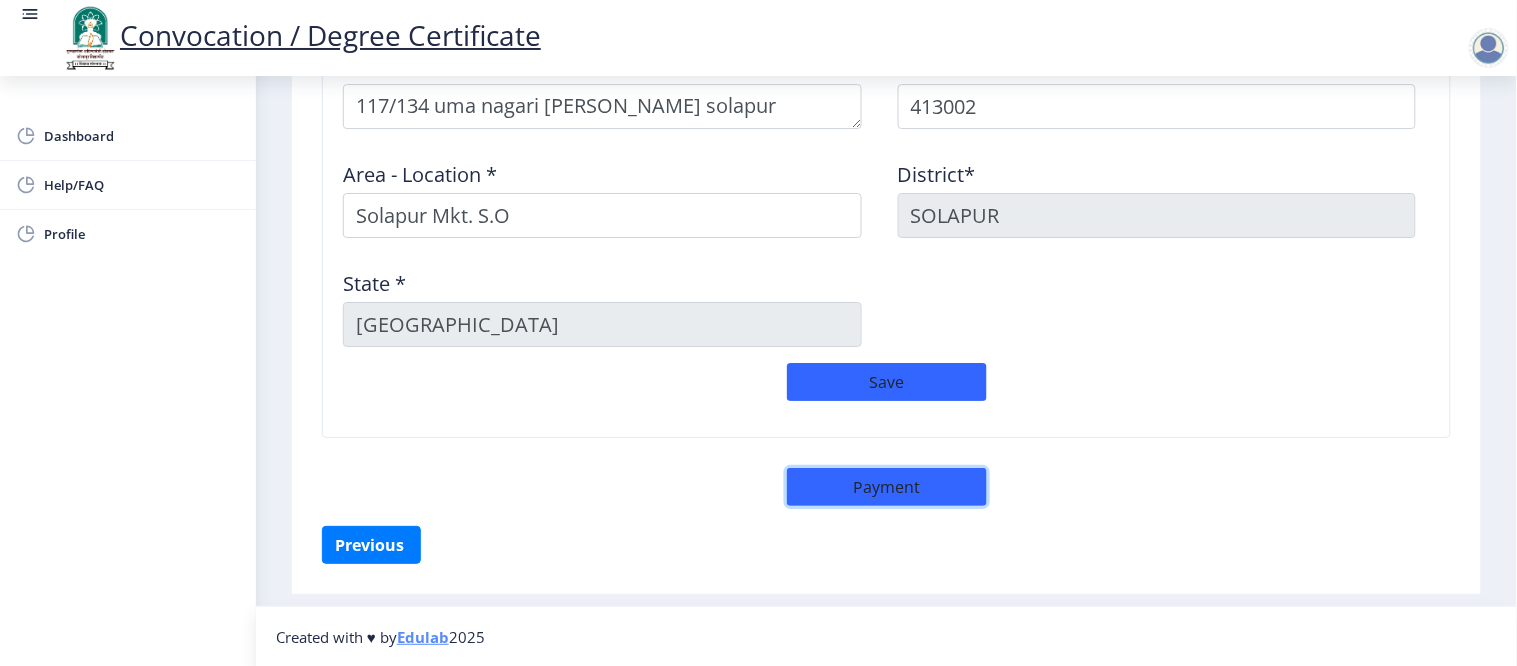 click on "Payment" 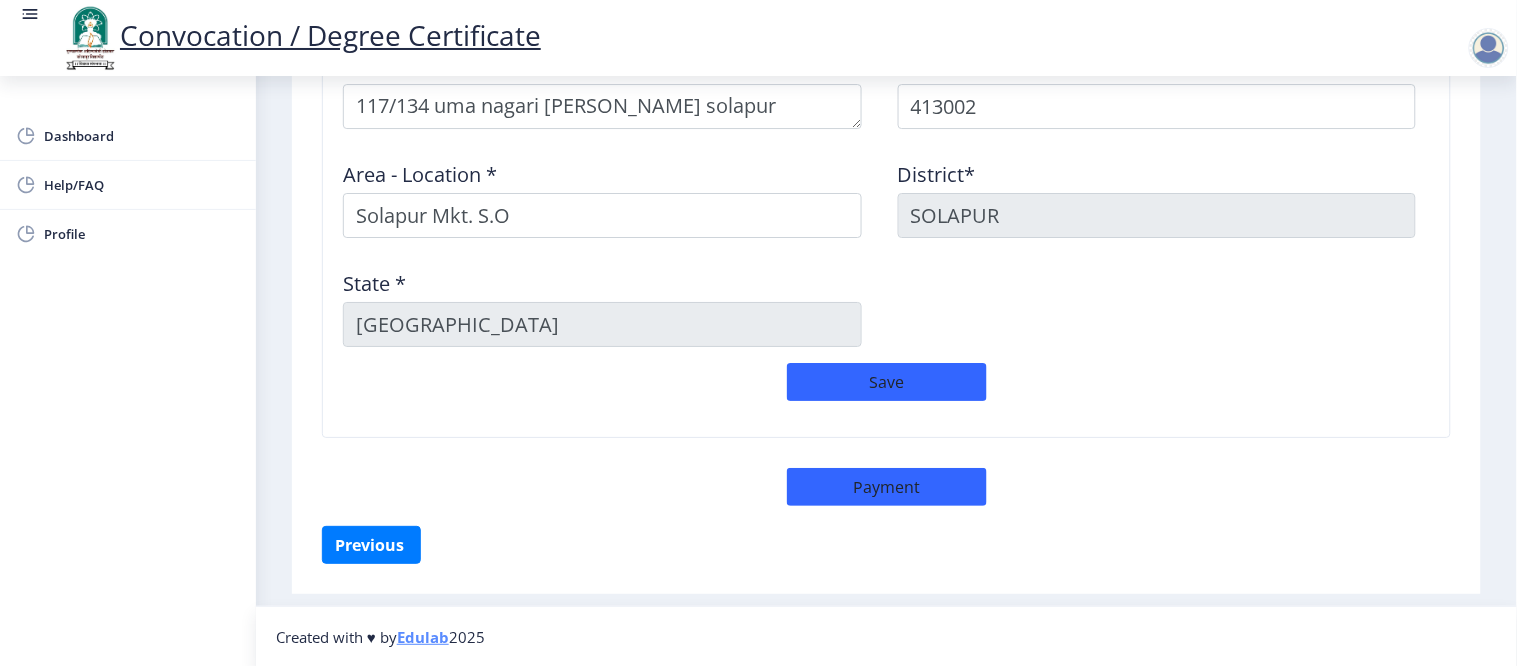 select on "sealed" 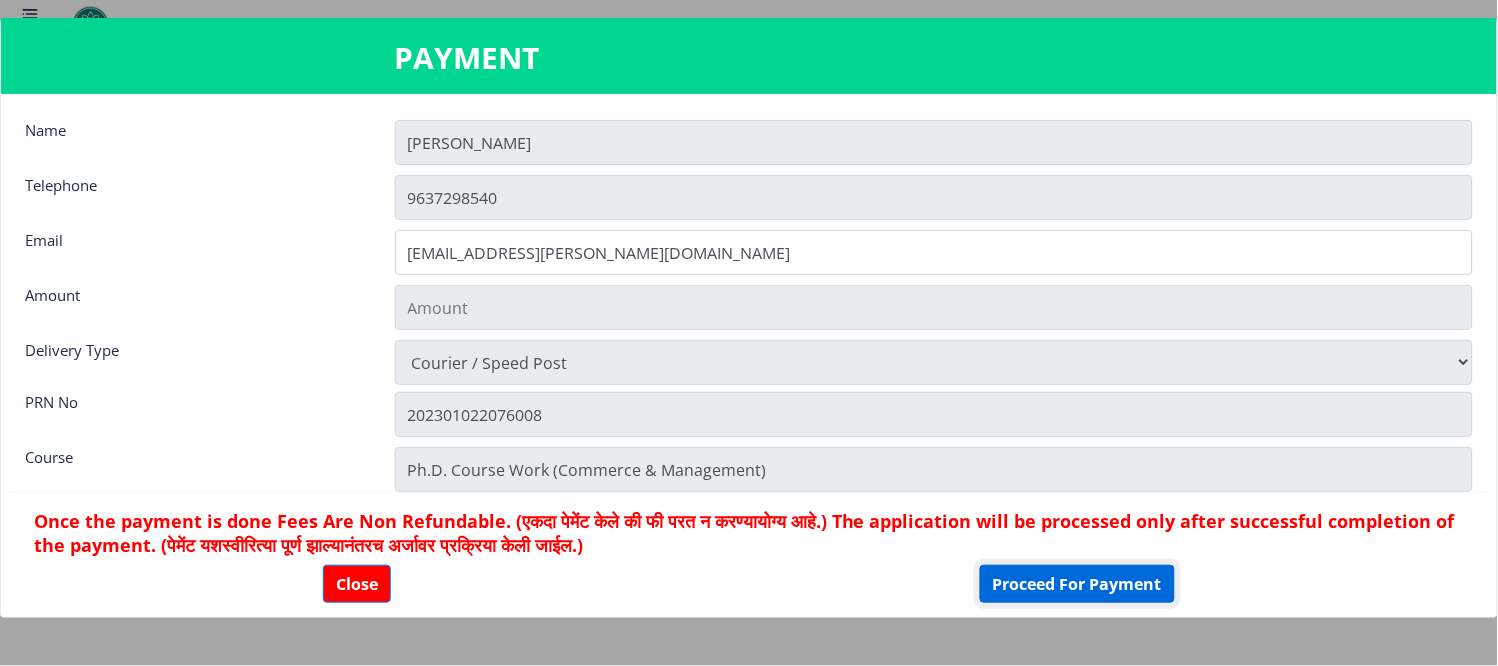 click on "Proceed For Payment" 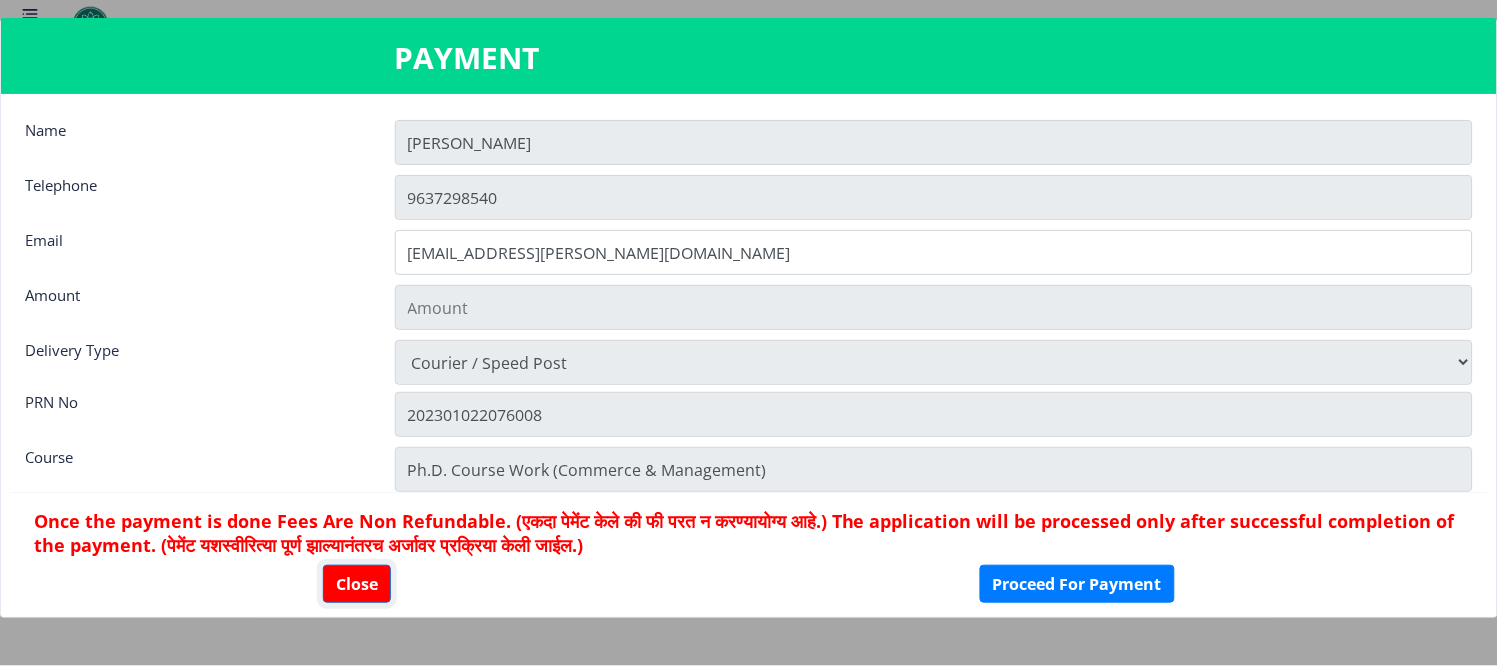 click on "Close" 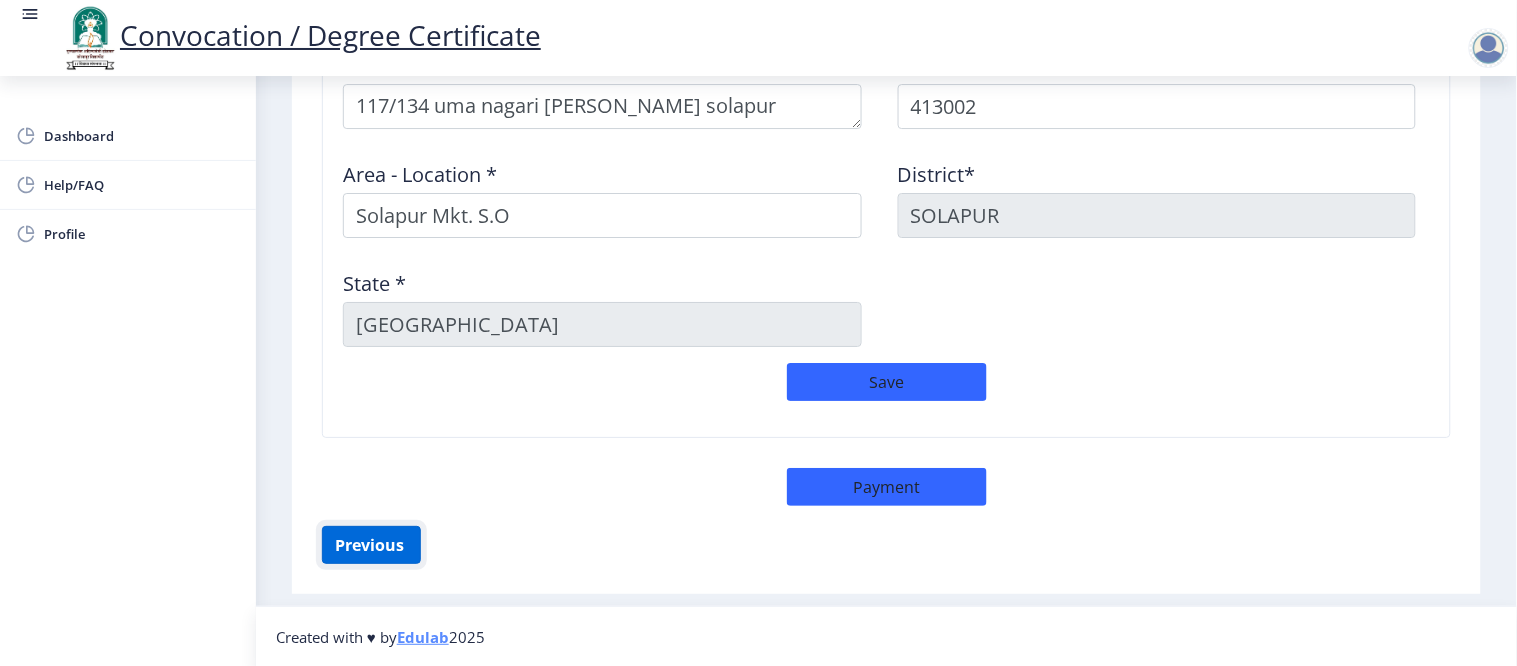 click on "Previous ‍" 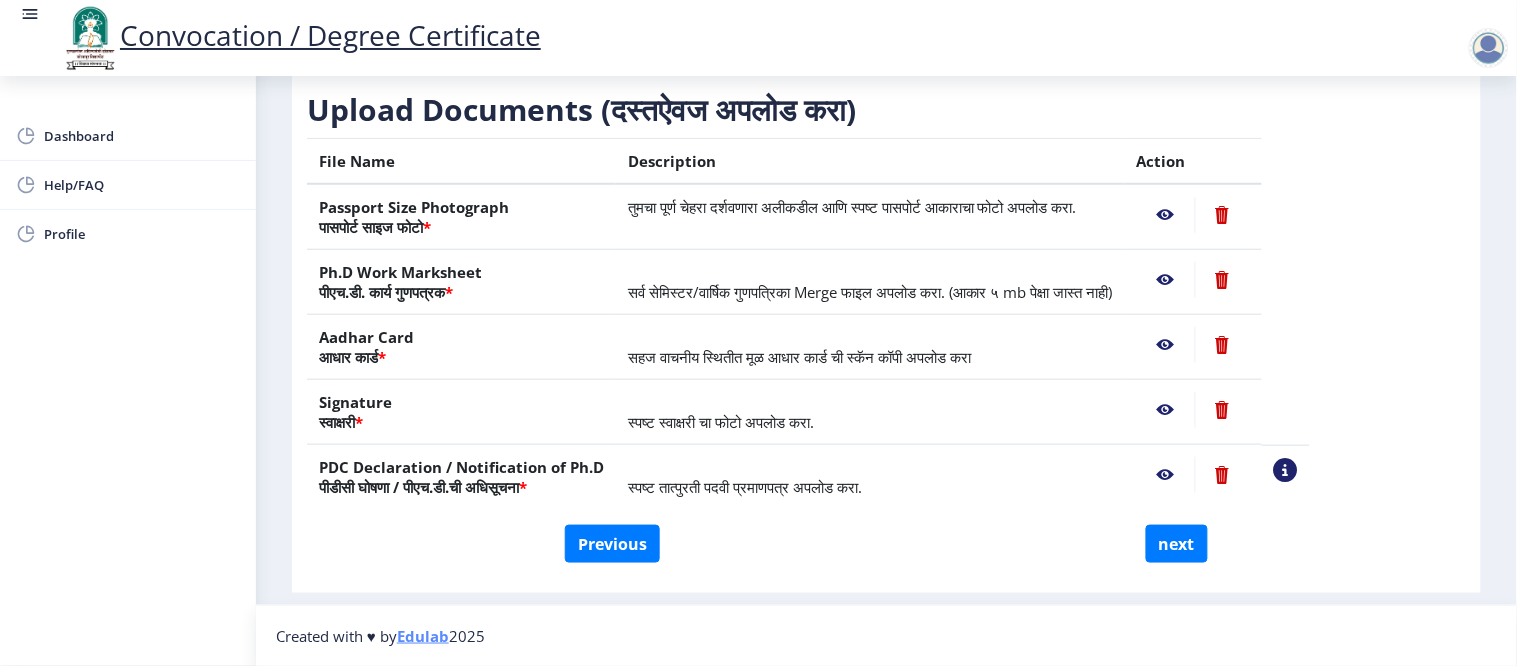 scroll, scrollTop: 303, scrollLeft: 0, axis: vertical 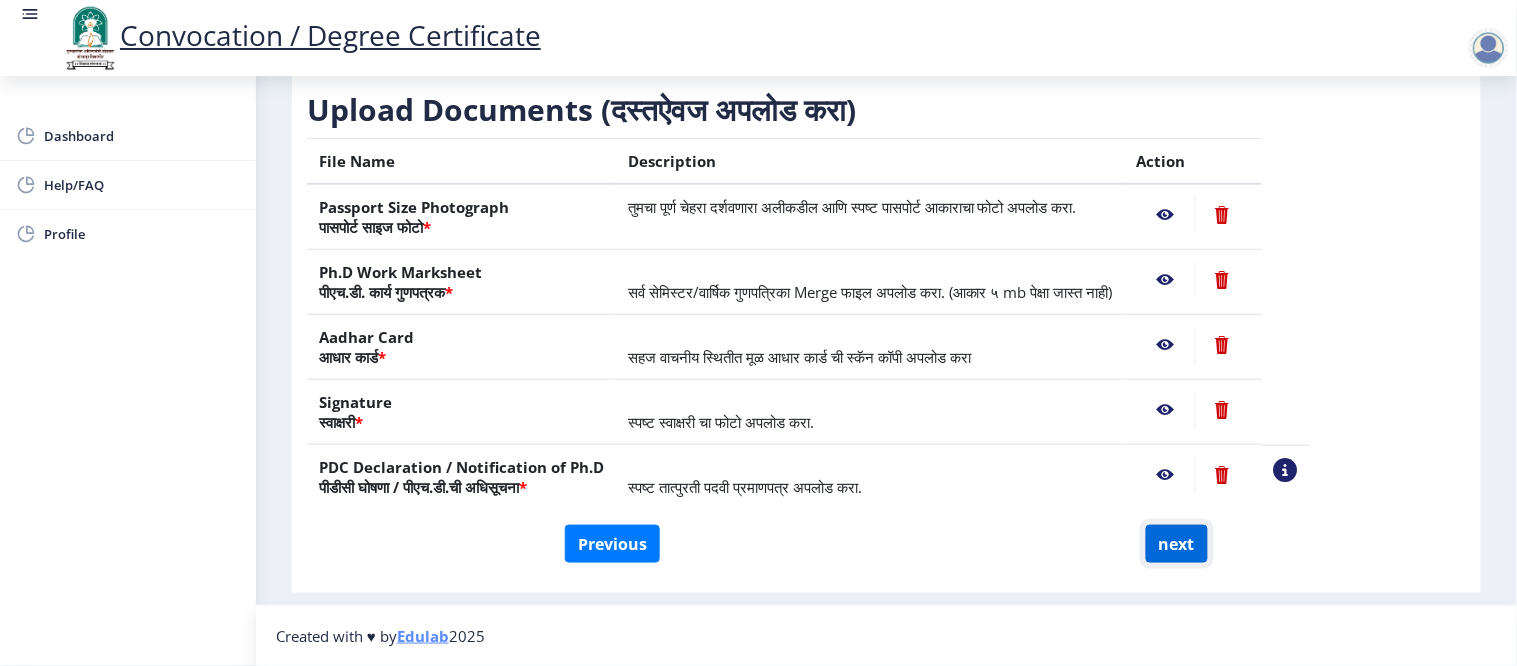 click on "next" 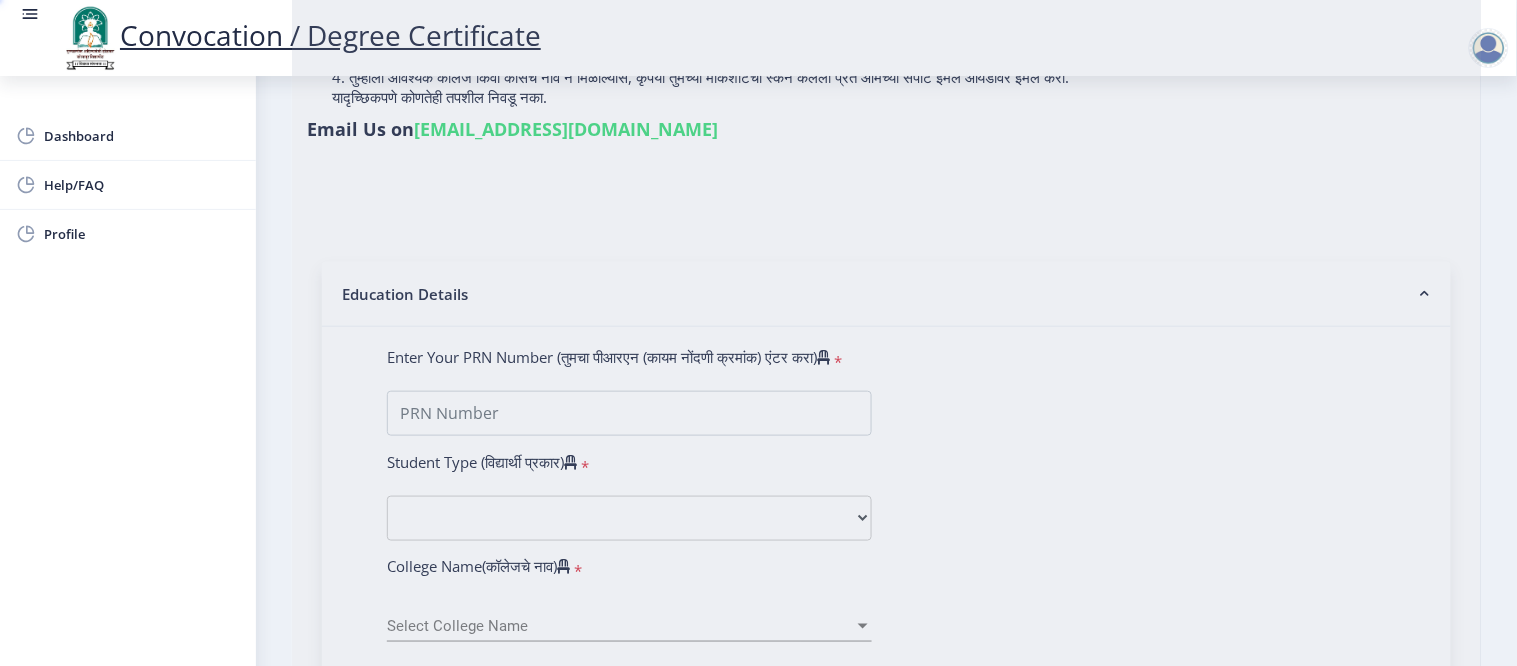 select 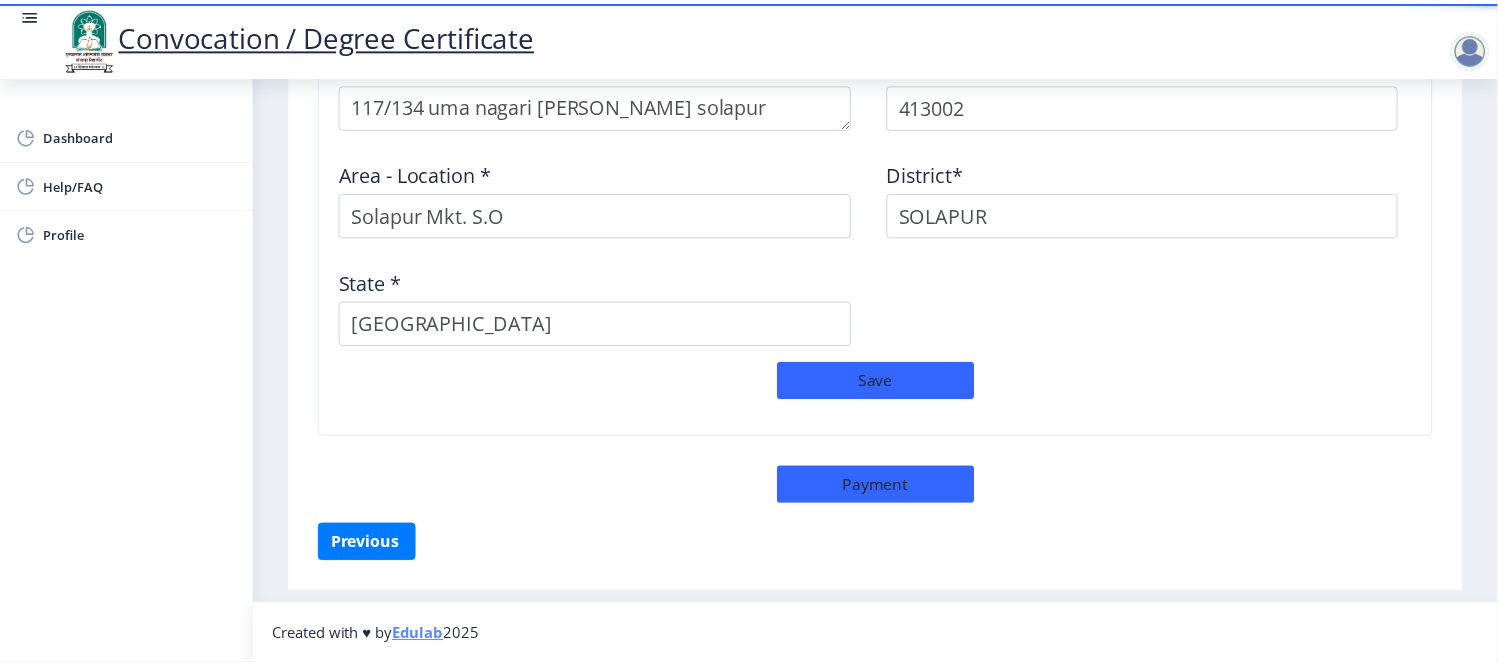 scroll, scrollTop: 1733, scrollLeft: 0, axis: vertical 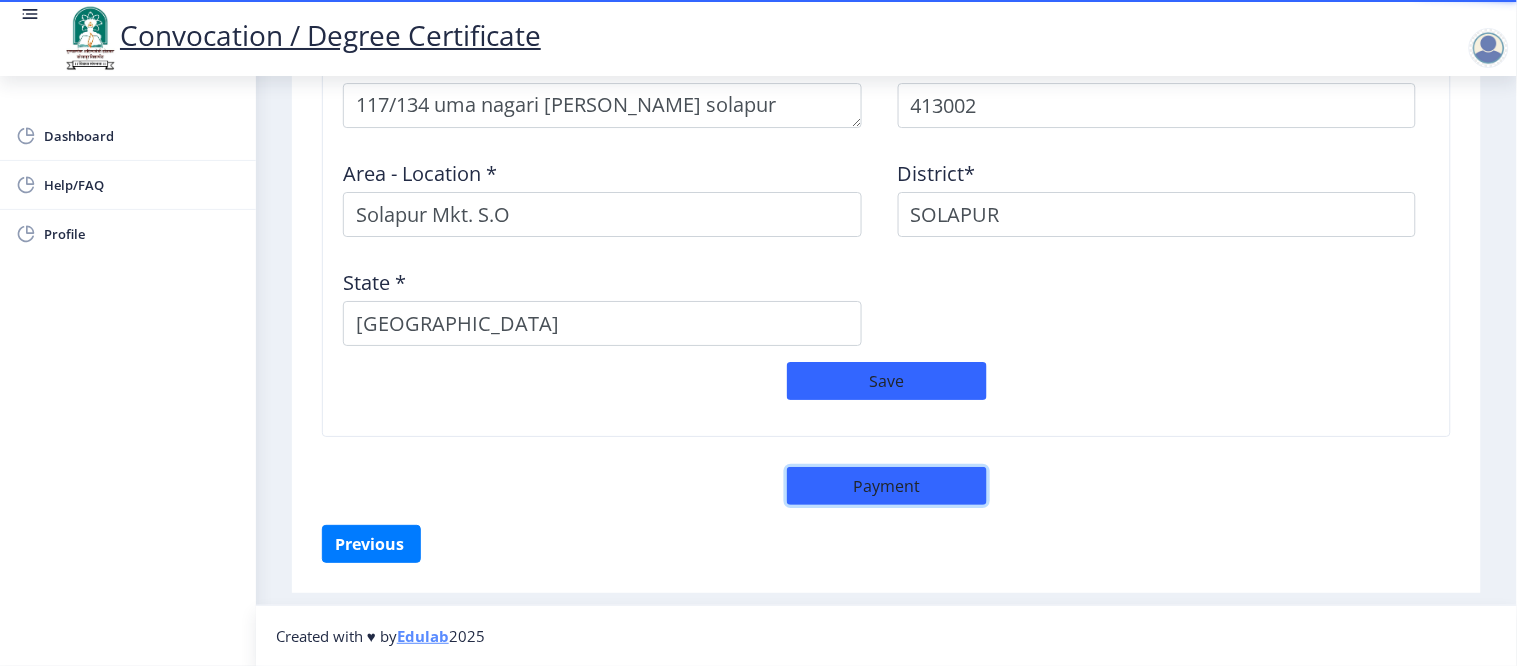 click on "Payment" 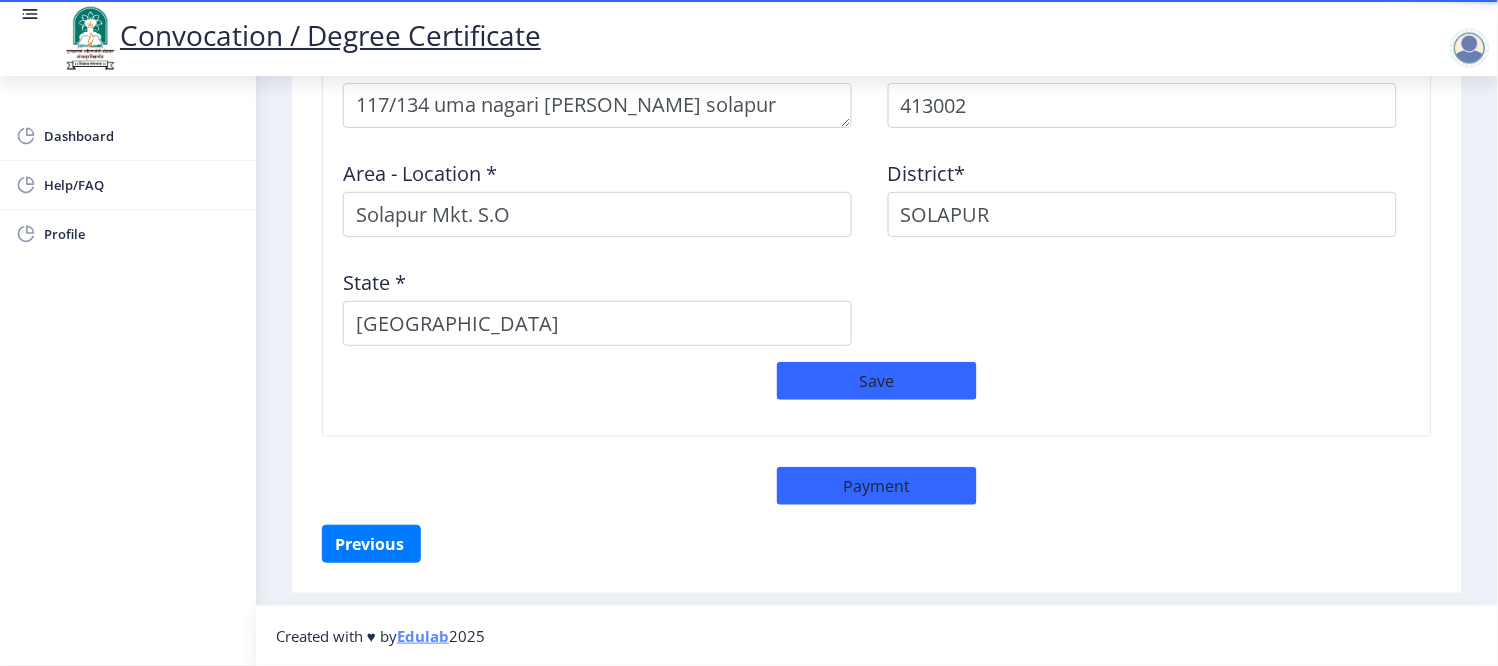 select on "sealed" 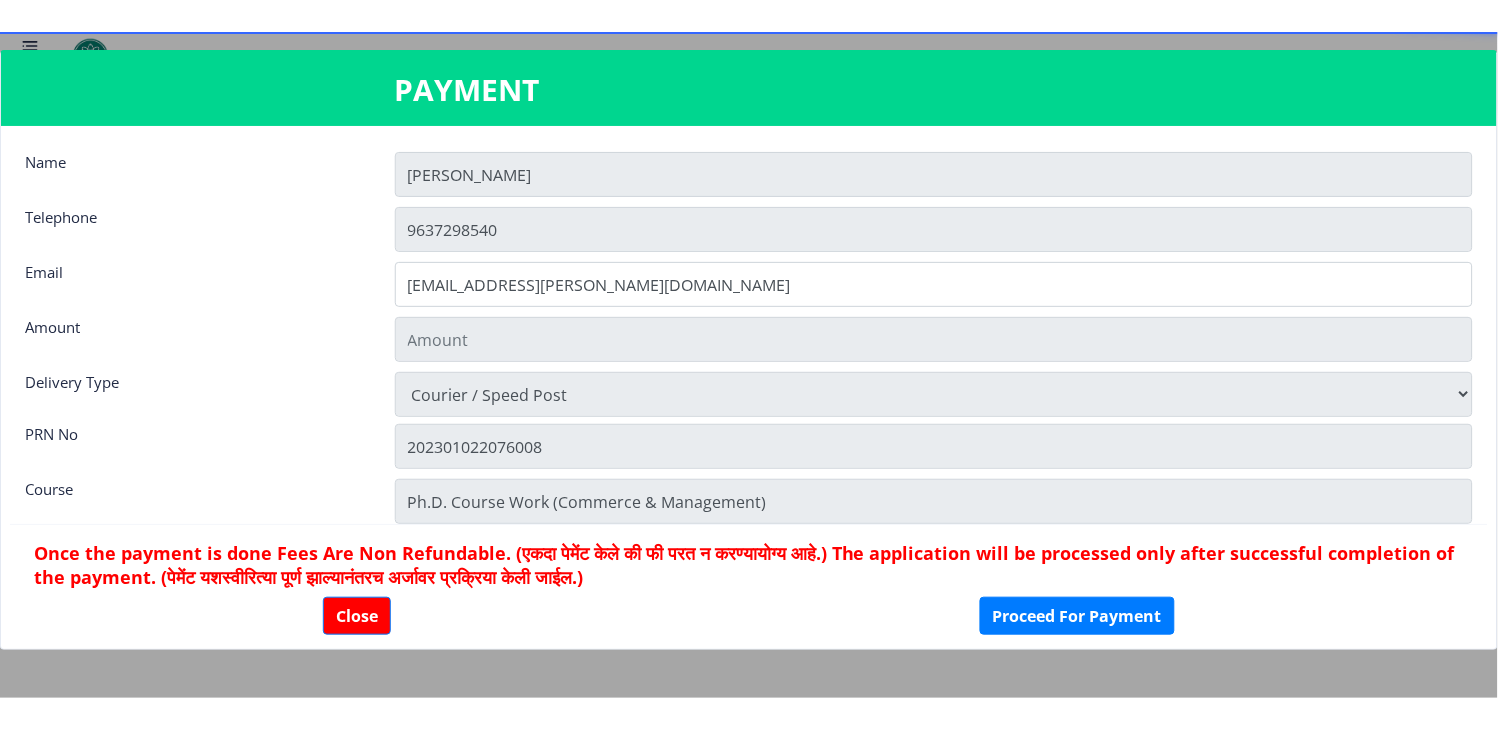 scroll, scrollTop: 1731, scrollLeft: 0, axis: vertical 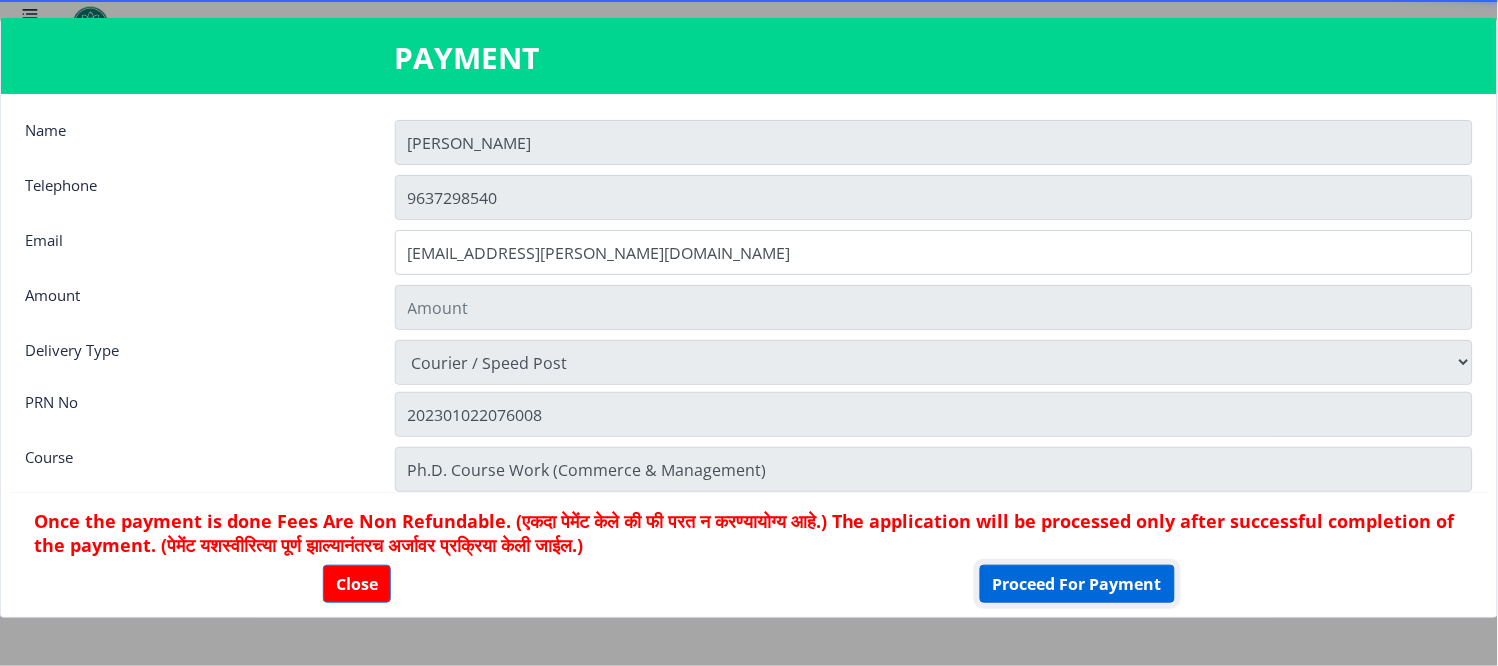 click on "Proceed For Payment" 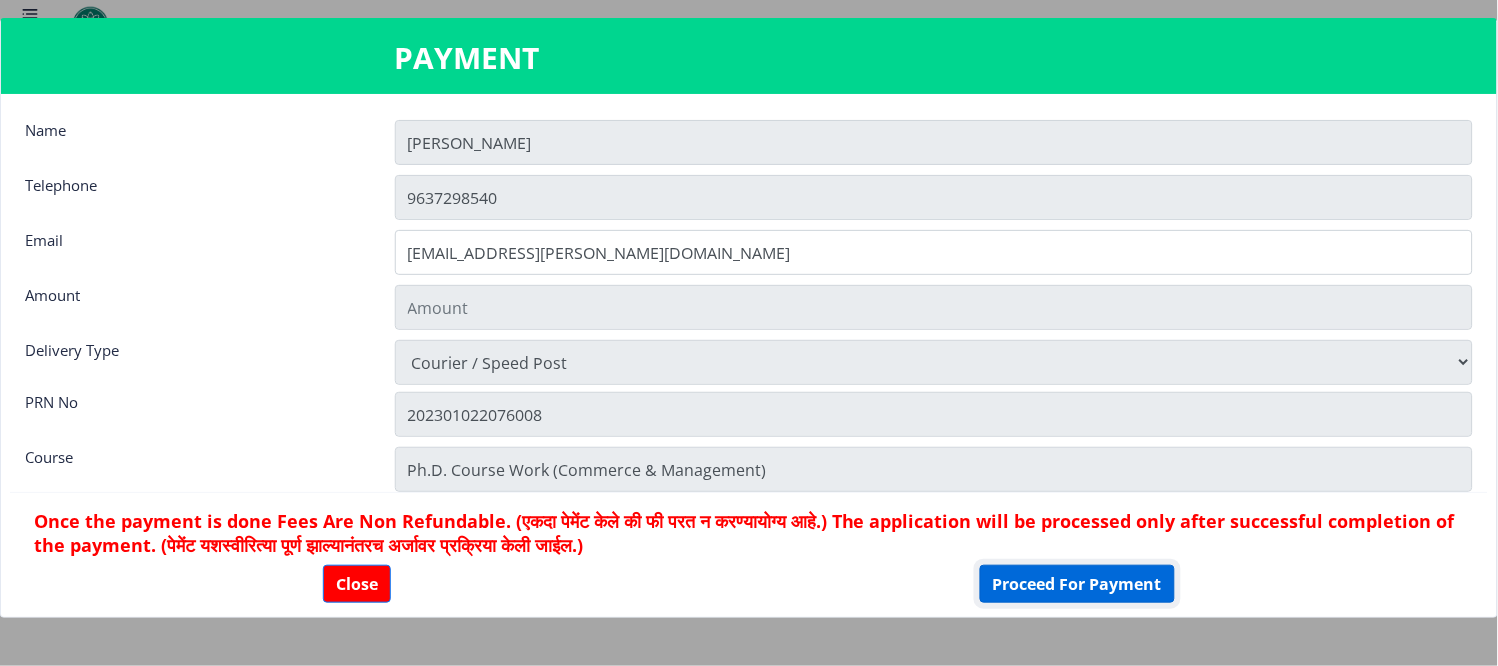 click on "Proceed For Payment" 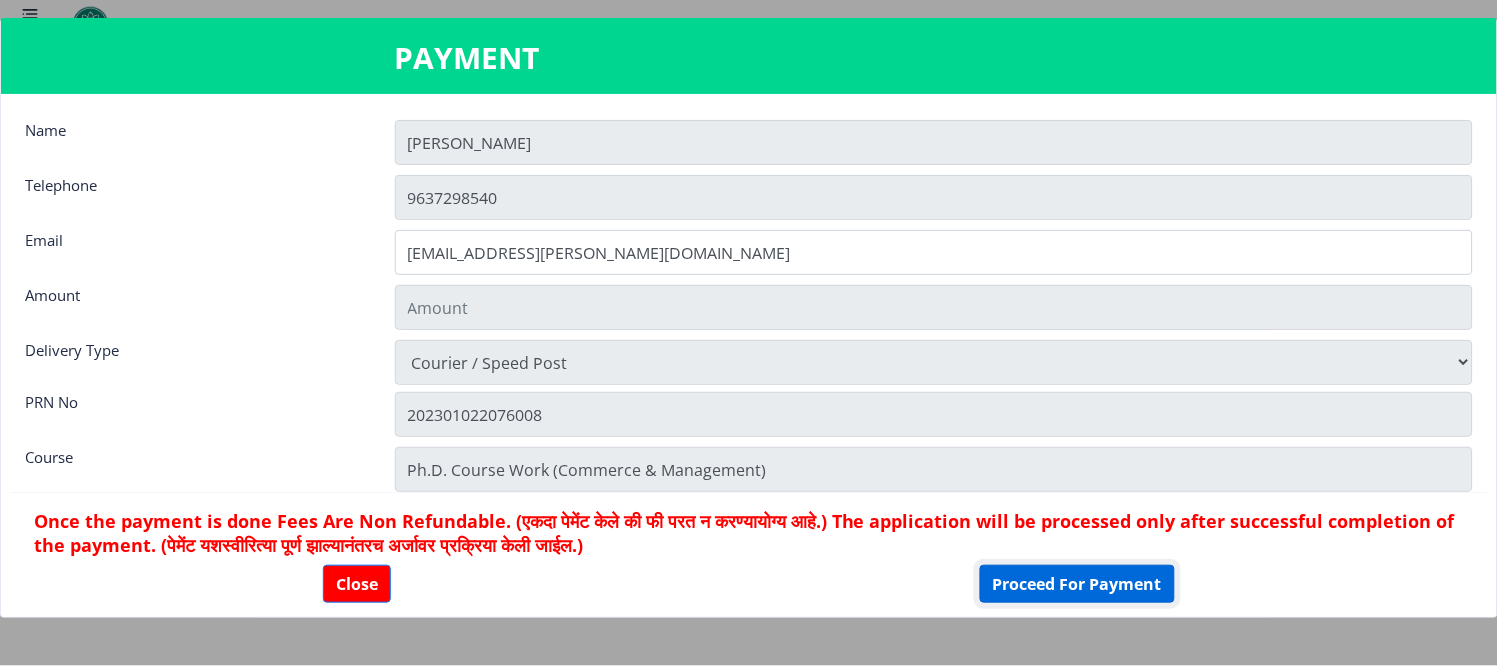 click on "Proceed For Payment" 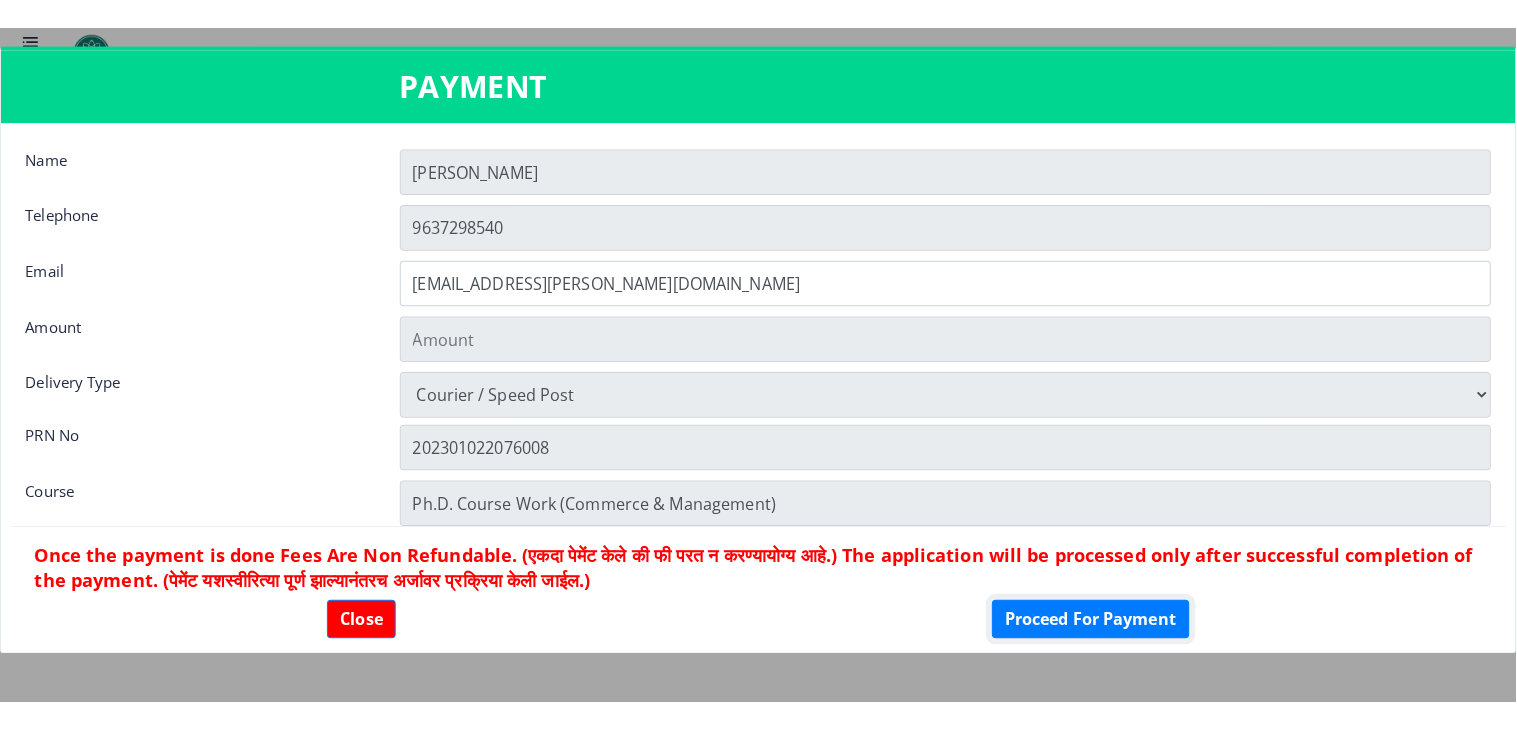 scroll, scrollTop: 1667, scrollLeft: 0, axis: vertical 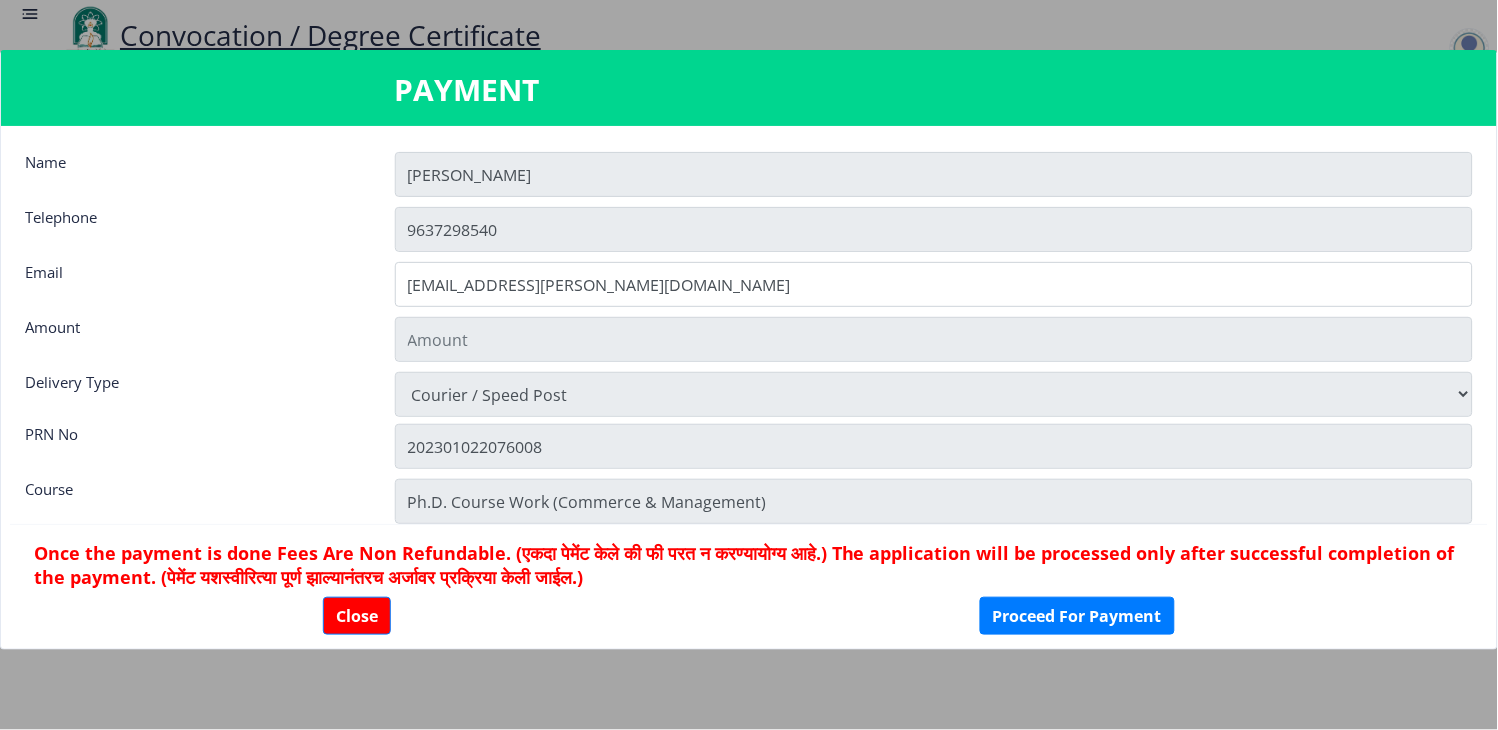 drag, startPoint x: 1205, startPoint y: 657, endPoint x: 1493, endPoint y: 696, distance: 290.62863 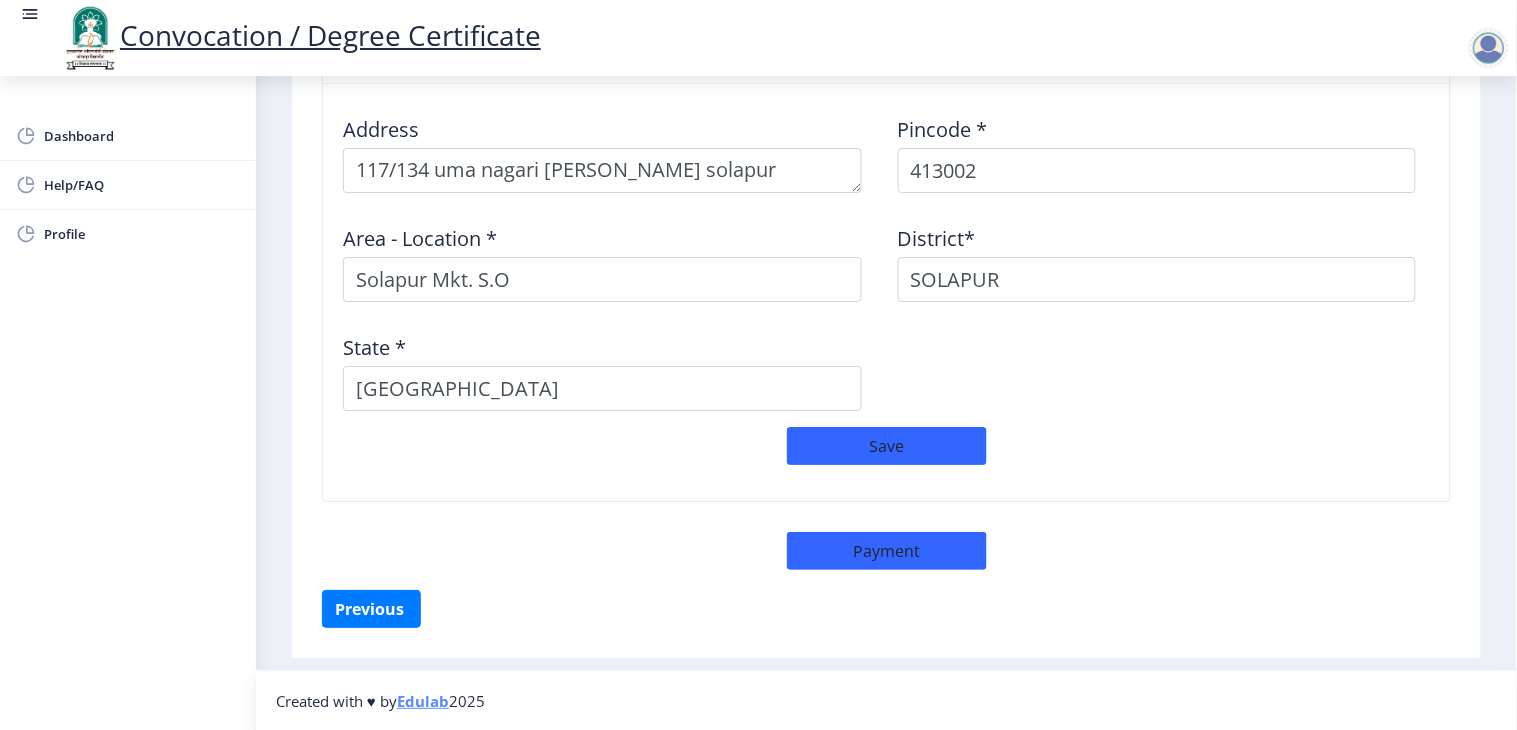 click on "Created with ♥ by  Edulab  2025" 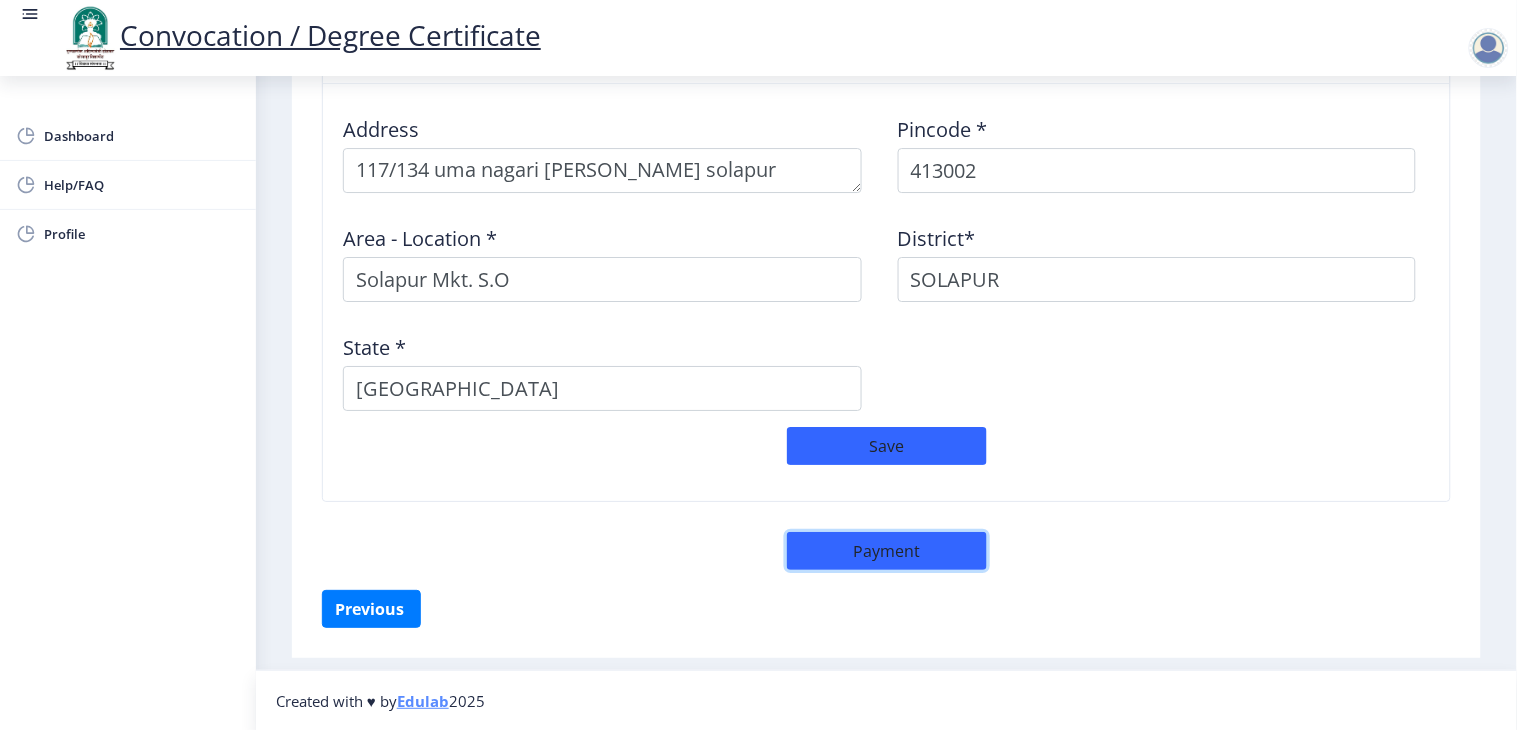 click on "Payment" 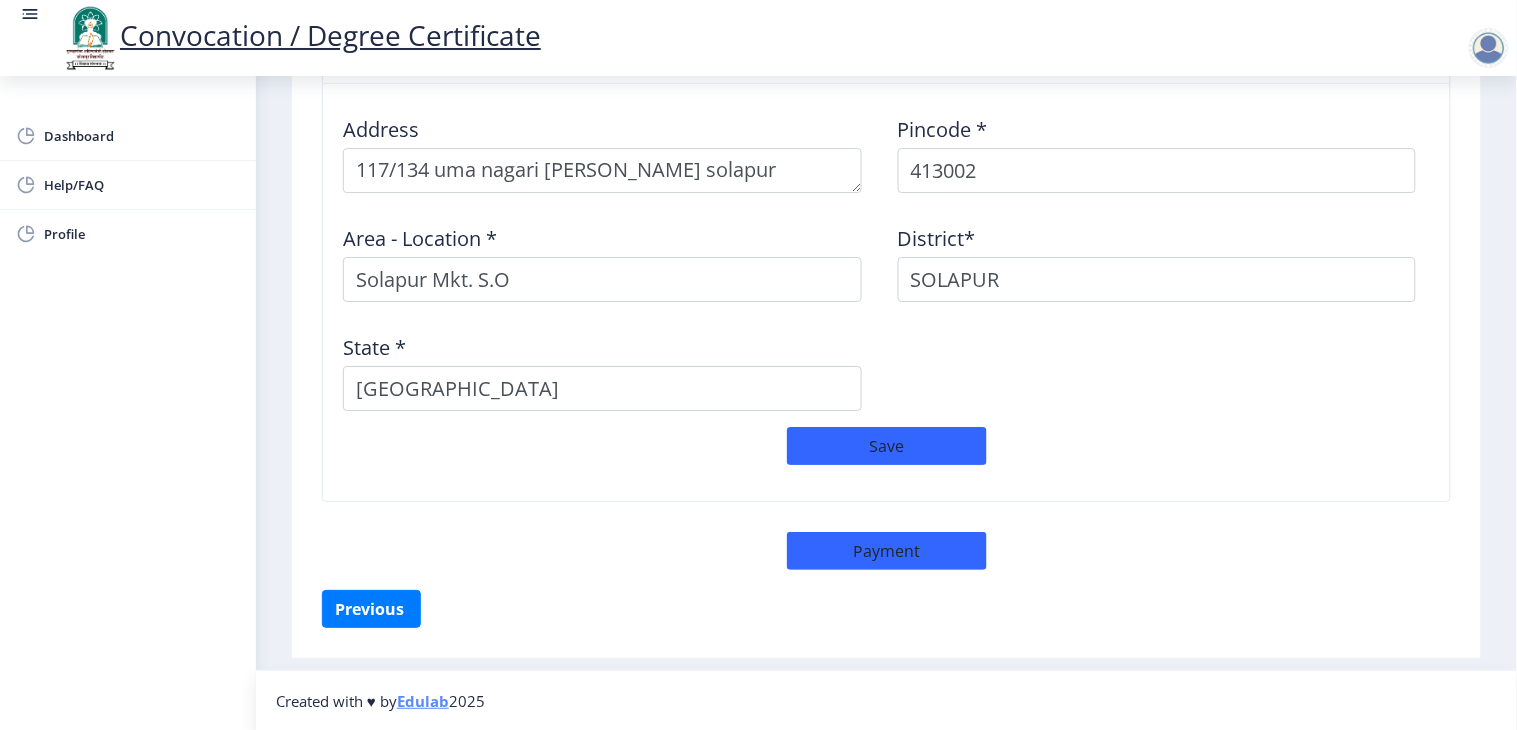 select on "sealed" 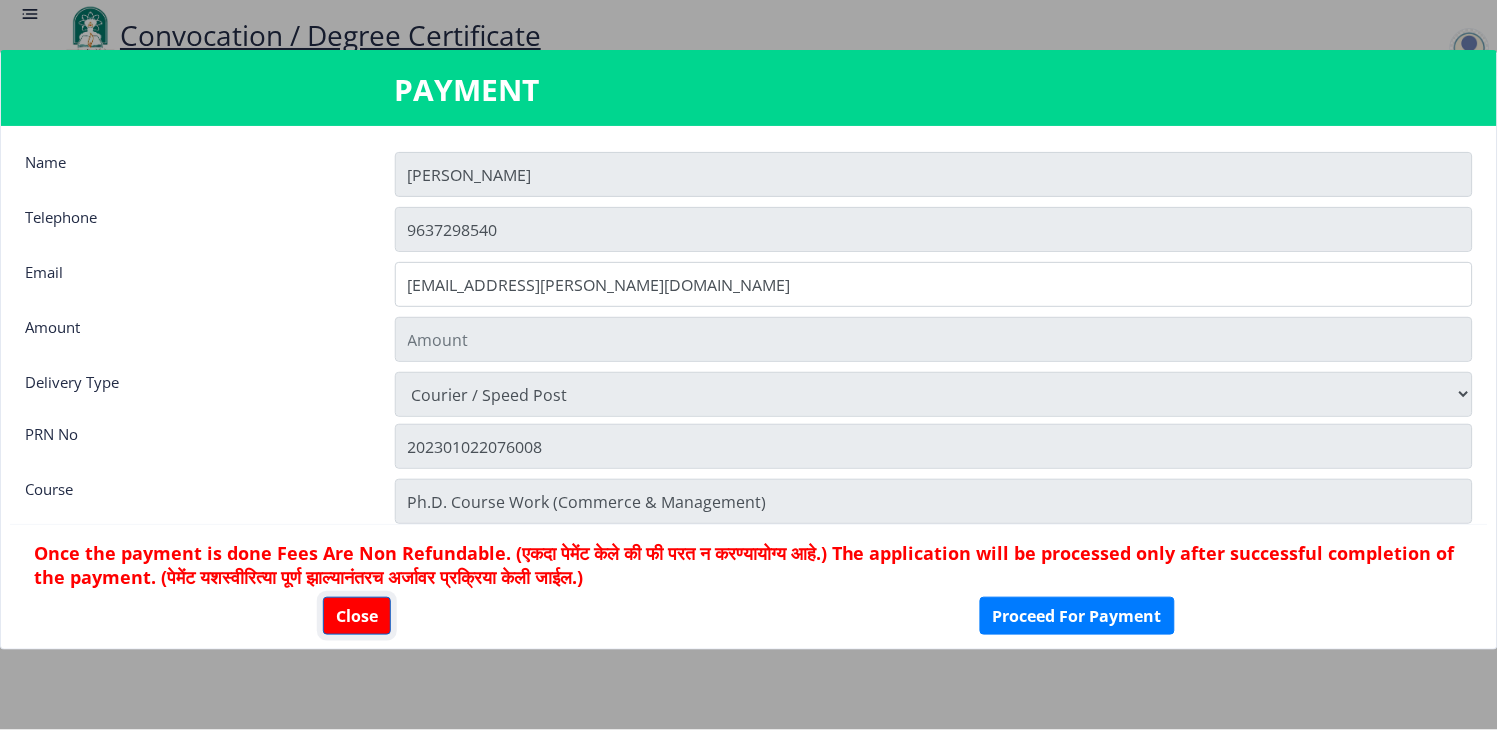 click on "Close" 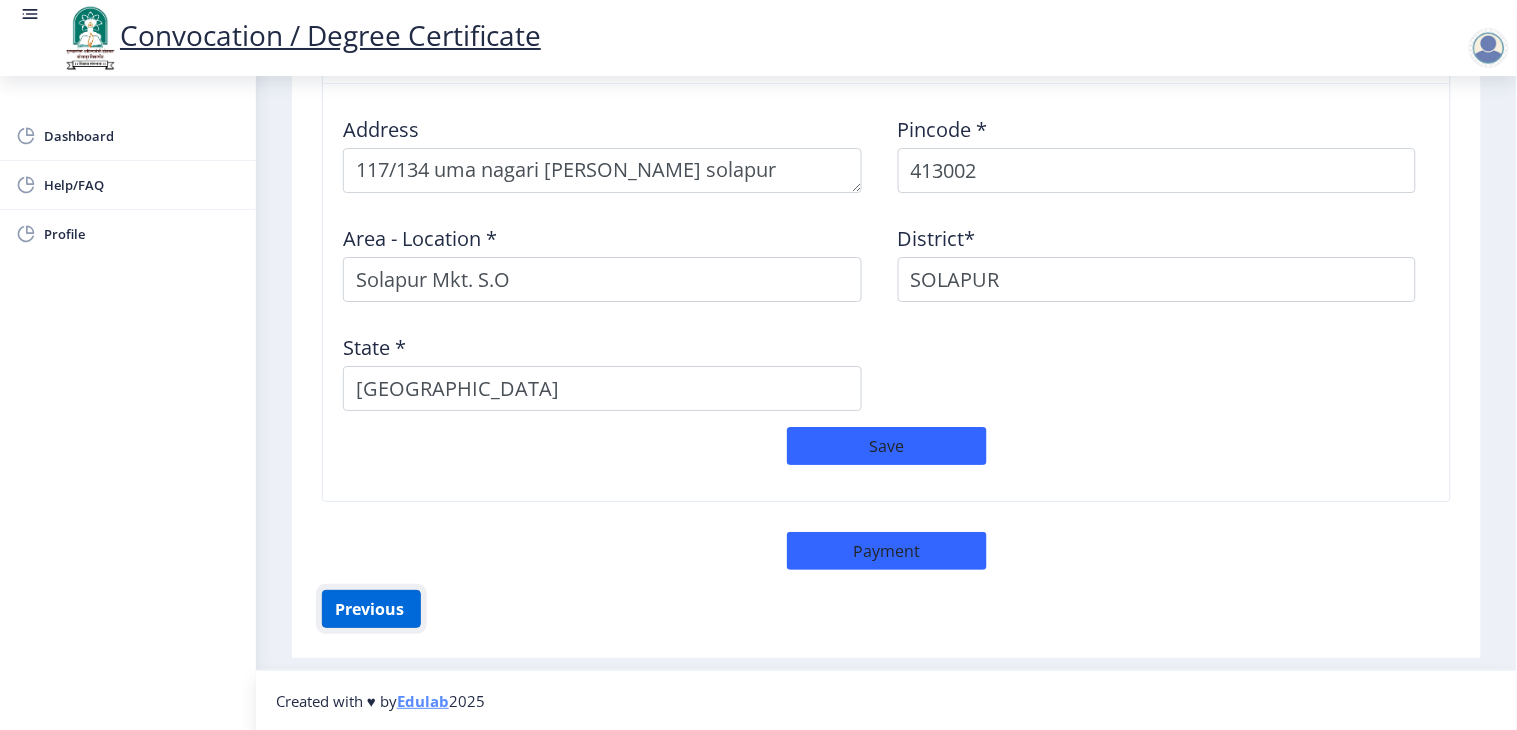 click on "Previous ‍" 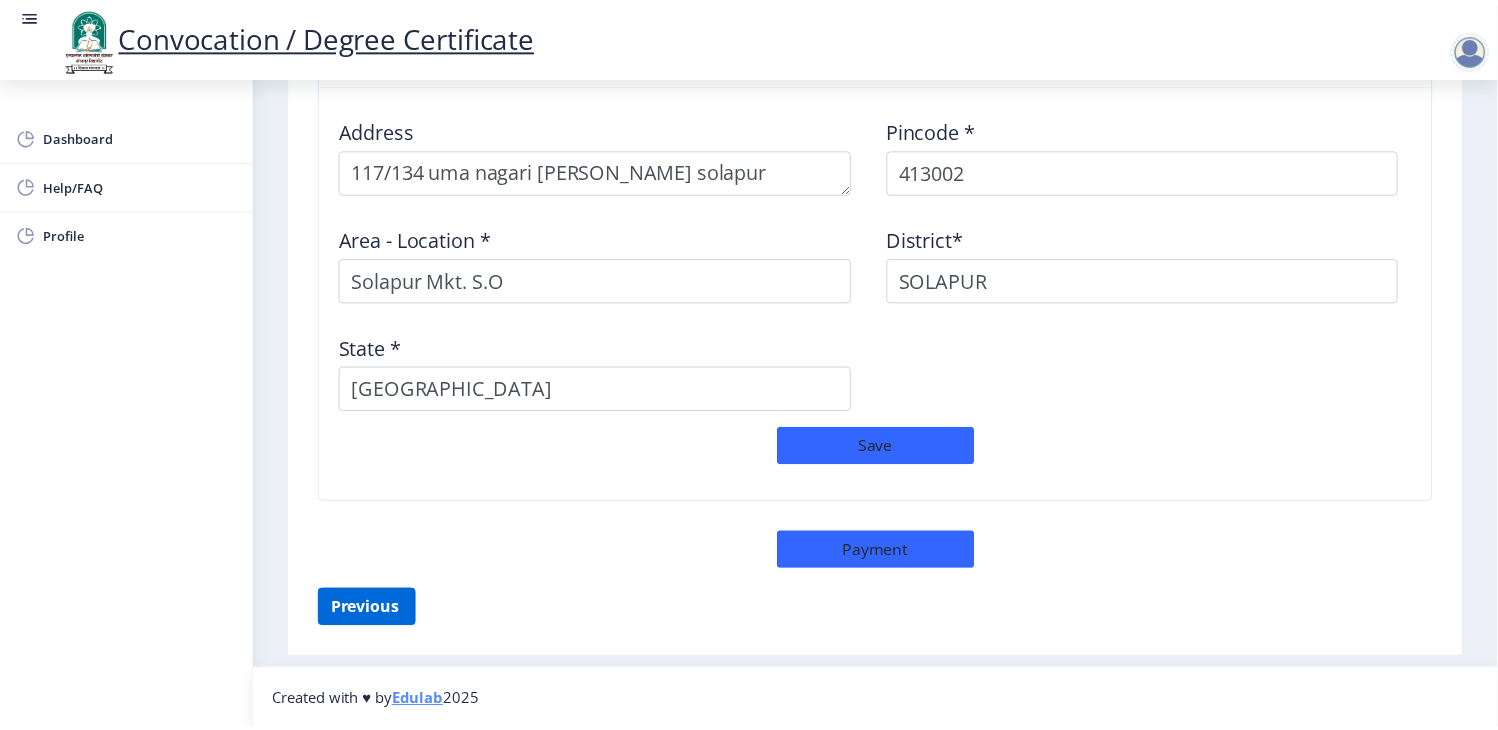 scroll, scrollTop: 240, scrollLeft: 0, axis: vertical 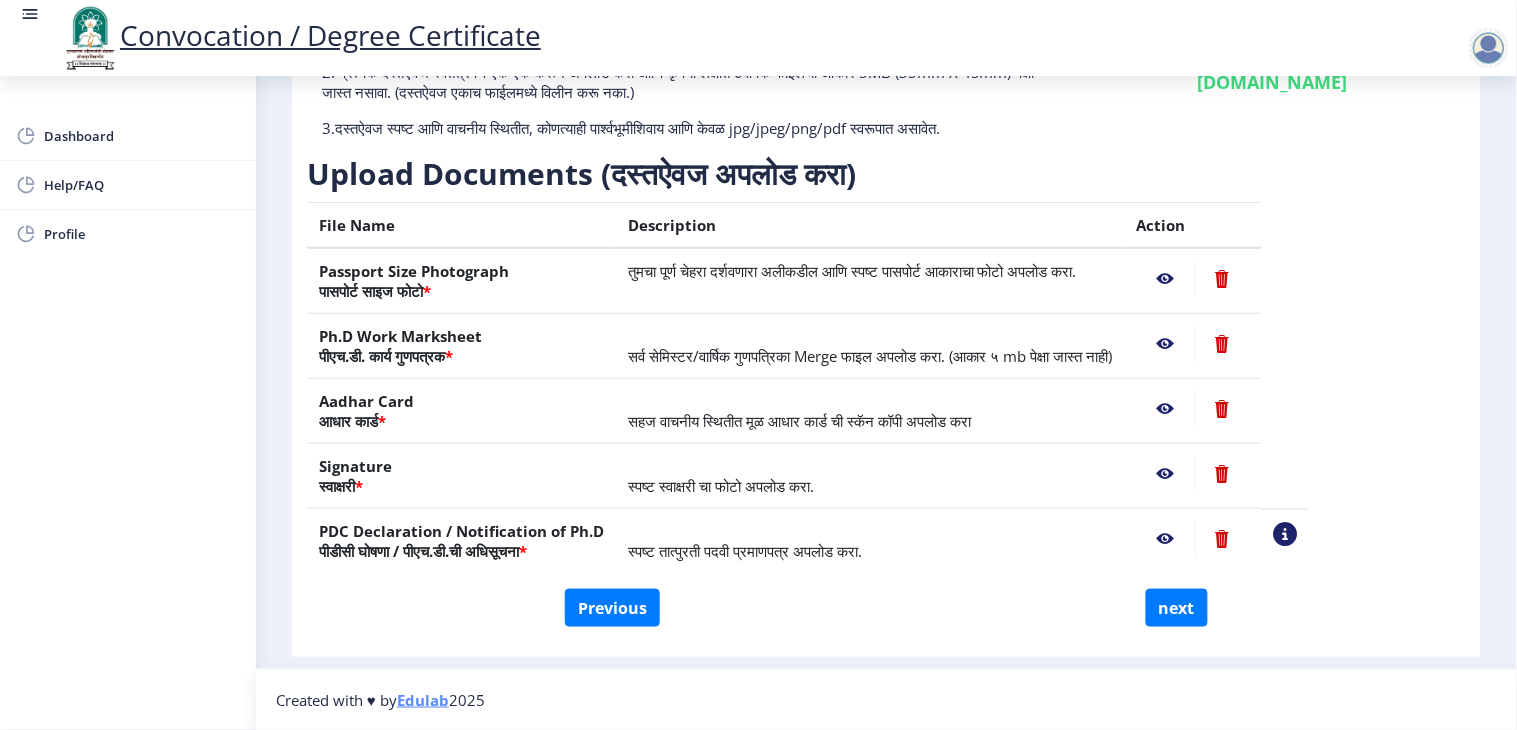 click 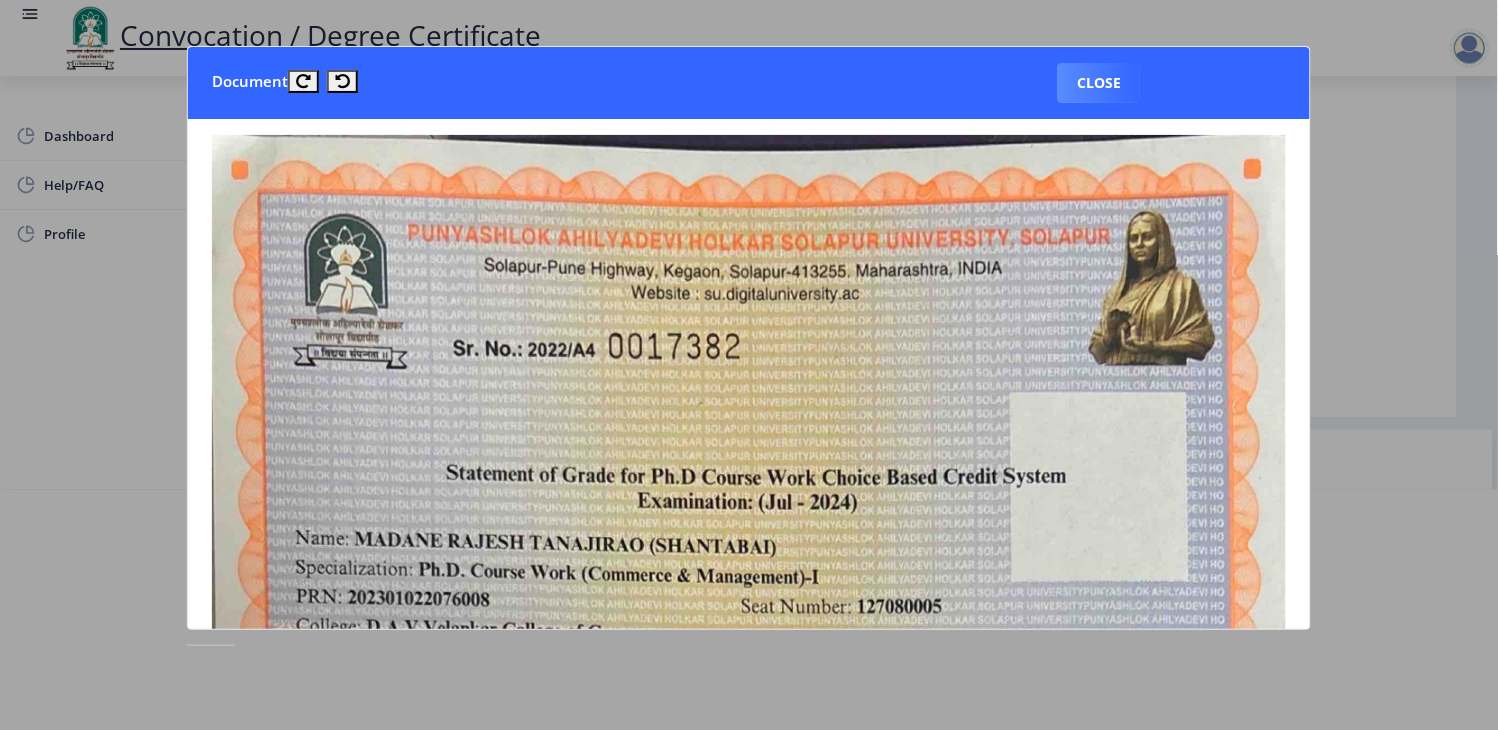 click 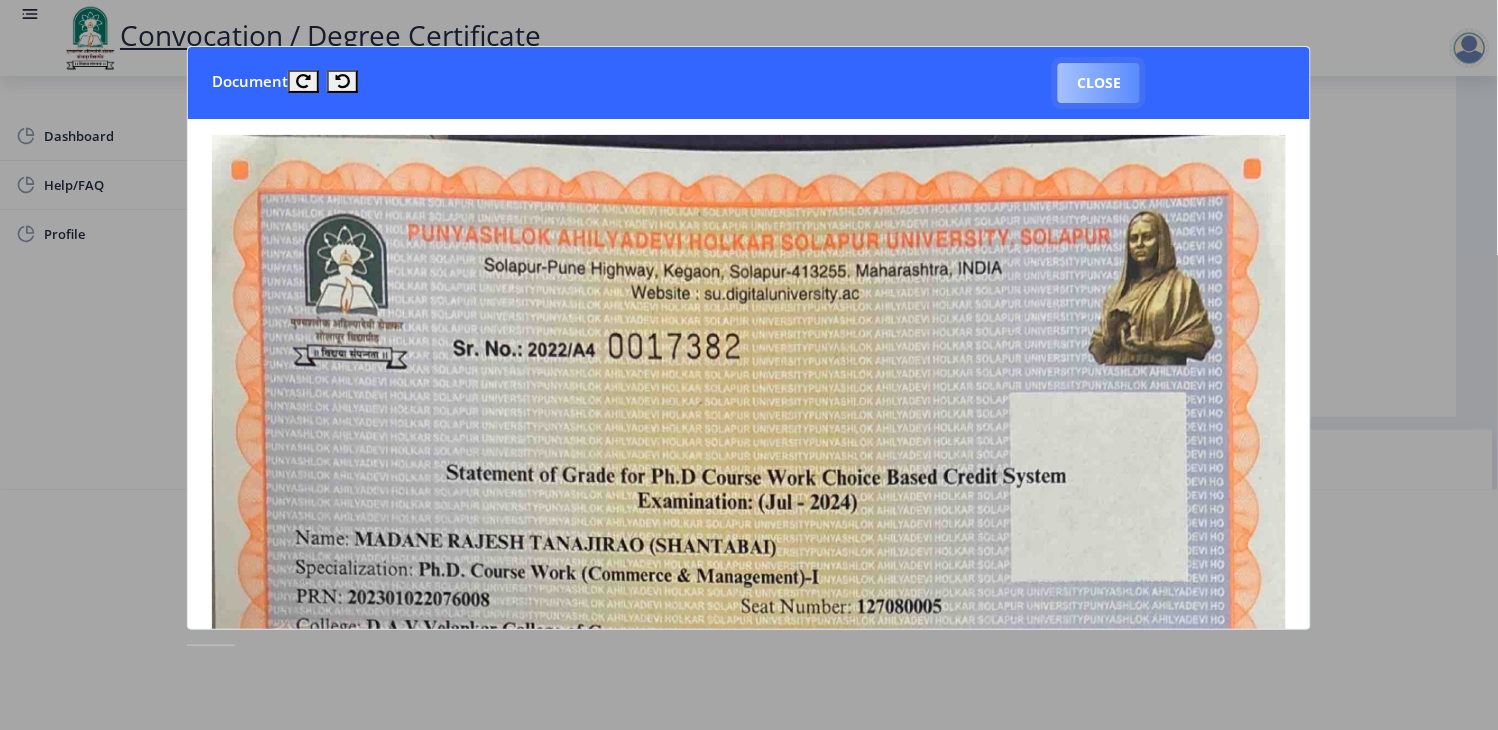 click on "Close" at bounding box center (1099, 83) 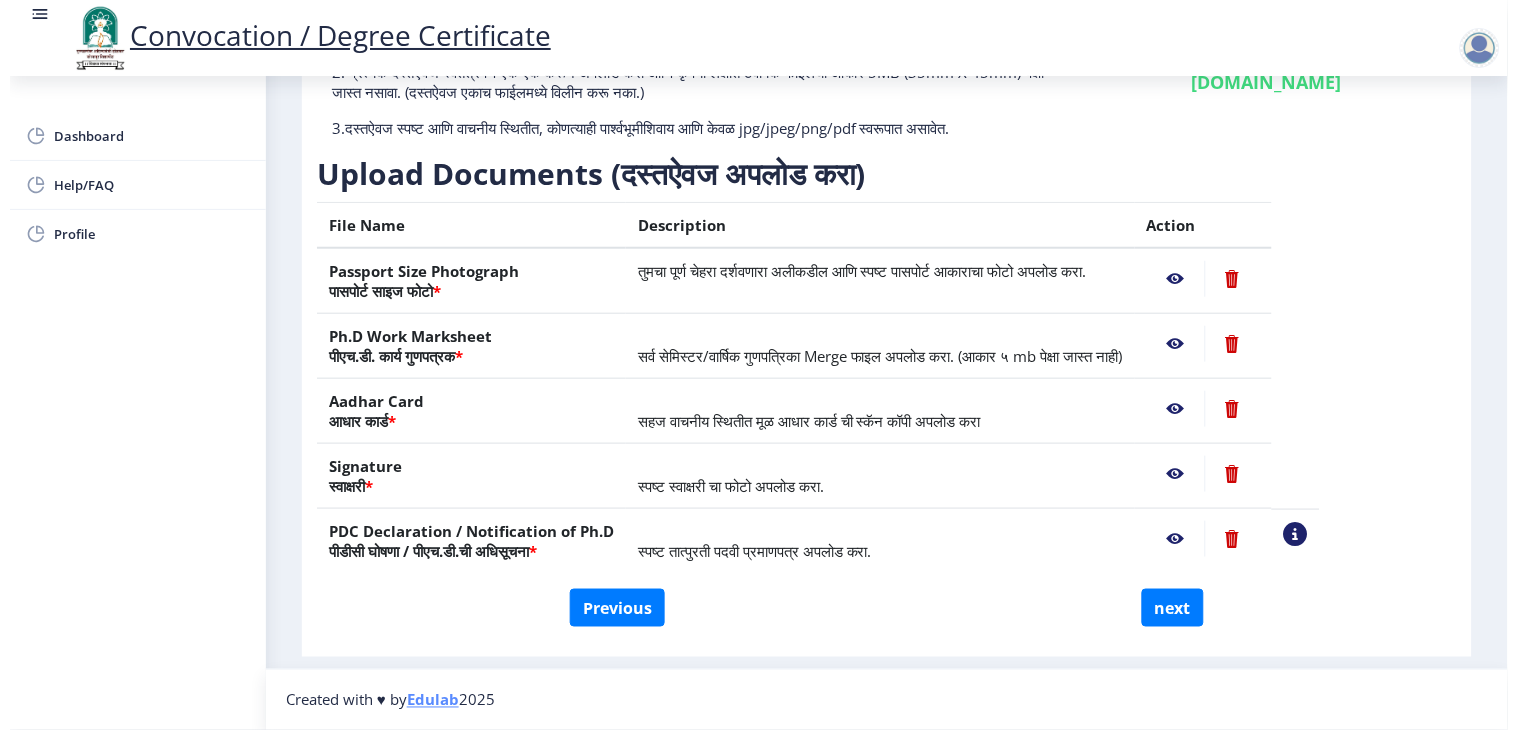 scroll, scrollTop: 43, scrollLeft: 0, axis: vertical 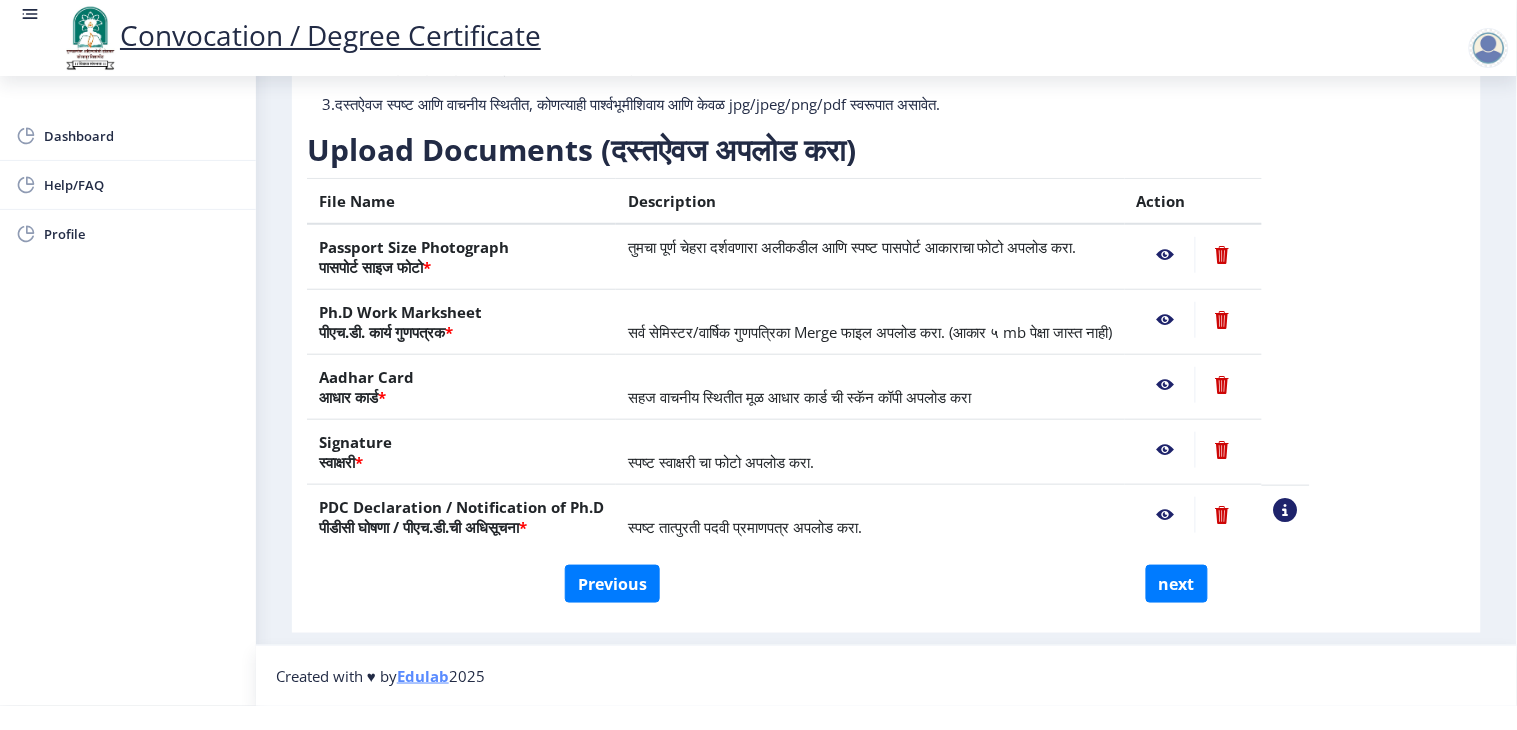 click 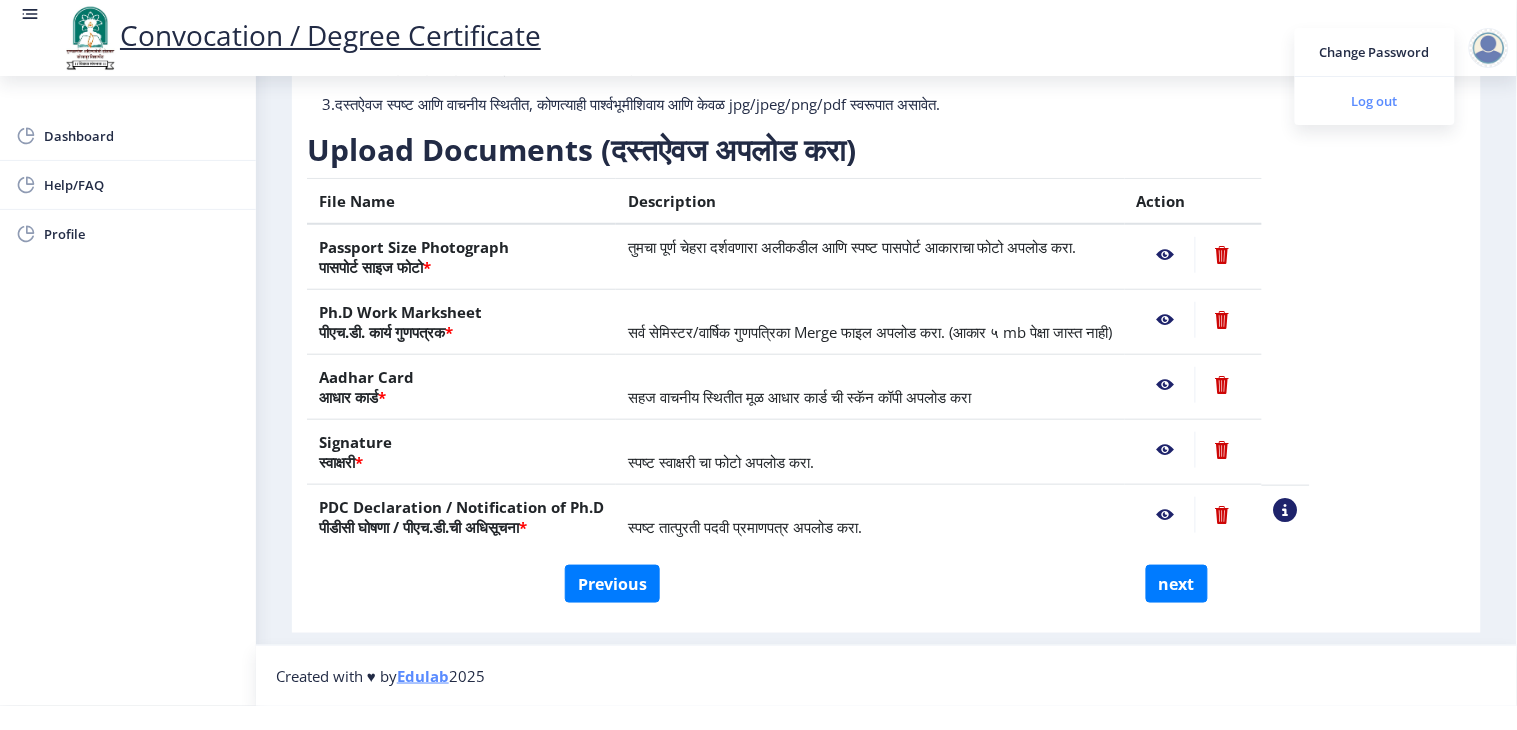 click on "Log out" at bounding box center [1375, 101] 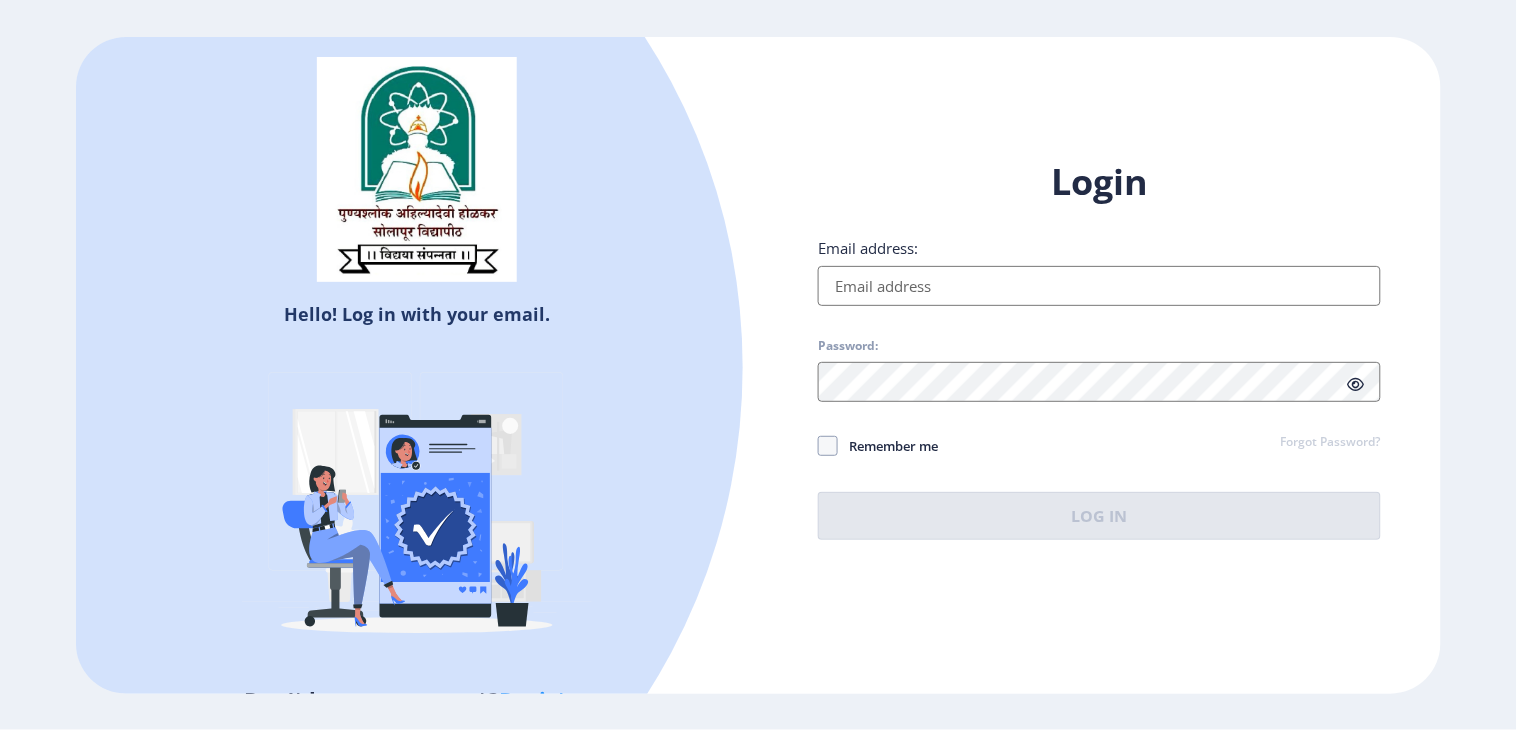 type on "[EMAIL_ADDRESS][PERSON_NAME][DOMAIN_NAME]" 